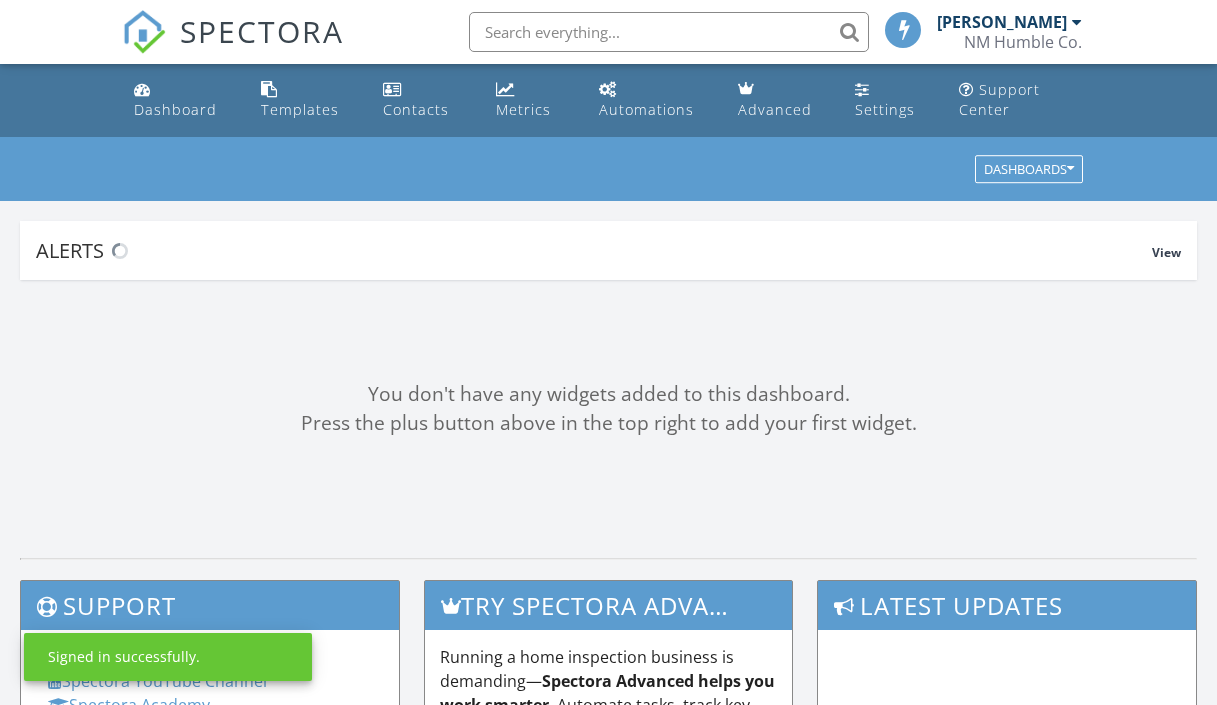 scroll, scrollTop: 0, scrollLeft: 0, axis: both 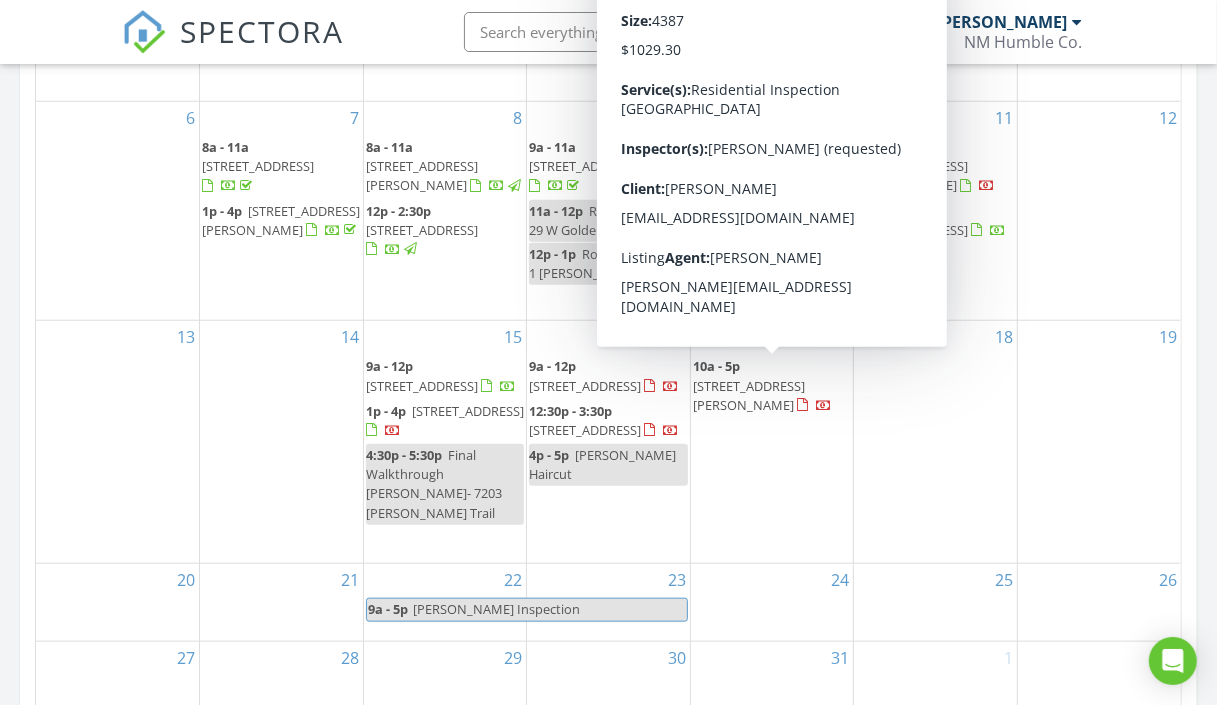 click on "[STREET_ADDRESS][PERSON_NAME]" at bounding box center (749, 395) 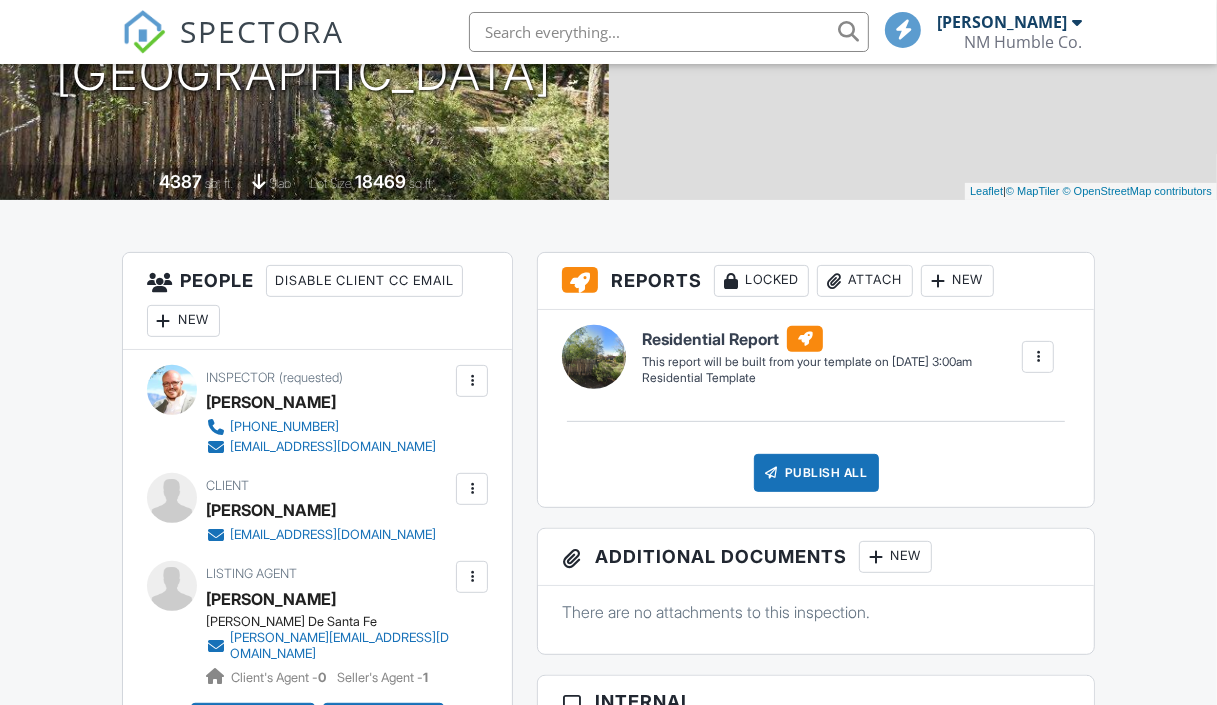 scroll, scrollTop: 620, scrollLeft: 0, axis: vertical 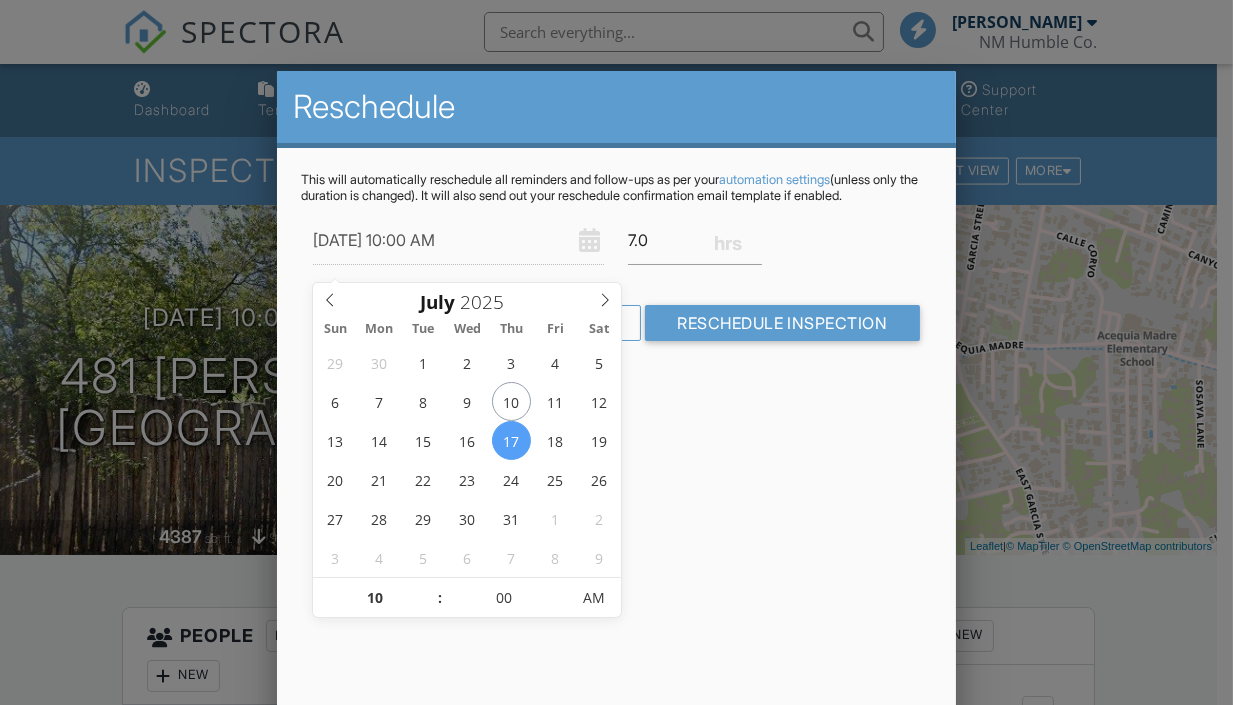 click on "07/17/2025 10:00 AM
7.0" at bounding box center (616, 240) 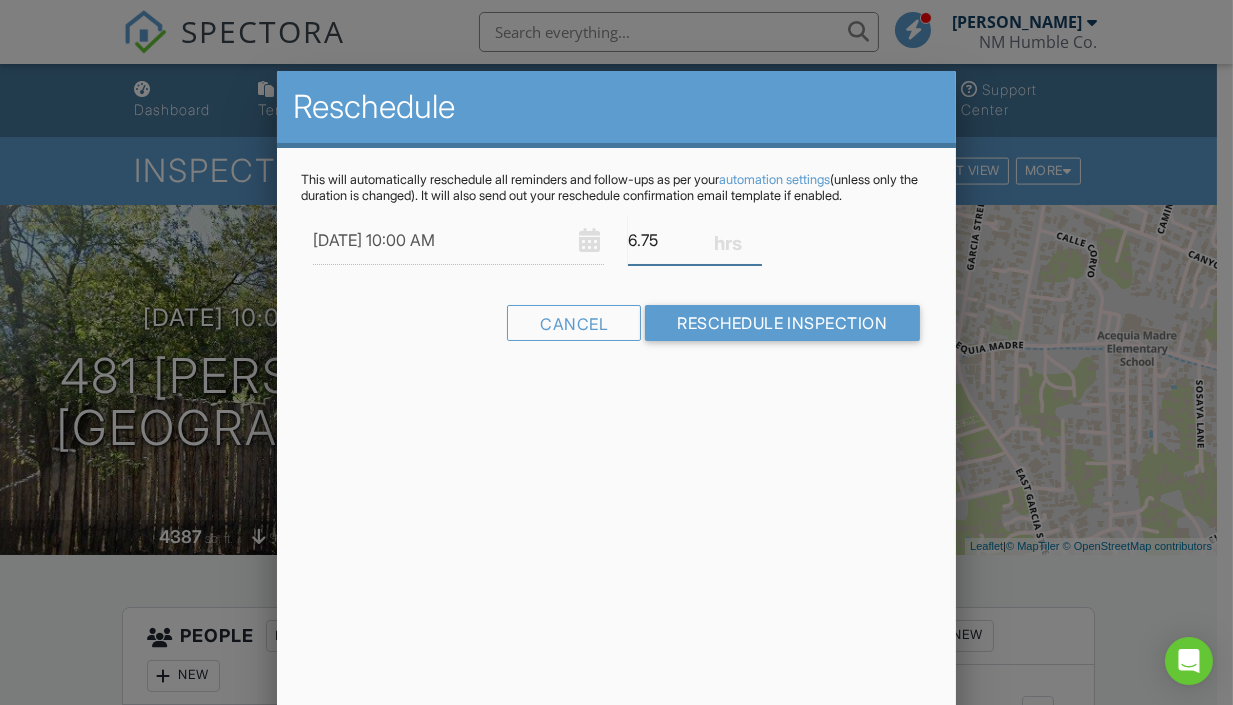 click on "6.75" at bounding box center (695, 240) 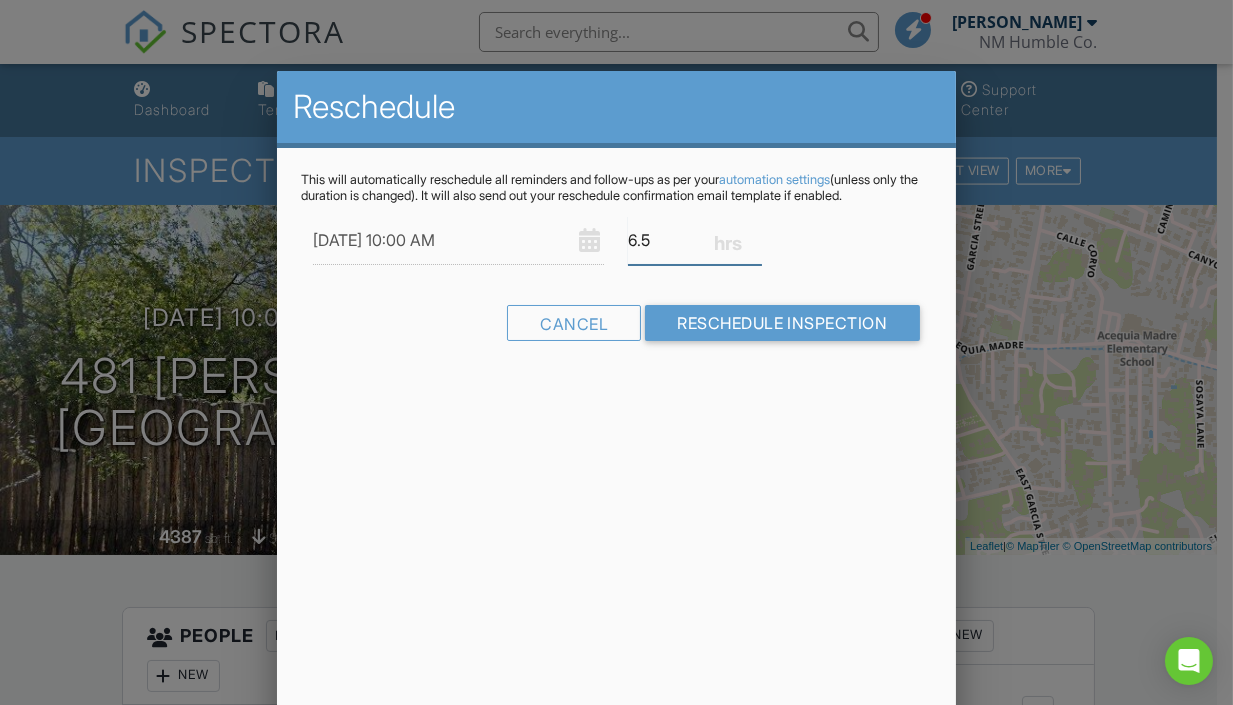 click on "6.5" at bounding box center [695, 240] 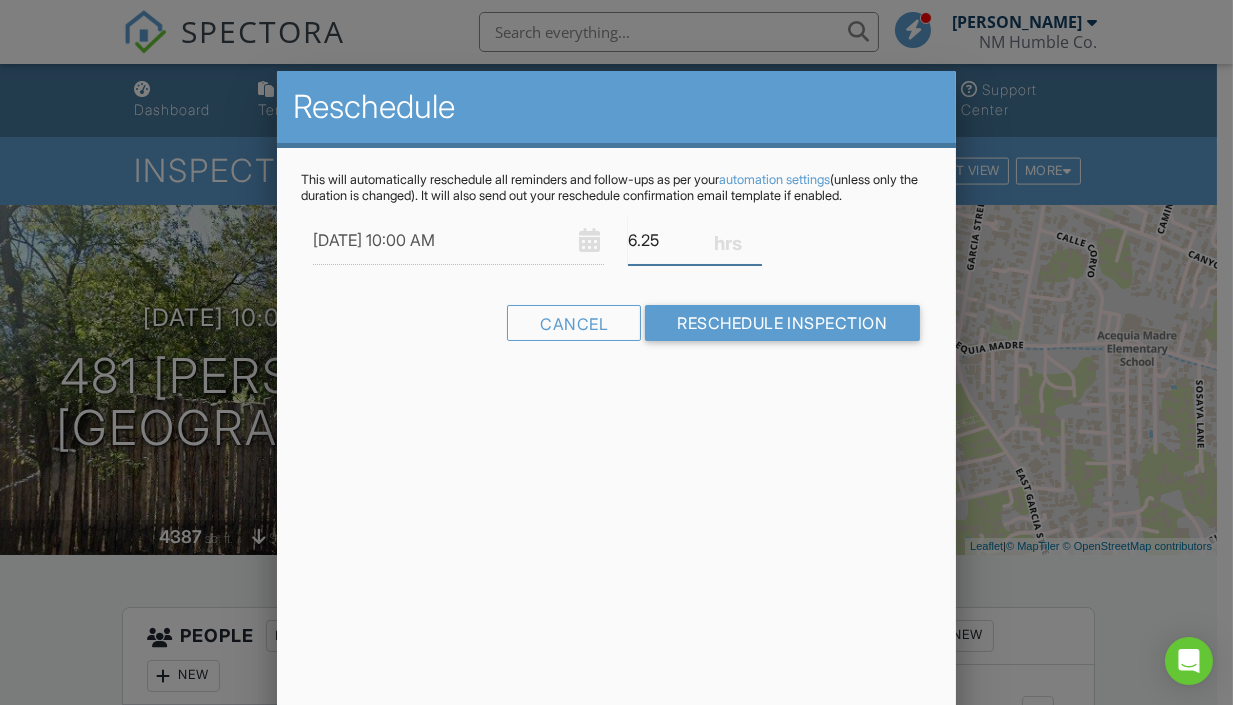 click on "6.25" at bounding box center [695, 240] 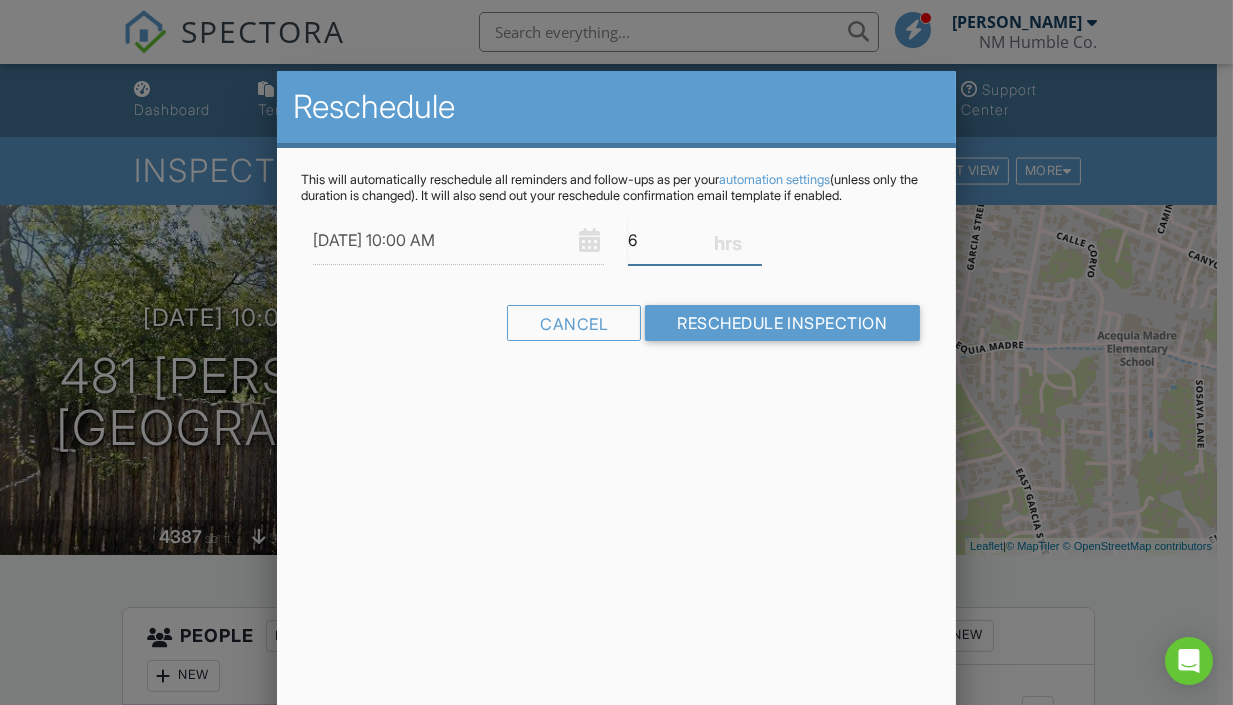 type on "6" 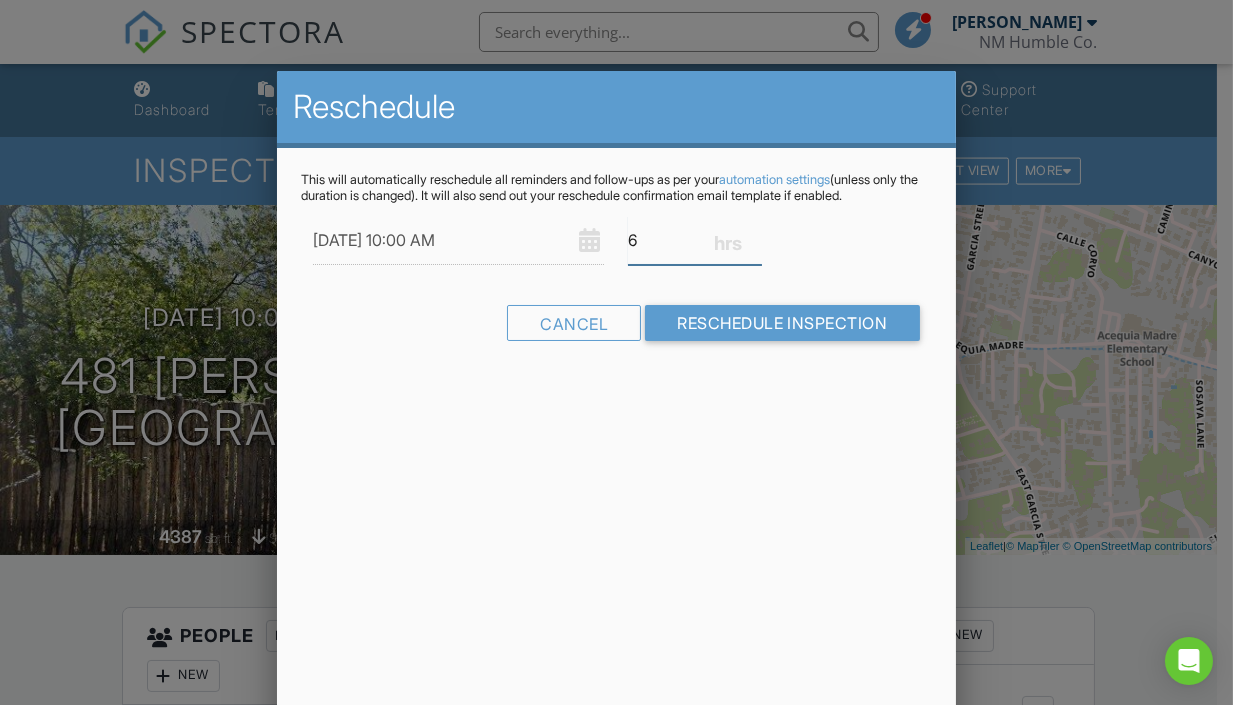 click on "6" at bounding box center [695, 240] 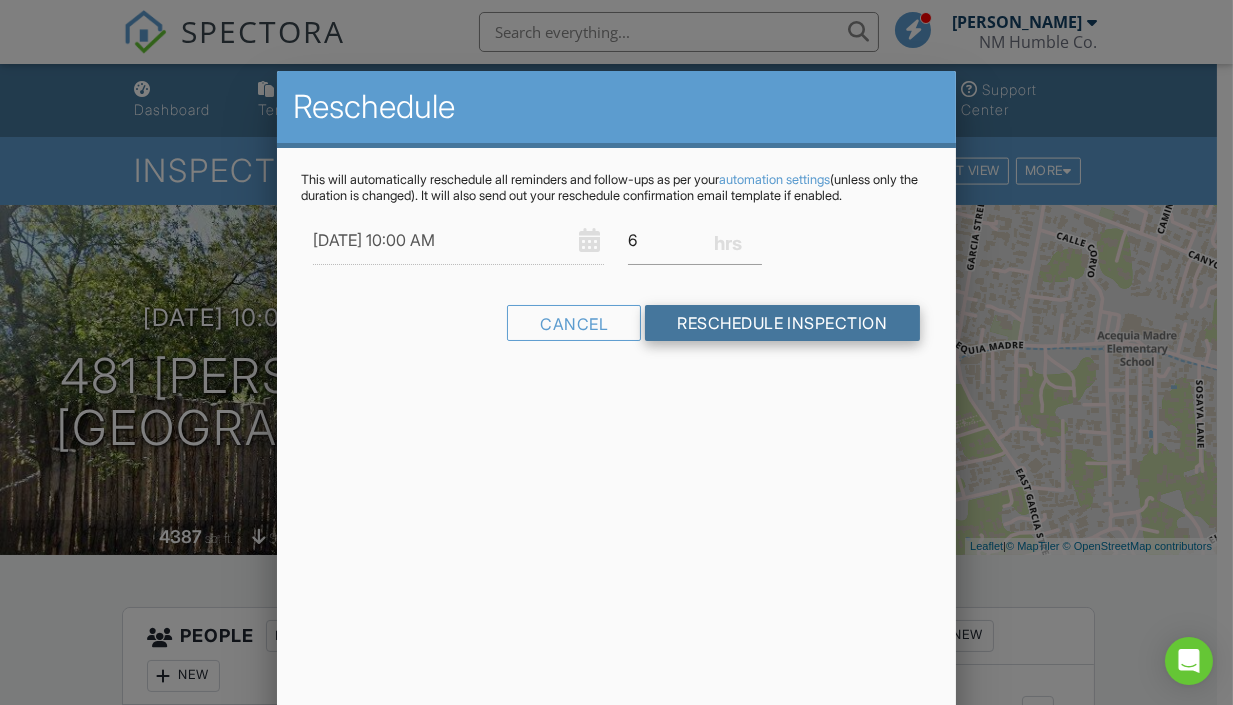 click on "Reschedule Inspection" at bounding box center [782, 323] 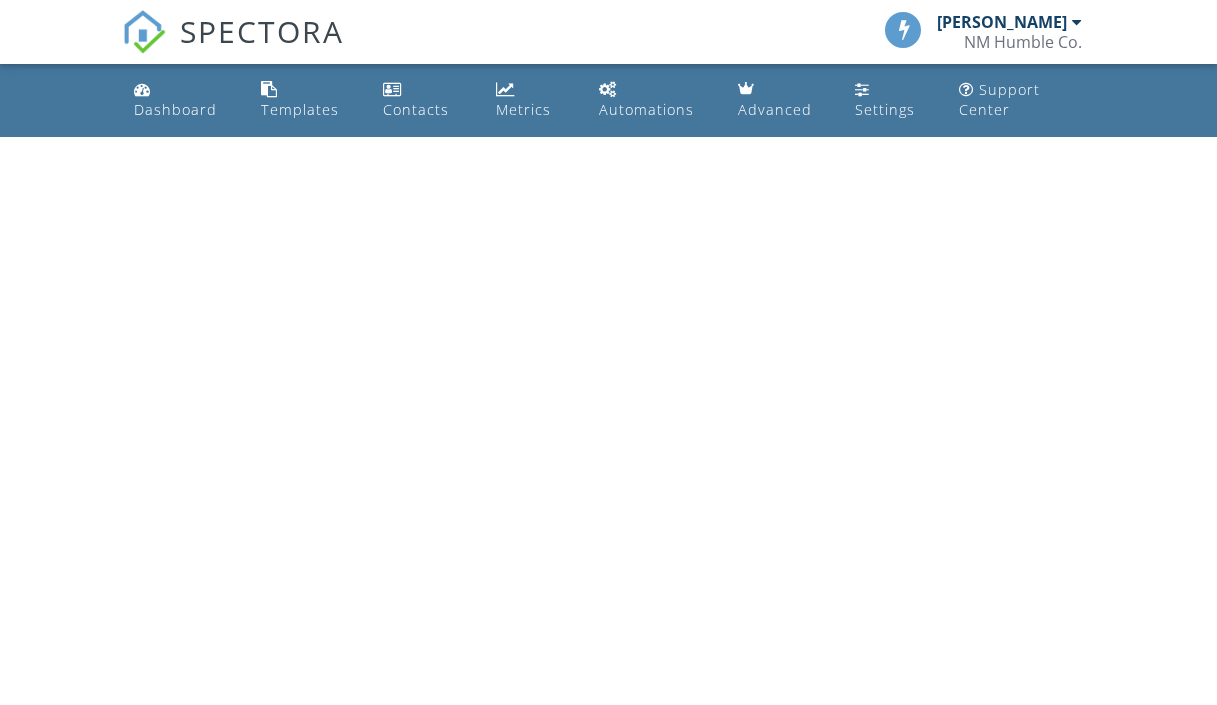 scroll, scrollTop: 0, scrollLeft: 0, axis: both 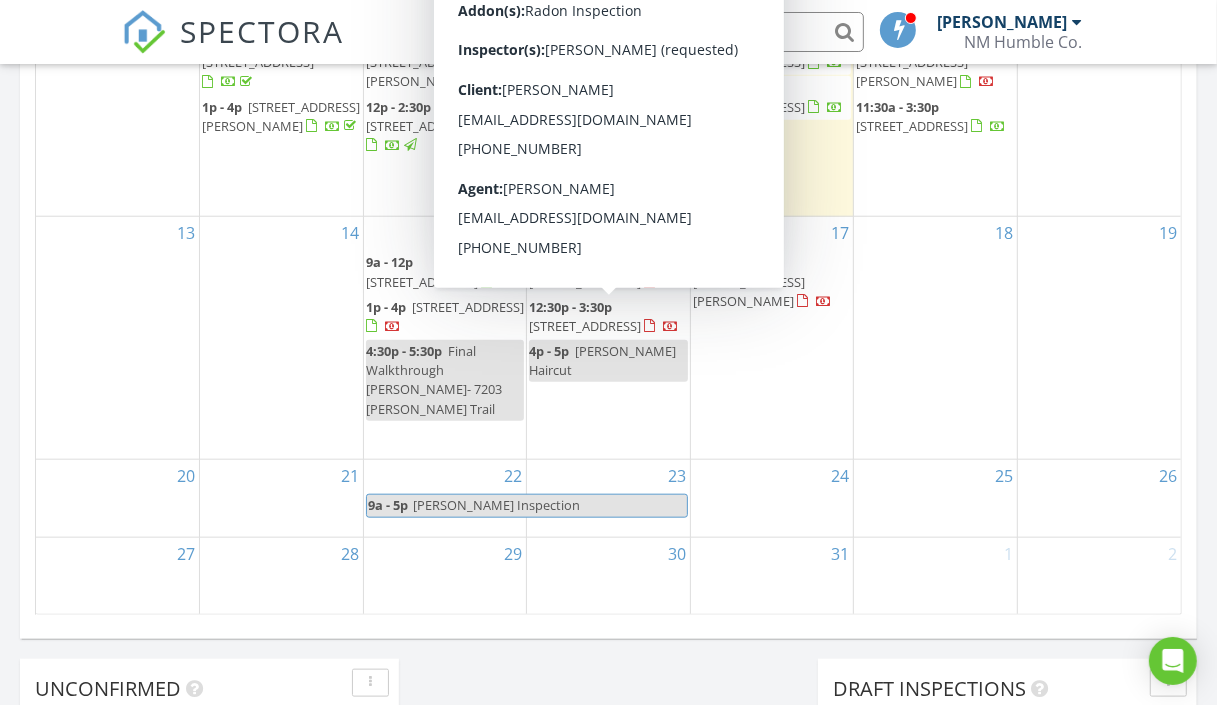 click on "Today
Mathew Rivera
9:00 am
21 Cagua Rd, Santa Fe, NM 87508
Mathew Rivera
1 hours and 18 minutes drive time   64.8 miles       12:00 pm
149 Calle Ojo Feliz L, Santa Fe, NM 87505
Mathew Rivera
19 minutes drive time   12.2 miles       New Inspection     New Quote         Map               1 2 + − Northern Boulevard Northeast, I 25, Avenida Eldorado, I 25 123.9 km, 1 h 37 min Head west on Flagstone Road Northeast 600 m Turn left onto Idalia Road Northeast 200 m Turn right onto Unser Boulevard Northeast 800 m Turn right onto Northern Boulevard Northeast 7 km Turn left onto Pat D'Arco Highway (NM 528) 9 km Turn right onto US 550 2 km Continue onto US 550 150 m Continue onto US 550 700 m Continue onto US 550 700 m Take the ramp on the left towards I 25 North 800 m Merge left onto I 25 80 km Take the ramp onto US 285 300 m" at bounding box center [608, -51] 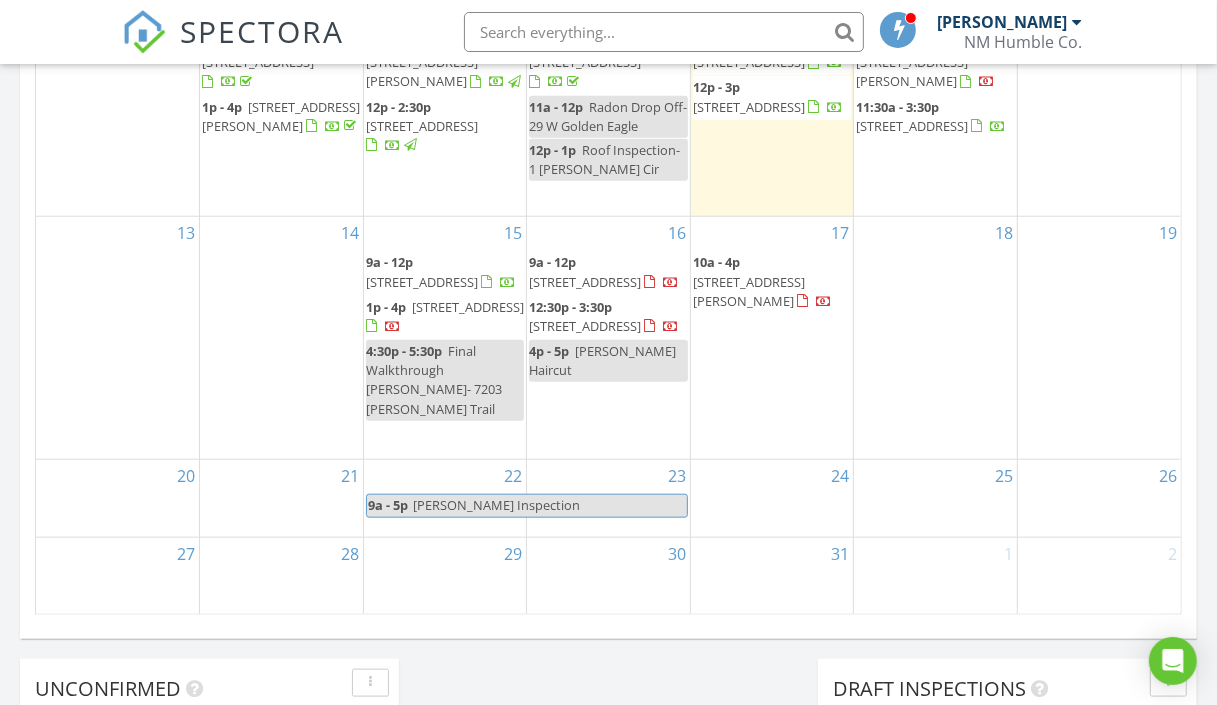 click on "Roberta Inspection" at bounding box center [496, 505] 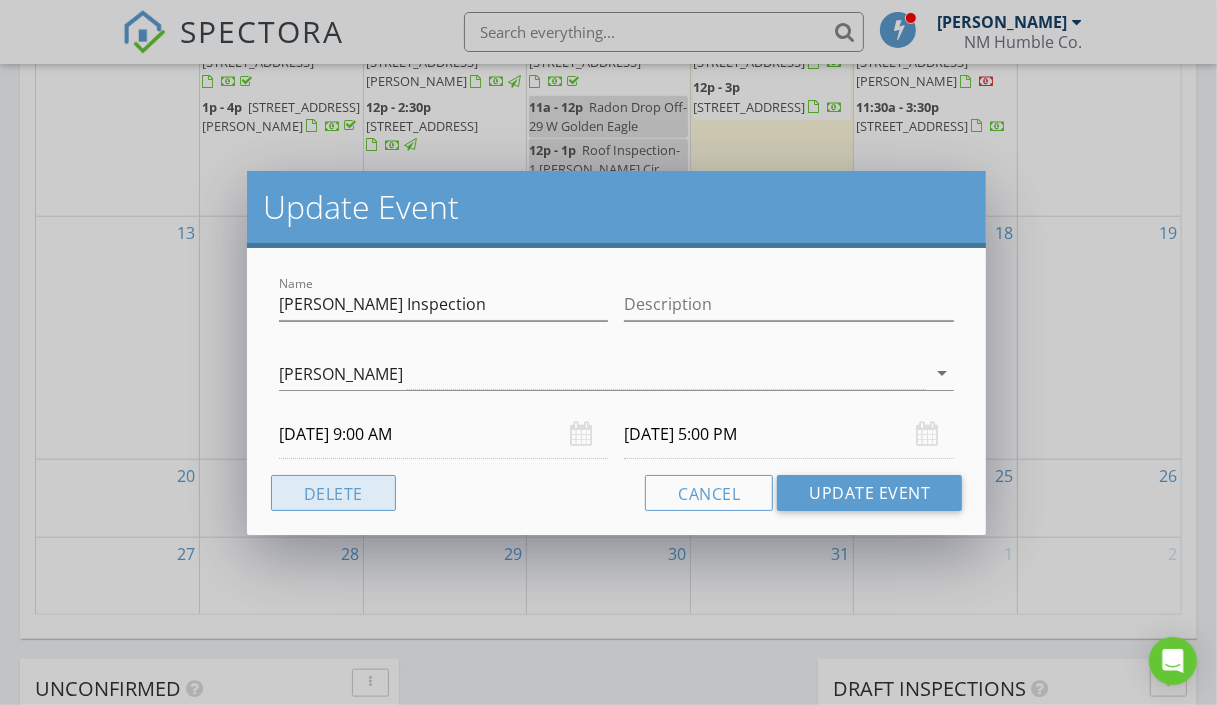 click on "Delete" at bounding box center [333, 493] 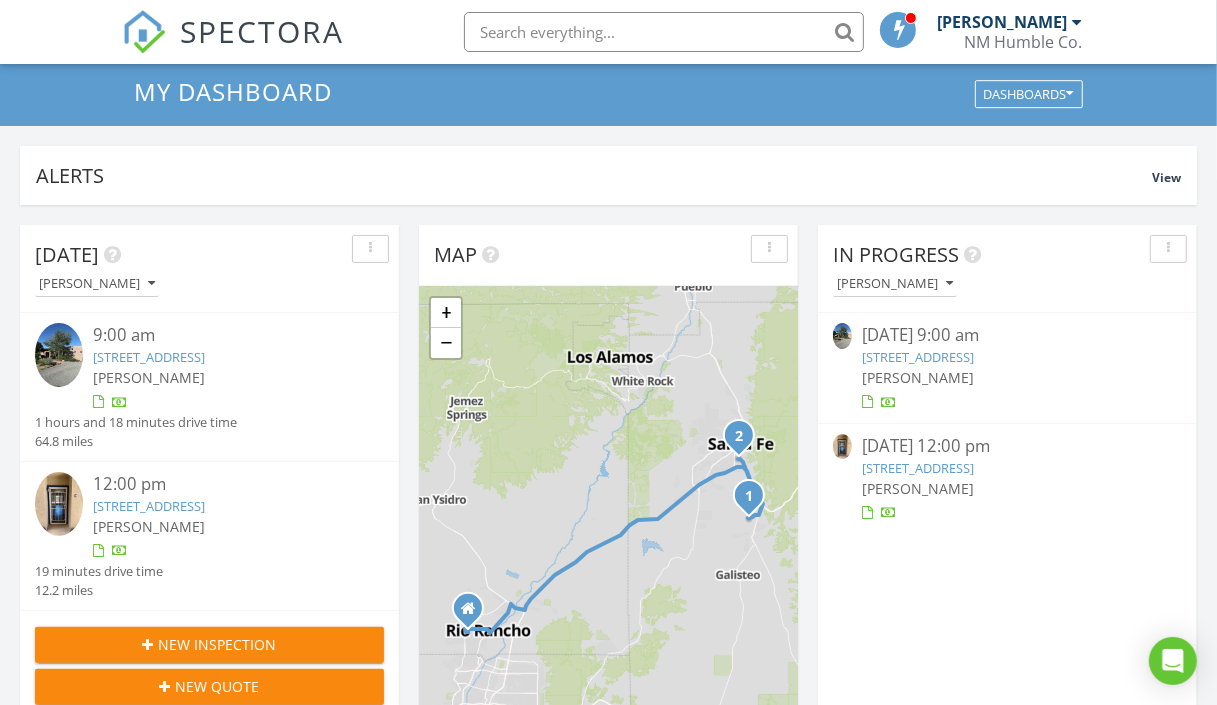 scroll, scrollTop: 310, scrollLeft: 0, axis: vertical 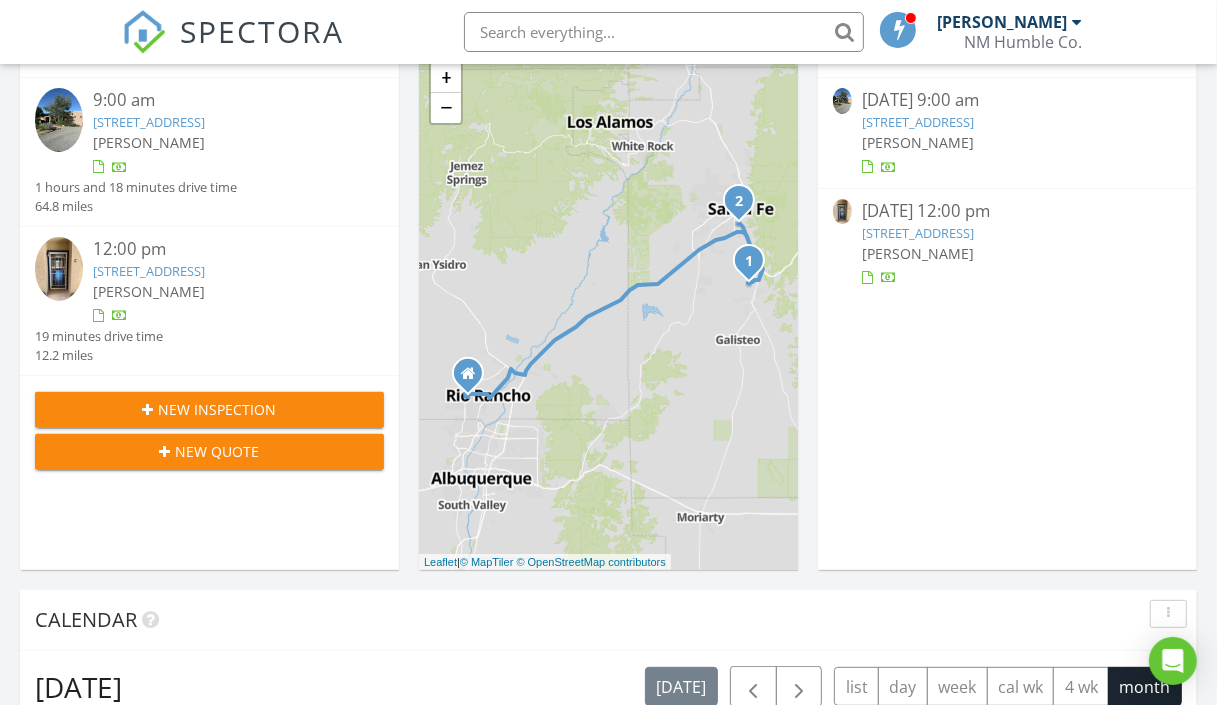 click on "New Inspection" at bounding box center [218, 409] 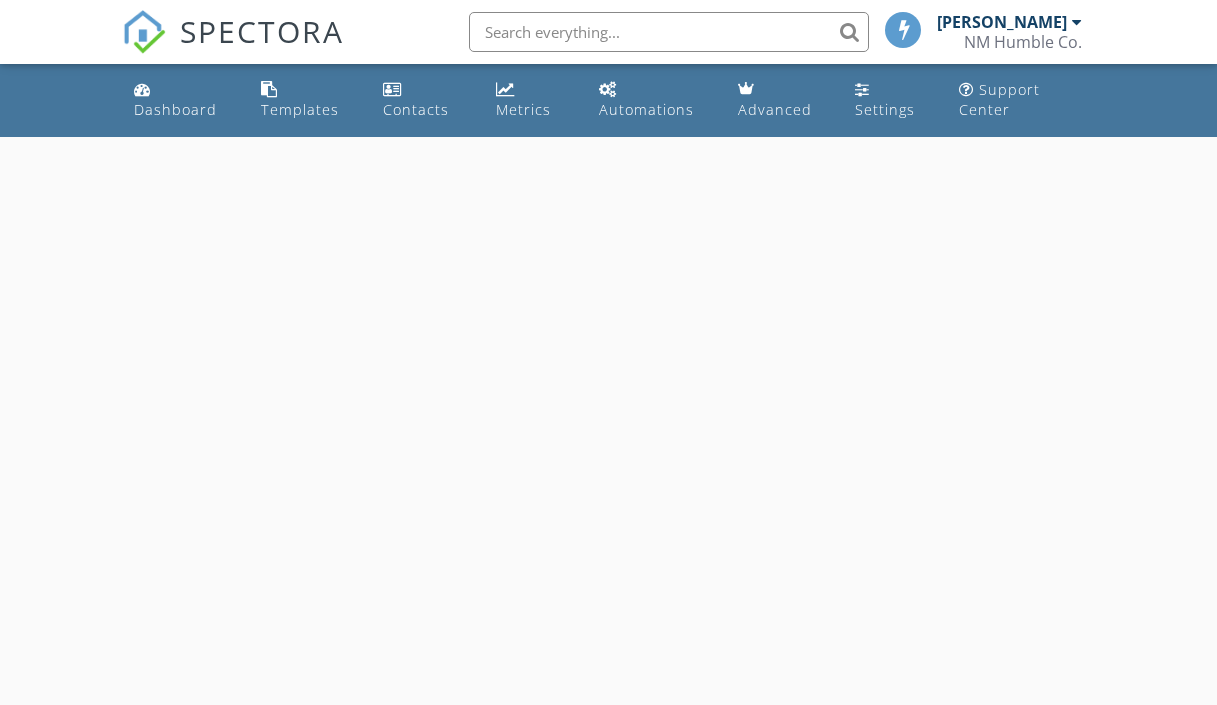 scroll, scrollTop: 0, scrollLeft: 0, axis: both 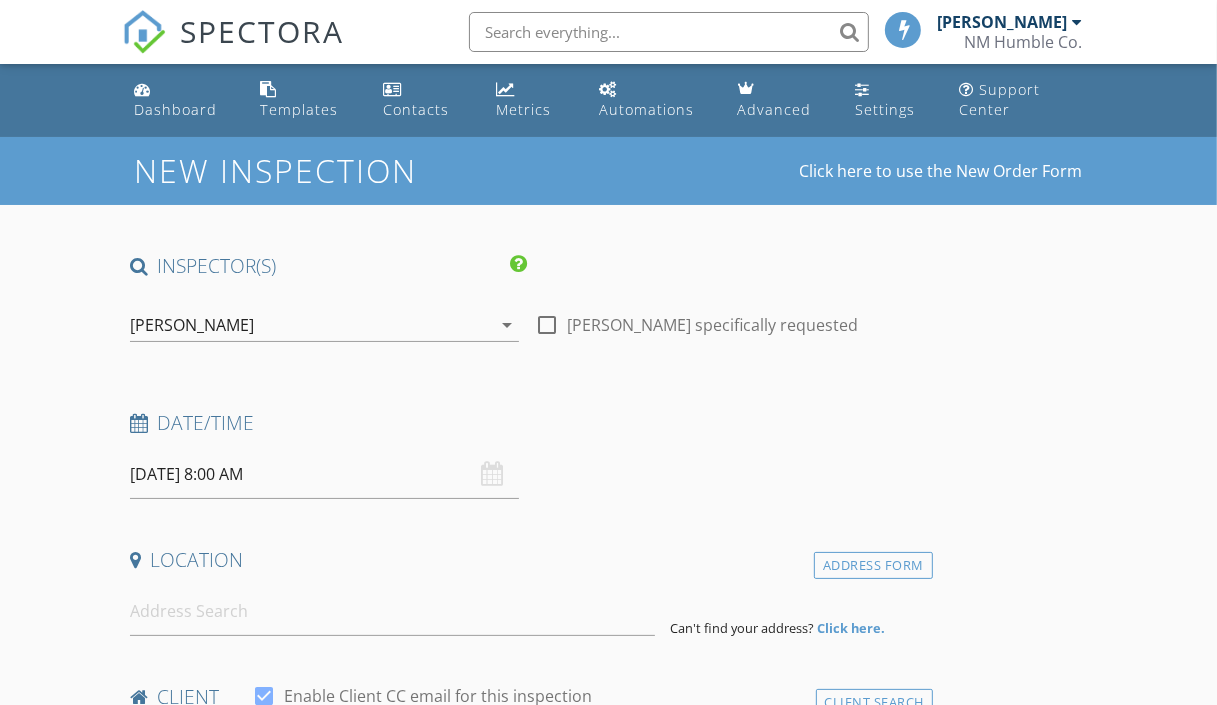 click on "07/11/2025 8:00 AM" at bounding box center (325, 474) 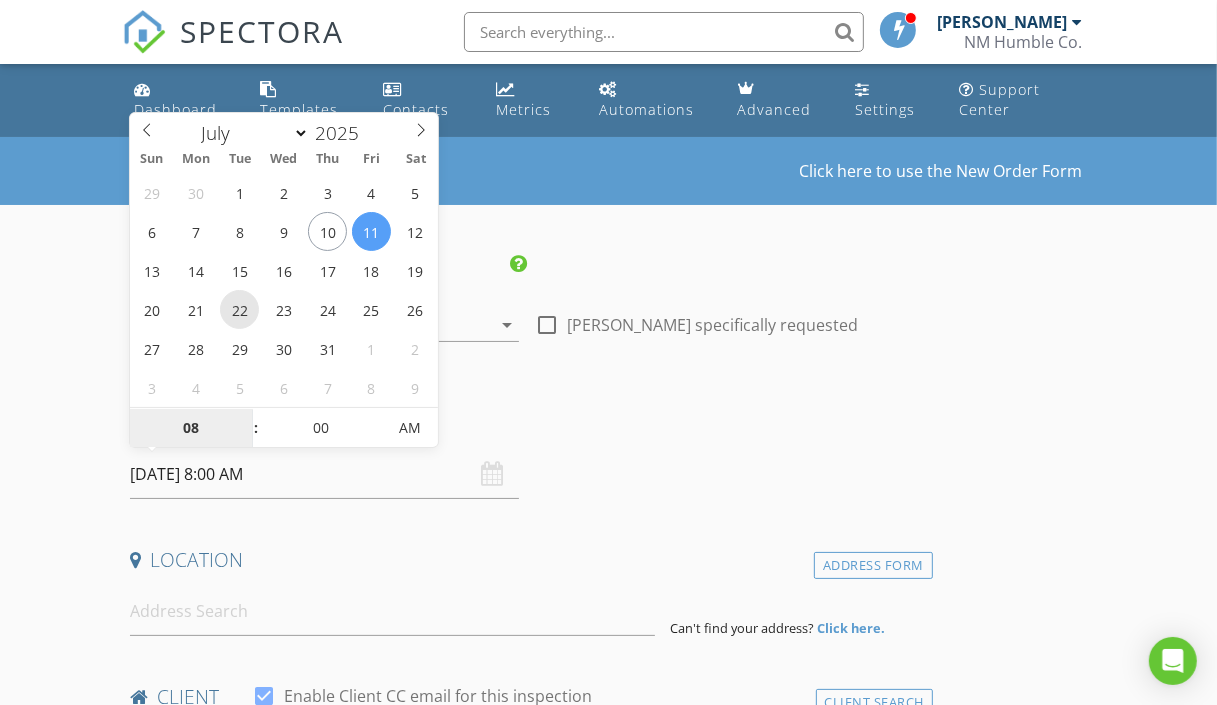 type on "07/22/2025 8:00 AM" 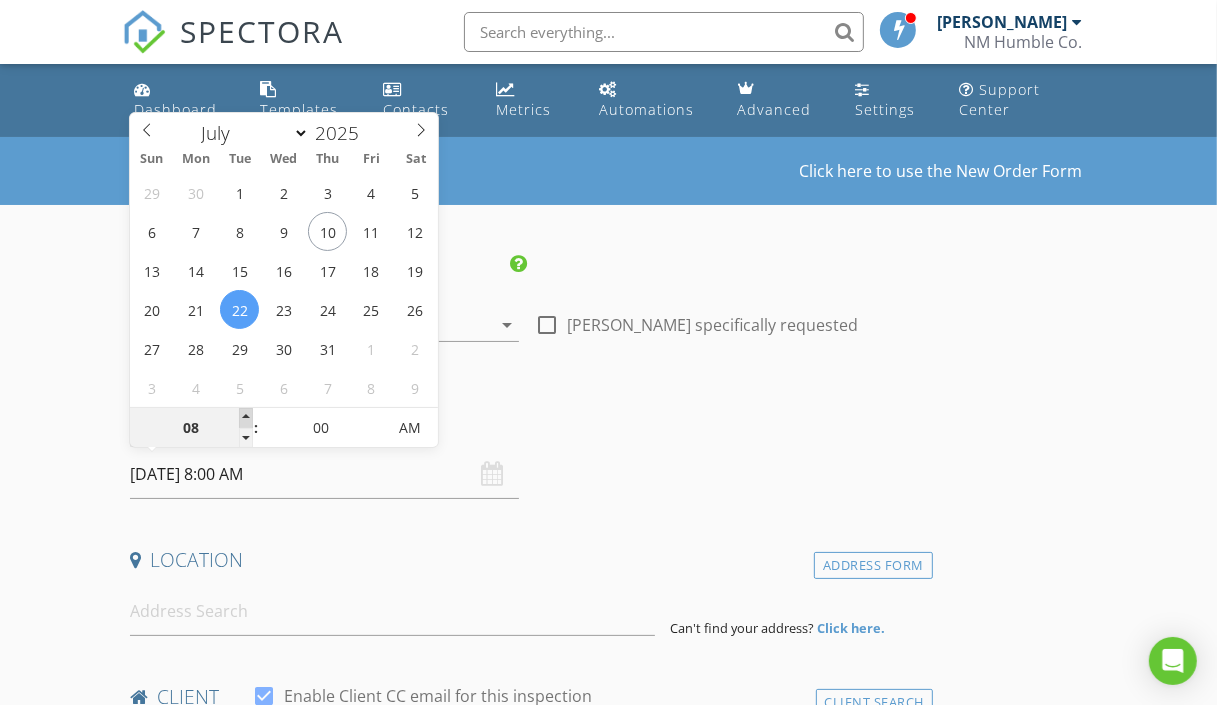 type on "09" 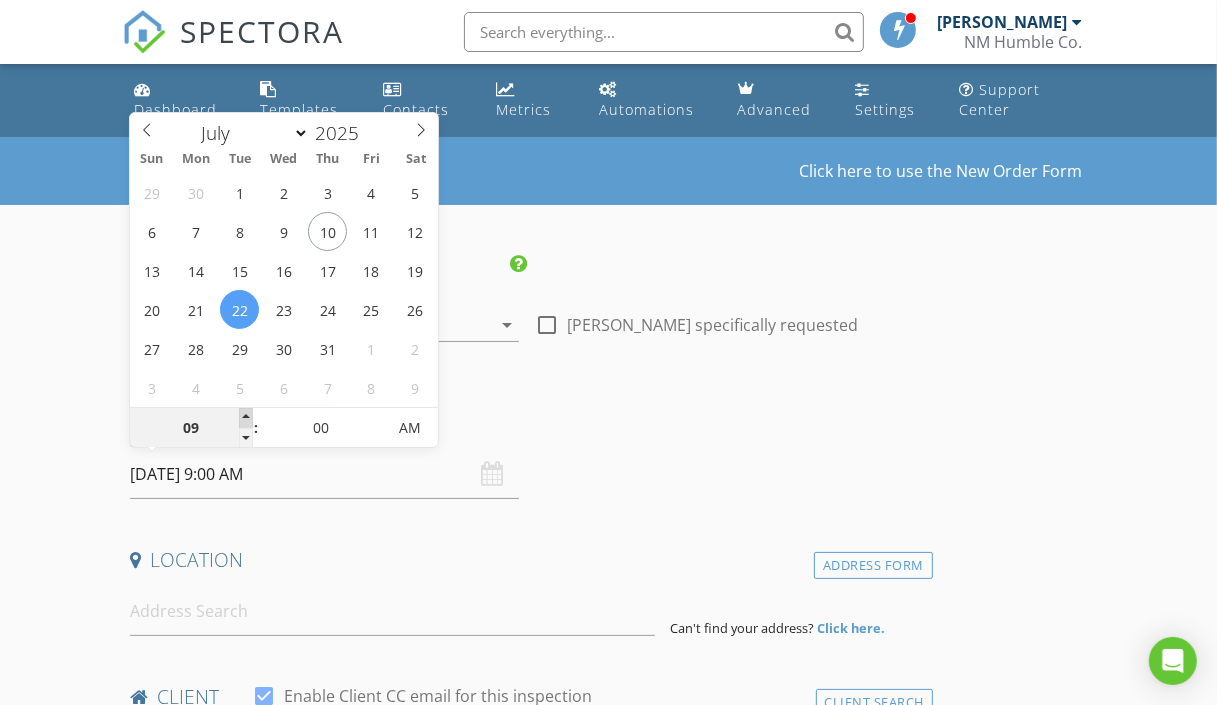 click at bounding box center (246, 418) 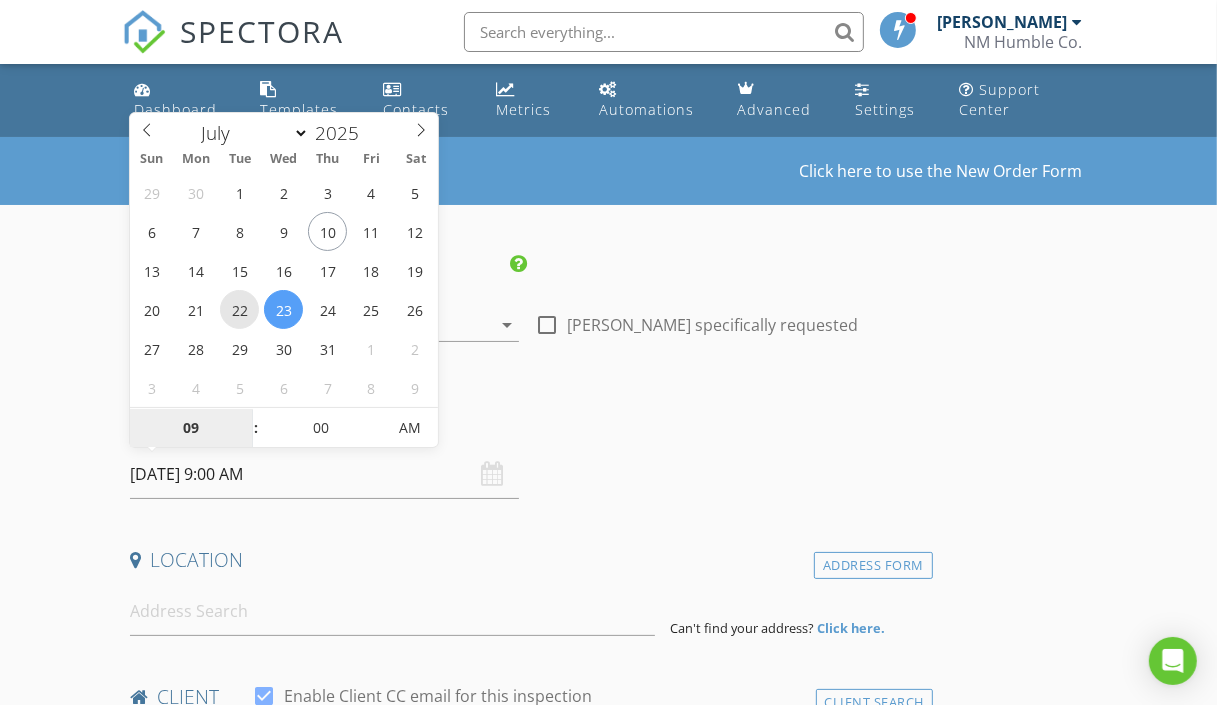 type on "[DATE] 9:00 AM" 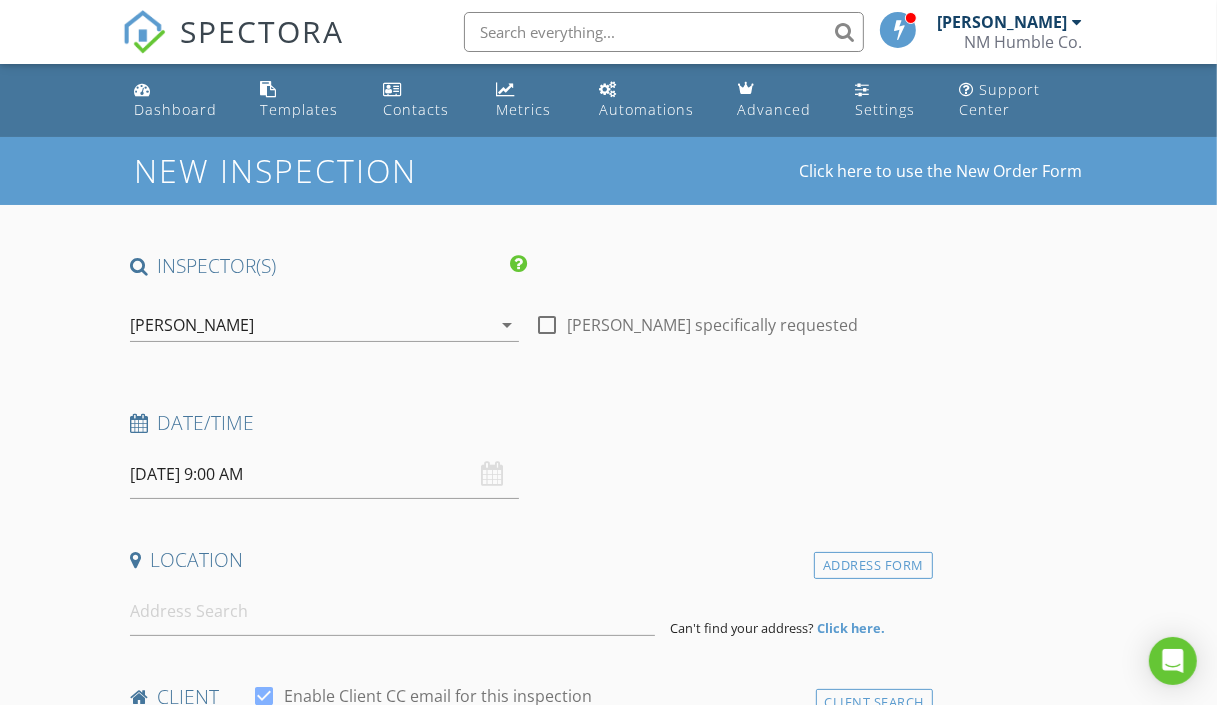 click on "Date/Time" at bounding box center [527, 423] 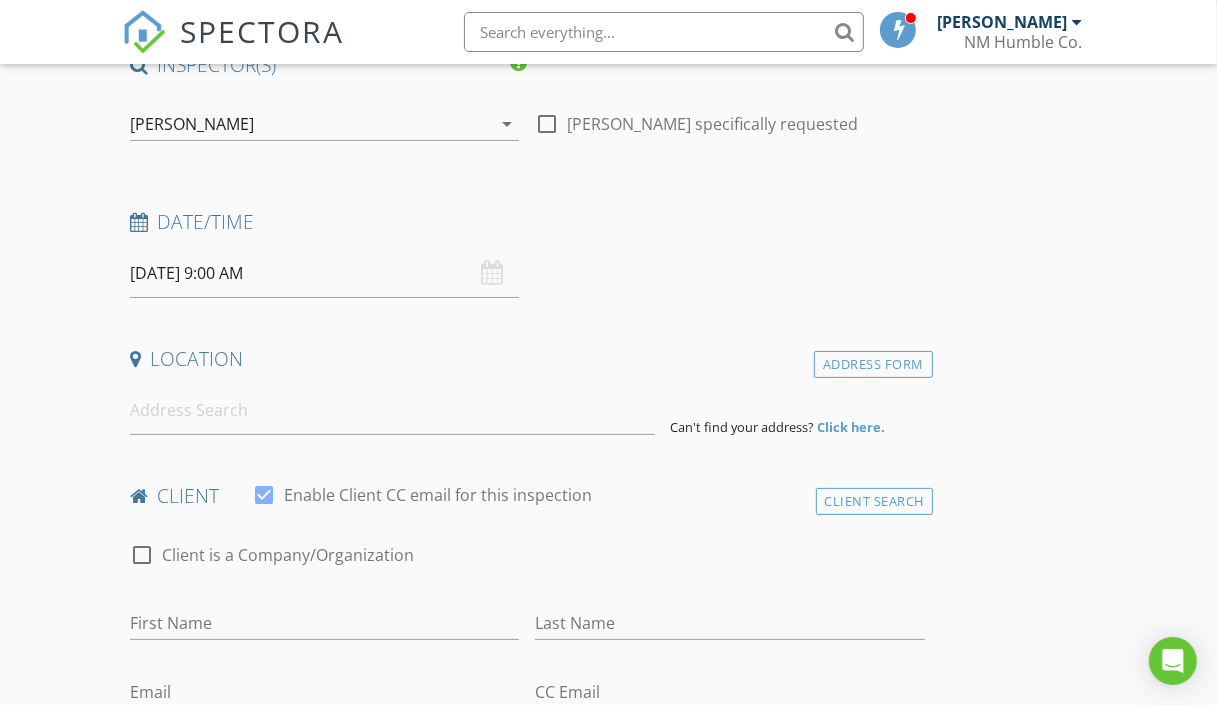 scroll, scrollTop: 206, scrollLeft: 0, axis: vertical 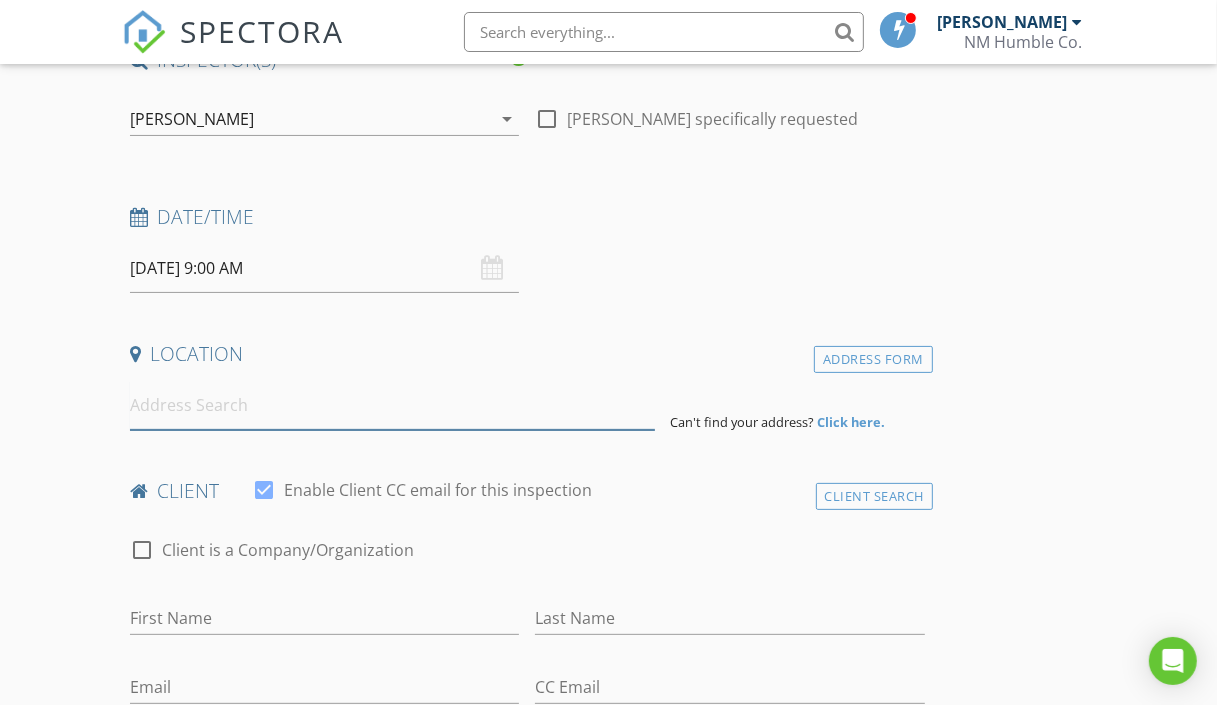 click at bounding box center (392, 405) 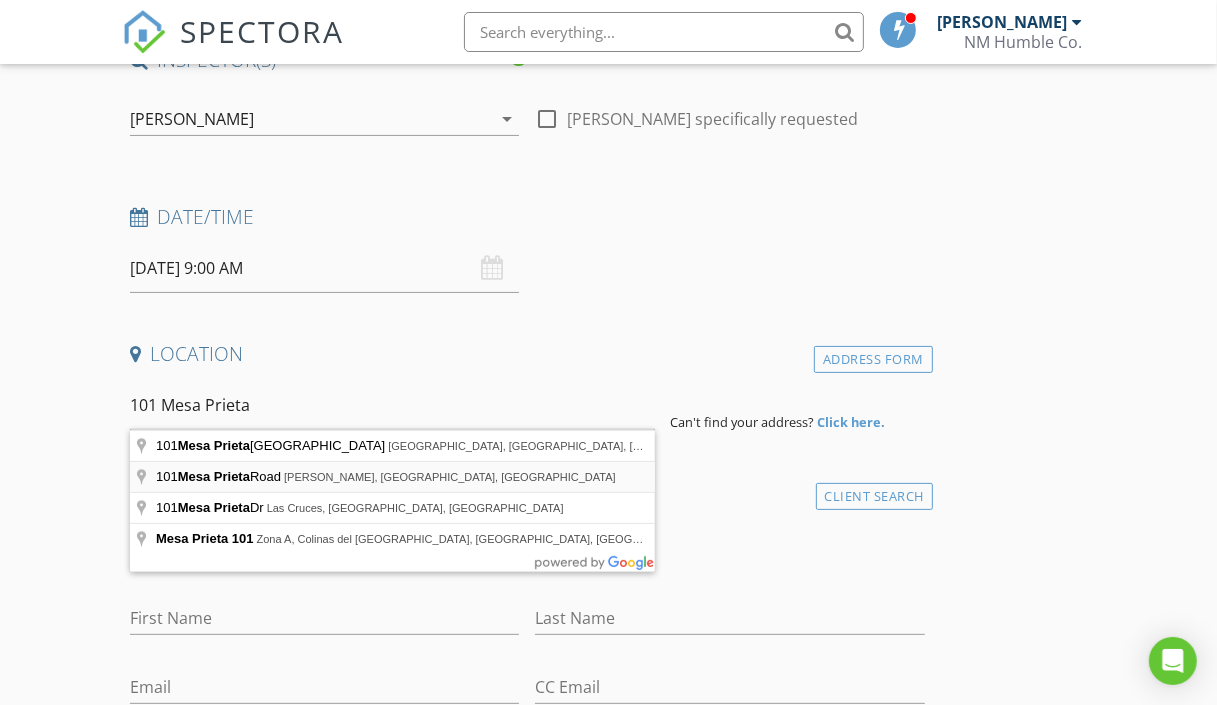type on "101 Mesa Prieta Road, Gallina, NM, USA" 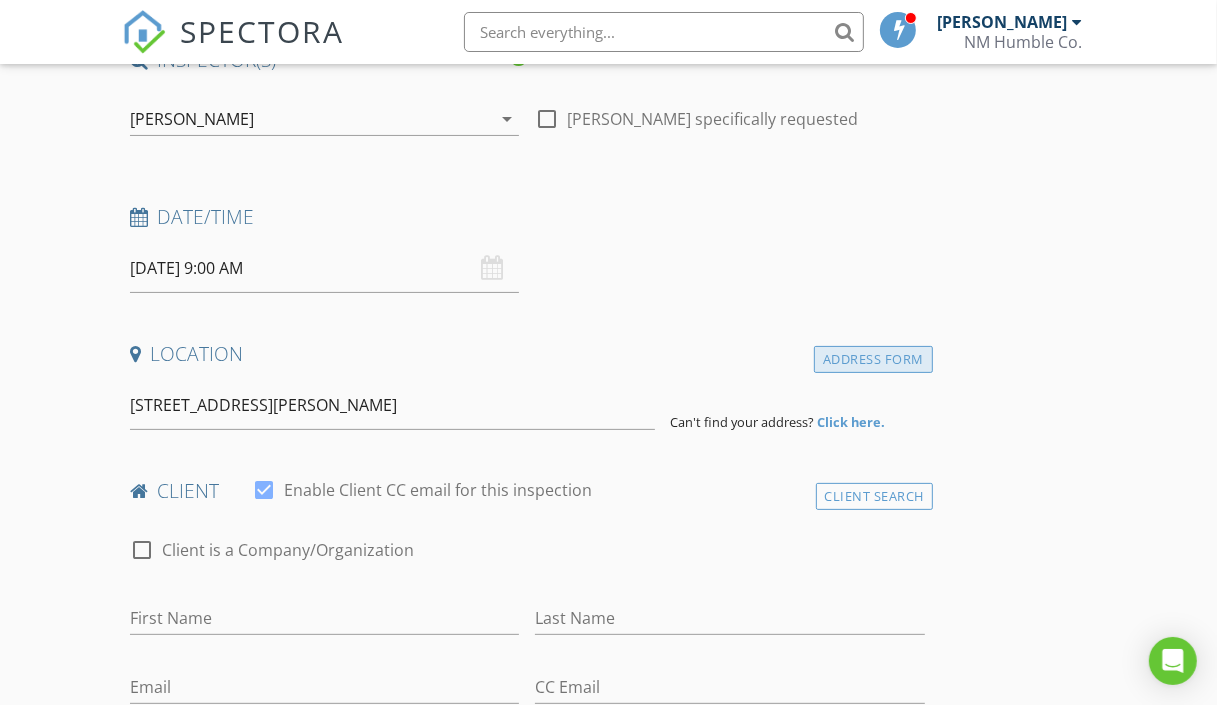 click on "Address Form" at bounding box center (873, 359) 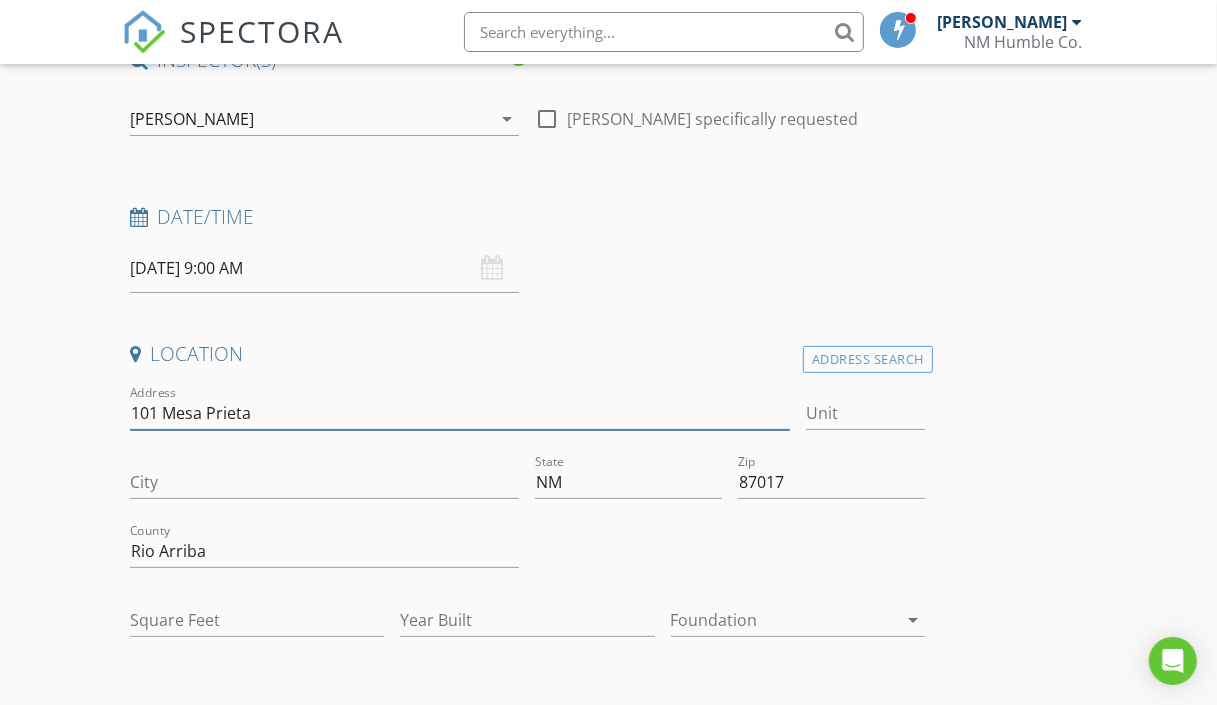 click on "101 Mesa Prieta" at bounding box center (460, 413) 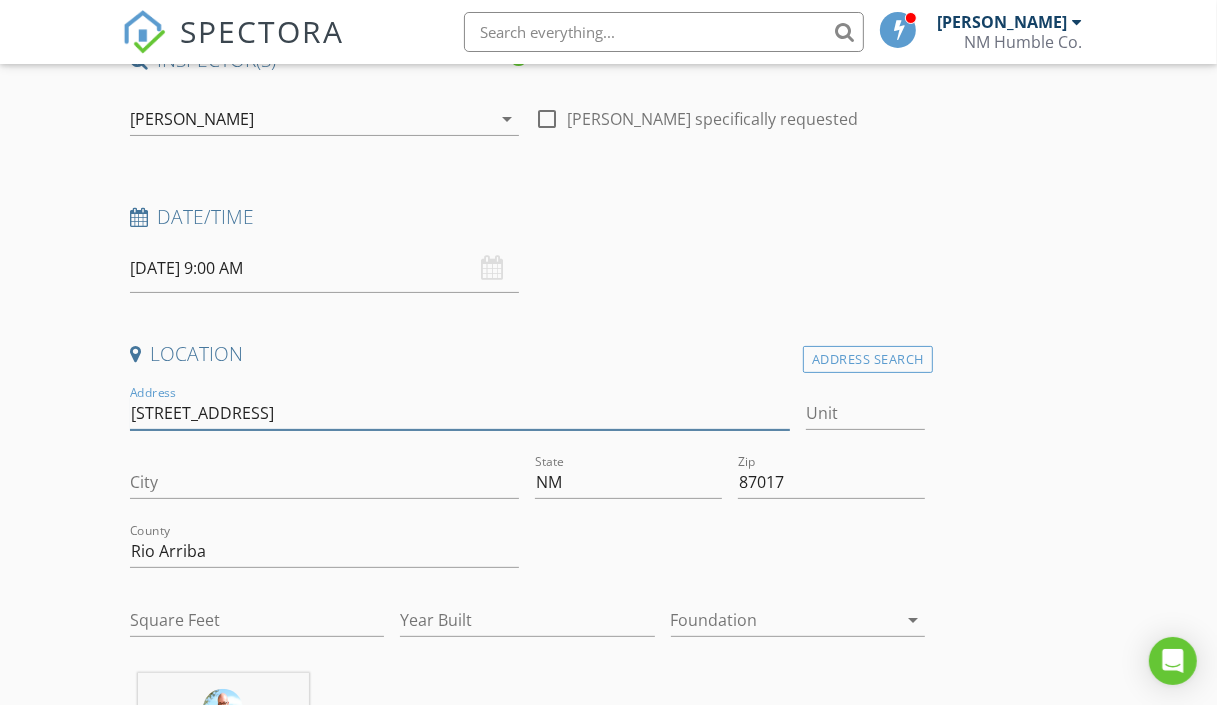 type on "[STREET_ADDRESS]" 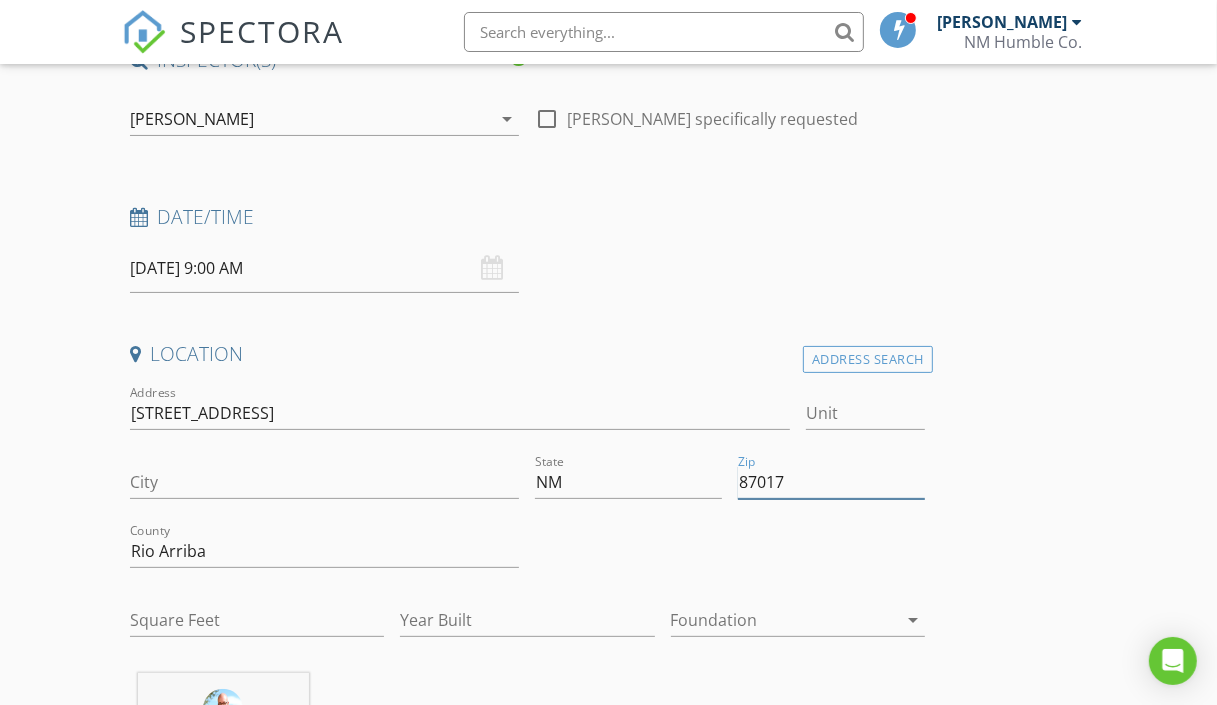 click on "87017" at bounding box center [831, 482] 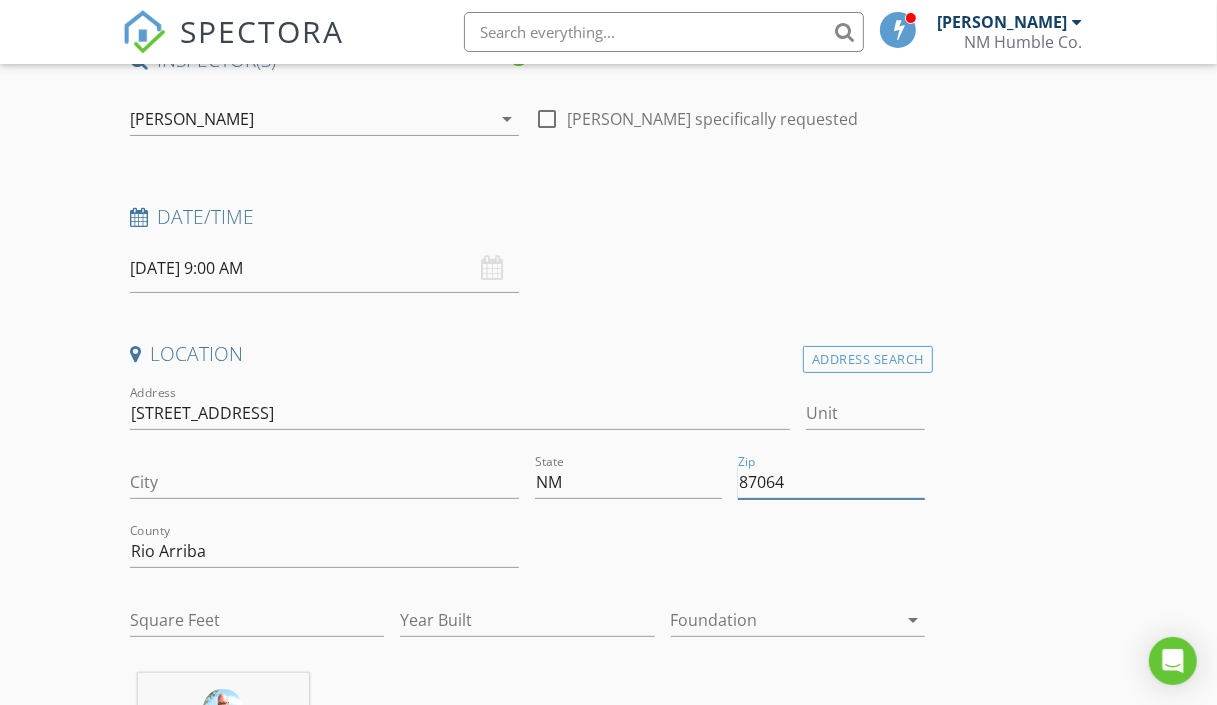 type on "87064" 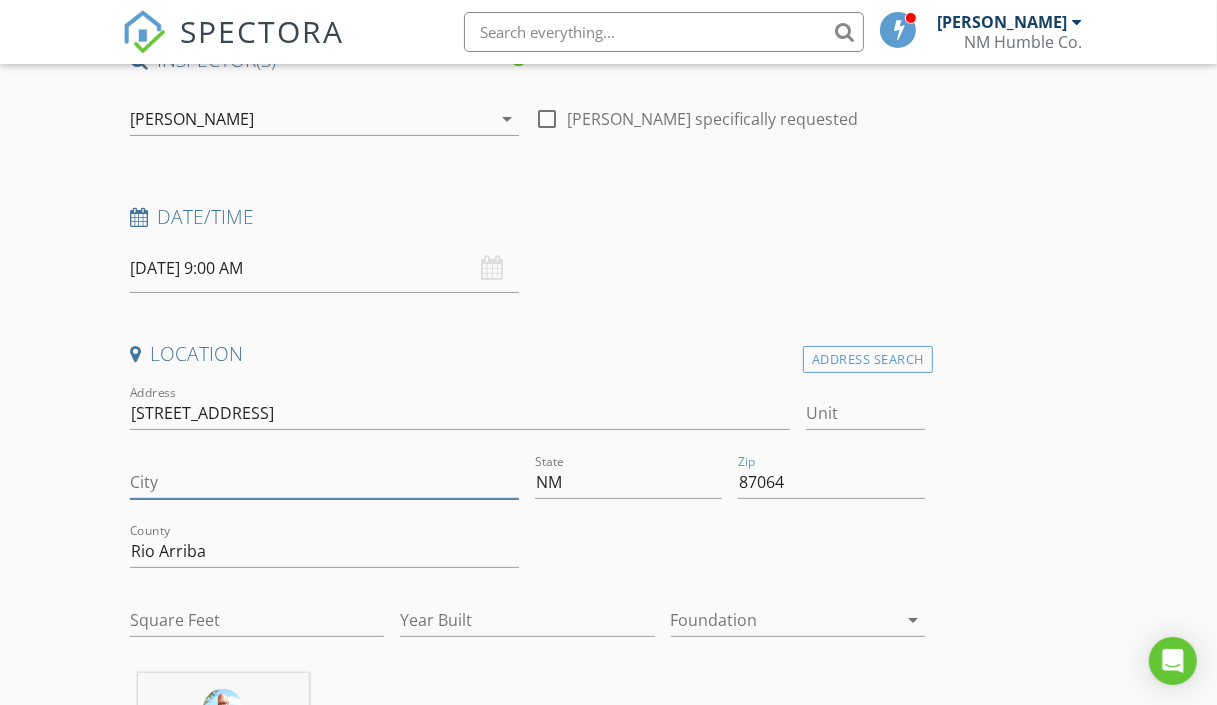 drag, startPoint x: 274, startPoint y: 471, endPoint x: 298, endPoint y: 451, distance: 31.241 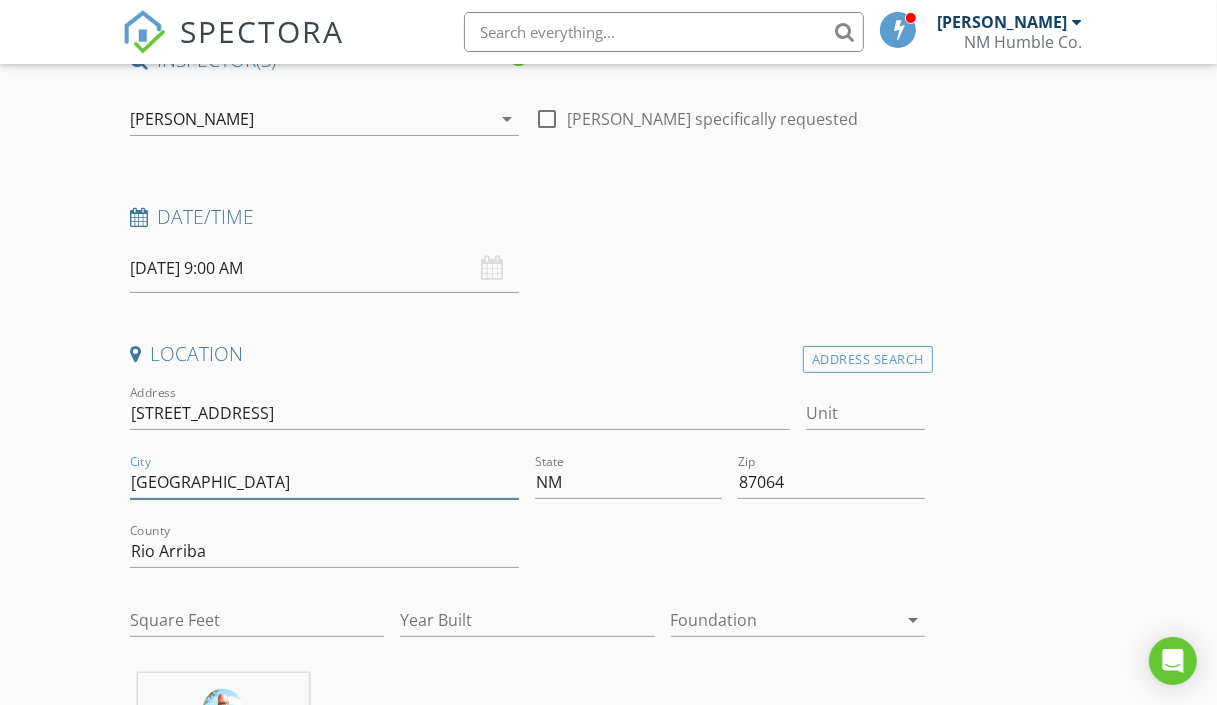 type on "[GEOGRAPHIC_DATA]" 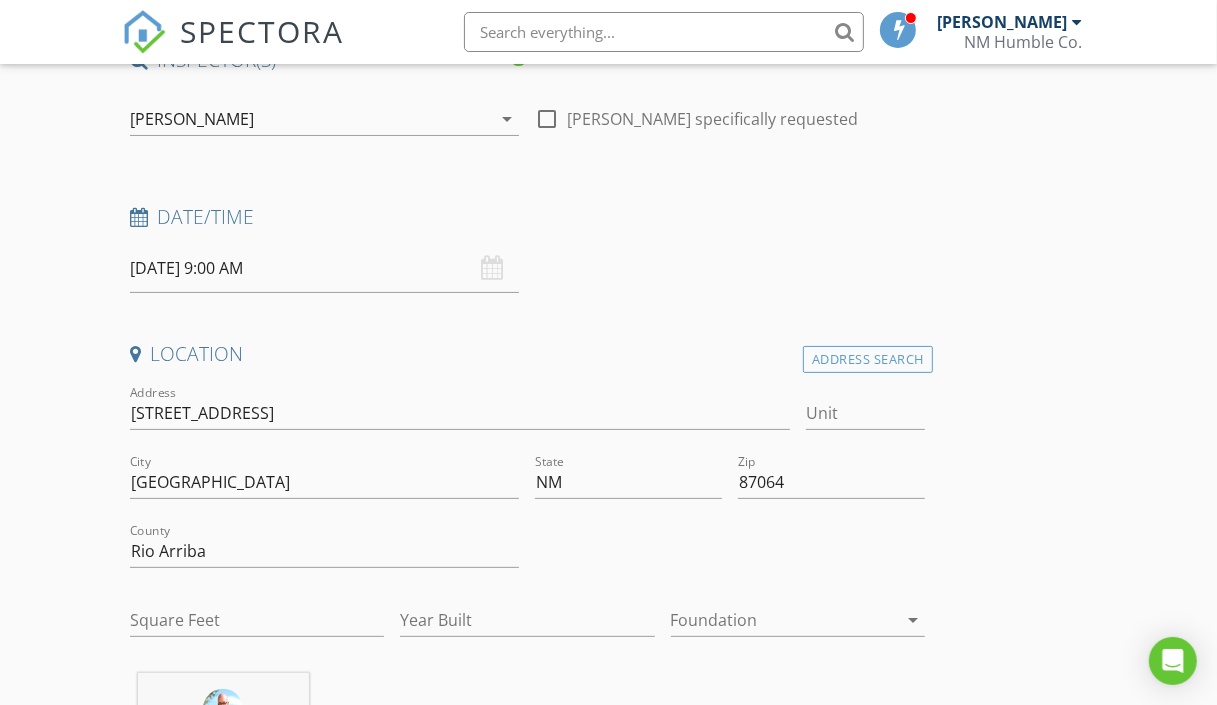 click on "New Inspection
Click here to use the New Order Form
INSPECTOR(S)
check_box   Mathew Rivera   PRIMARY   Mathew Rivera arrow_drop_down   check_box_outline_blank Mathew Rivera specifically requested
Date/Time
07/22/2025 9:00 AM
Location
Address Search       Address 101 Mesa Prieta Rd   Unit   City Youngsville   State NM   Zip 87064   County Rio Arriba     Square Feet   Year Built   Foundation arrow_drop_down     Mathew Rivera     112.2 miles     (3 hours)
client
check_box Enable Client CC email for this inspection   Client Search     check_box_outline_blank Client is a Company/Organization     First Name   Last Name   Email   CC Email   Phone           Notes   Private Notes
ADD ADDITIONAL client
SERVICES
arrow_drop_down     Select Discount Code arrow_drop_down" at bounding box center [608, 1652] 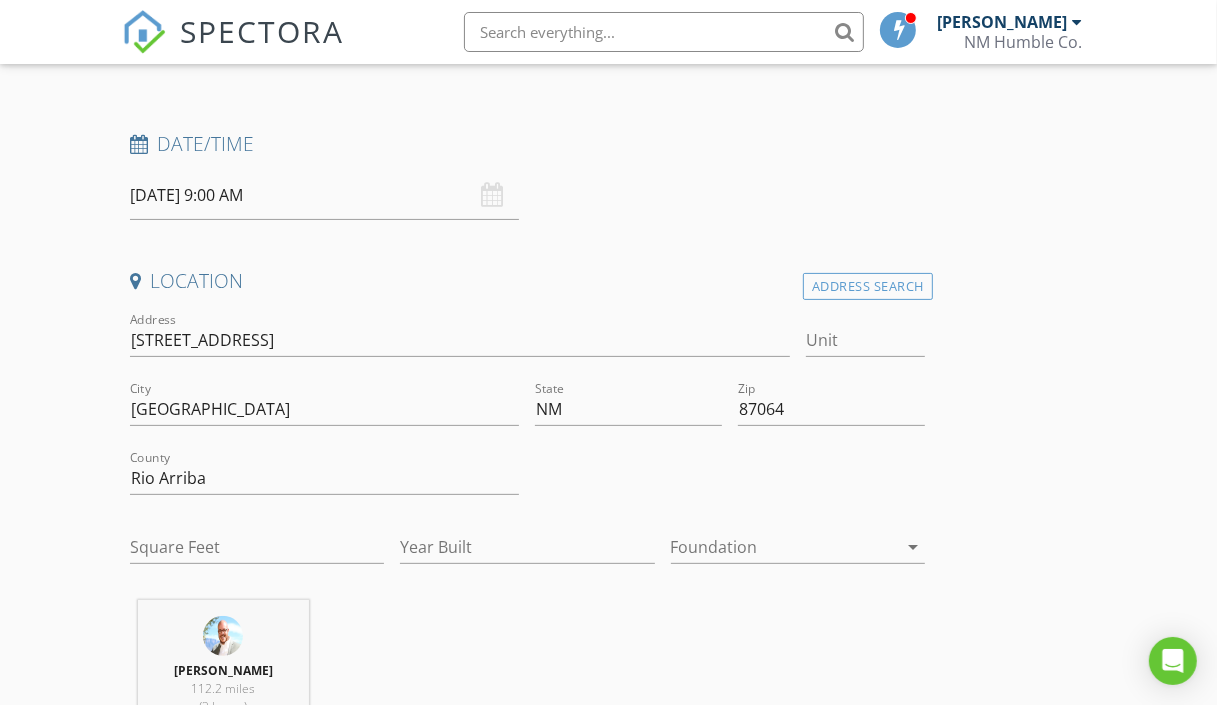 scroll, scrollTop: 310, scrollLeft: 0, axis: vertical 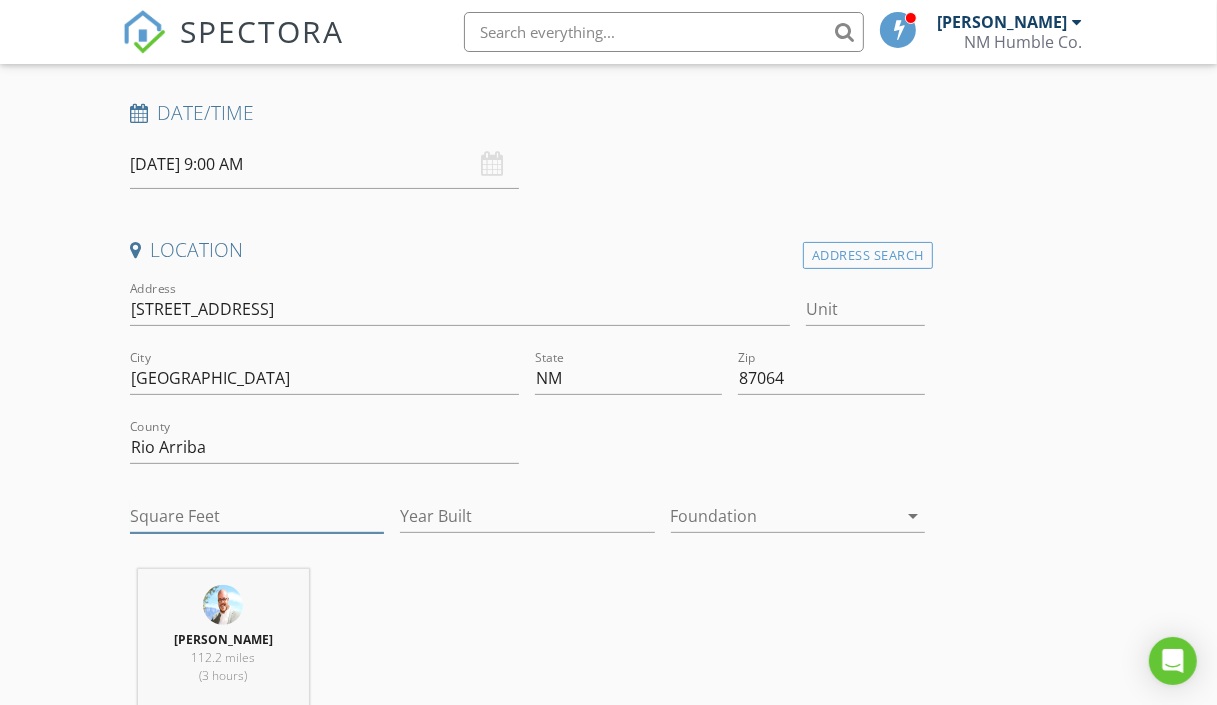 click on "Square Feet" at bounding box center [257, 516] 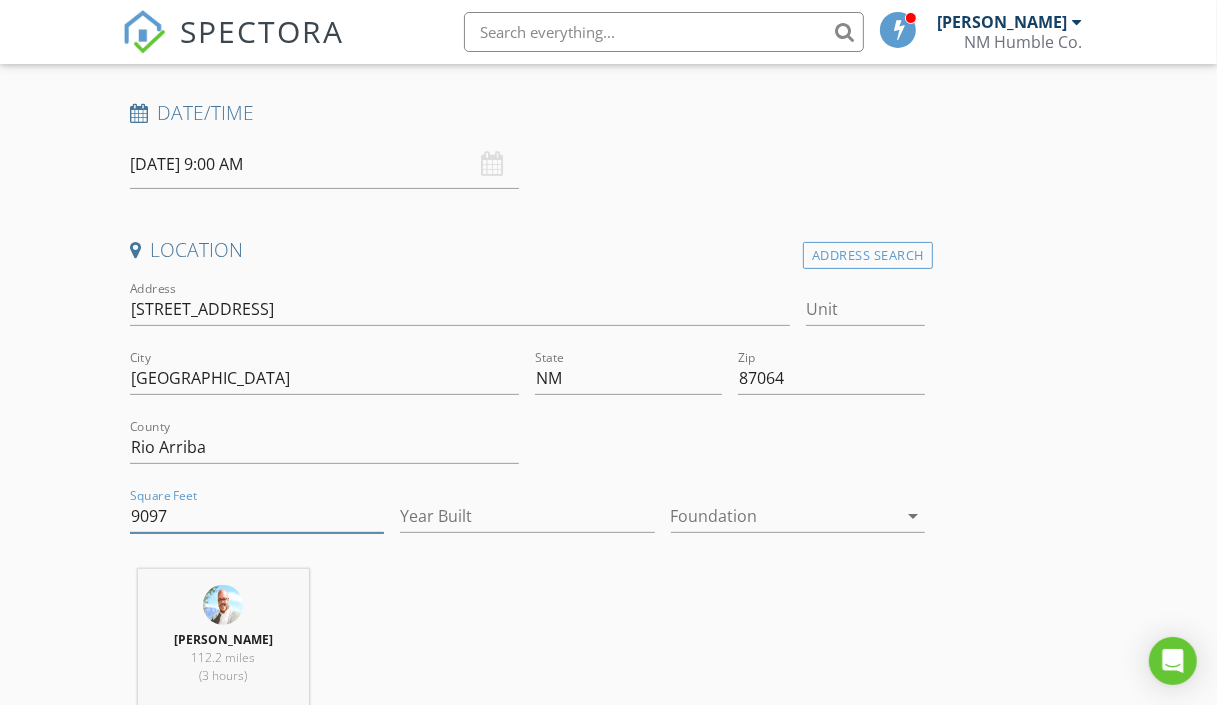 type on "9097" 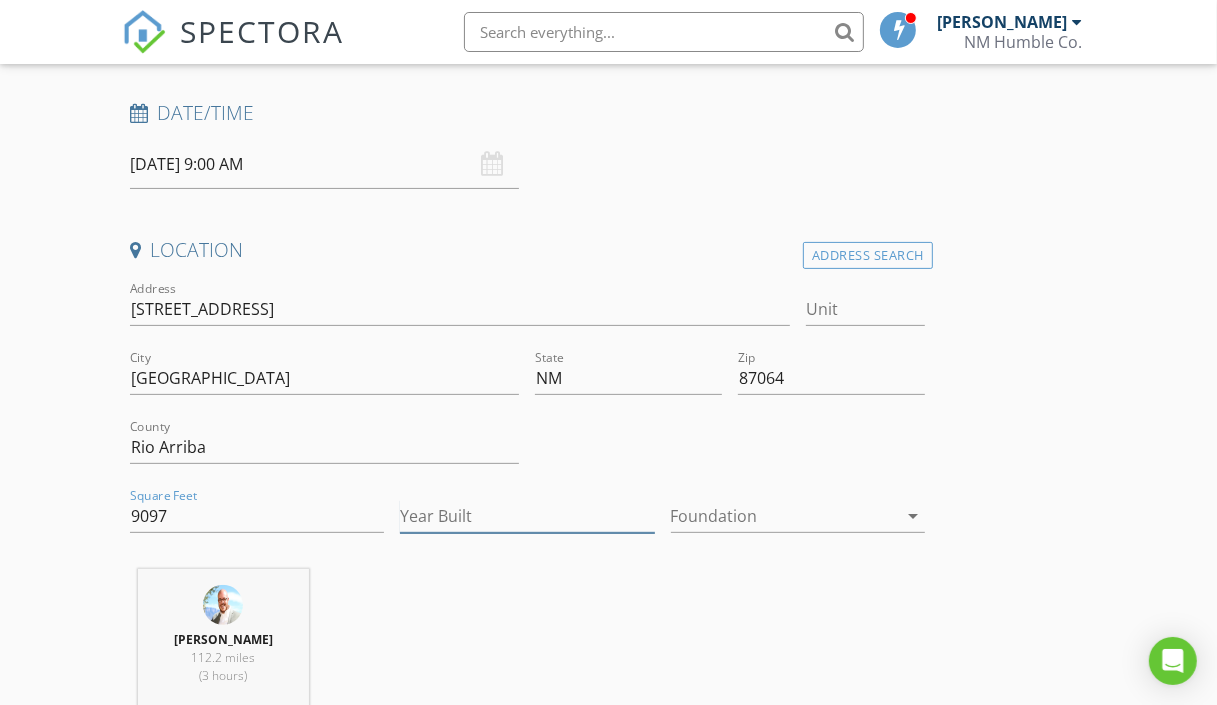click on "Year Built" at bounding box center [527, 516] 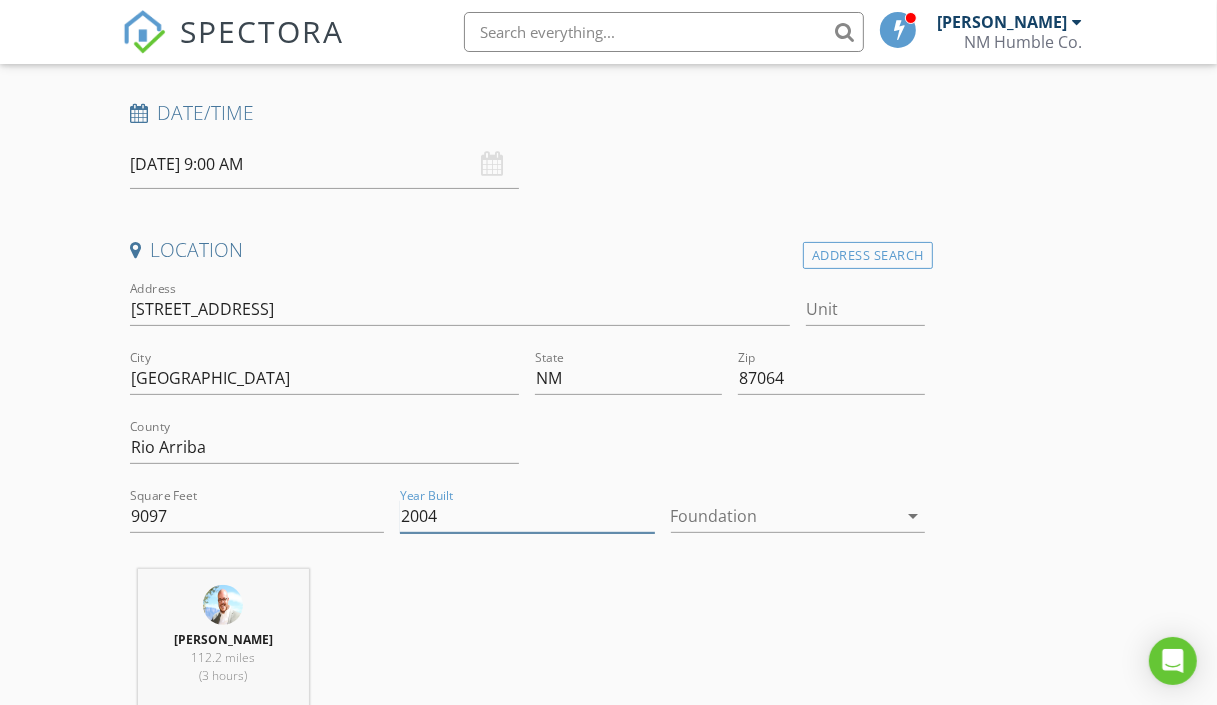 type on "2004" 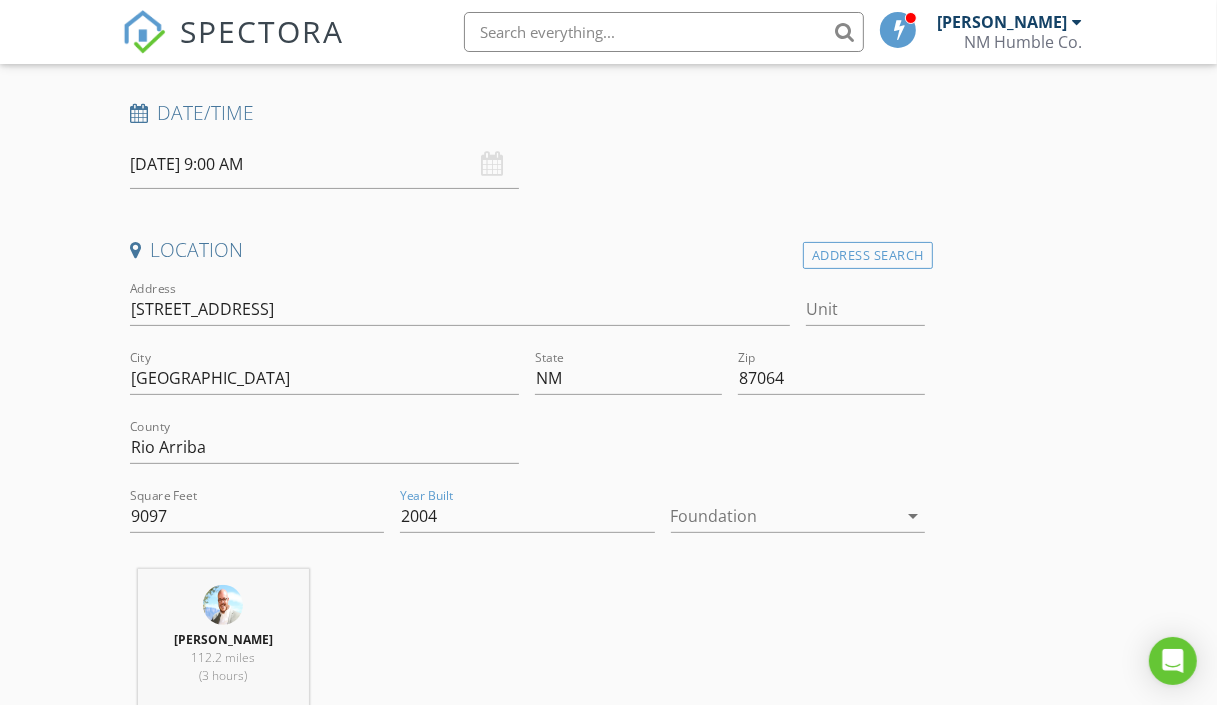 click at bounding box center [784, 516] 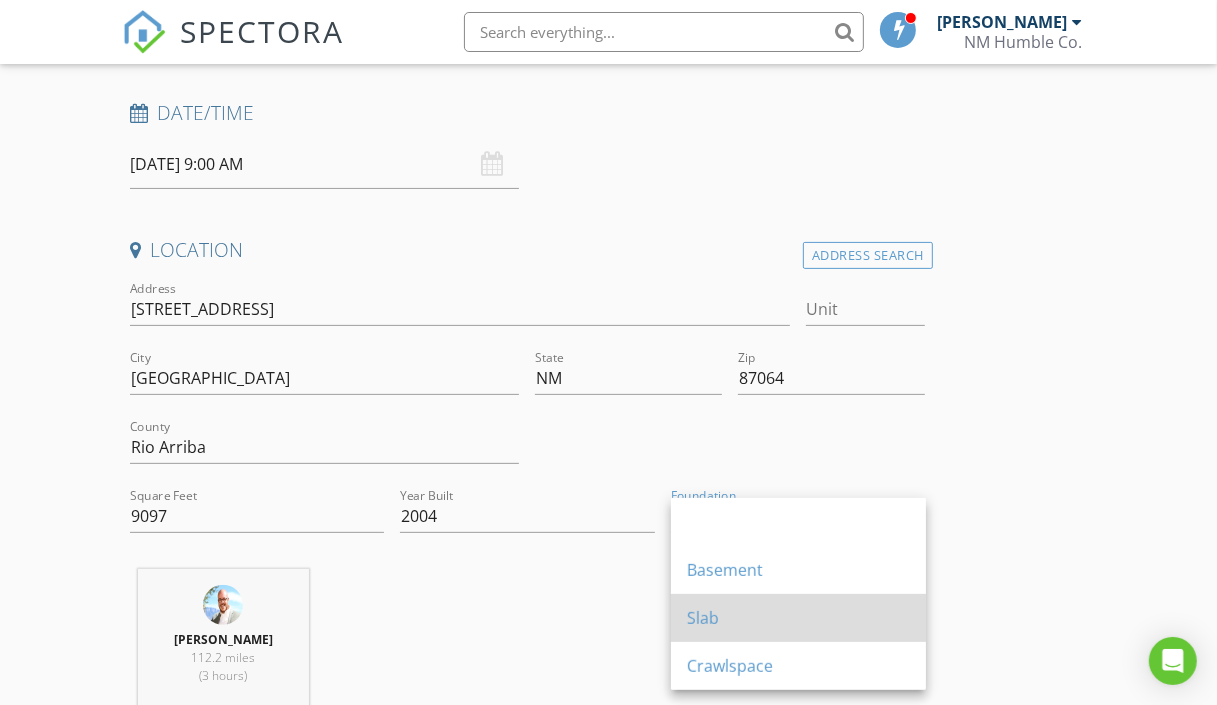 click on "Slab" at bounding box center (798, 618) 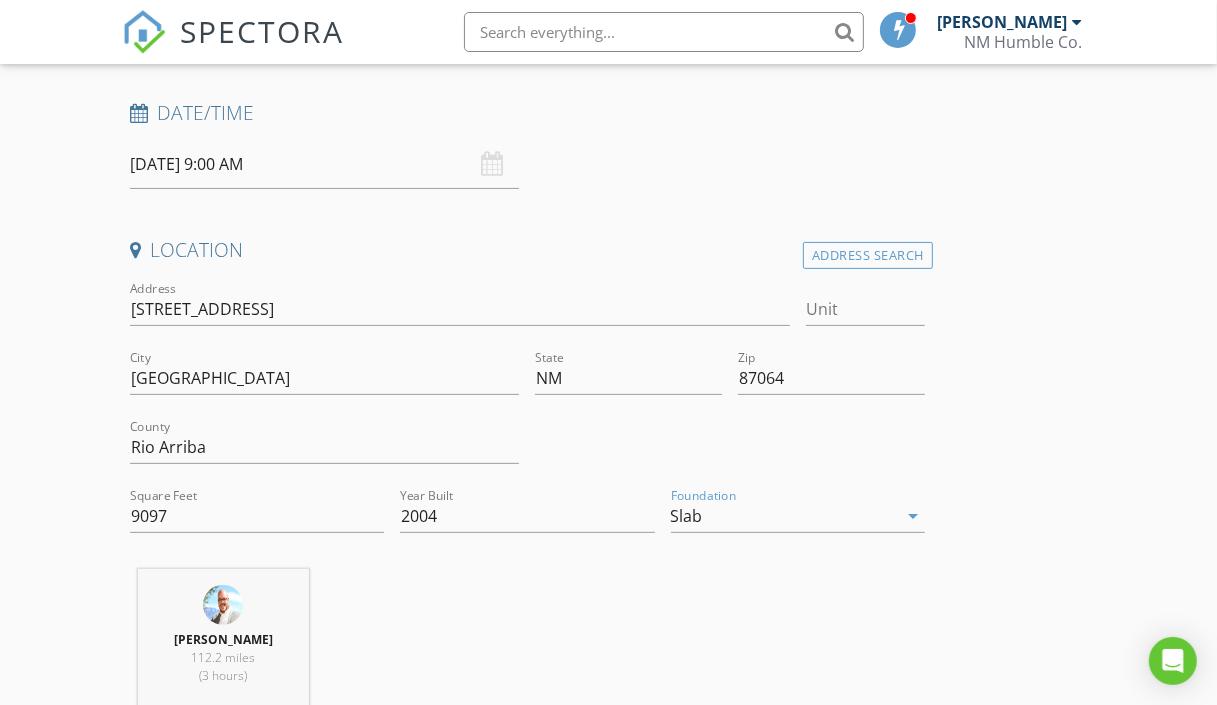 click on "INSPECTOR(S)
check_box   Mathew Rivera   PRIMARY   Mathew Rivera arrow_drop_down   check_box_outline_blank Mathew Rivera specifically requested
Date/Time
07/22/2025 9:00 AM
Location
Address Search       Address 101 Mesa Prieta Rd   Unit   City Youngsville   State NM   Zip 87064   County Rio Arriba     Square Feet 9097   Year Built 2004   Foundation Slab arrow_drop_down     Mathew Rivera     112.2 miles     (3 hours)
client
check_box Enable Client CC email for this inspection   Client Search     check_box_outline_blank Client is a Company/Organization     First Name   Last Name   Email   CC Email   Phone           Notes   Private Notes
ADD ADDITIONAL client
SERVICES
arrow_drop_down     Select Discount Code arrow_drop_down    Charges       TOTAL   $0.00    Duration" at bounding box center (609, 1582) 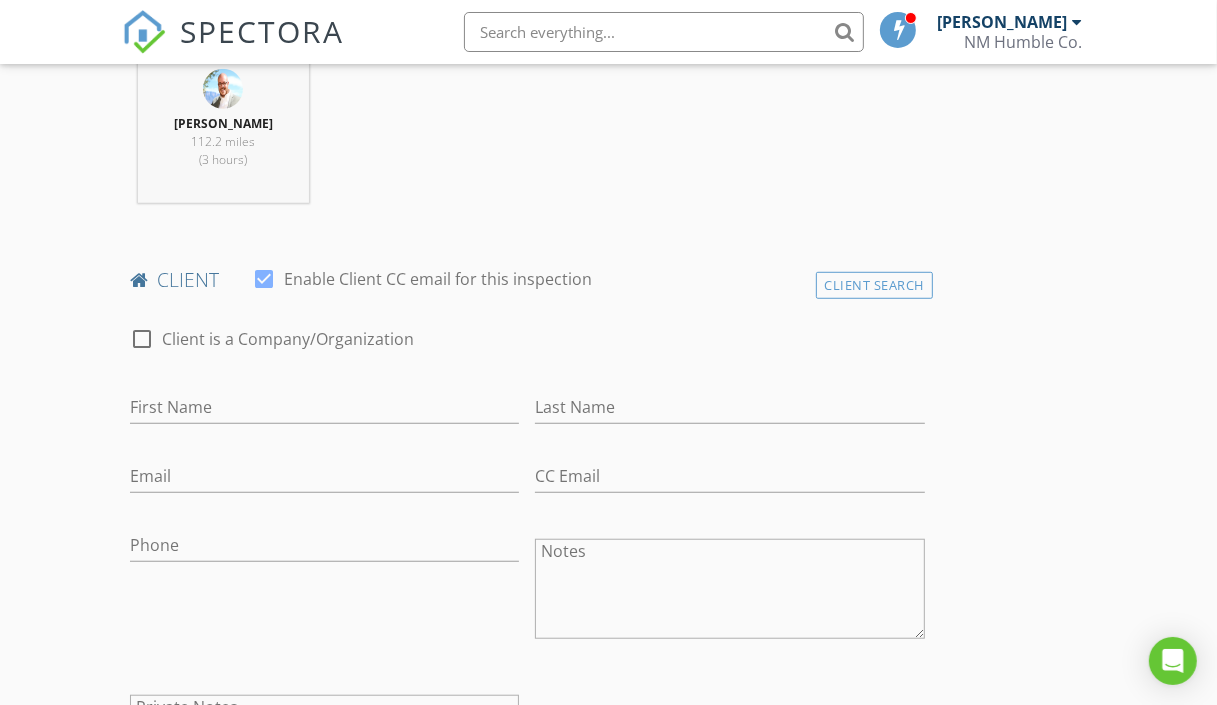 scroll, scrollTop: 827, scrollLeft: 0, axis: vertical 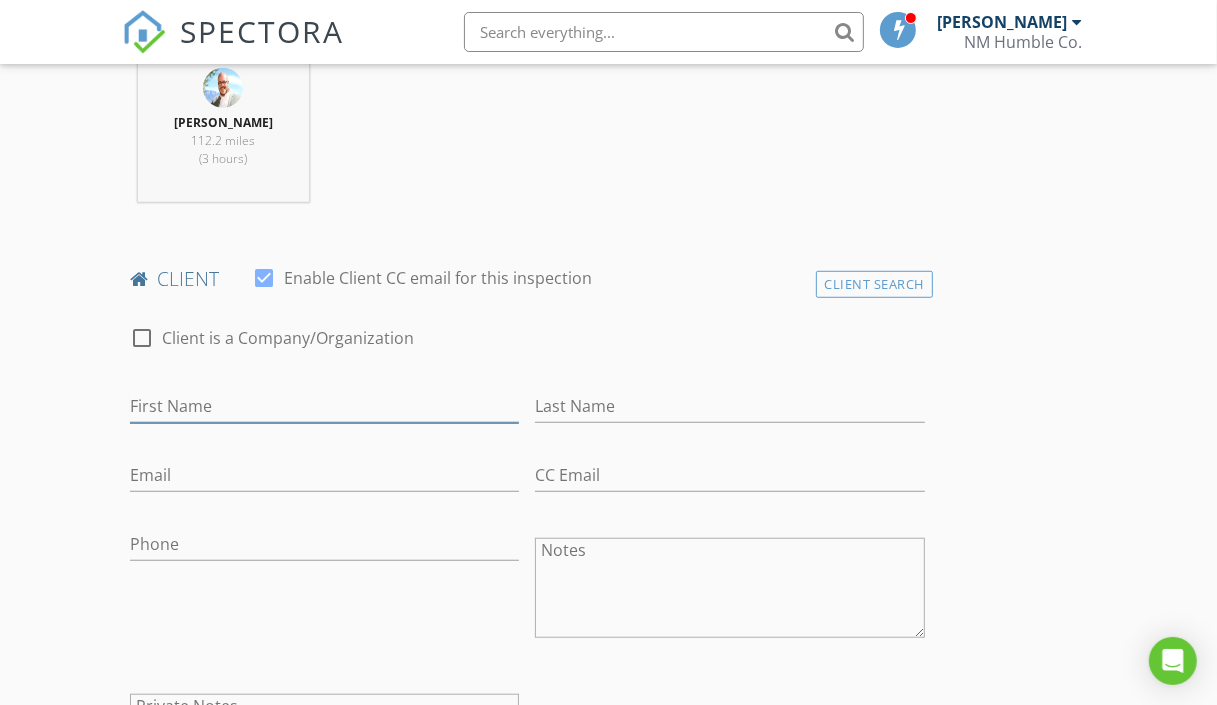 click on "First Name" at bounding box center [325, 406] 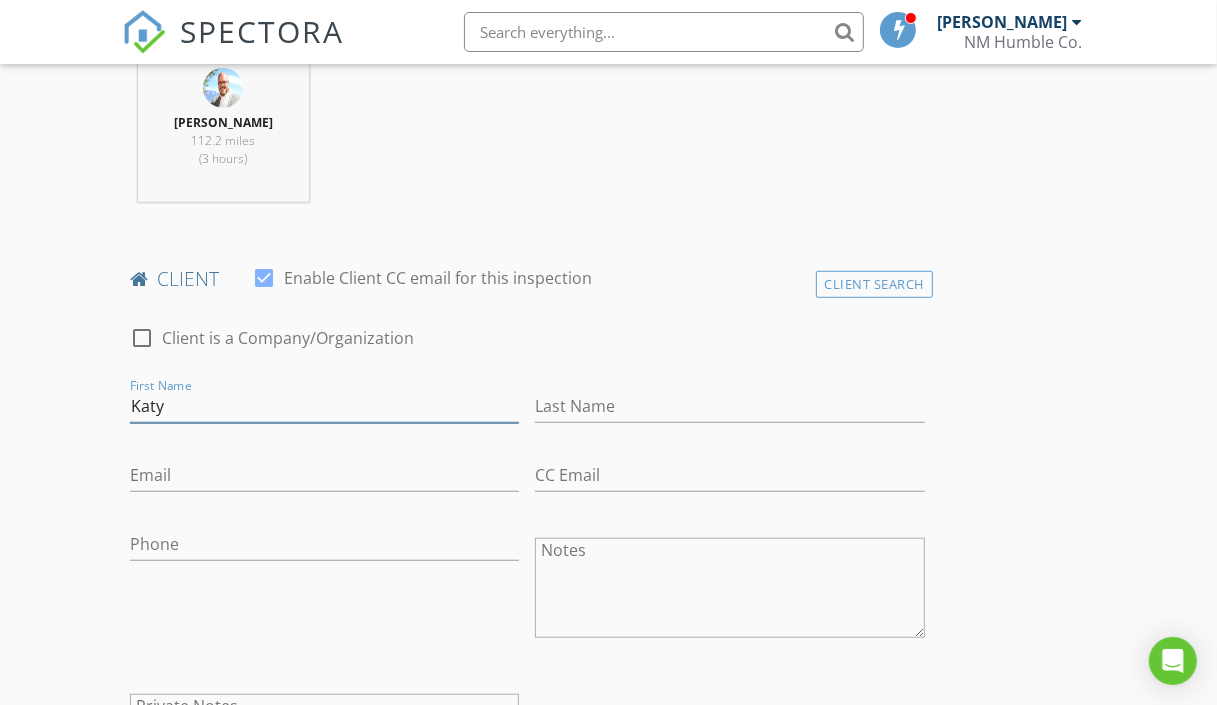 type on "Katy" 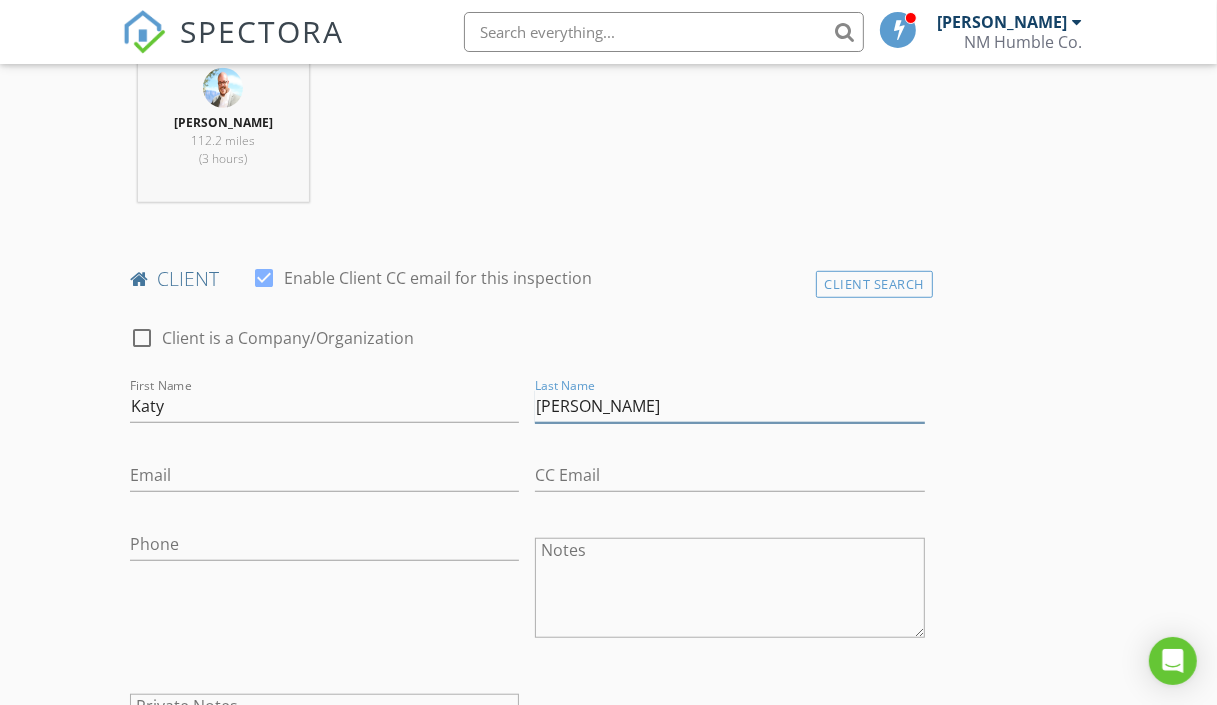 type on "[PERSON_NAME]" 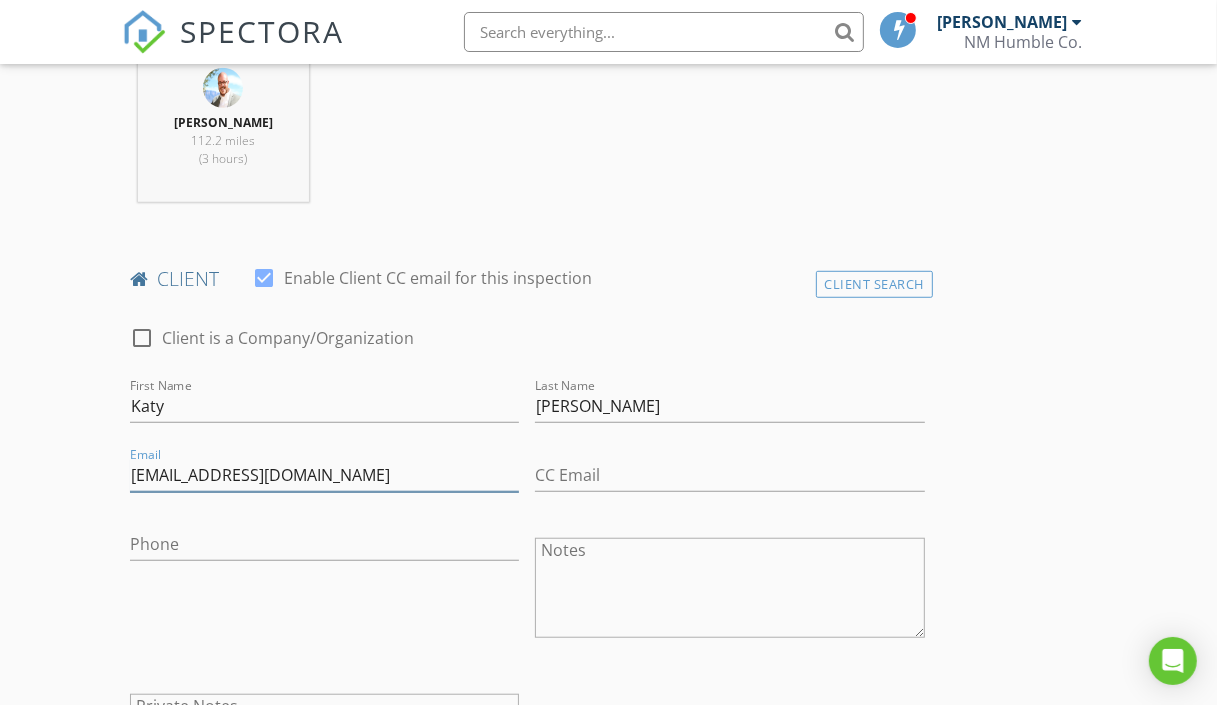 type on "[EMAIL_ADDRESS][DOMAIN_NAME]" 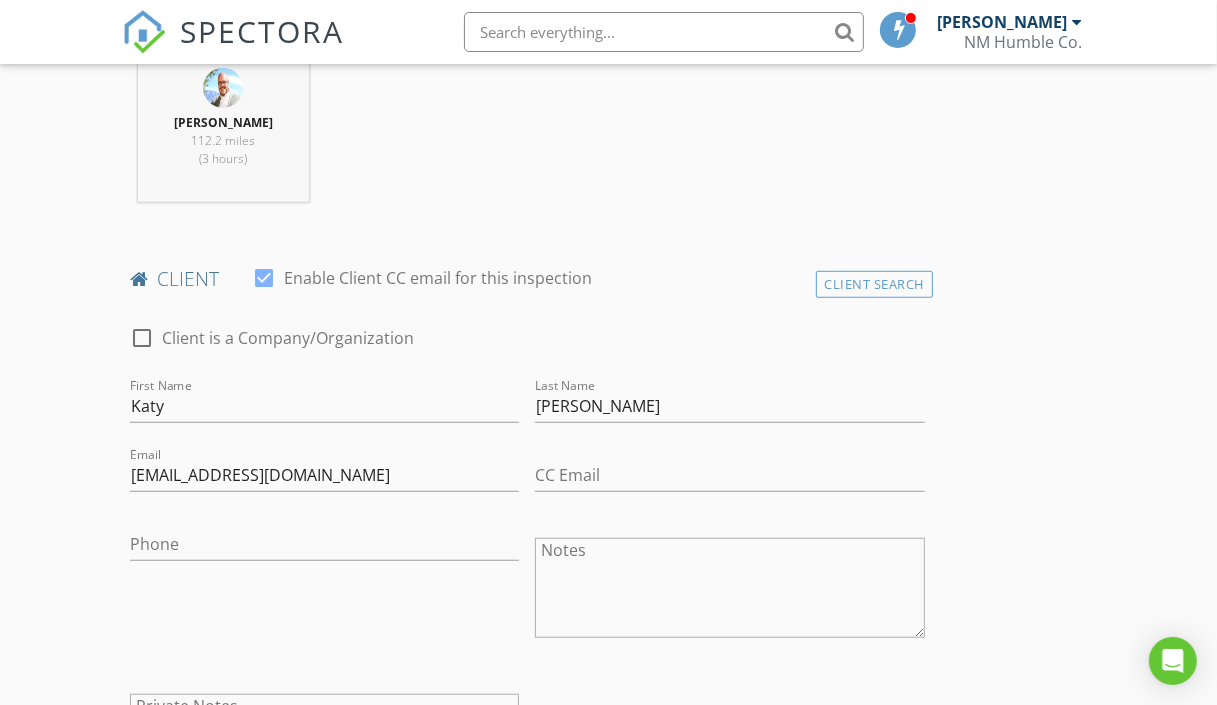 click on "New Inspection
Click here to use the New Order Form
INSPECTOR(S)
check_box   Mathew Rivera   PRIMARY   Mathew Rivera arrow_drop_down   check_box_outline_blank Mathew Rivera specifically requested
Date/Time
07/22/2025 9:00 AM
Location
Address Search       Address 101 Mesa Prieta Rd   Unit   City Youngsville   State NM   Zip 87064   County Rio Arriba     Square Feet 9097   Year Built 2004   Foundation Slab arrow_drop_down     Mathew Rivera     112.2 miles     (3 hours)
client
check_box Enable Client CC email for this inspection   Client Search     check_box_outline_blank Client is a Company/Organization     First Name Katy   Last Name McIntyre   Email kkmci@aol.com   CC Email   Phone           Notes   Private Notes
ADD ADDITIONAL client
SERVICES
arrow_drop_down" at bounding box center [608, 1031] 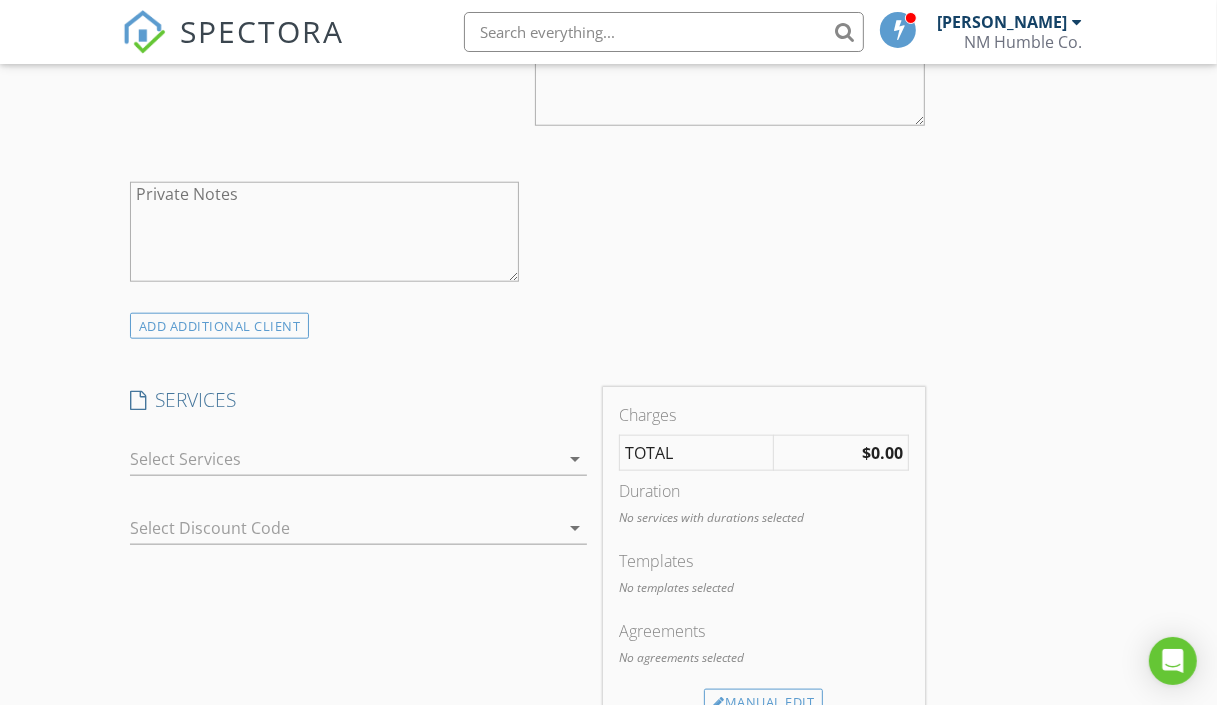 scroll, scrollTop: 1344, scrollLeft: 0, axis: vertical 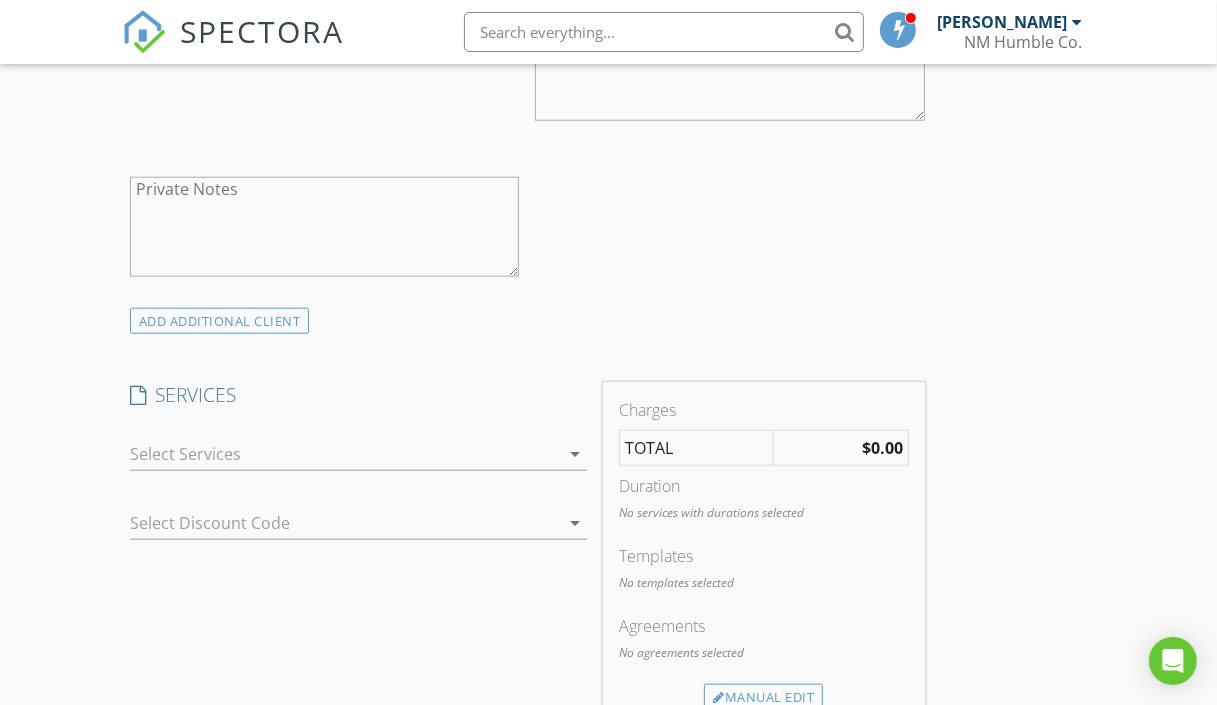 click at bounding box center [344, 454] 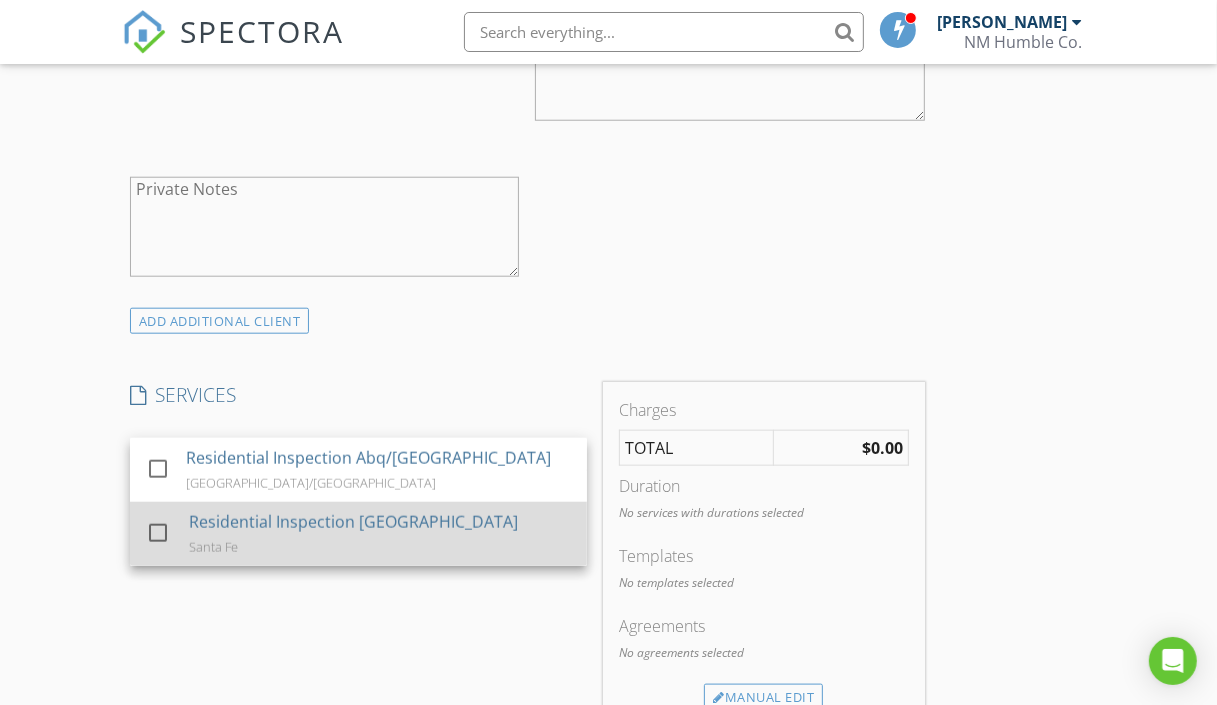 click at bounding box center (158, 533) 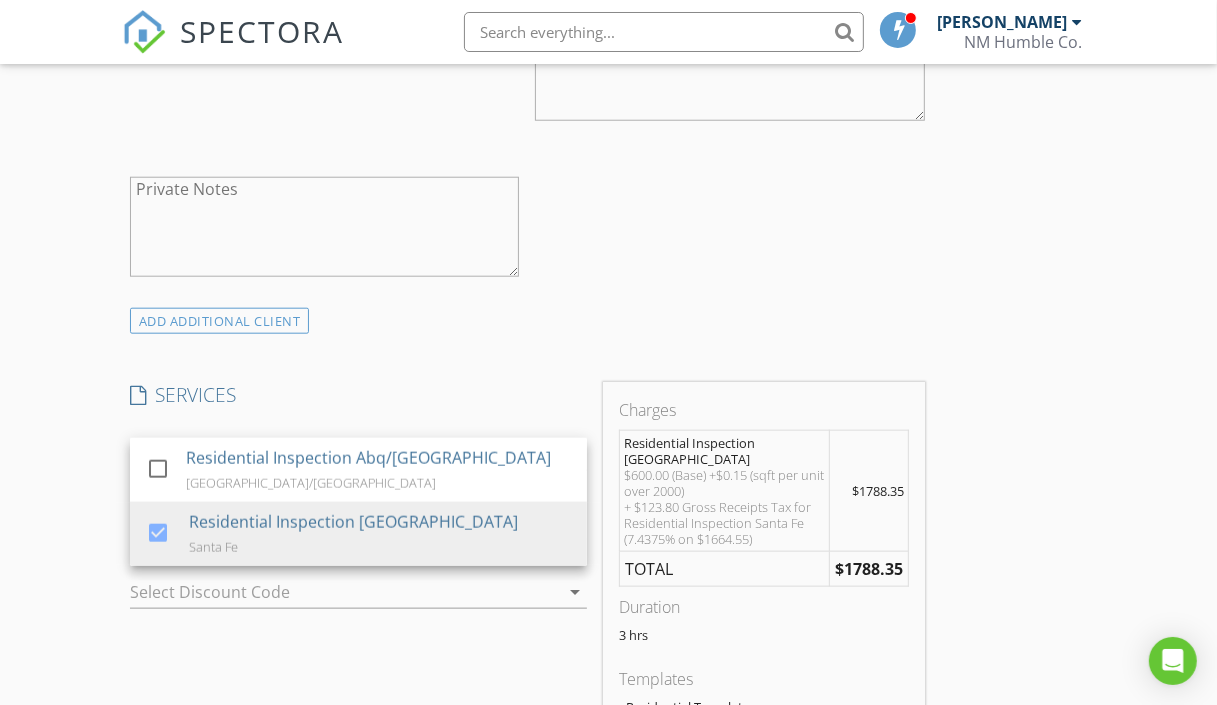 click on "New Inspection
Click here to use the New Order Form
INSPECTOR(S)
check_box   Mathew Rivera   PRIMARY   Mathew Rivera arrow_drop_down   check_box_outline_blank Mathew Rivera specifically requested
Date/Time
07/22/2025 9:00 AM
Location
Address Search       Address 101 Mesa Prieta Rd   Unit   City Youngsville   State NM   Zip 87064   County Rio Arriba     Square Feet 9097   Year Built 2004   Foundation Slab arrow_drop_down     Mathew Rivera     112.2 miles     (3 hours)
client
check_box Enable Client CC email for this inspection   Client Search     check_box_outline_blank Client is a Company/Organization     First Name Katy   Last Name McIntyre   Email kkmci@aol.com   CC Email   Phone           Notes   Private Notes
ADD ADDITIONAL client
SERVICES
check_box" at bounding box center (608, 561) 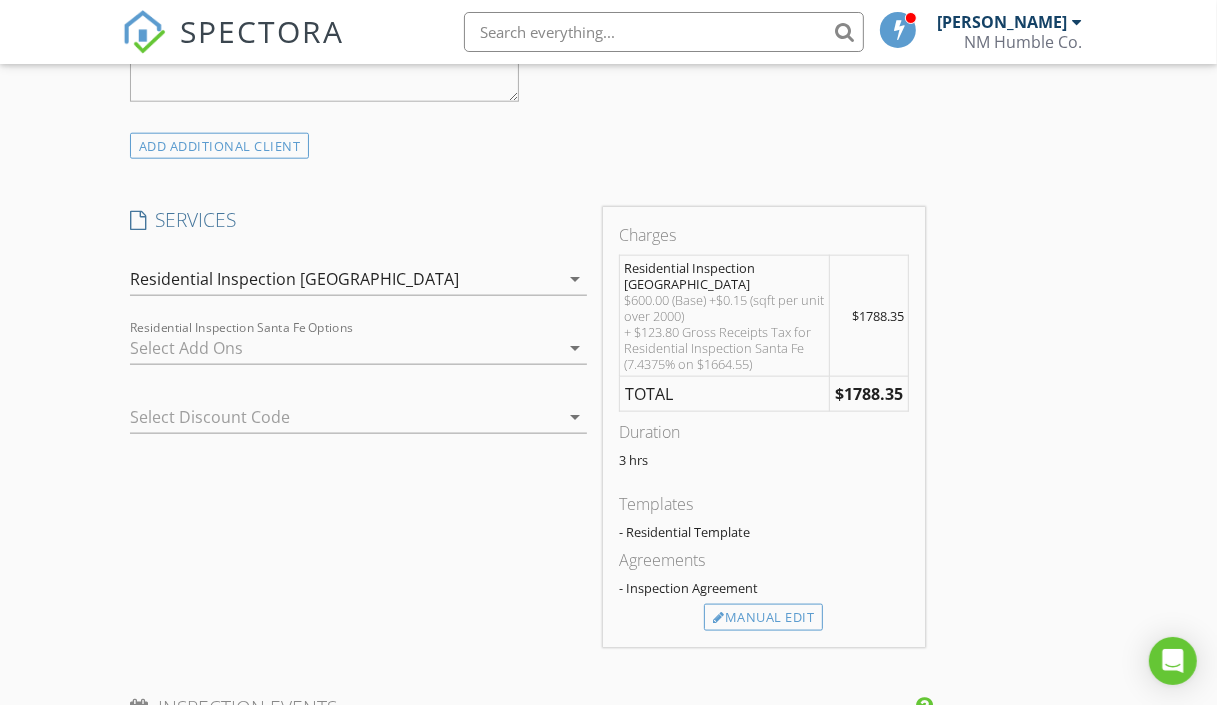 scroll, scrollTop: 1551, scrollLeft: 0, axis: vertical 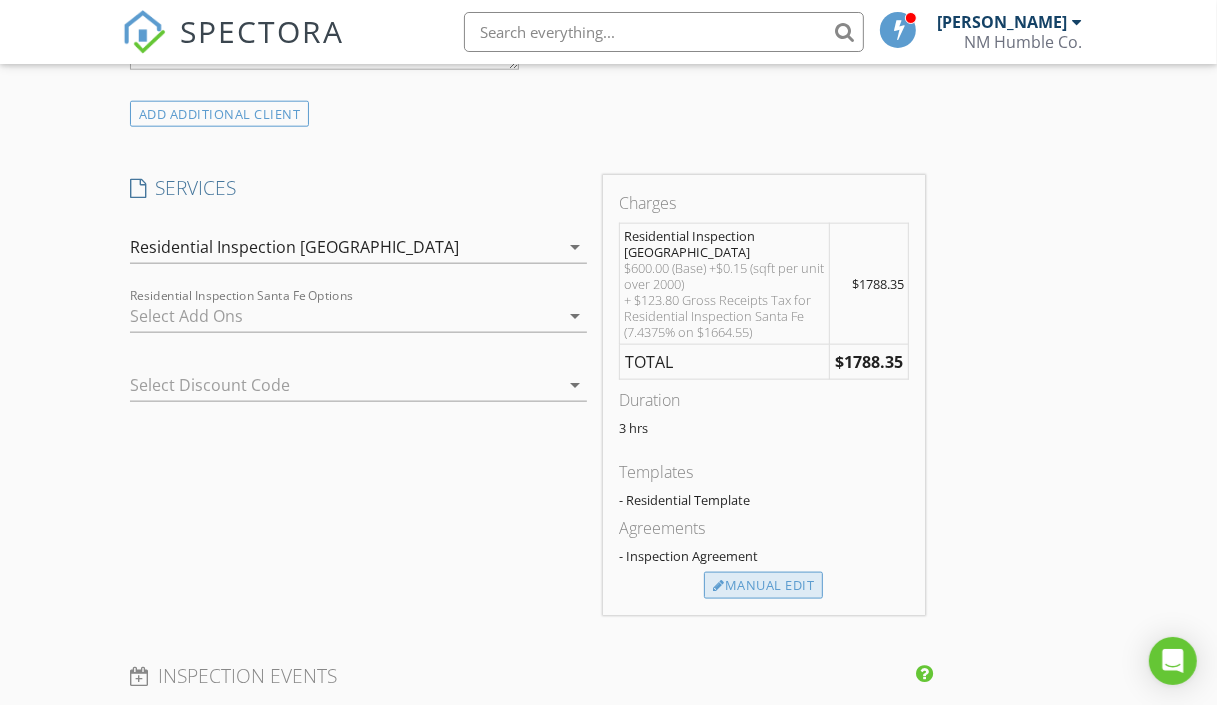 click on "Manual Edit" at bounding box center (763, 586) 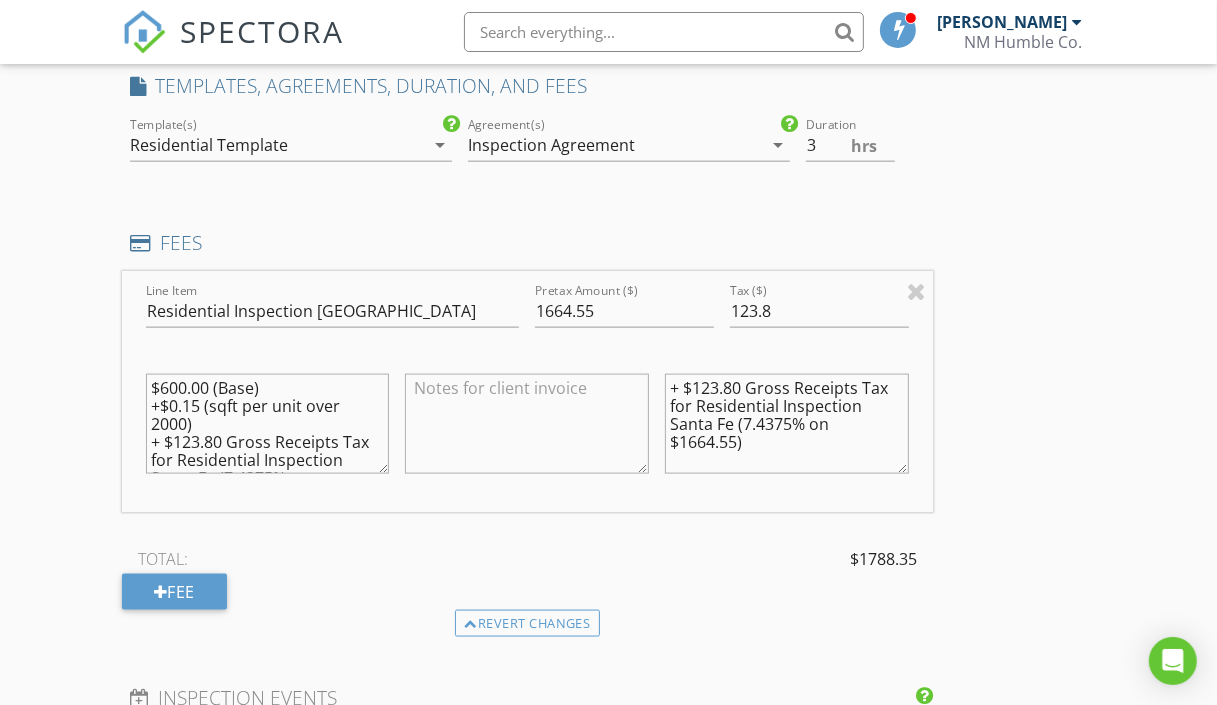 scroll, scrollTop: 1655, scrollLeft: 0, axis: vertical 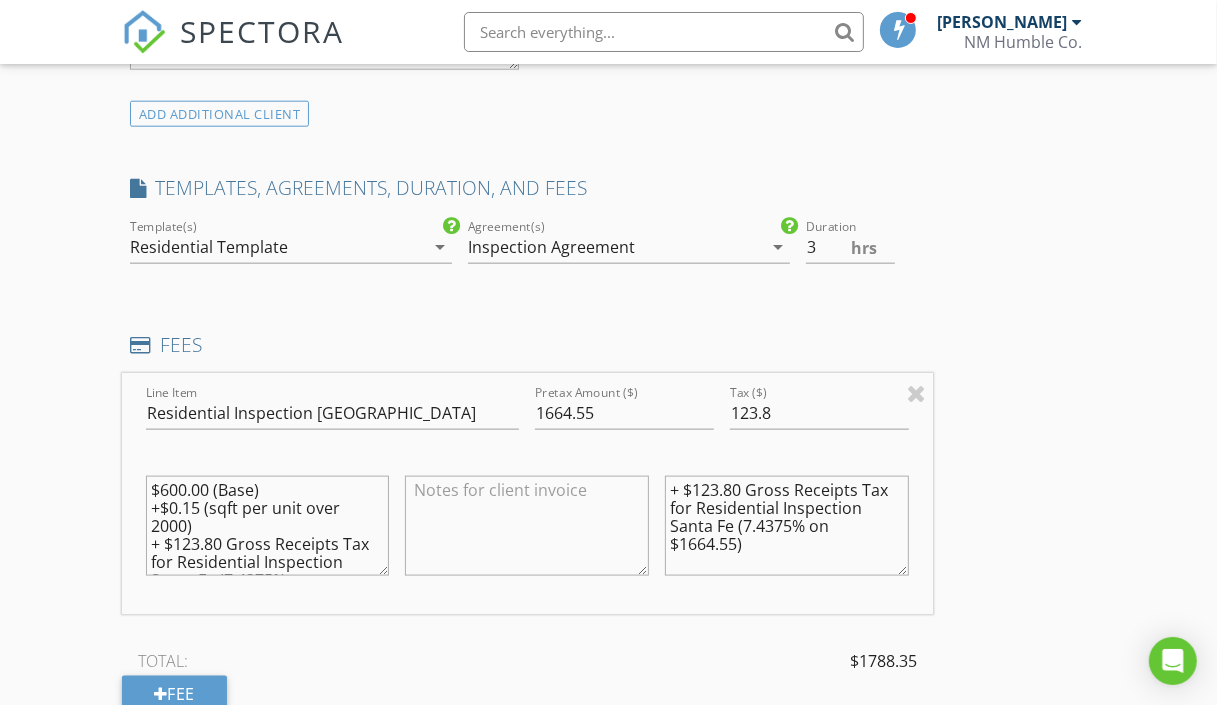 drag, startPoint x: 229, startPoint y: 543, endPoint x: 124, endPoint y: 459, distance: 134.4656 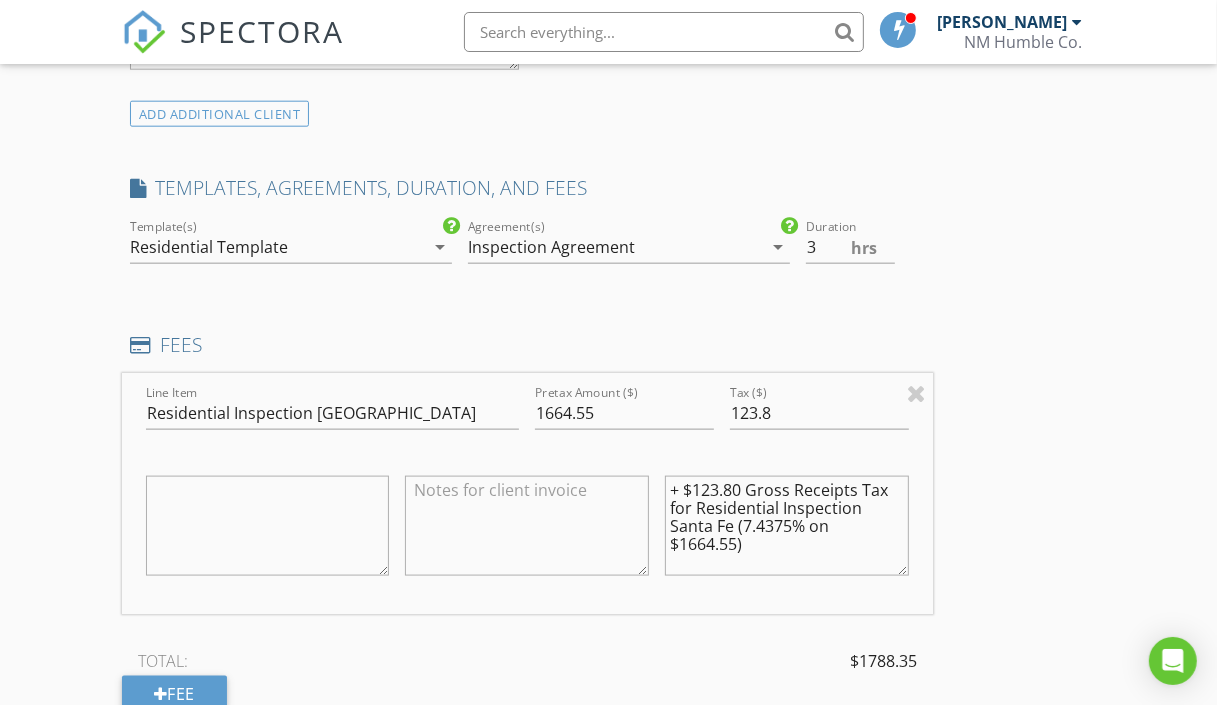 type 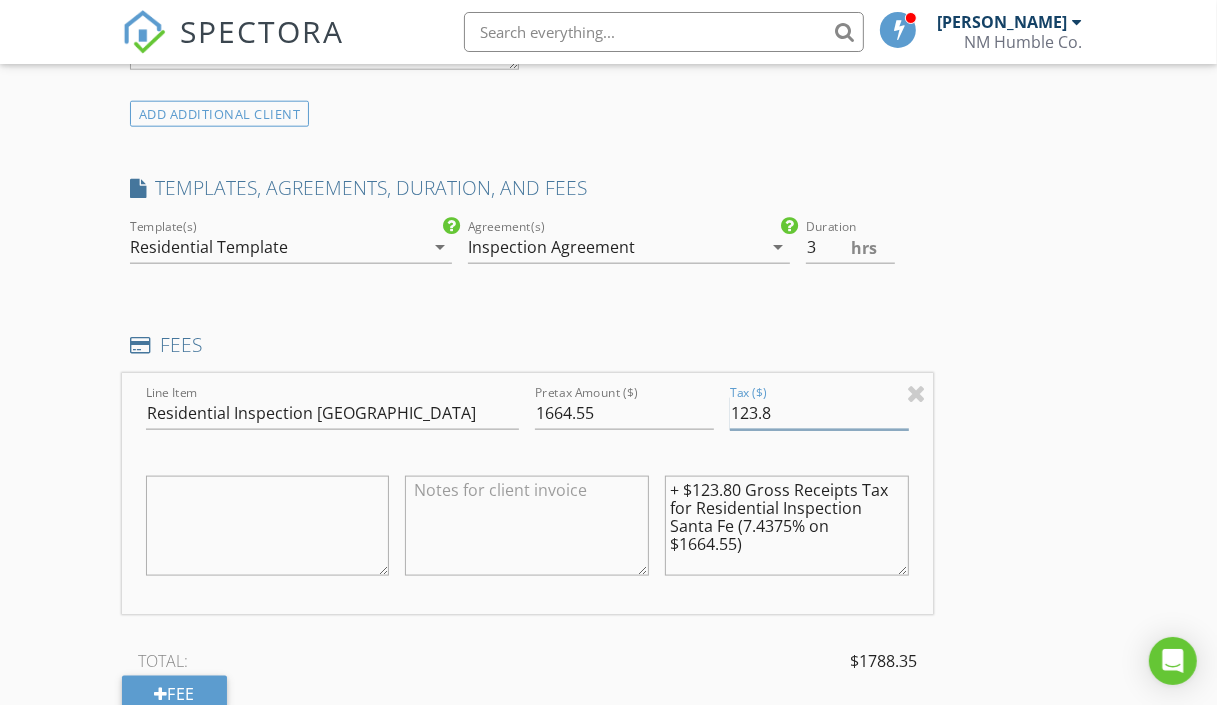 click on "123.8" at bounding box center [819, 413] 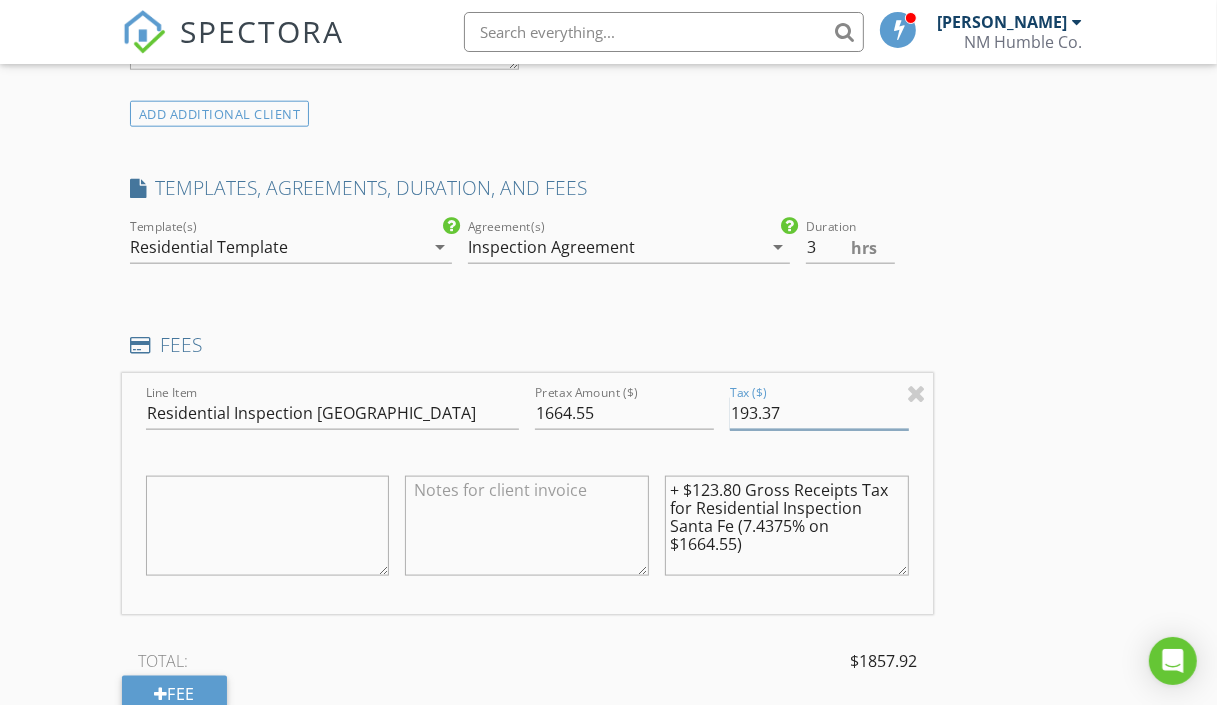 type on "193.37" 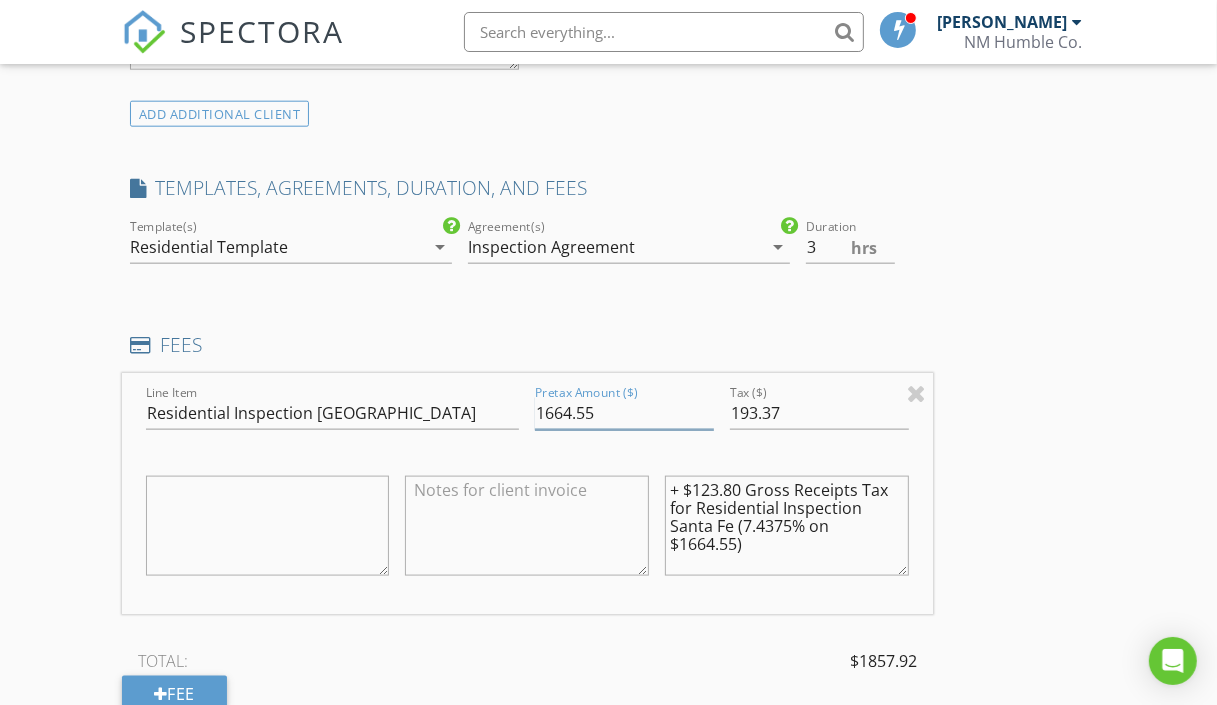 click on "1664.55" at bounding box center (624, 413) 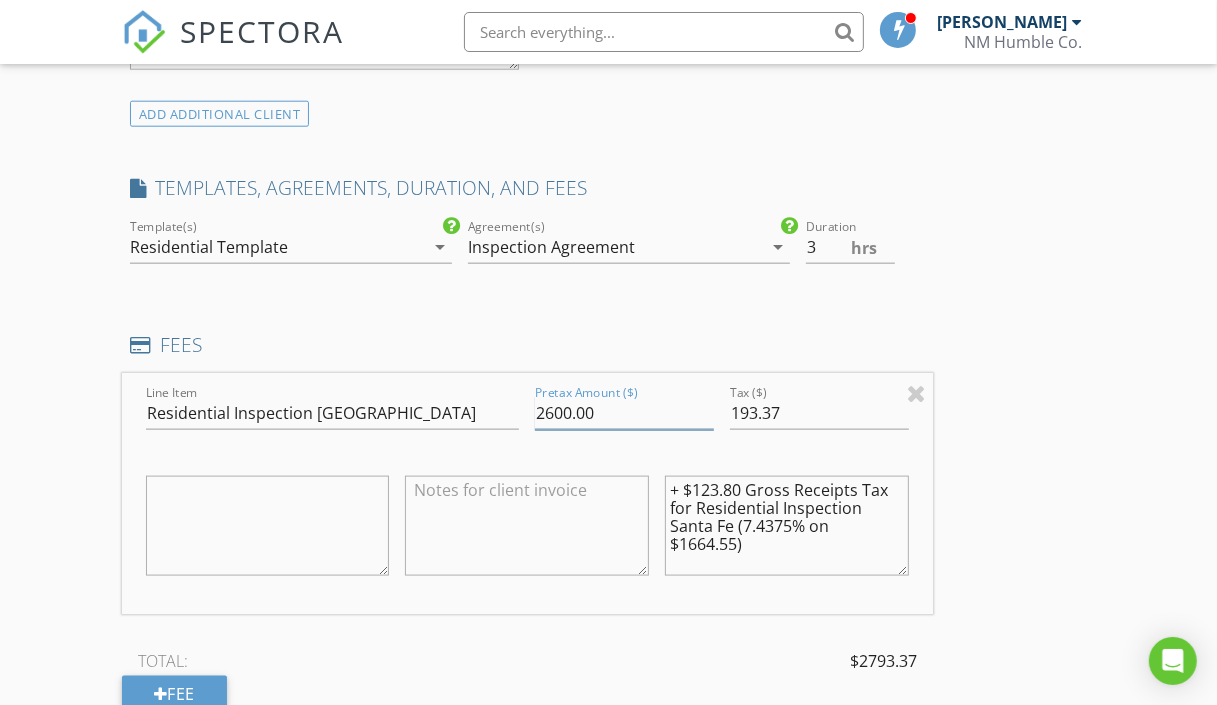 type on "2600.00" 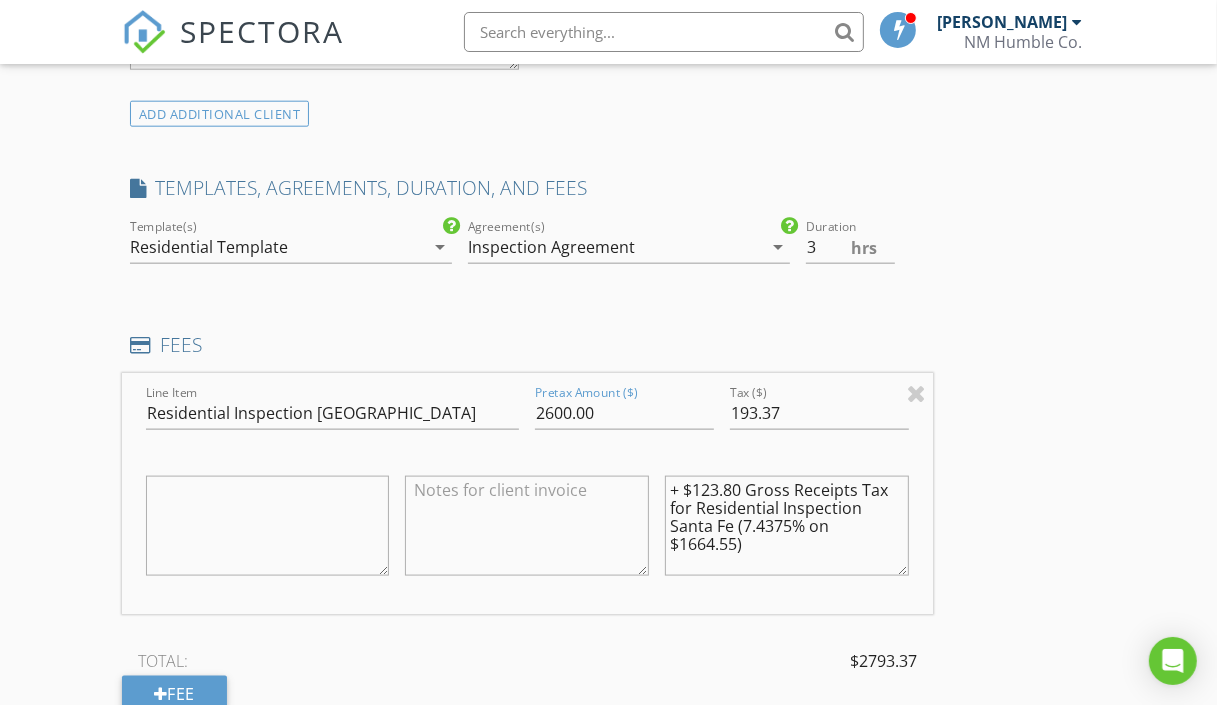drag, startPoint x: 1066, startPoint y: 435, endPoint x: 1041, endPoint y: 436, distance: 25.019993 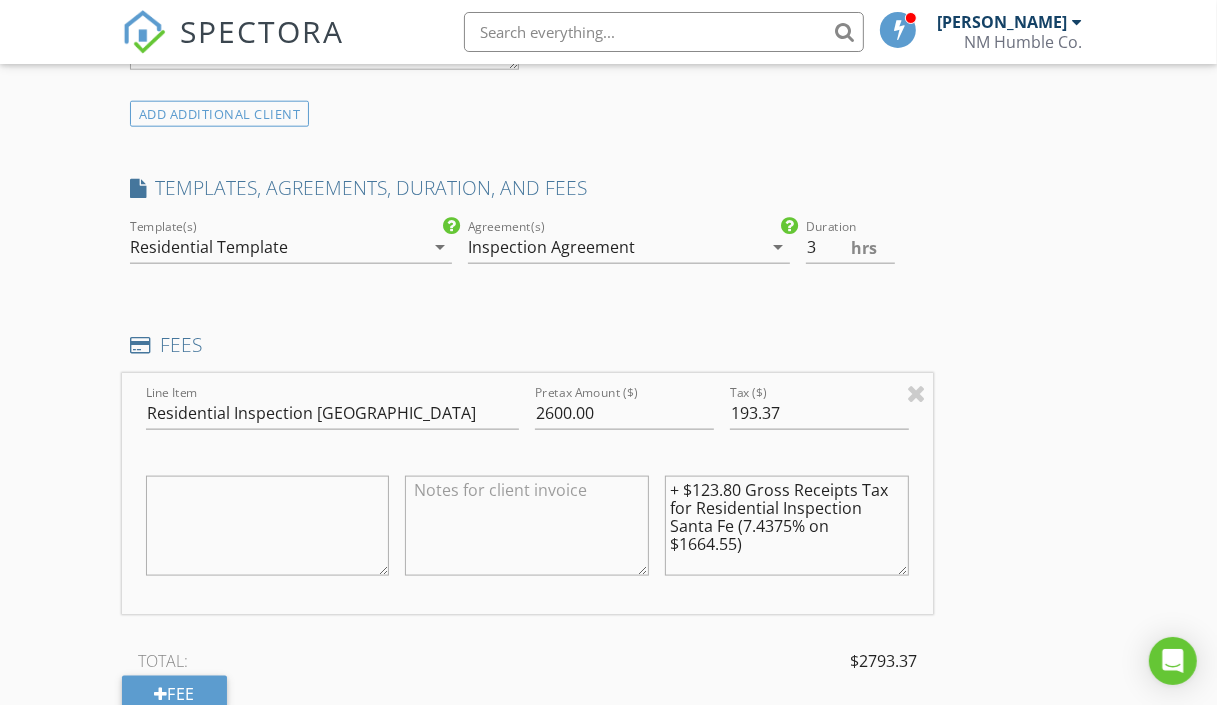 click on "+ $123.80 Gross Receipts Tax for Residential Inspection Santa Fe (7.4375% on $1664.55)" at bounding box center [787, 526] 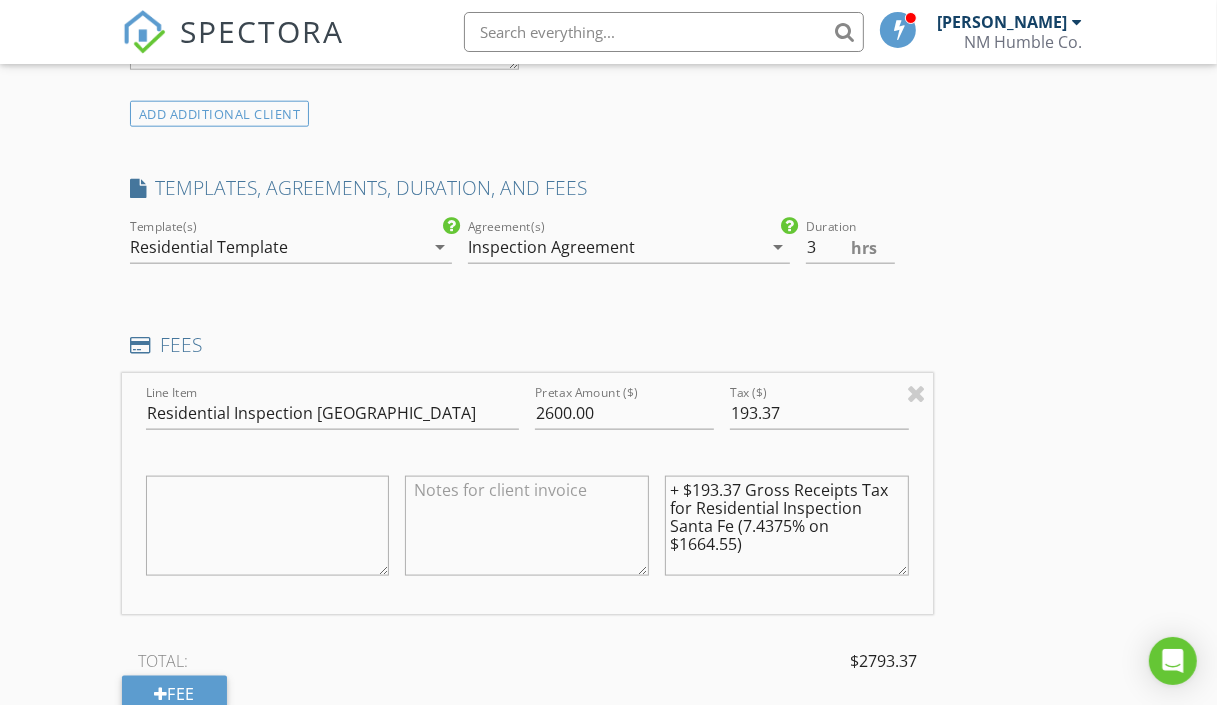 drag, startPoint x: 735, startPoint y: 537, endPoint x: 681, endPoint y: 538, distance: 54.00926 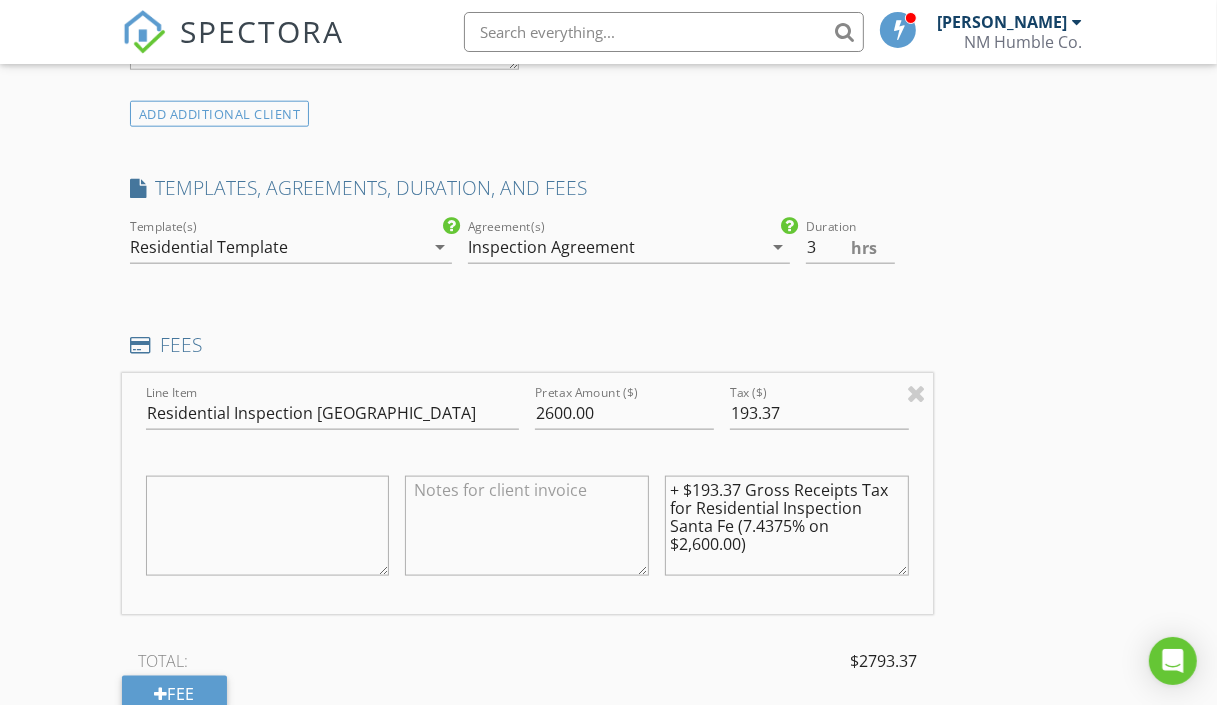 type on "+ $193.37 Gross Receipts Tax for Residential Inspection Santa Fe (7.4375% on $2,600.00)" 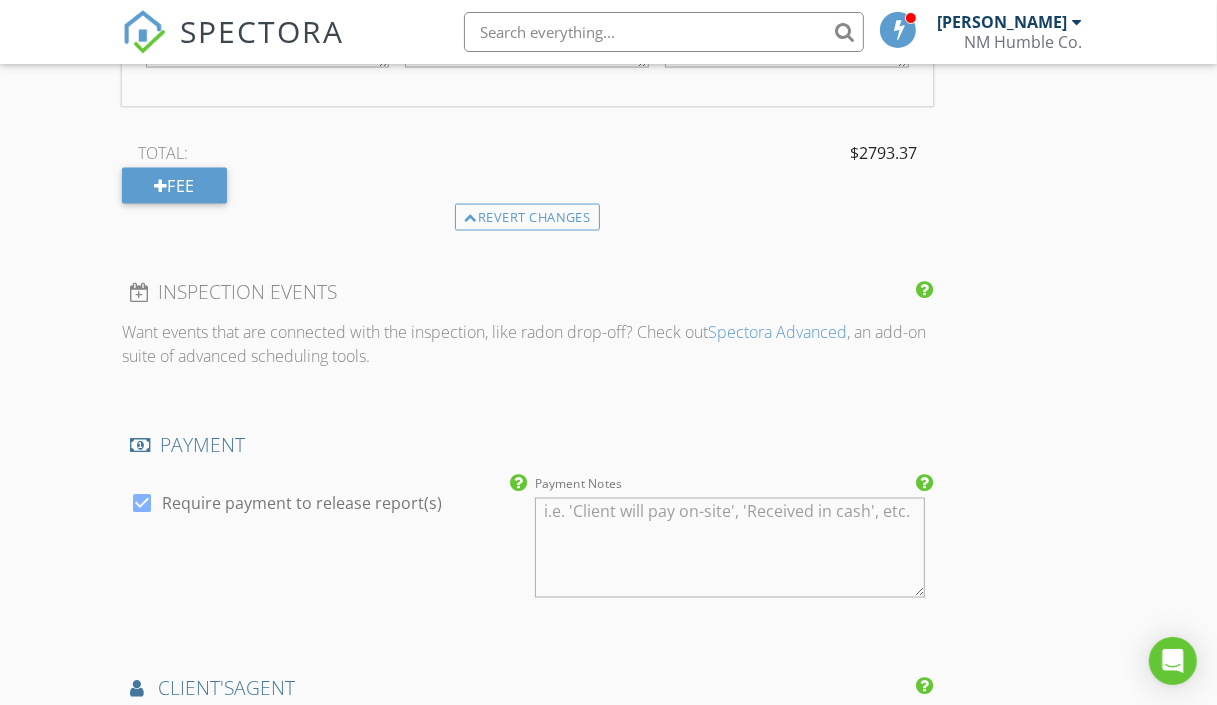 scroll, scrollTop: 1862, scrollLeft: 0, axis: vertical 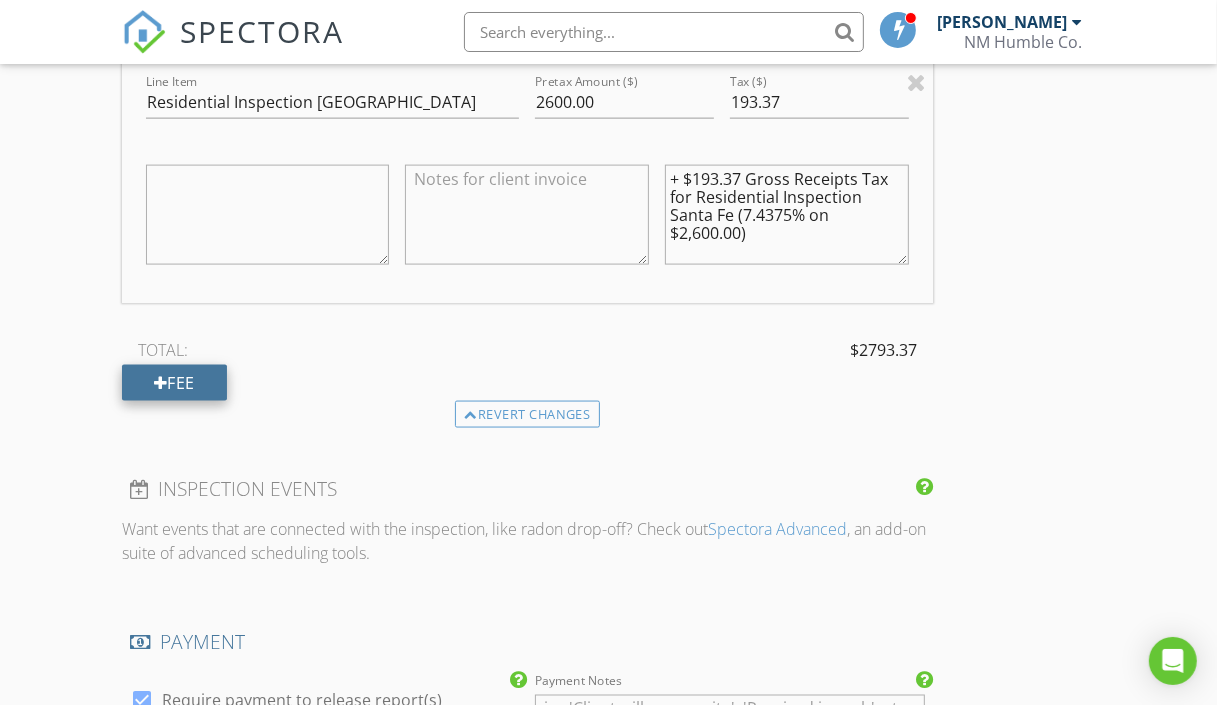 click at bounding box center (161, 383) 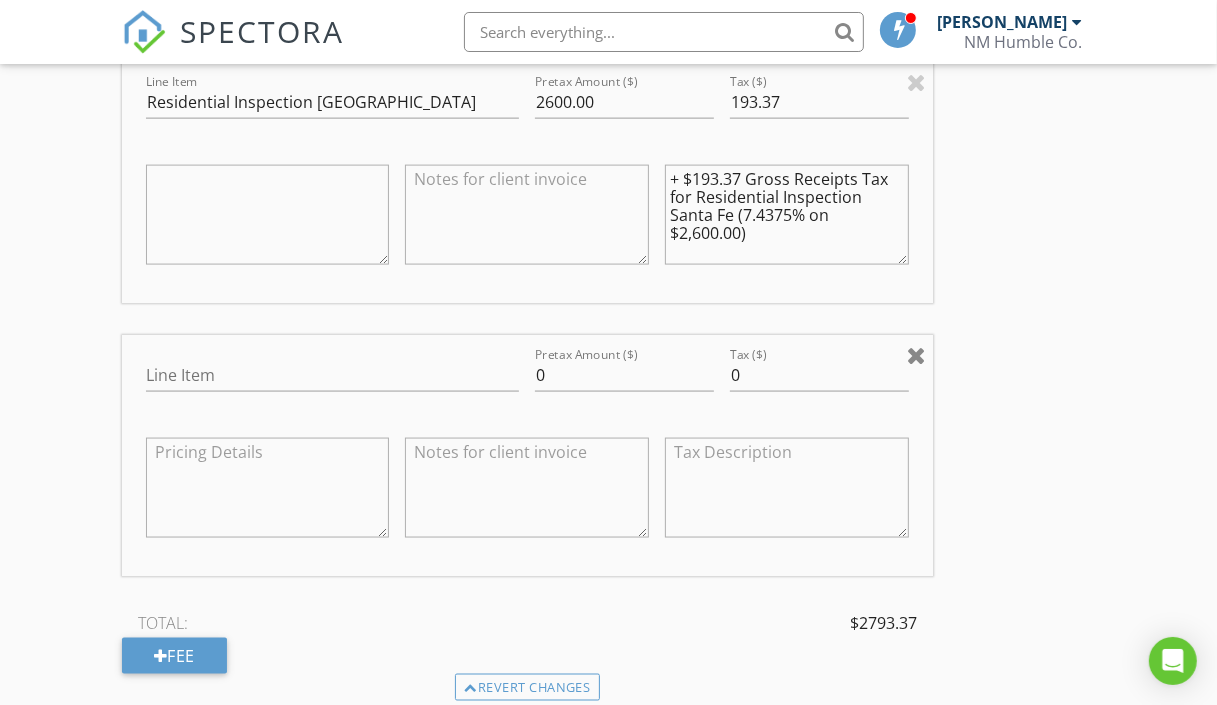 click at bounding box center (916, 355) 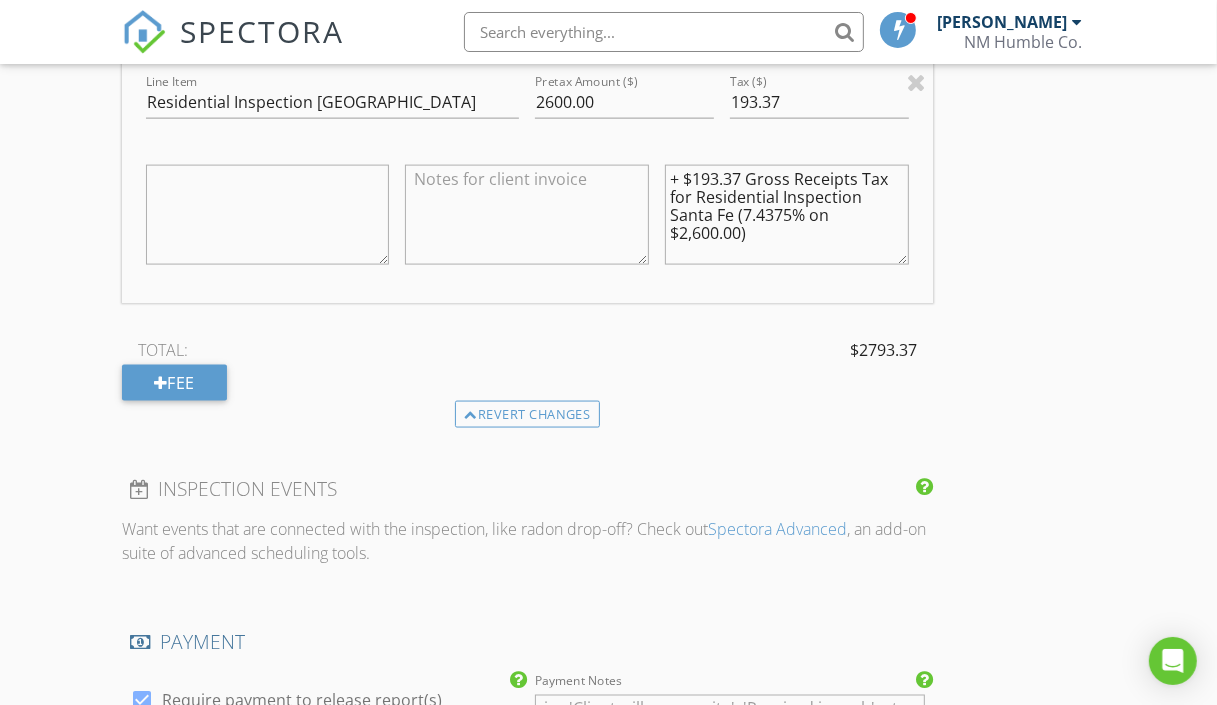 click on "New Inspection
Click here to use the New Order Form
INSPECTOR(S)
check_box   Mathew Rivera   PRIMARY   Mathew Rivera arrow_drop_down   check_box_outline_blank Mathew Rivera specifically requested
Date/Time
07/22/2025 9:00 AM
Location
Address Search       Address 101 Mesa Prieta Rd   Unit   City Youngsville   State NM   Zip 87064   County Rio Arriba     Square Feet 9097   Year Built 2004   Foundation Slab arrow_drop_down     Mathew Rivera     112.2 miles     (3 hours)
client
check_box Enable Client CC email for this inspection   Client Search     check_box_outline_blank Client is a Company/Organization     First Name Katy   Last Name McIntyre   Email kkmci@aol.com   CC Email   Phone           Notes   Private Notes
ADD ADDITIONAL client
SERVICES
check_box" at bounding box center [608, 105] 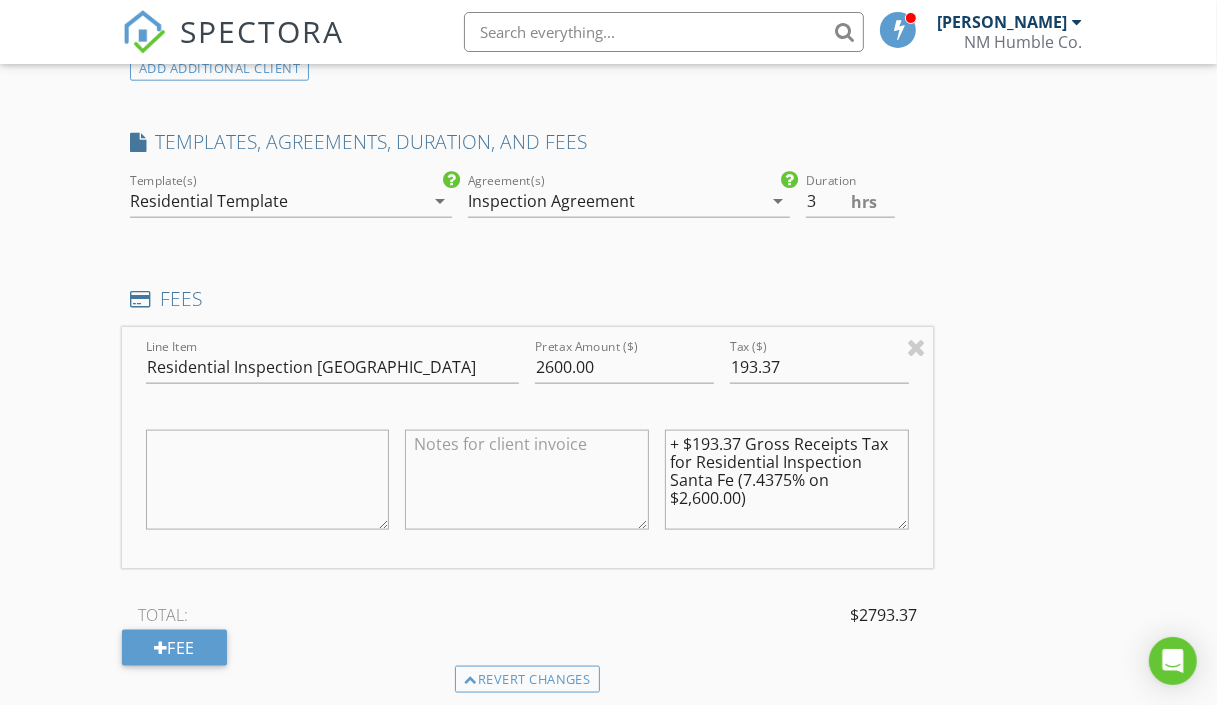 scroll, scrollTop: 1655, scrollLeft: 0, axis: vertical 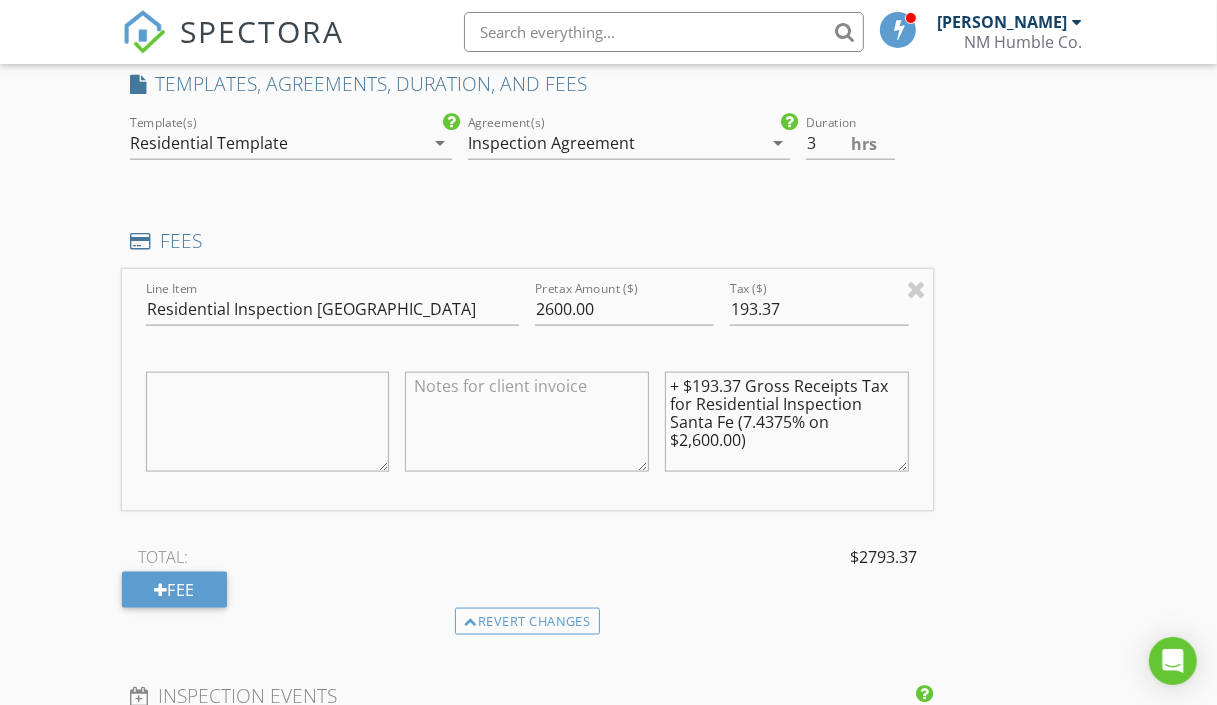 click on "arrow_drop_down" at bounding box center (440, 143) 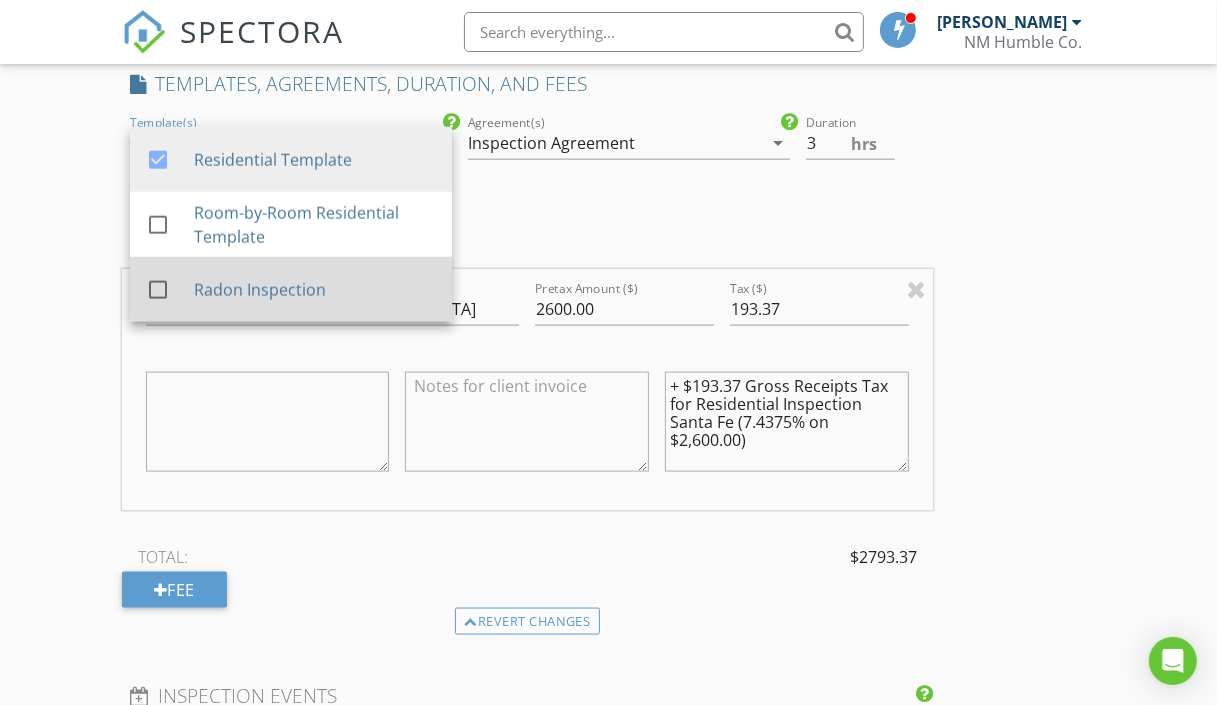 click at bounding box center (158, 290) 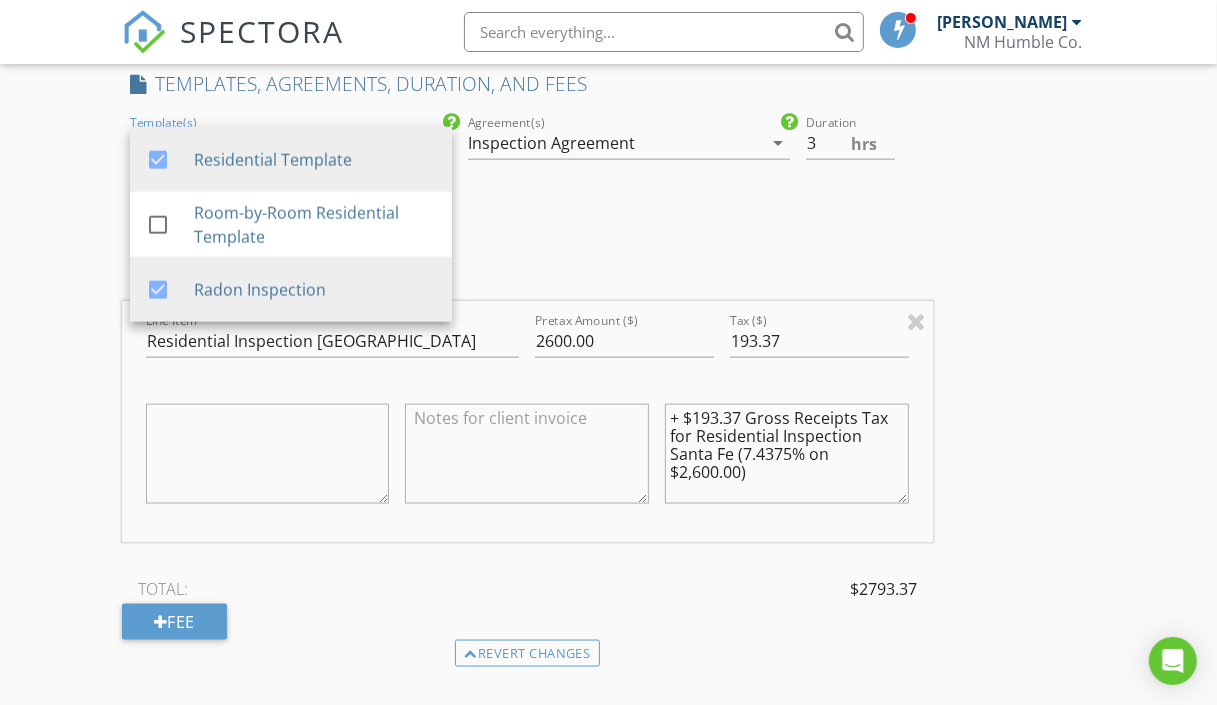 click on "INSPECTOR(S)
check_box   Mathew Rivera   PRIMARY   Mathew Rivera arrow_drop_down   check_box_outline_blank Mathew Rivera specifically requested
Date/Time
07/22/2025 9:00 AM
Location
Address Search       Address 101 Mesa Prieta Rd   Unit   City Youngsville   State NM   Zip 87064   County Rio Arriba     Square Feet 9097   Year Built 2004   Foundation Slab arrow_drop_down     Mathew Rivera     112.2 miles     (3 hours)
client
check_box Enable Client CC email for this inspection   Client Search     check_box_outline_blank Client is a Company/Organization     First Name Katy   Last Name McIntyre   Email kkmci@aol.com   CC Email   Phone           Notes   Private Notes
ADD ADDITIONAL client
SERVICES
check_box_outline_blank   Residential Inspection Abq/Rio Rancho   check_box" at bounding box center [609, 362] 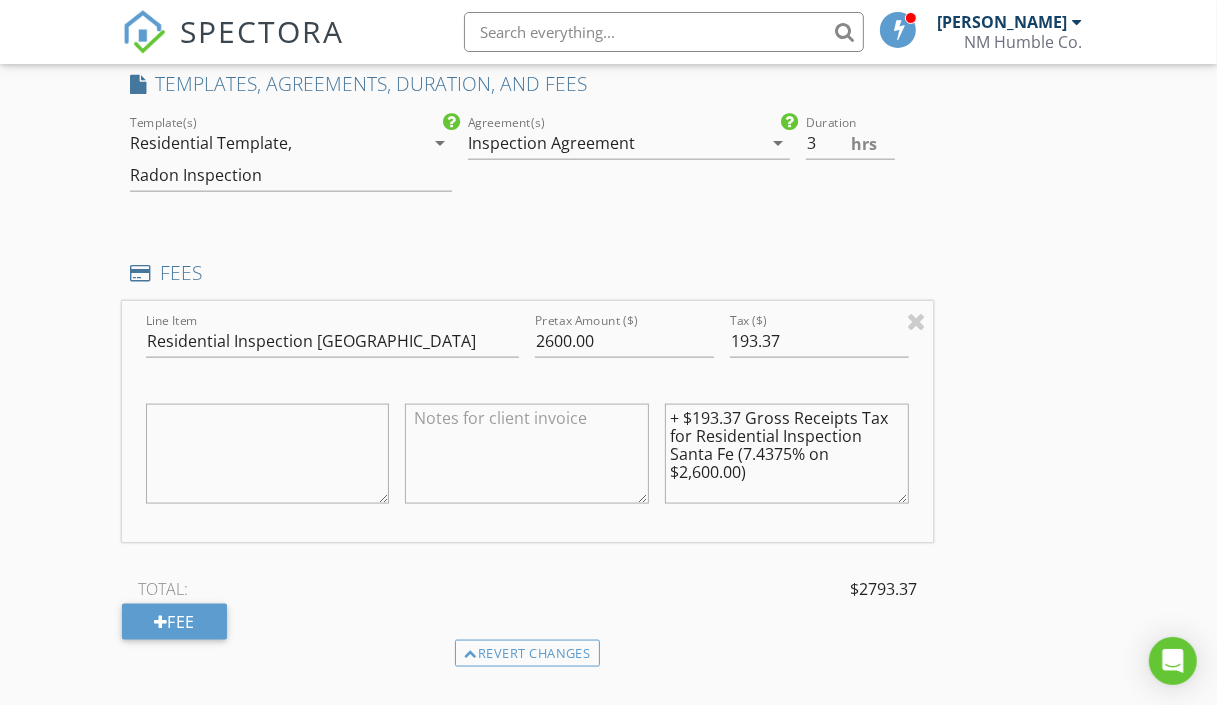 click on "Inspection Agreement" at bounding box center [615, 143] 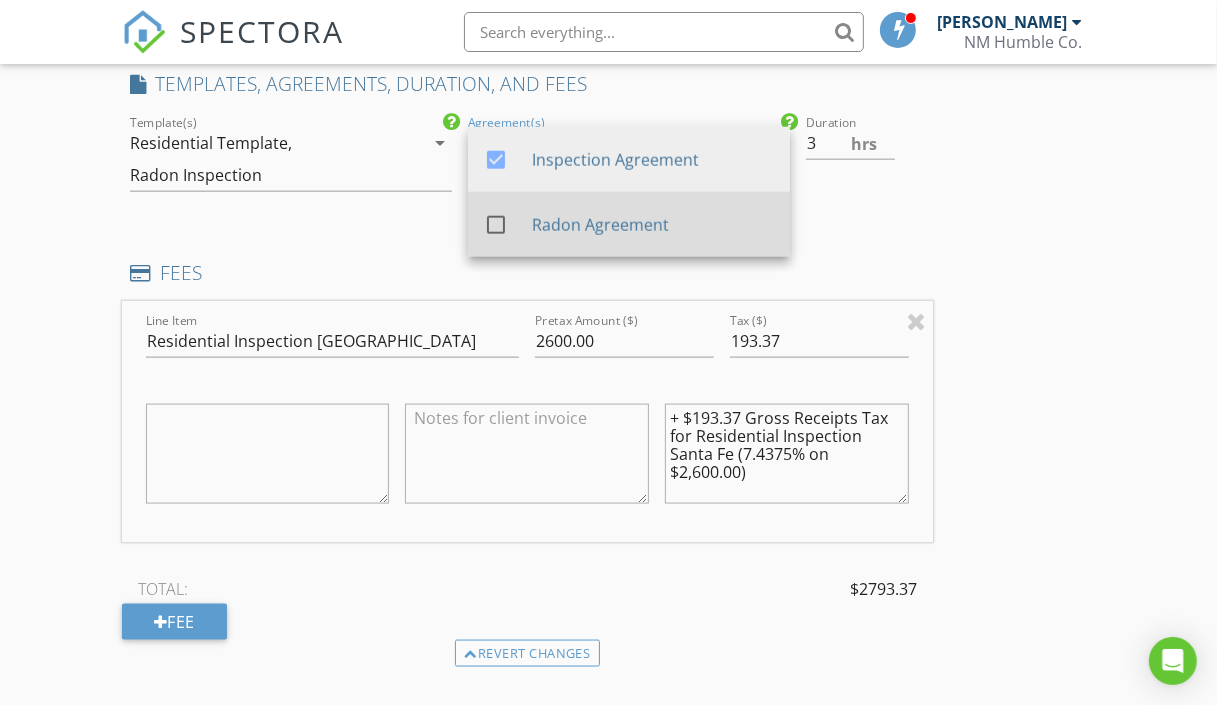 click at bounding box center (496, 225) 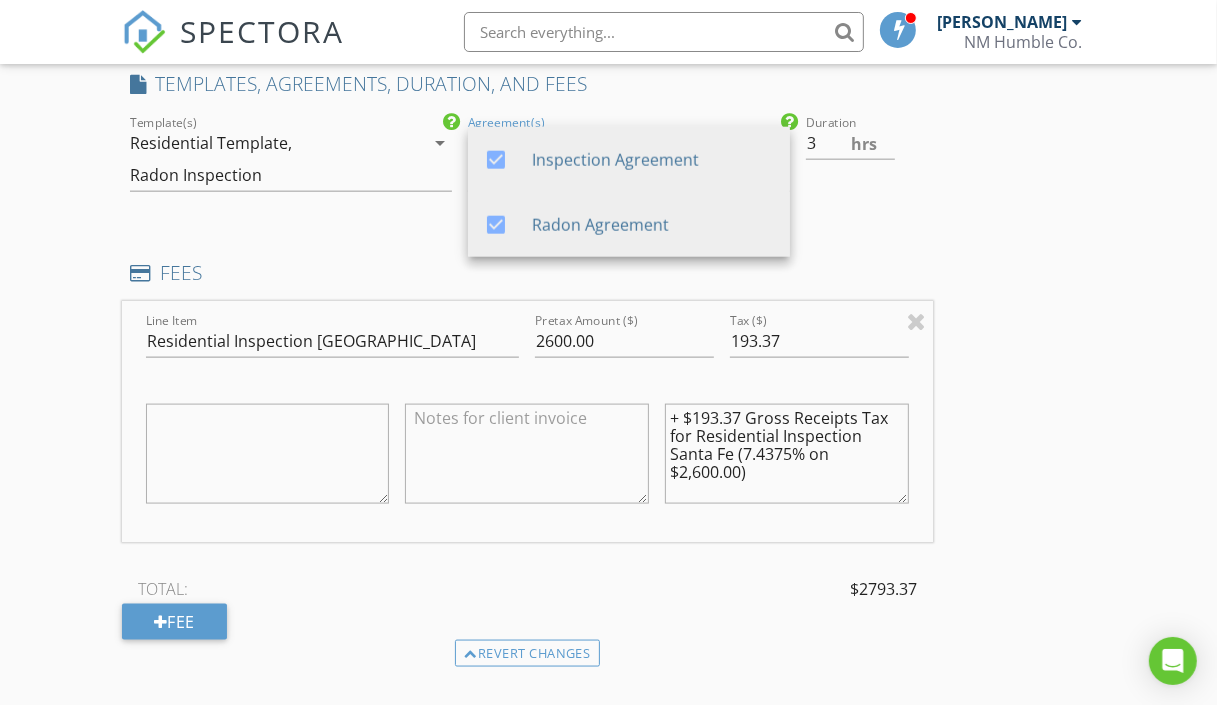 click on "INSPECTOR(S)
check_box   Mathew Rivera   PRIMARY   Mathew Rivera arrow_drop_down   check_box_outline_blank Mathew Rivera specifically requested
Date/Time
07/22/2025 9:00 AM
Location
Address Search       Address 101 Mesa Prieta Rd   Unit   City Youngsville   State NM   Zip 87064   County Rio Arriba     Square Feet 9097   Year Built 2004   Foundation Slab arrow_drop_down     Mathew Rivera     112.2 miles     (3 hours)
client
check_box Enable Client CC email for this inspection   Client Search     check_box_outline_blank Client is a Company/Organization     First Name Katy   Last Name McIntyre   Email kkmci@aol.com   CC Email   Phone           Notes   Private Notes
ADD ADDITIONAL client
SERVICES
check_box_outline_blank   Residential Inspection Abq/Rio Rancho   check_box" at bounding box center (609, 362) 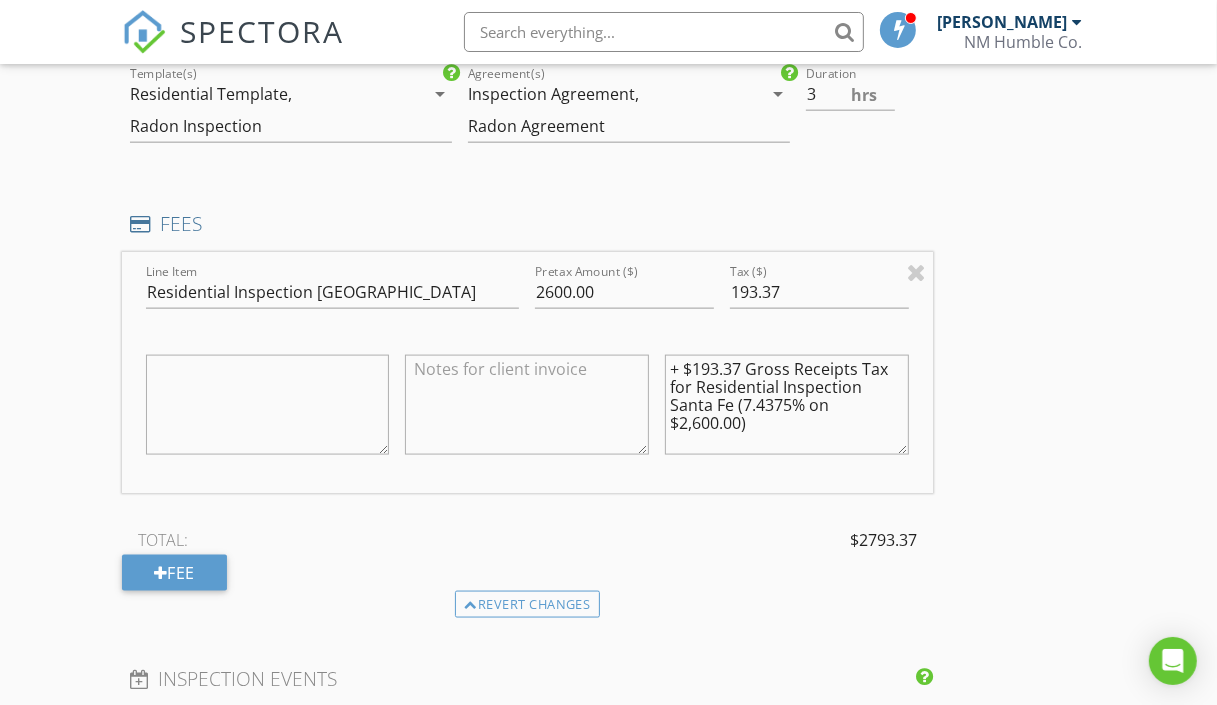 scroll, scrollTop: 1862, scrollLeft: 0, axis: vertical 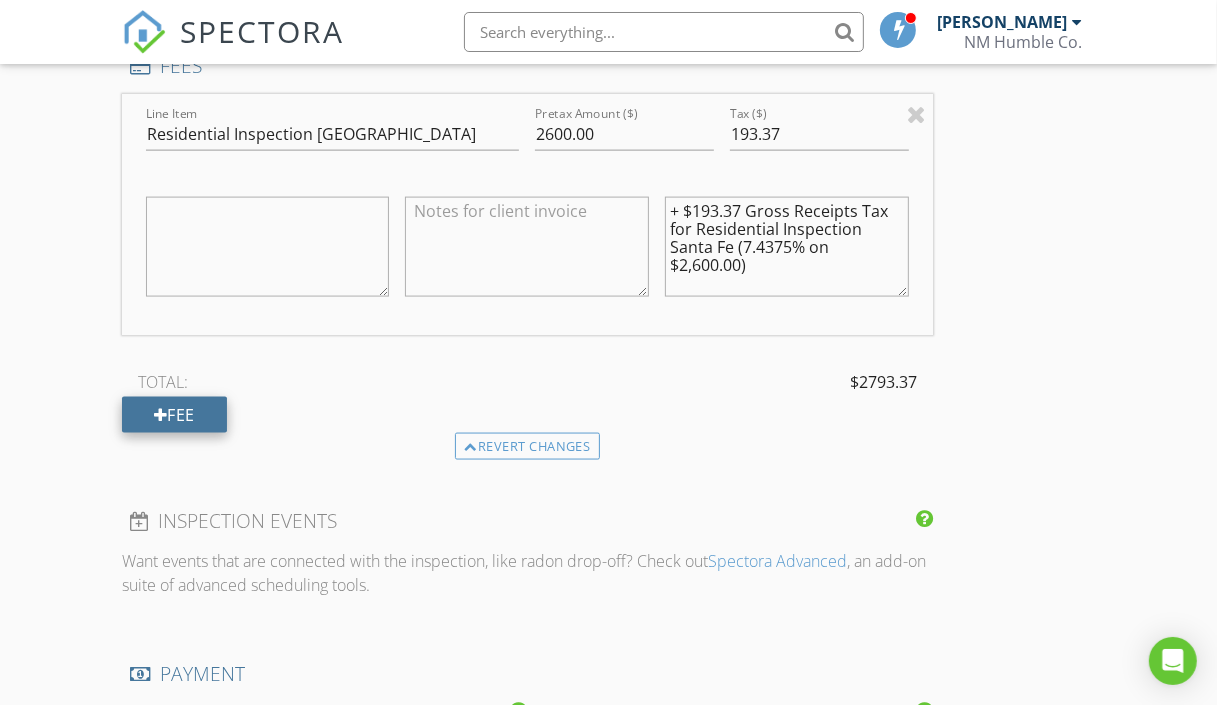 click at bounding box center [161, 415] 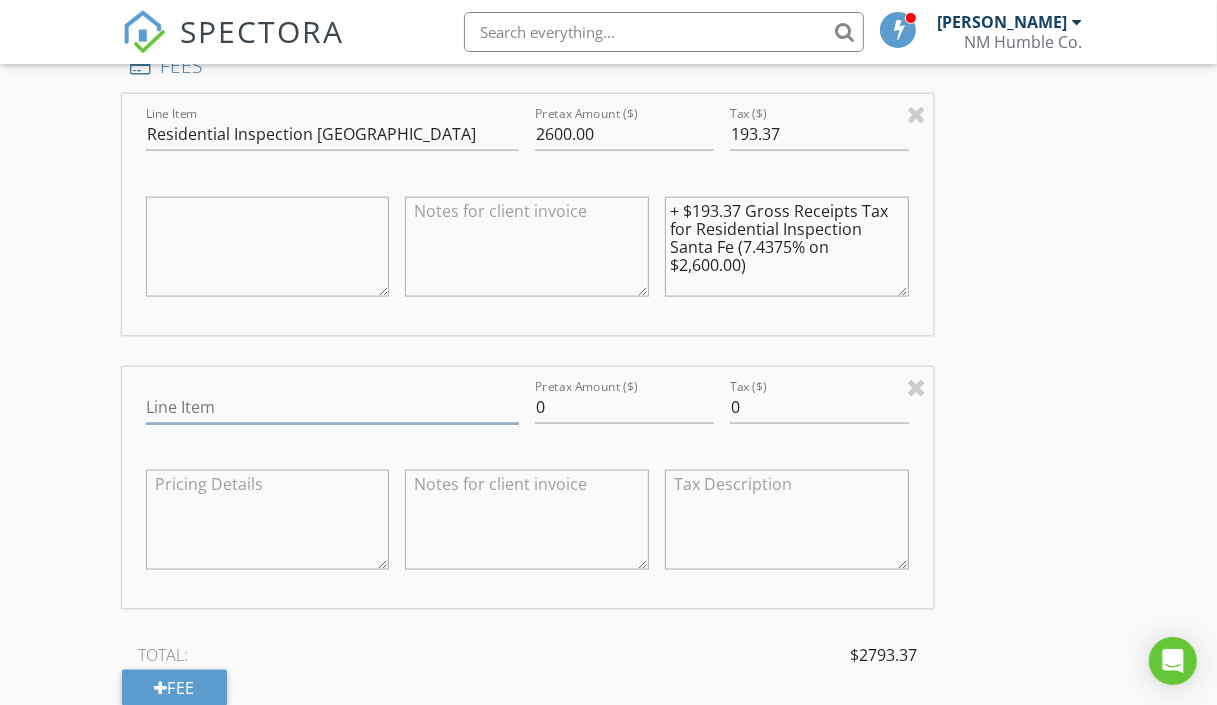 click on "Line Item" at bounding box center (333, 407) 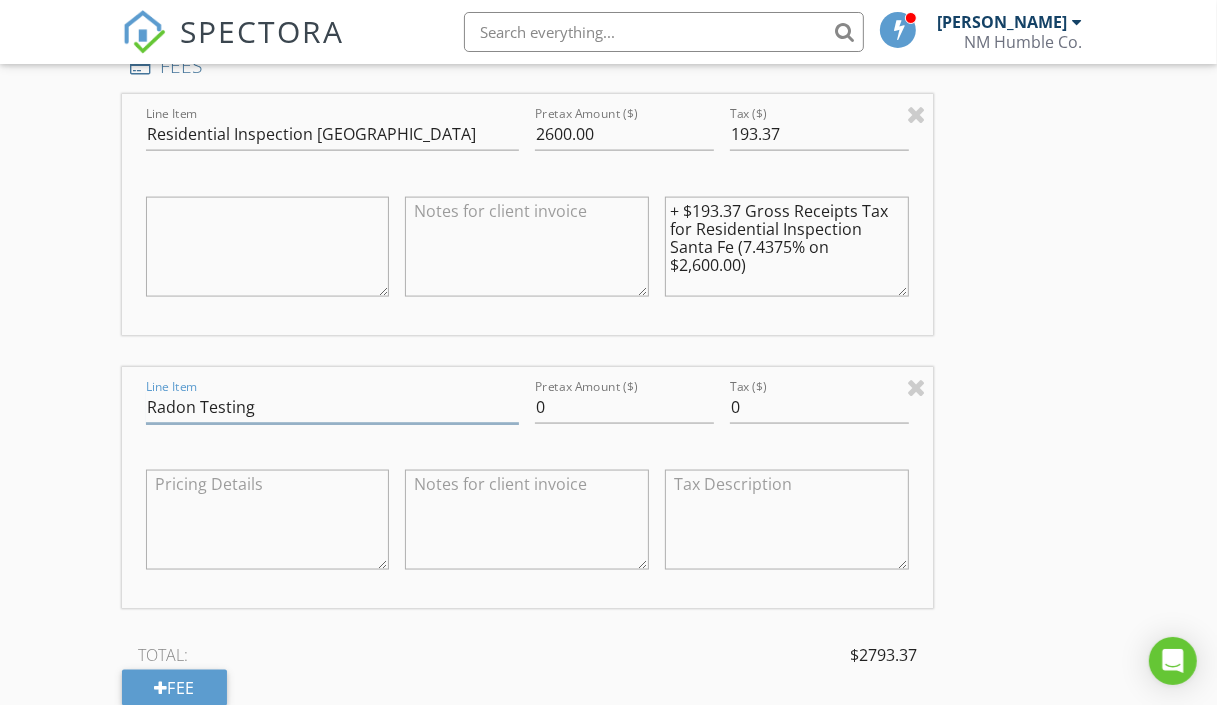 type on "Radon Testing" 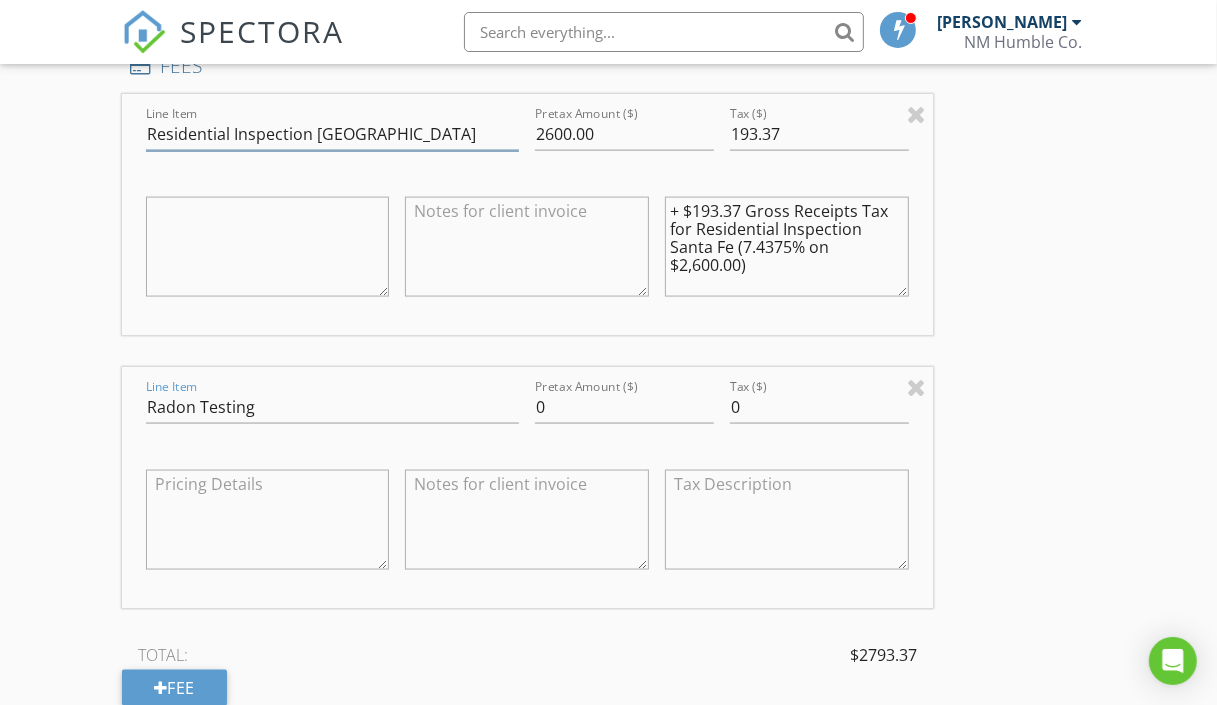click on "Residential Inspection [GEOGRAPHIC_DATA]" at bounding box center [333, 134] 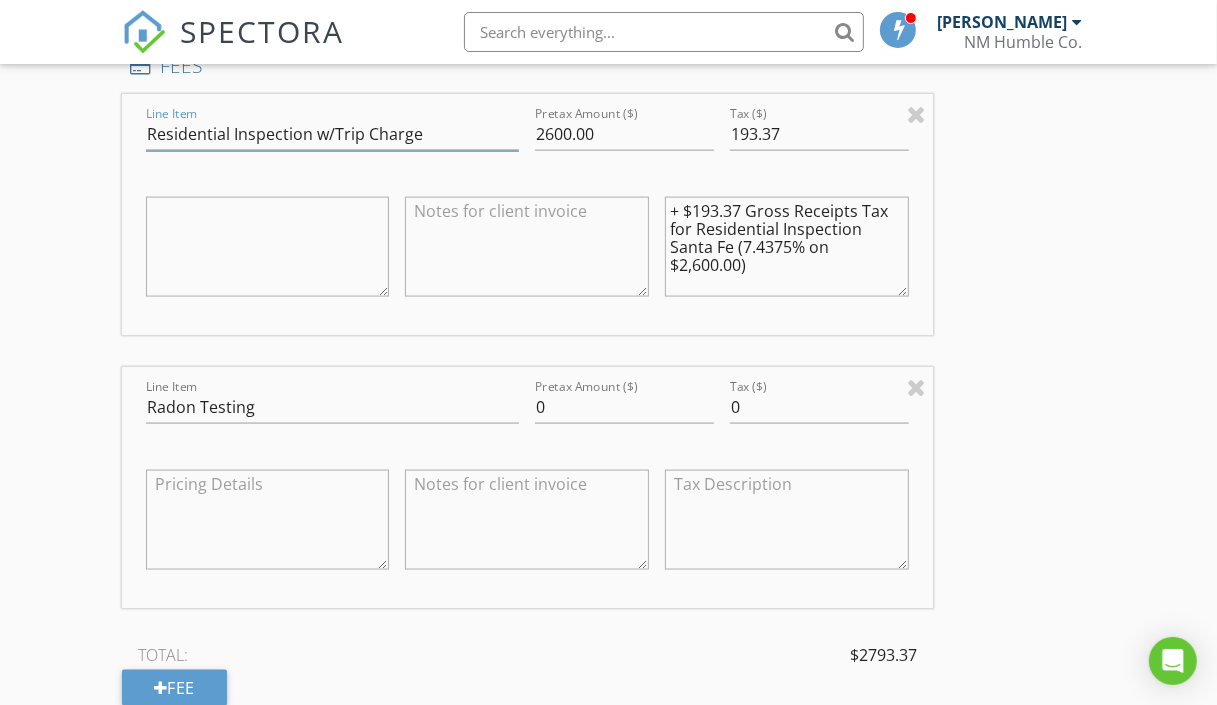 type on "Residential Inspection w/Trip Charge" 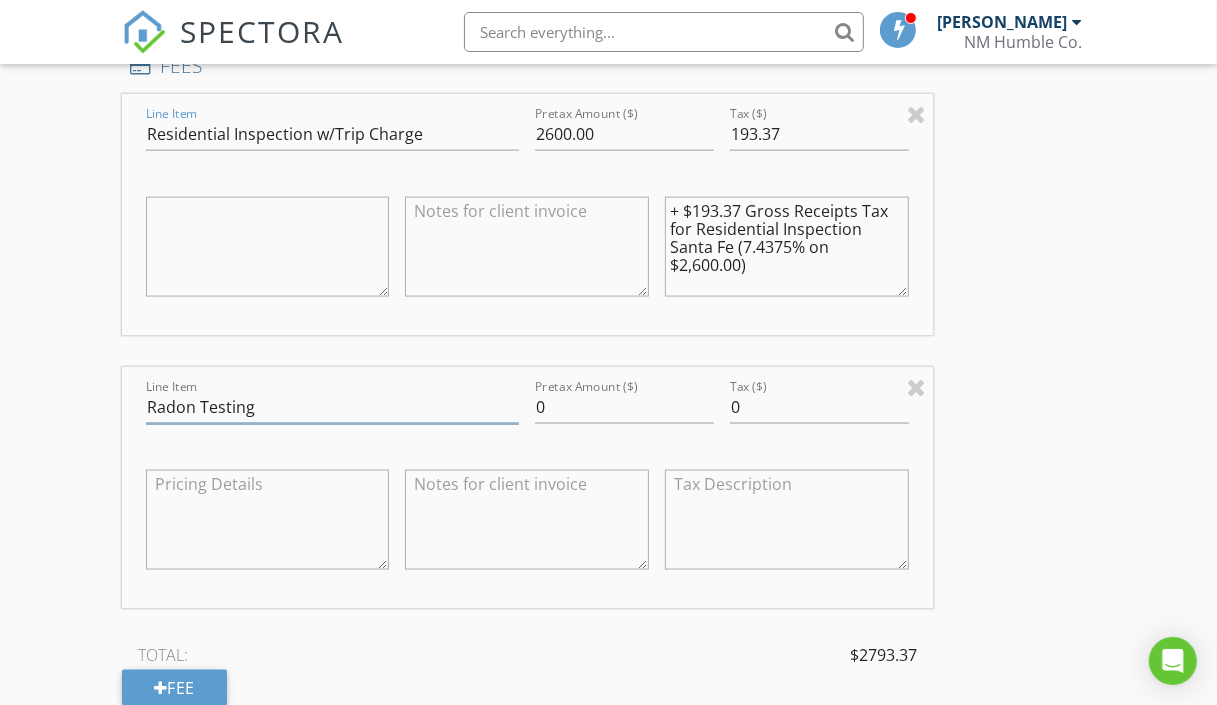 click on "Radon Testing" at bounding box center (333, 407) 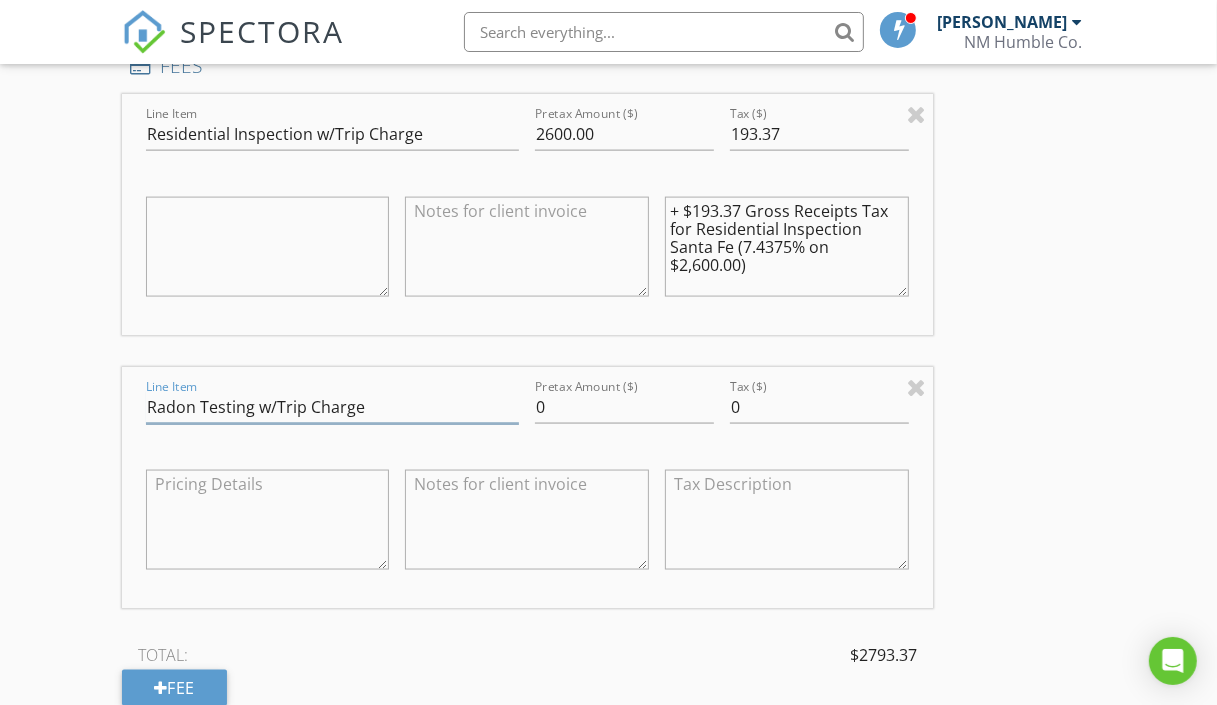 type on "Radon Testing w/Trip Charge" 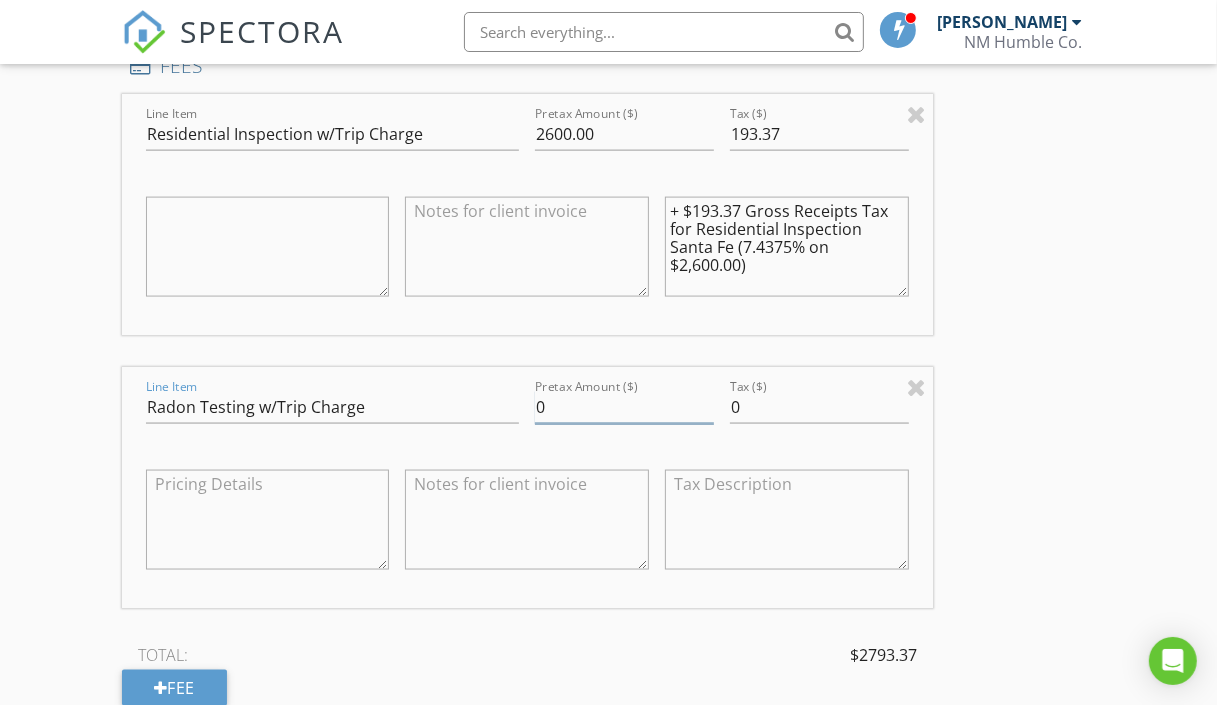 click on "0" at bounding box center (624, 407) 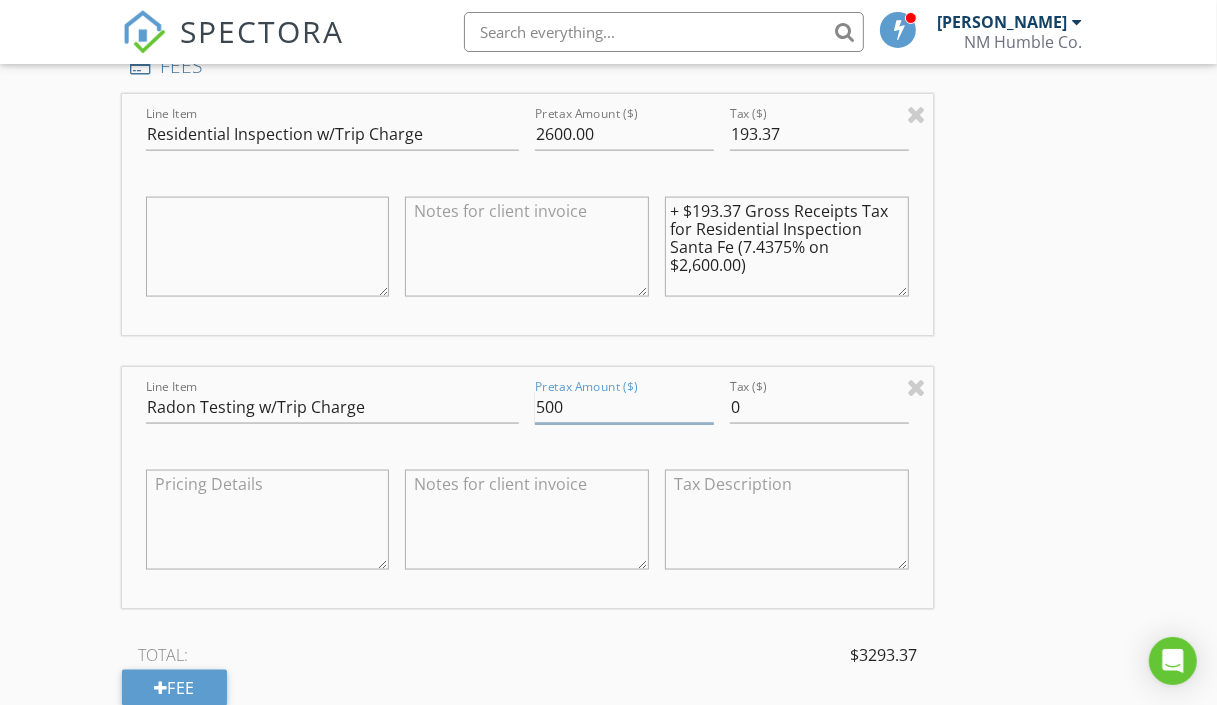 type on "500" 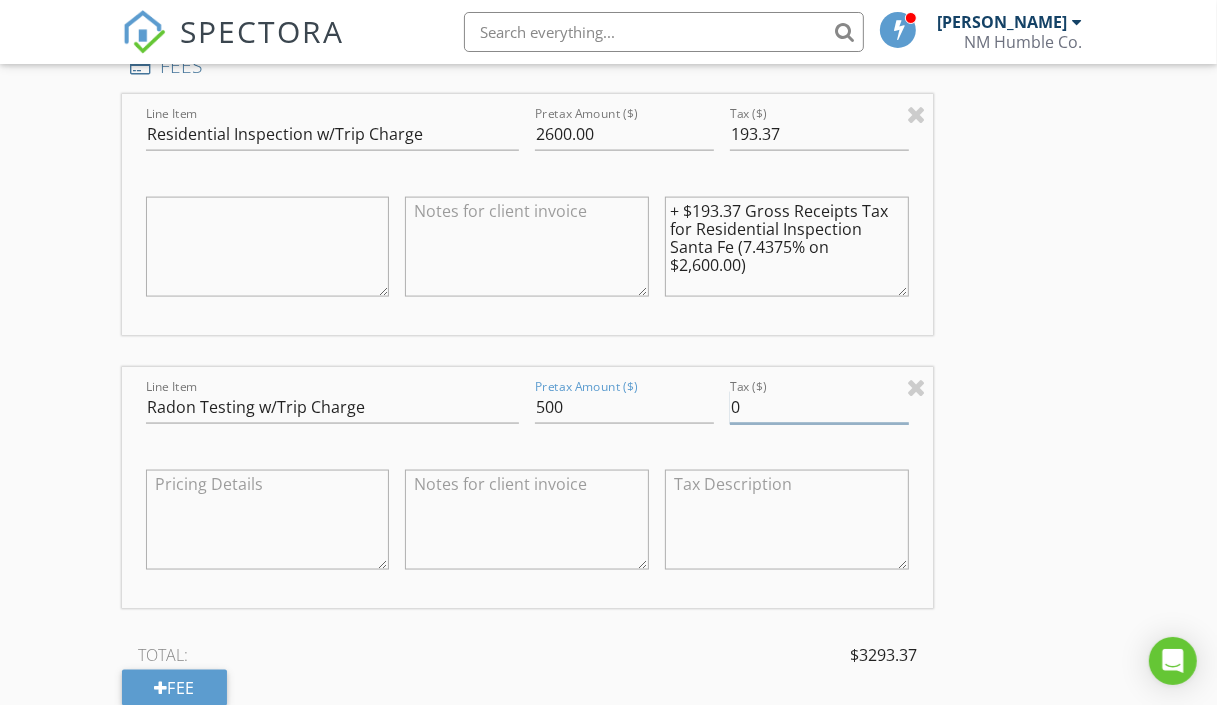 click on "0" at bounding box center (819, 407) 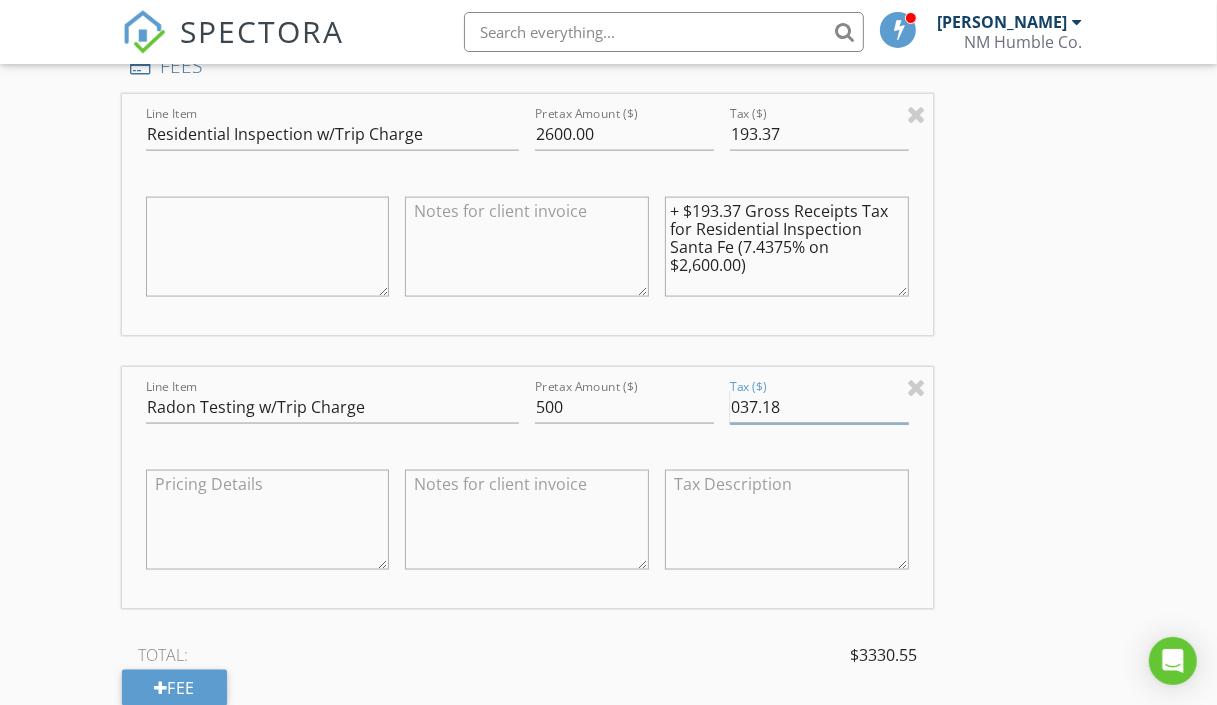 type on "037.18" 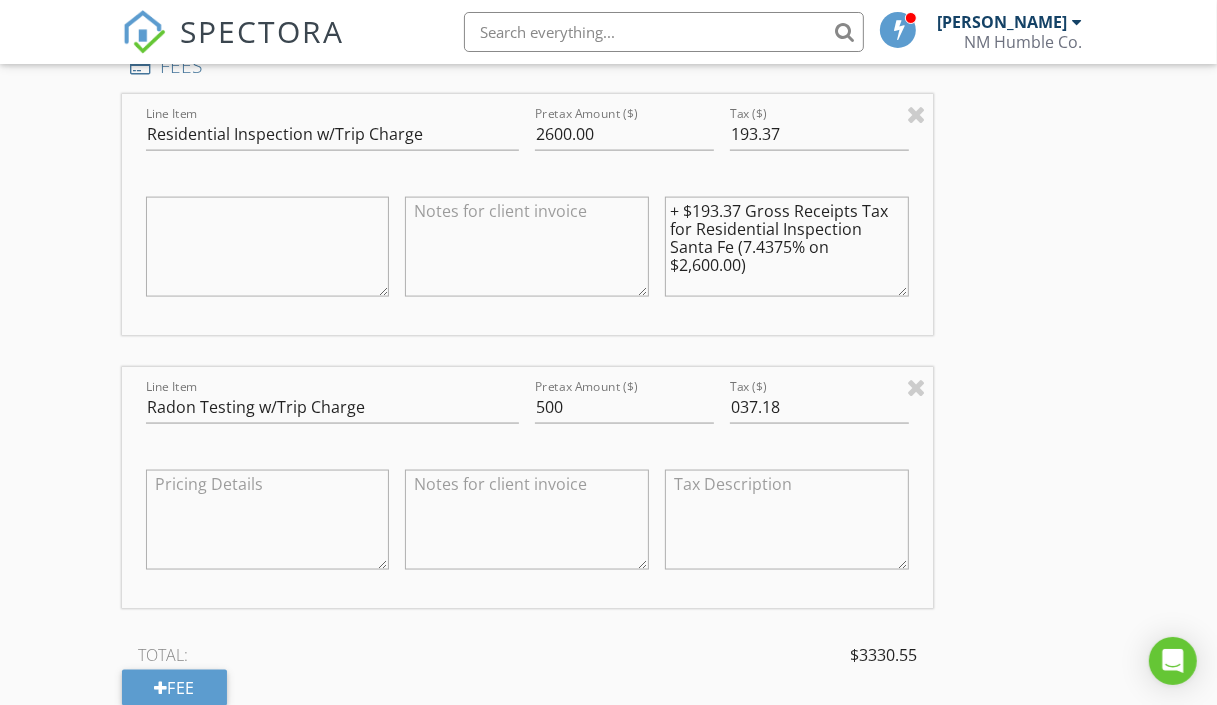 click at bounding box center [787, 520] 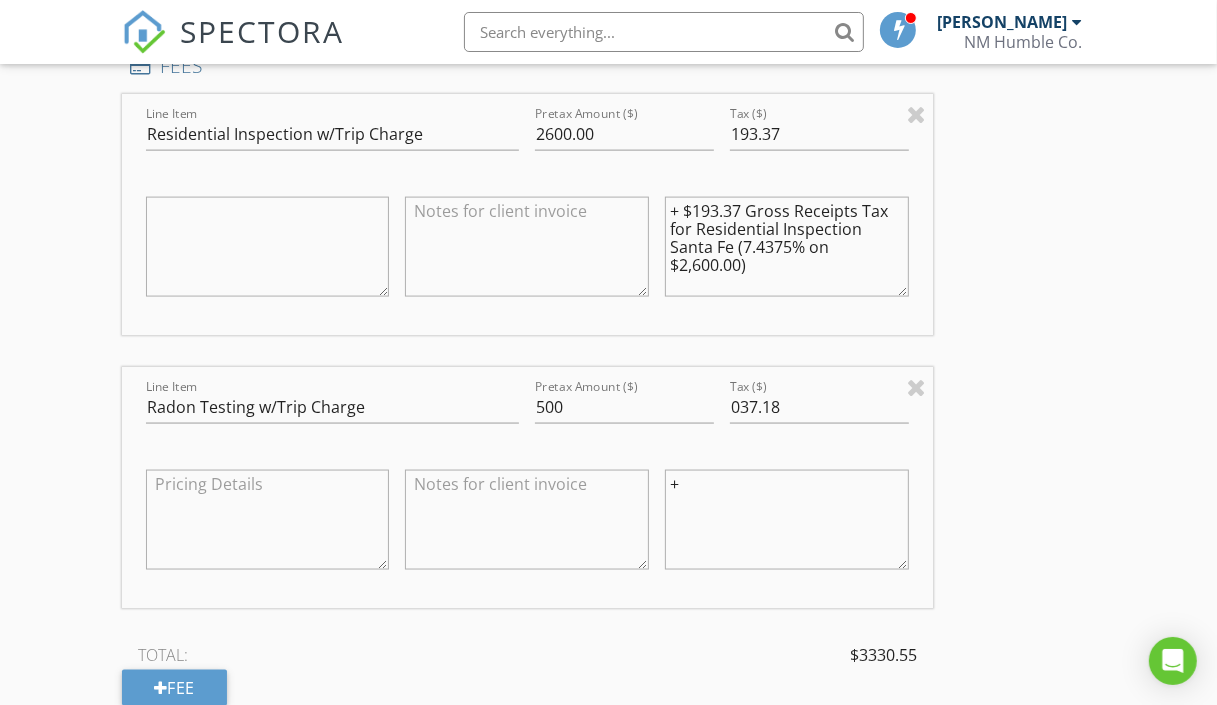 type on "+" 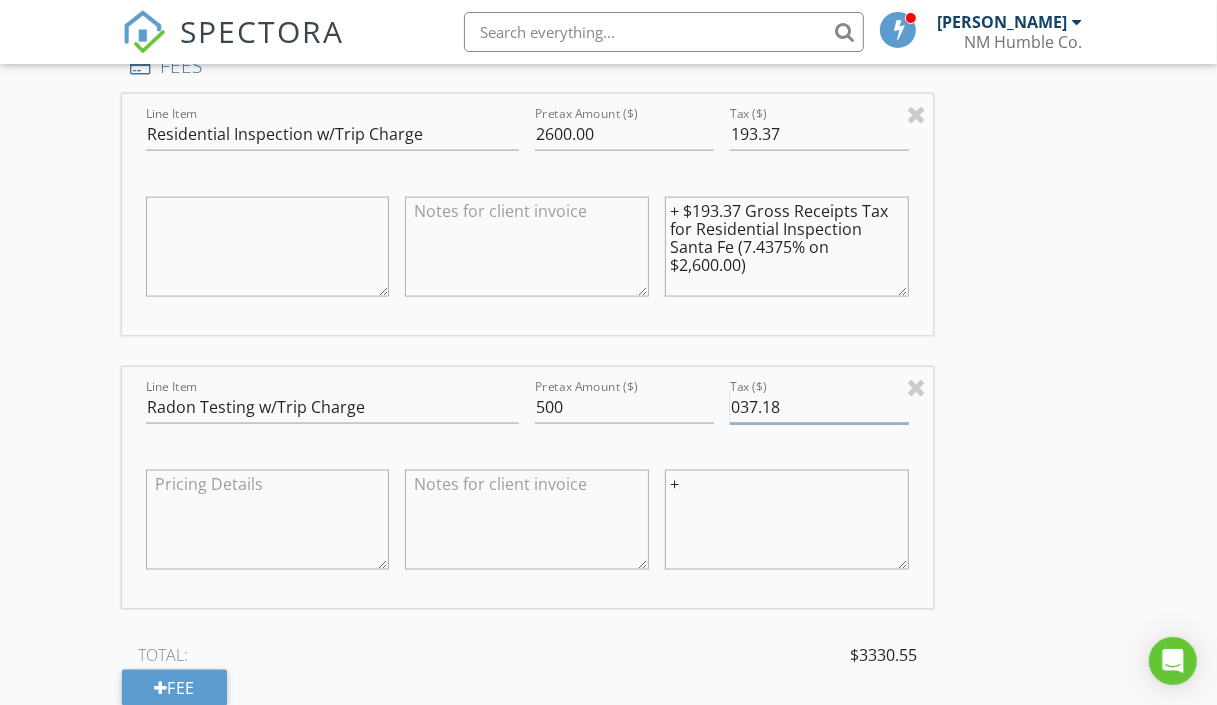 click on "037.18" at bounding box center (819, 407) 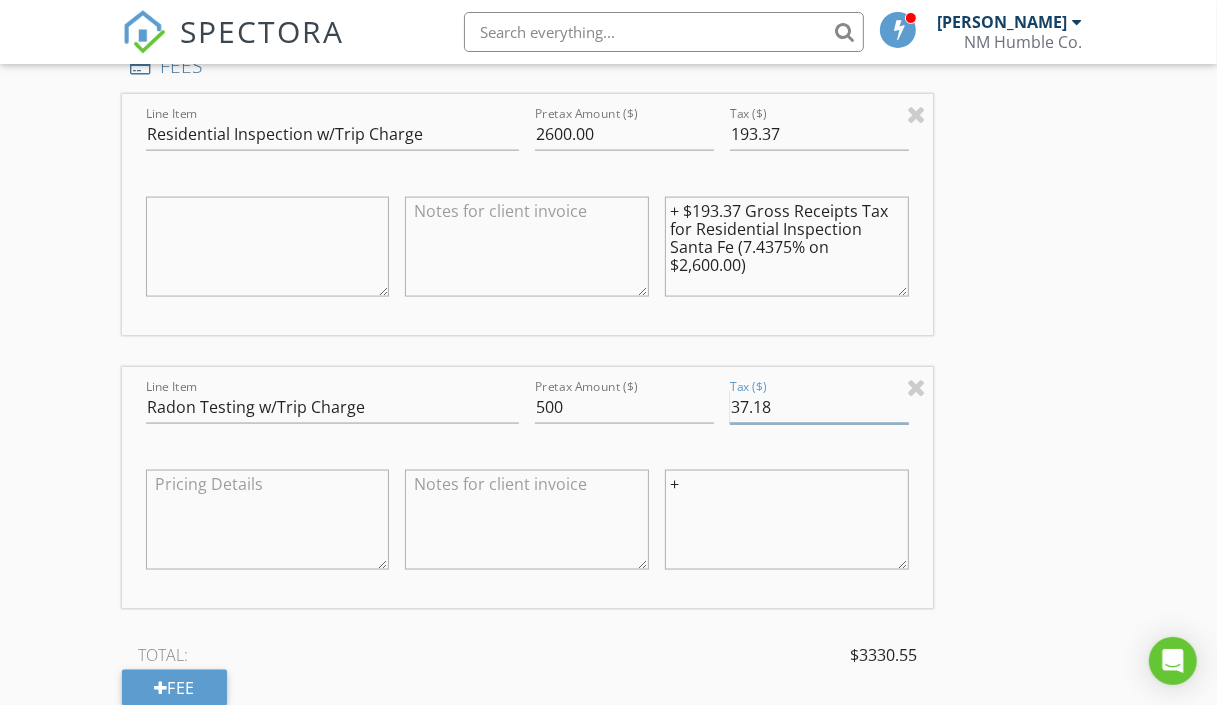 type on "37.18" 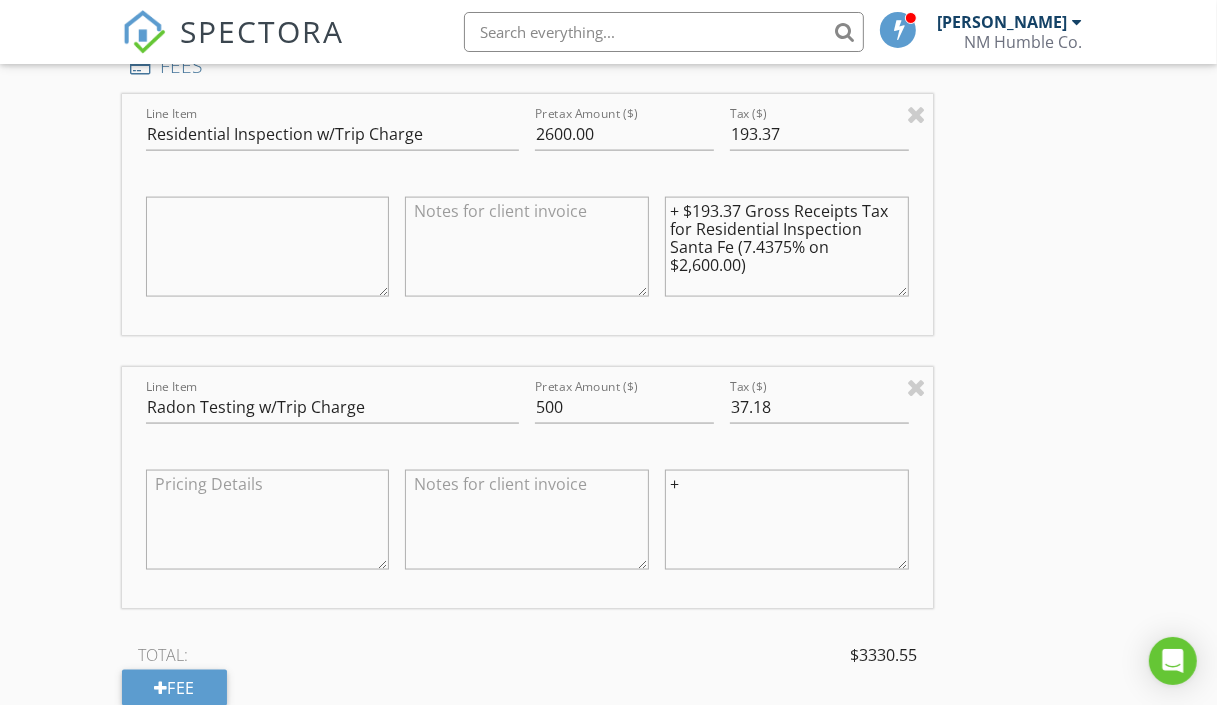 drag, startPoint x: 764, startPoint y: 493, endPoint x: 718, endPoint y: 491, distance: 46.043457 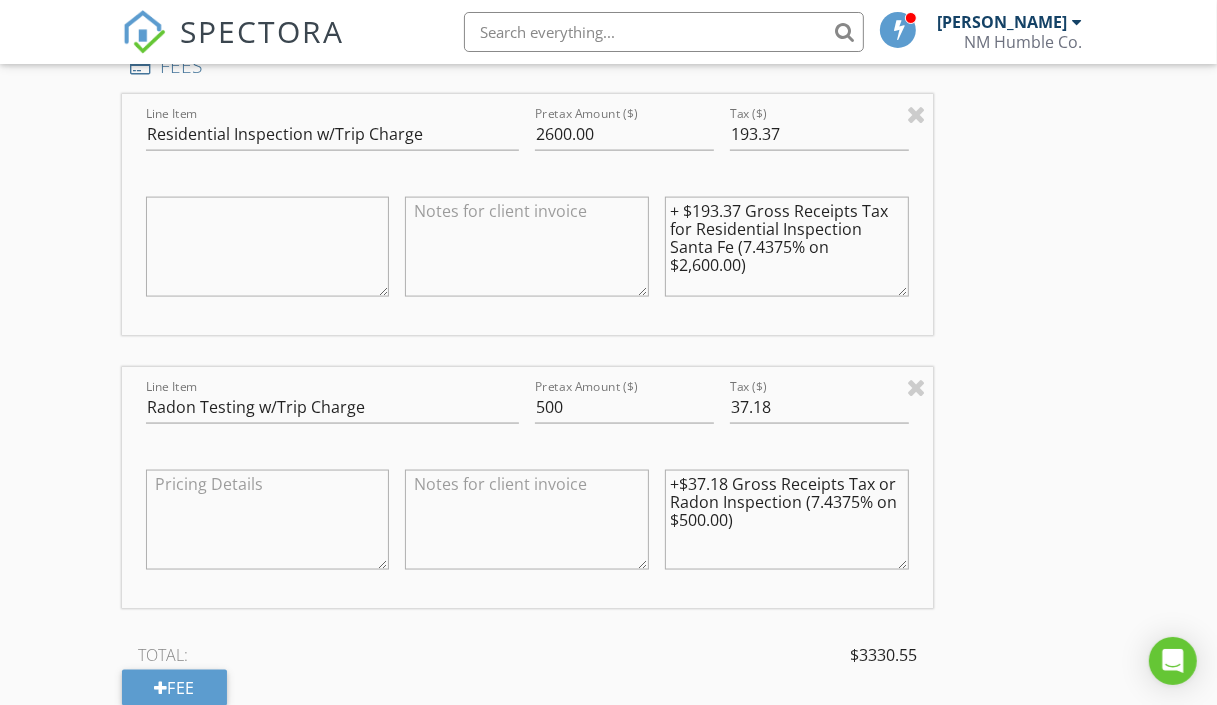 type on "+$37.18 Gross Receipts Tax or Radon Inspection (7.4375% on $500.00)" 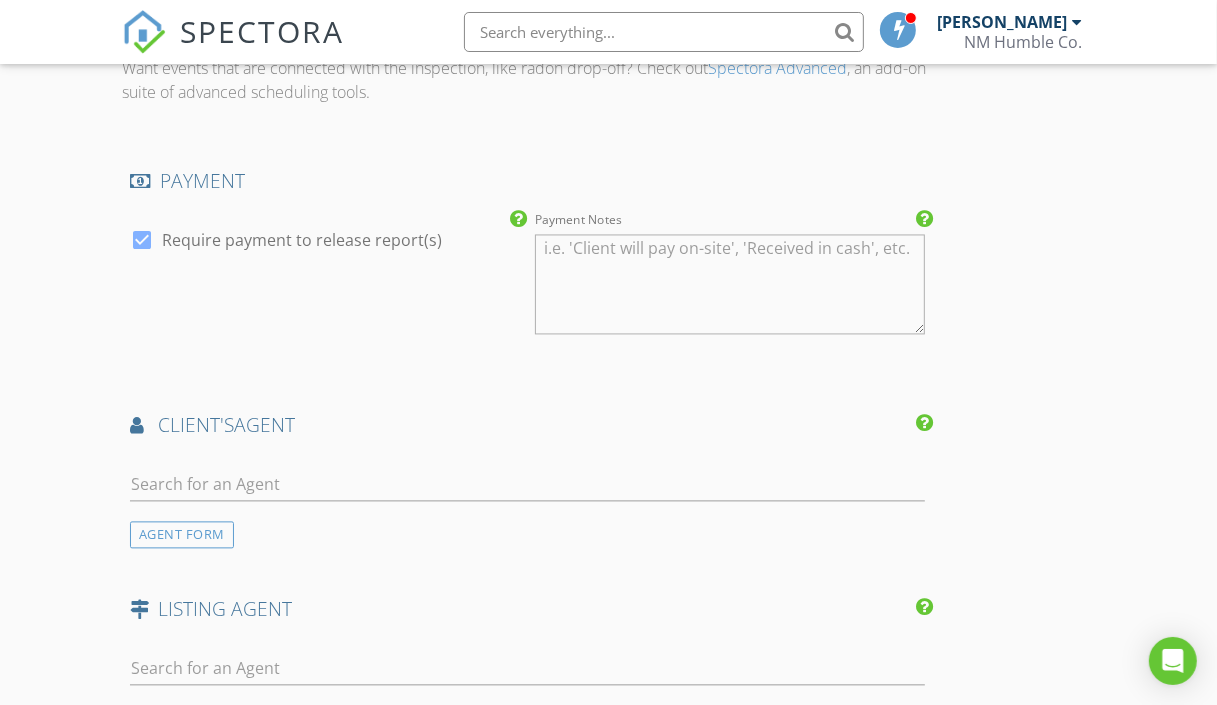 scroll, scrollTop: 2793, scrollLeft: 0, axis: vertical 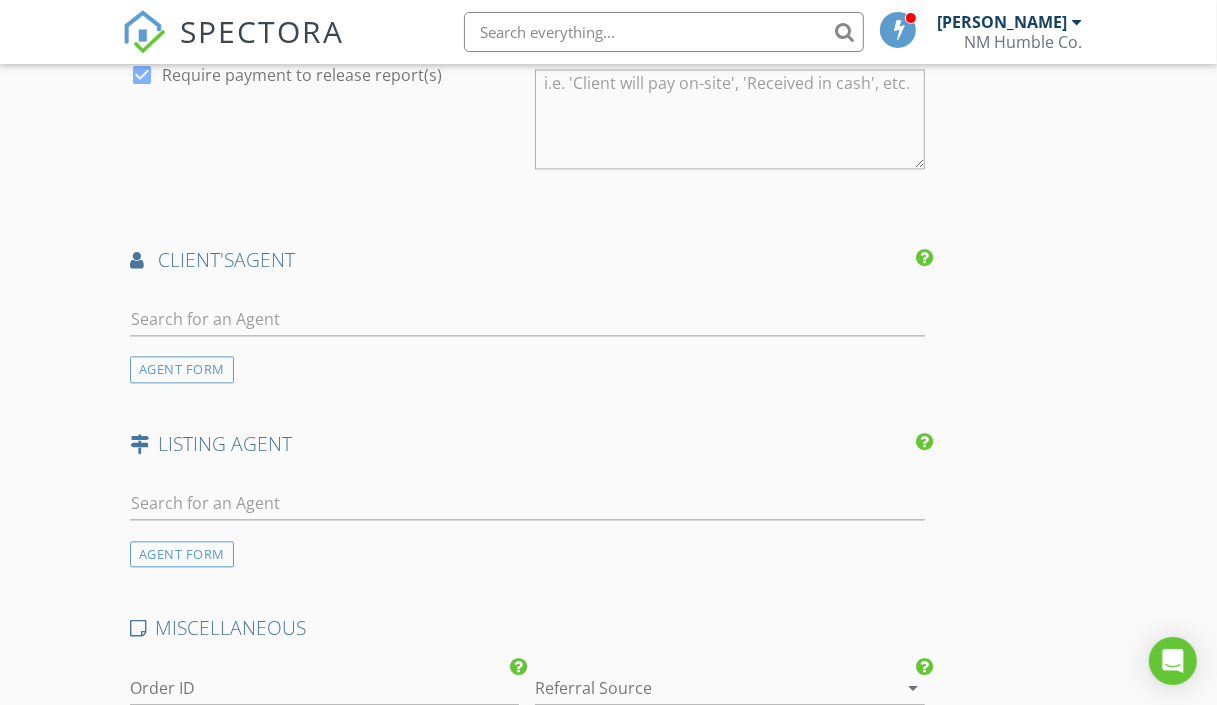 click on "AGENT FORM" at bounding box center [182, 369] 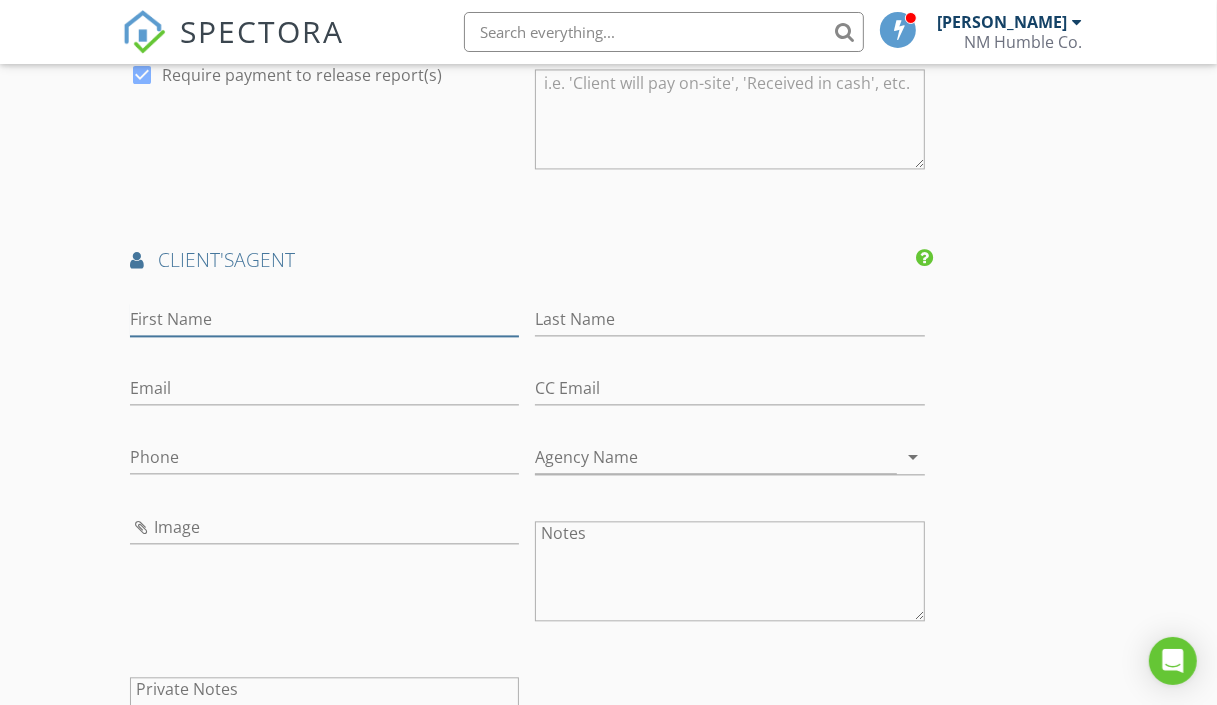 drag, startPoint x: 253, startPoint y: 311, endPoint x: 226, endPoint y: 304, distance: 27.89265 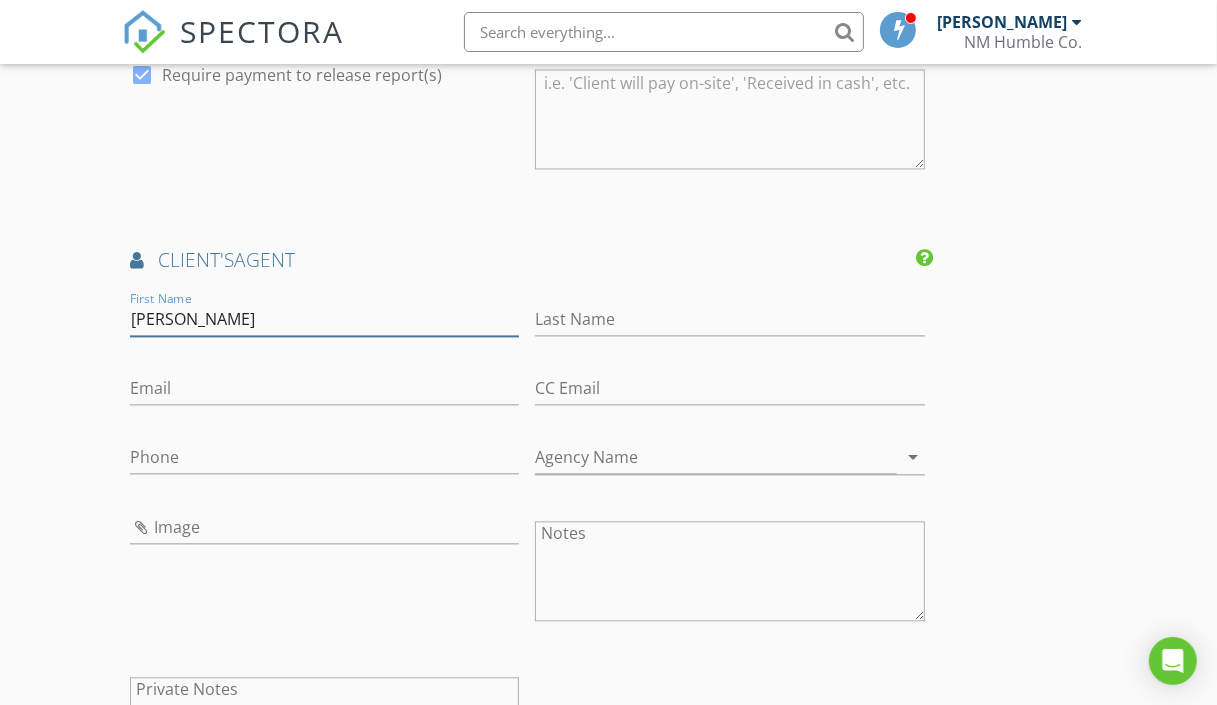 type on "Roberta" 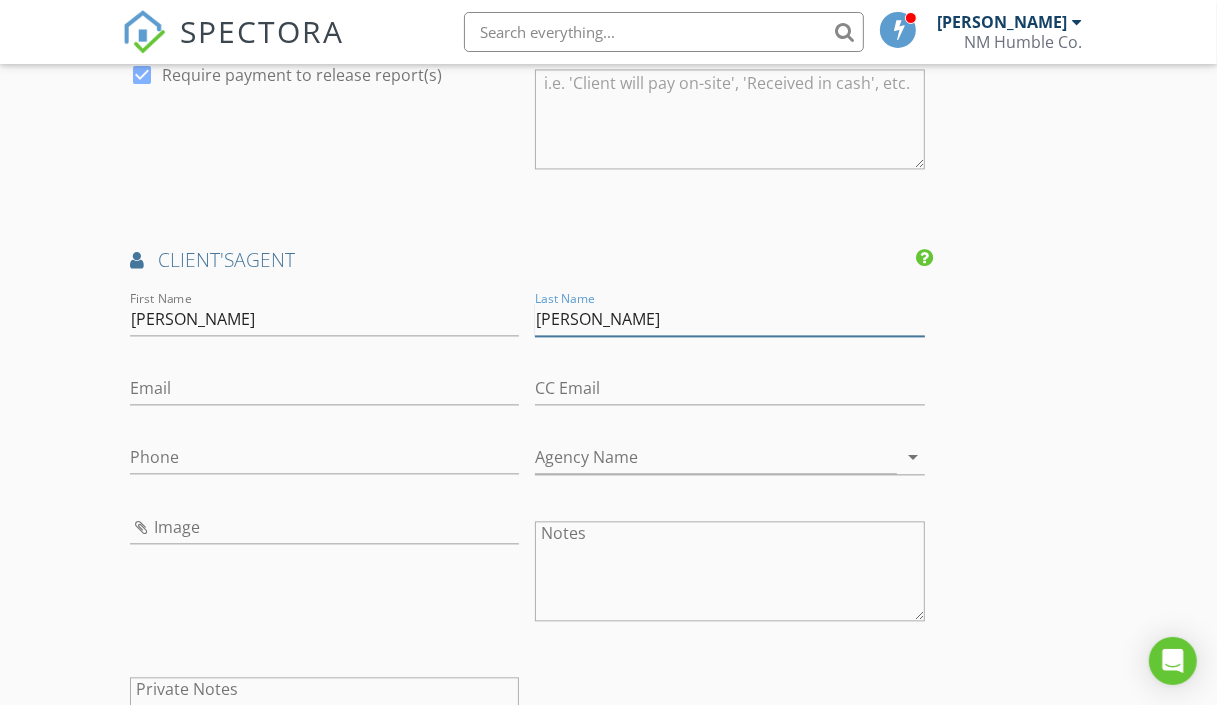 type on "Lowe" 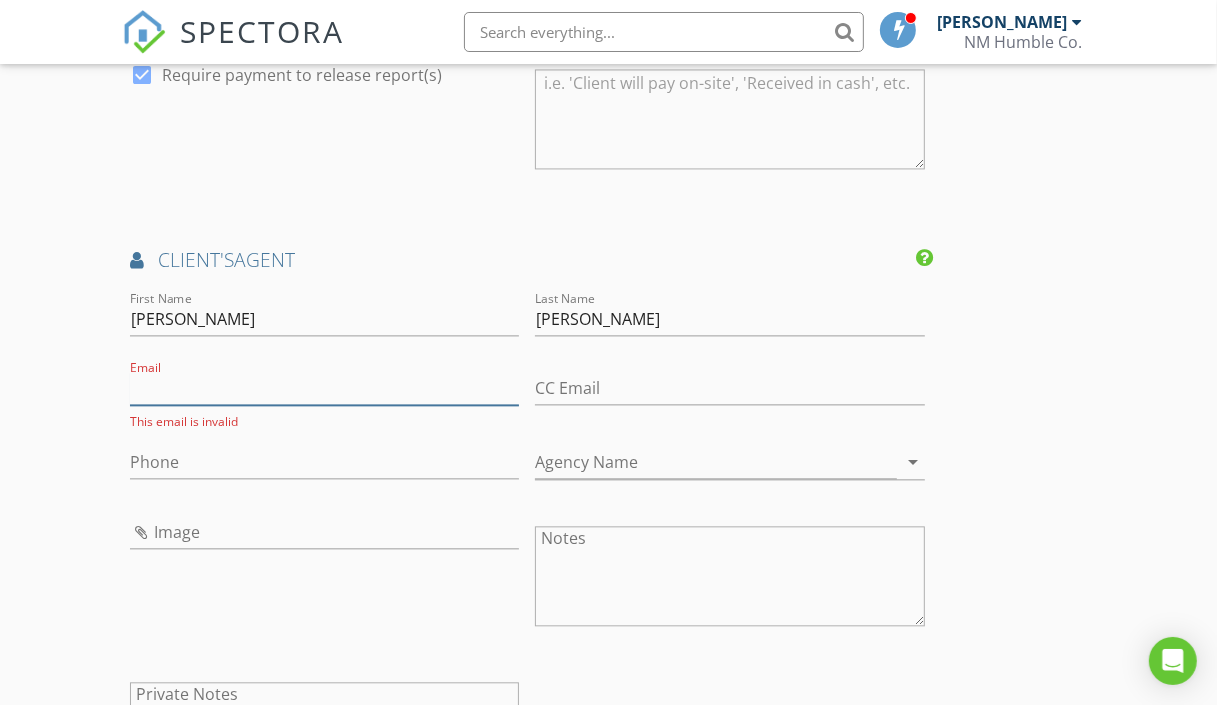 paste on "Roberta@RobertaLowe.com" 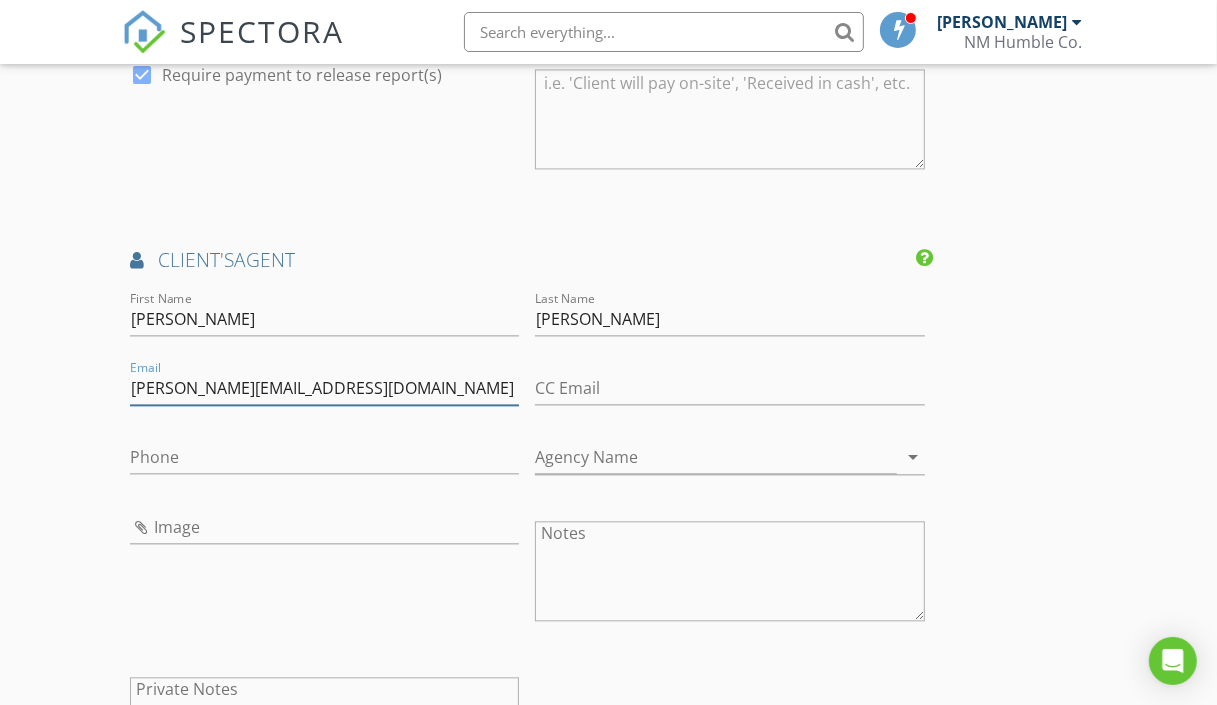 type on "Roberta@RobertaLowe.com" 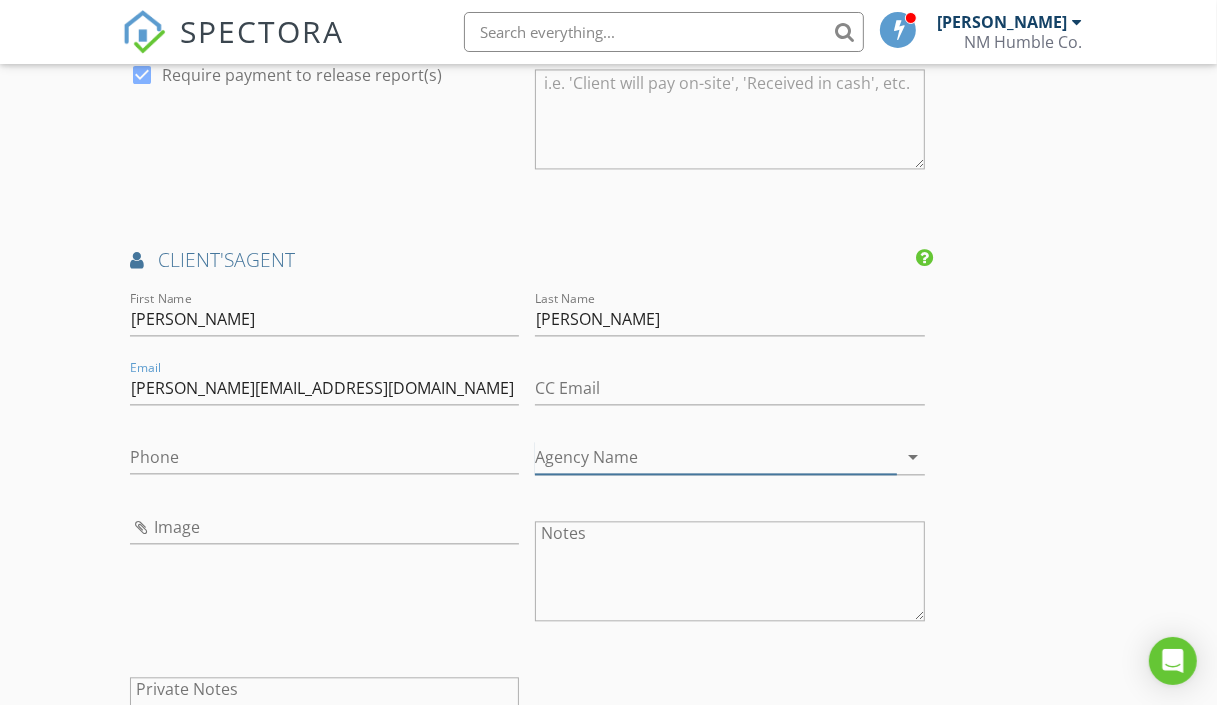 click on "Agency Name" at bounding box center (716, 457) 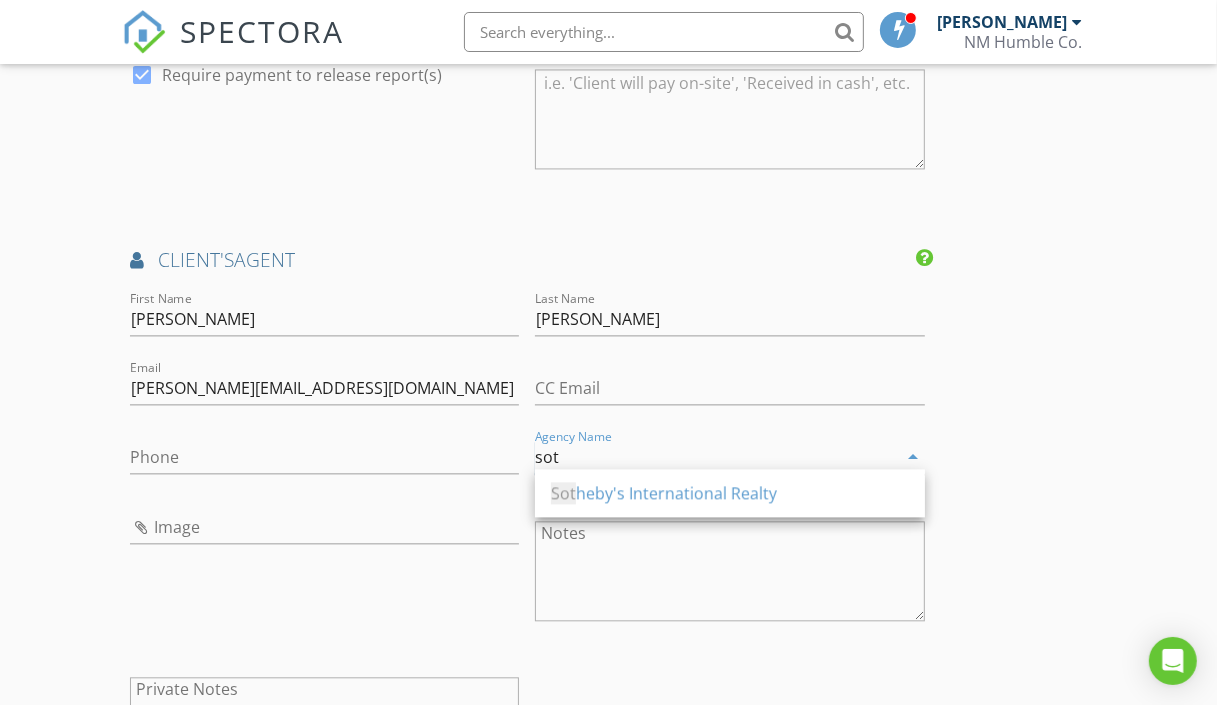 click on "Sot heby's International Realty" at bounding box center [730, 493] 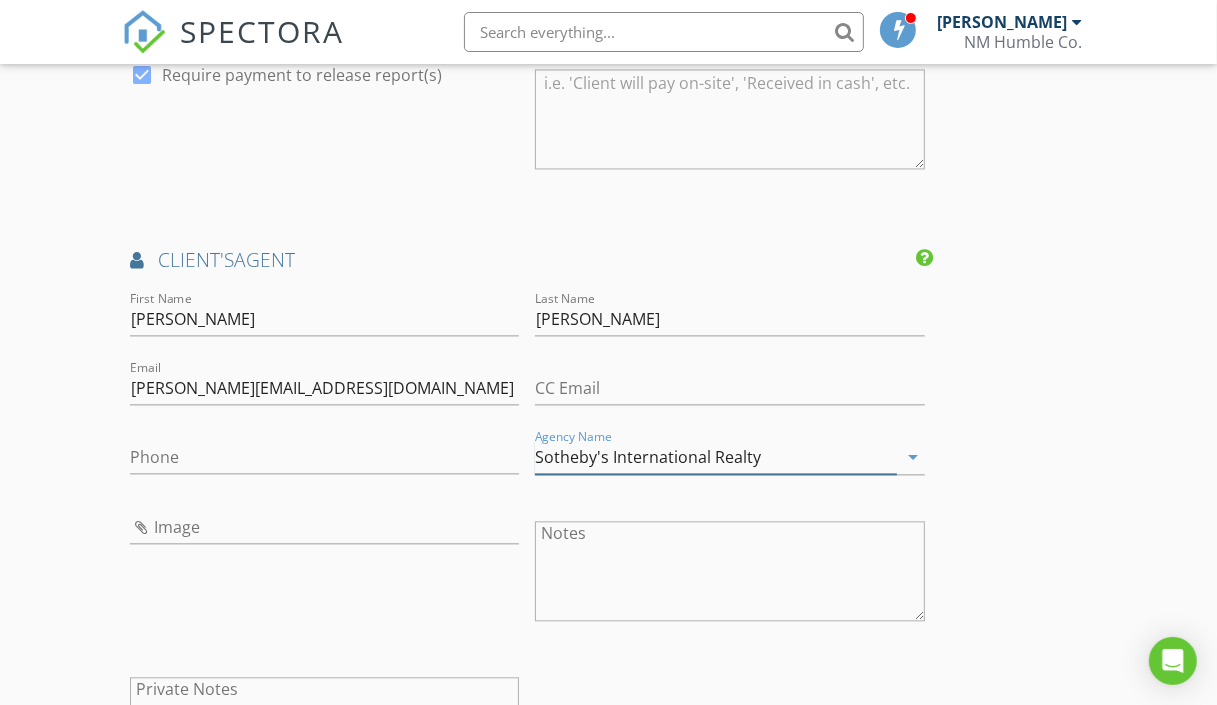 type on "Sotheby's International Realty" 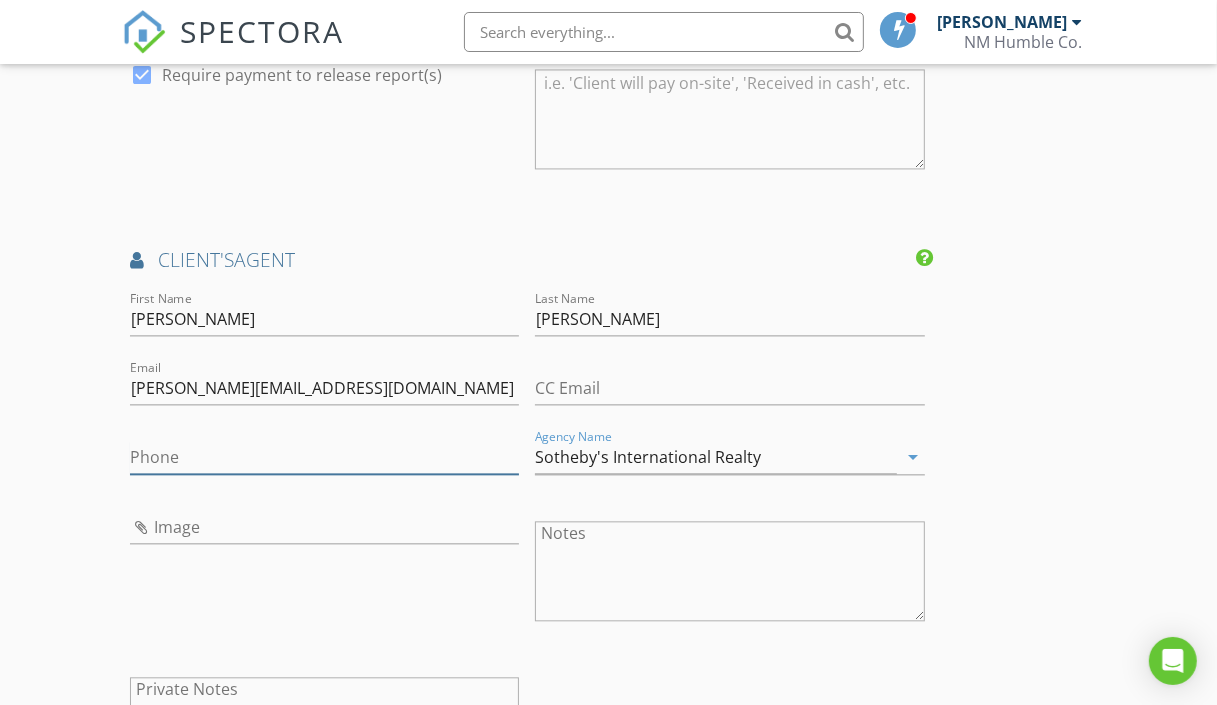 click on "Phone" at bounding box center (325, 457) 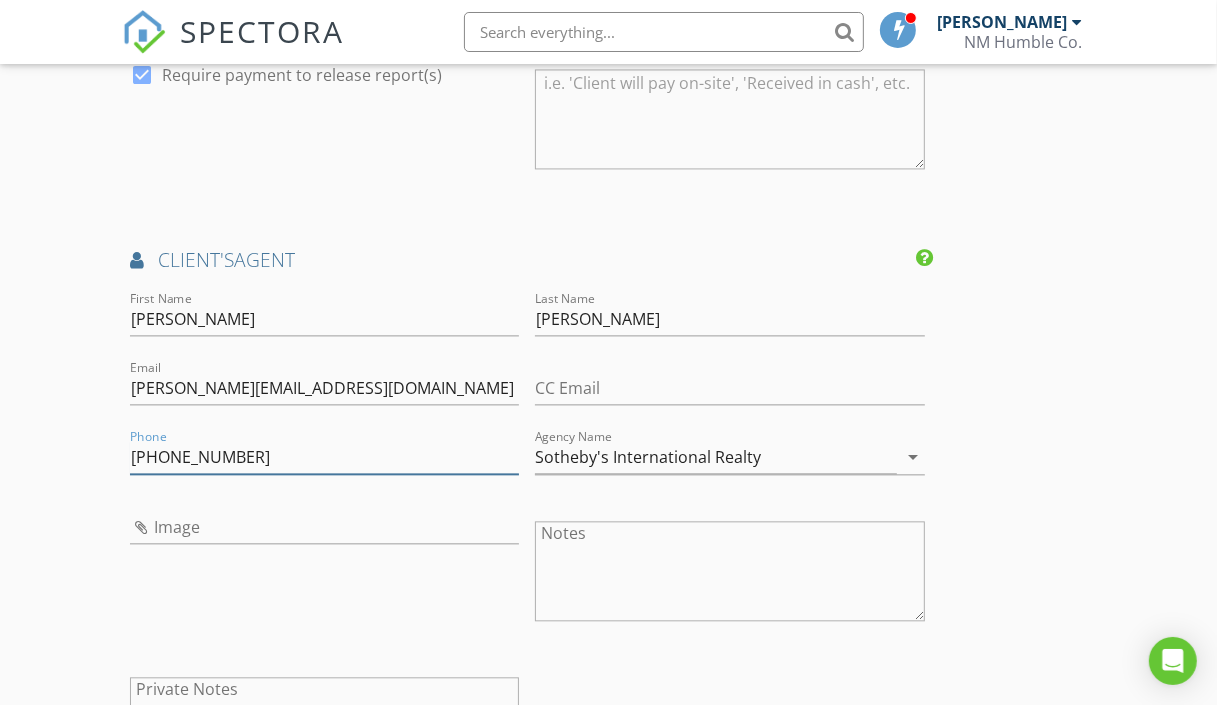 type on "[PHONE_NUMBER]" 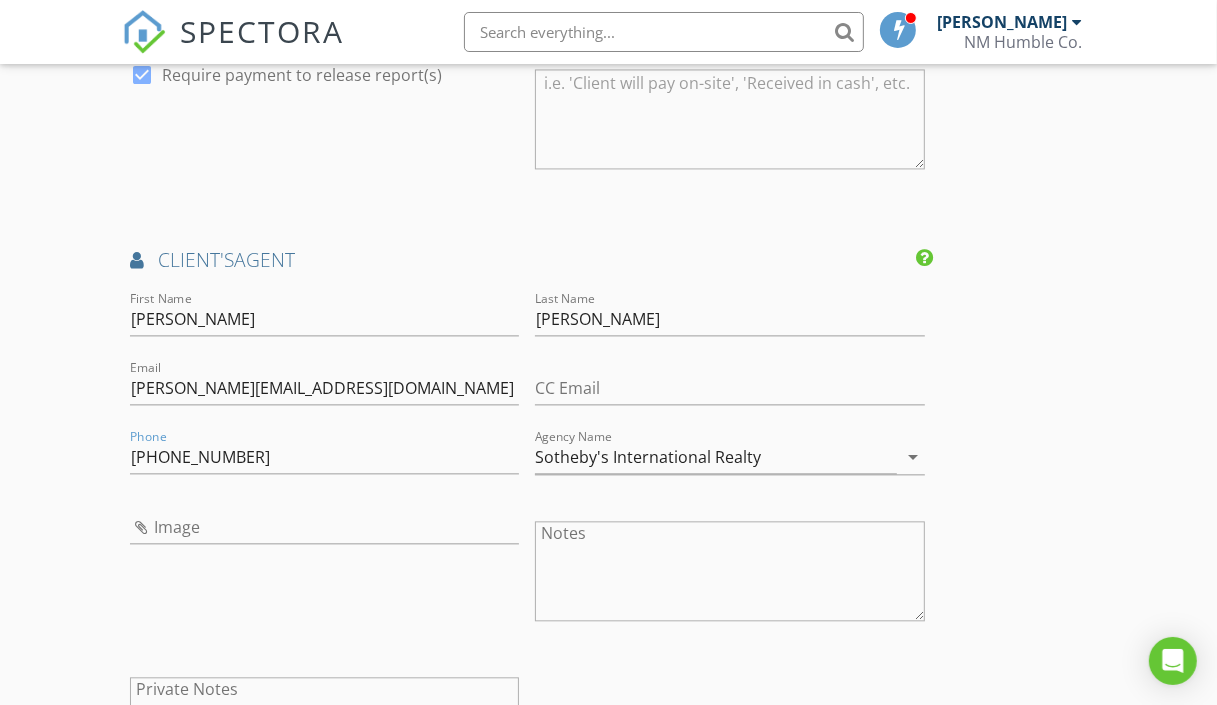 click on "INSPECTOR(S)
check_box   Mathew Rivera   PRIMARY   Mathew Rivera arrow_drop_down   check_box_outline_blank Mathew Rivera specifically requested
Date/Time
07/22/2025 9:00 AM
Location
Address Search       Address 101 Mesa Prieta Rd   Unit   City Youngsville   State NM   Zip 87064   County Rio Arriba     Square Feet 9097   Year Built 2004   Foundation Slab arrow_drop_down     Mathew Rivera     112.2 miles     (3 hours)
client
check_box Enable Client CC email for this inspection   Client Search     check_box_outline_blank Client is a Company/Organization     First Name Katy   Last Name McIntyre   Email kkmci@aol.com   CC Email   Phone           Notes   Private Notes
ADD ADDITIONAL client
SERVICES
check_box_outline_blank   Residential Inspection Abq/Rio Rancho   check_box" at bounding box center (609, -413) 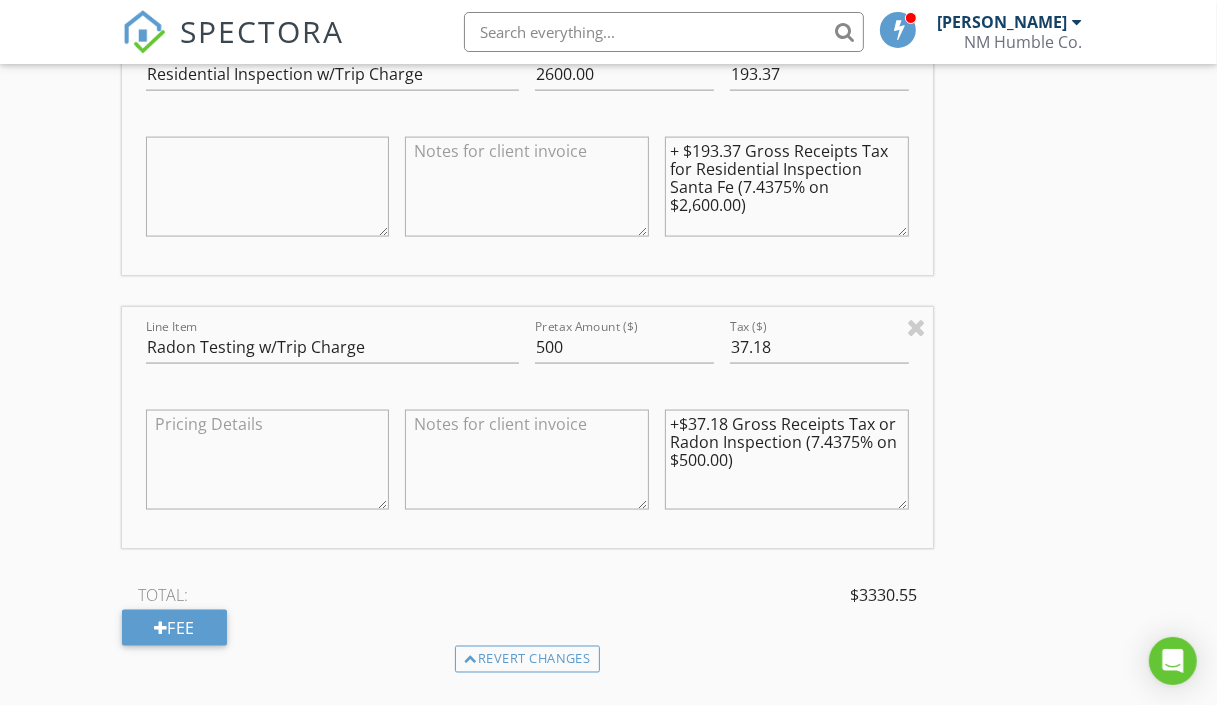 scroll, scrollTop: 1875, scrollLeft: 0, axis: vertical 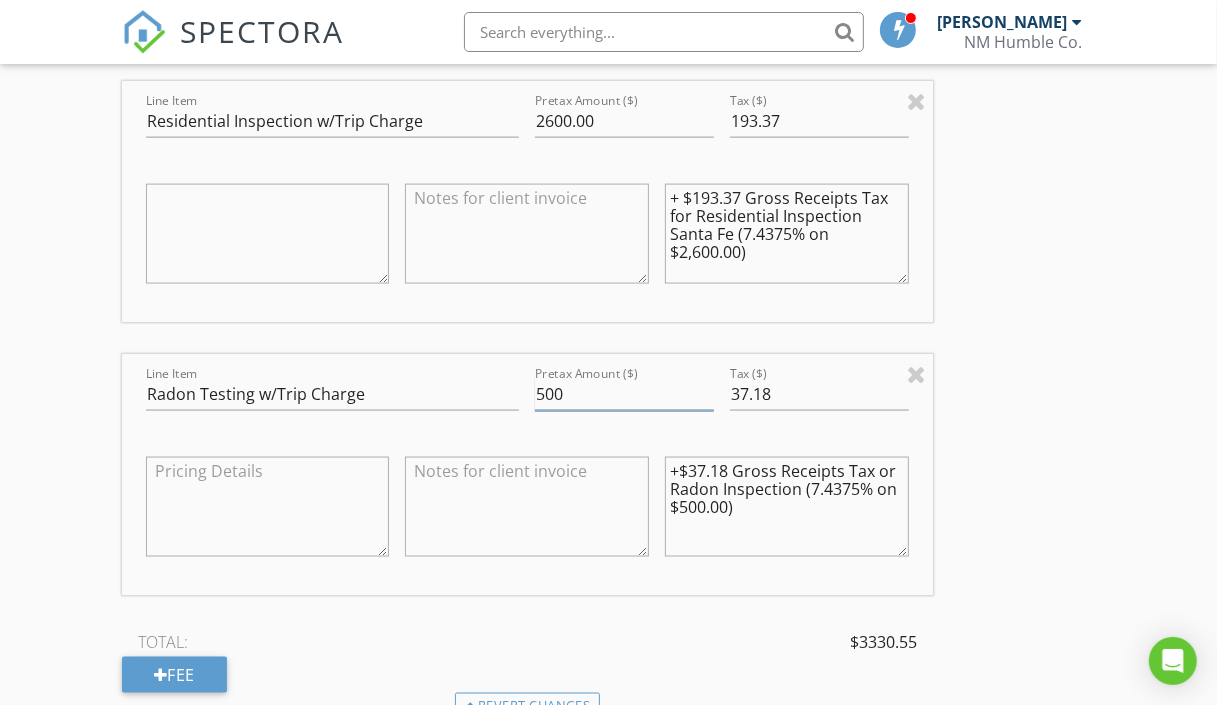 click on "500" at bounding box center [624, 394] 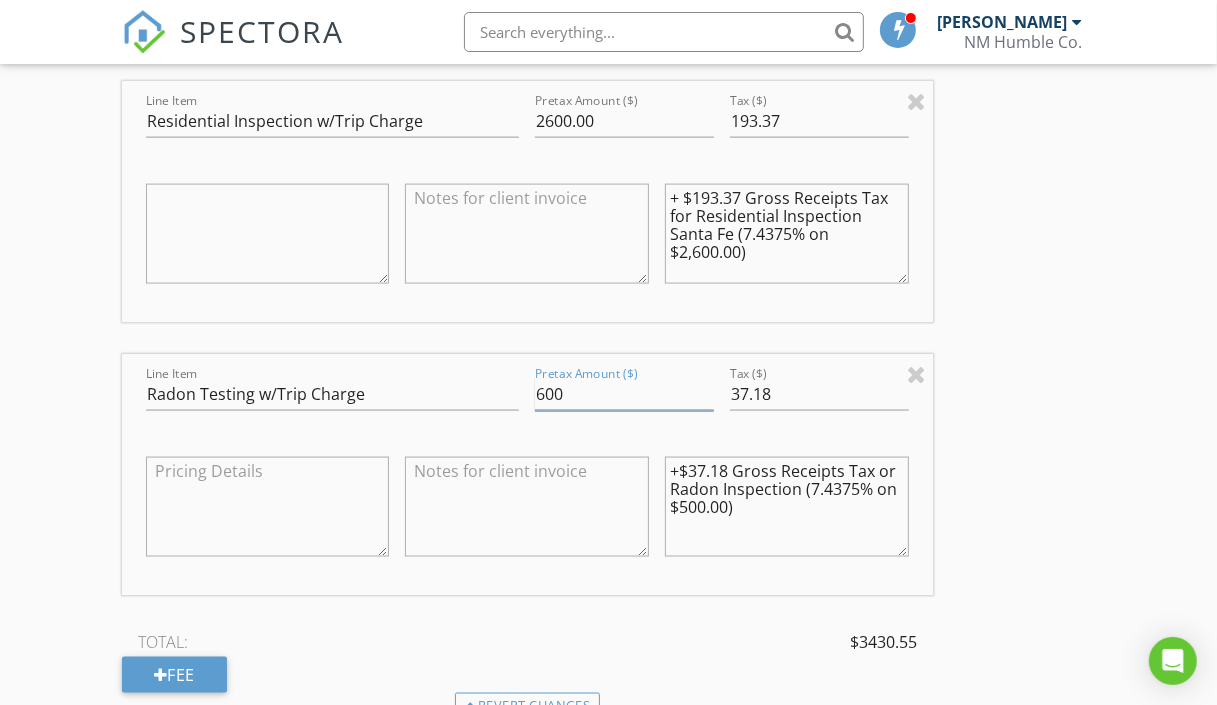 type on "600" 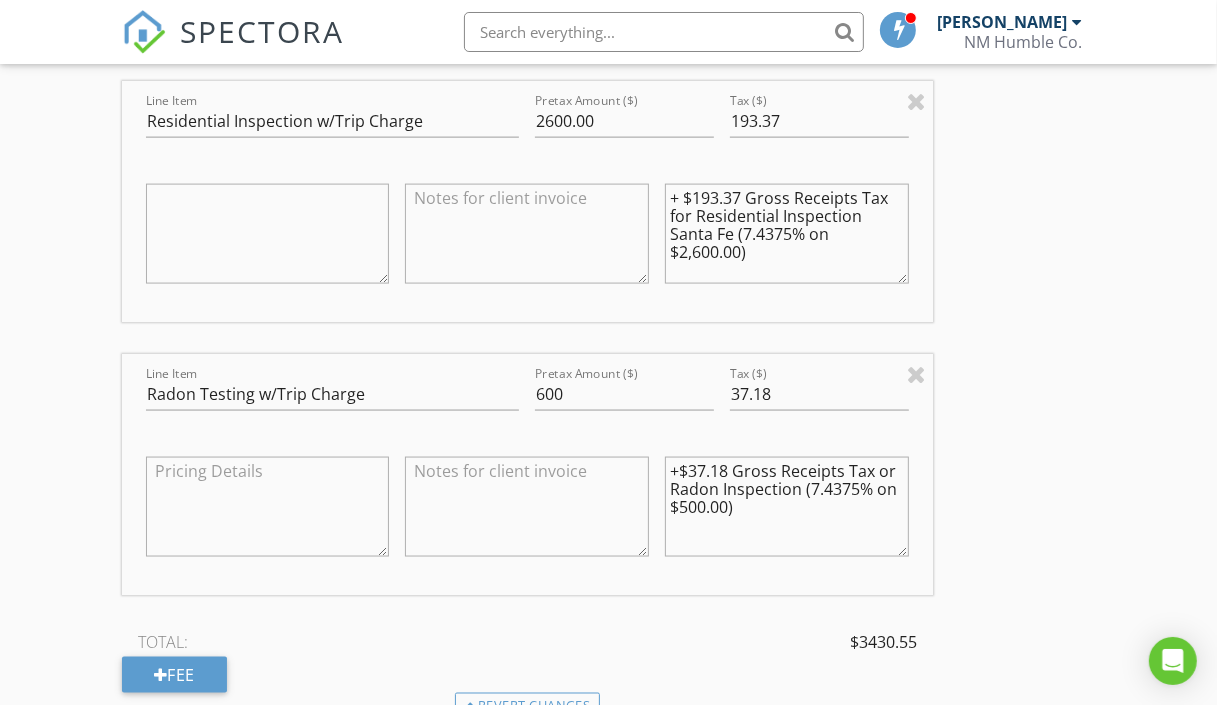 click on "+$37.18 Gross Receipts Tax or Radon Inspection (7.4375% on $500.00)" at bounding box center [787, 507] 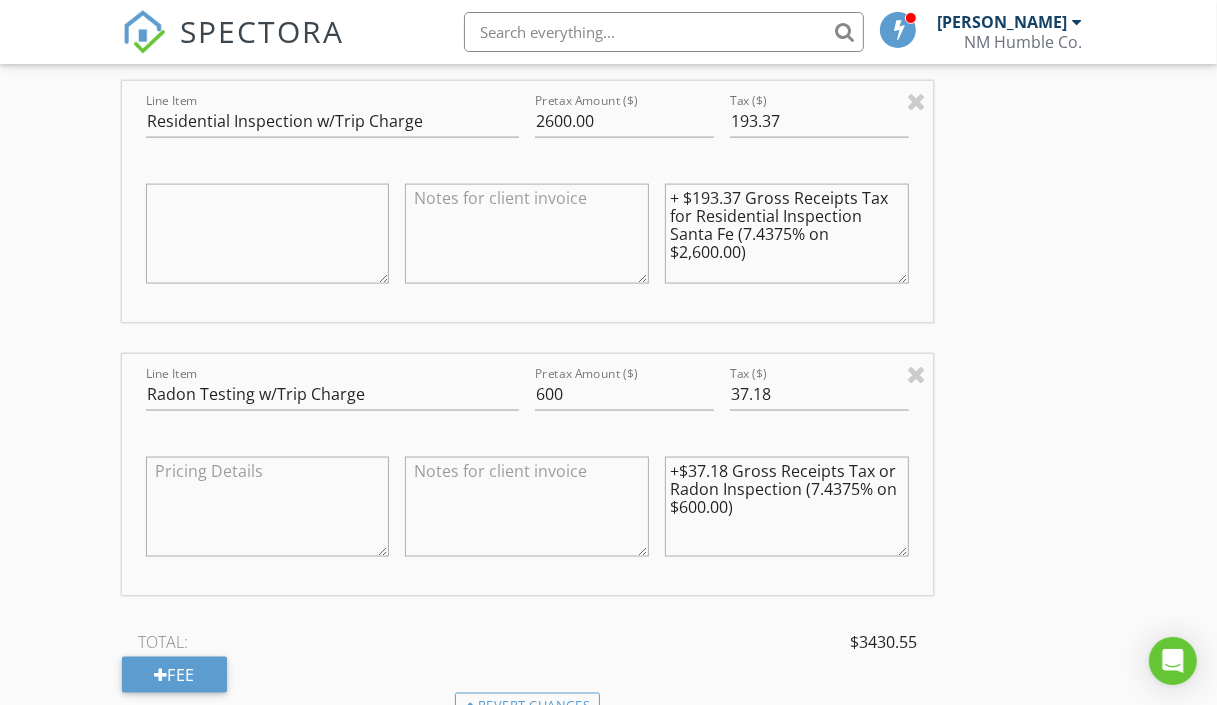 click on "+$37.18 Gross Receipts Tax or Radon Inspection (7.4375% on $600.00)" at bounding box center (787, 507) 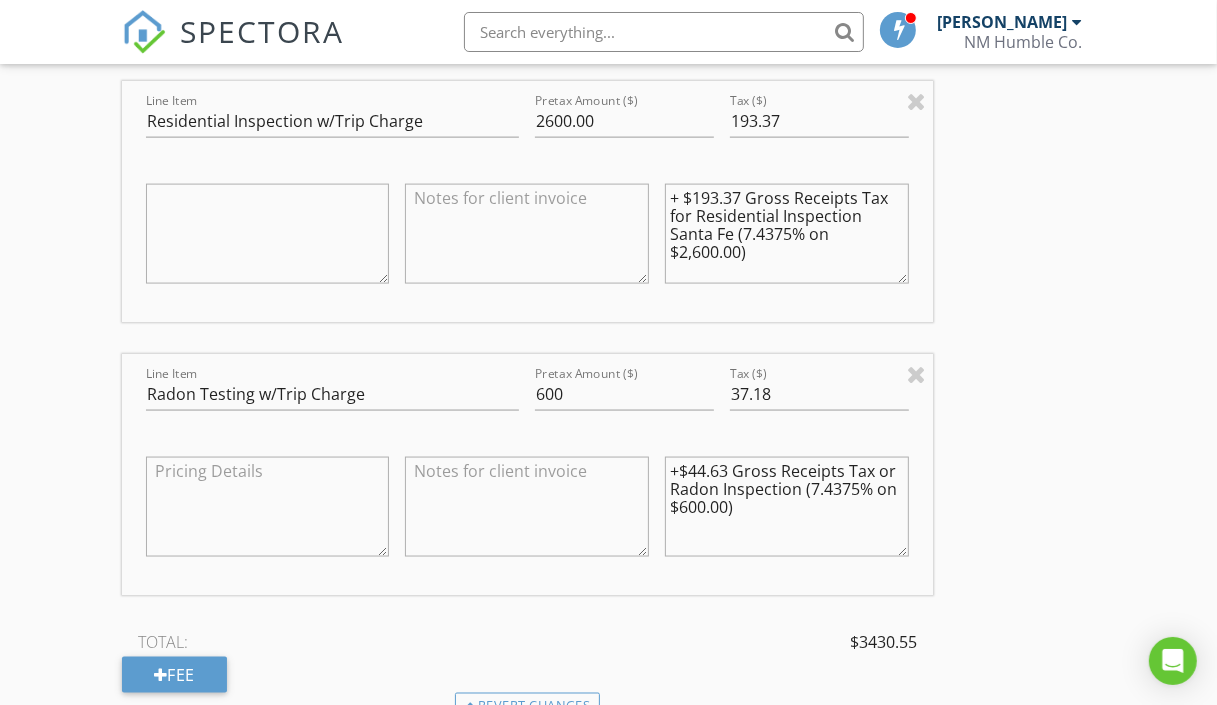 type on "+$44.63 Gross Receipts Tax or Radon Inspection (7.4375% on $600.00)" 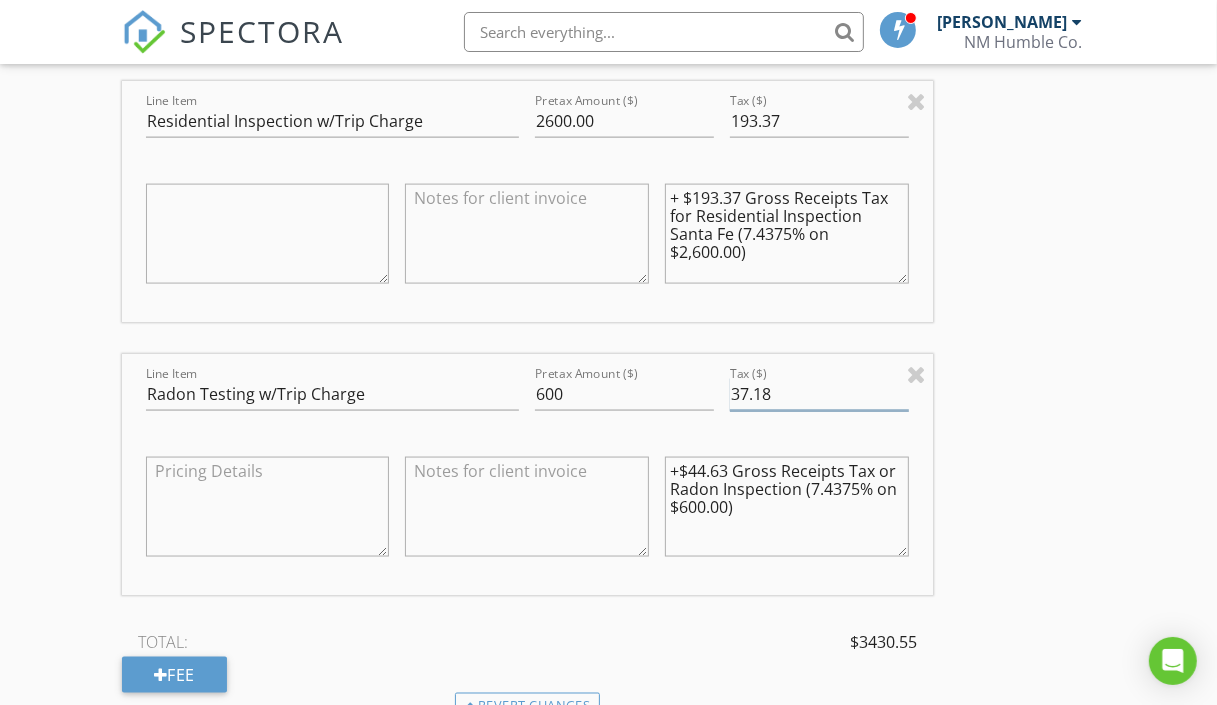 click on "37.18" at bounding box center (819, 394) 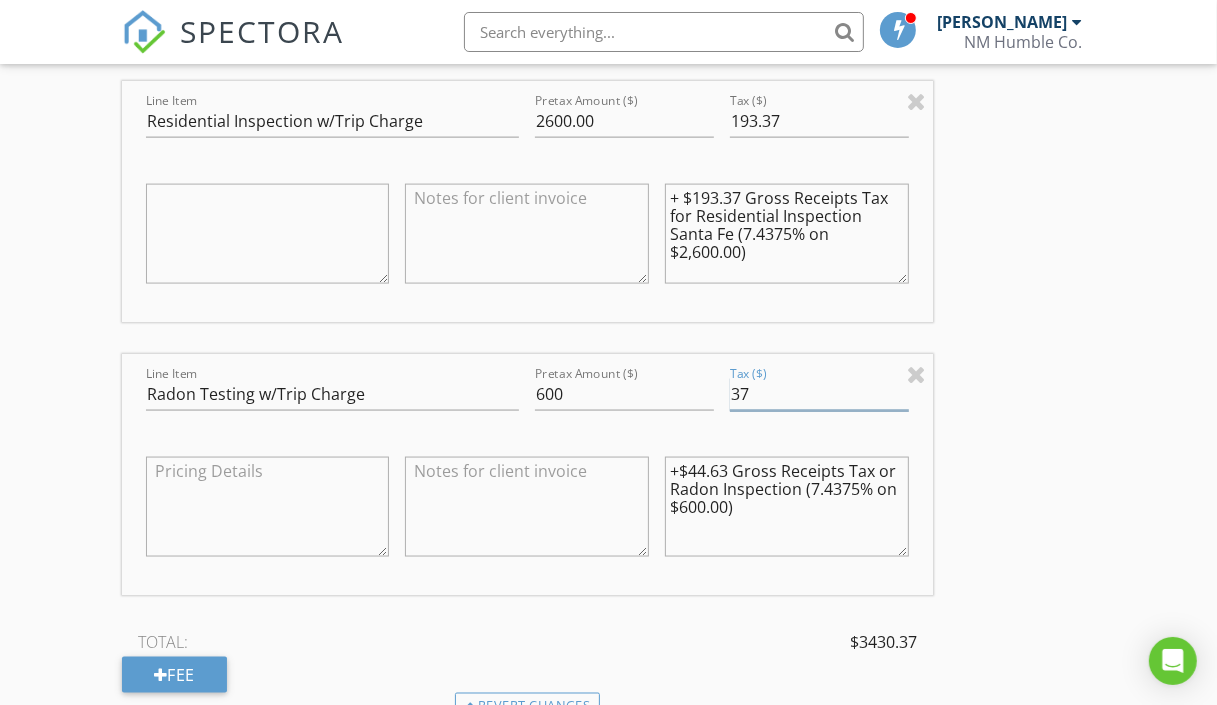 type on "3" 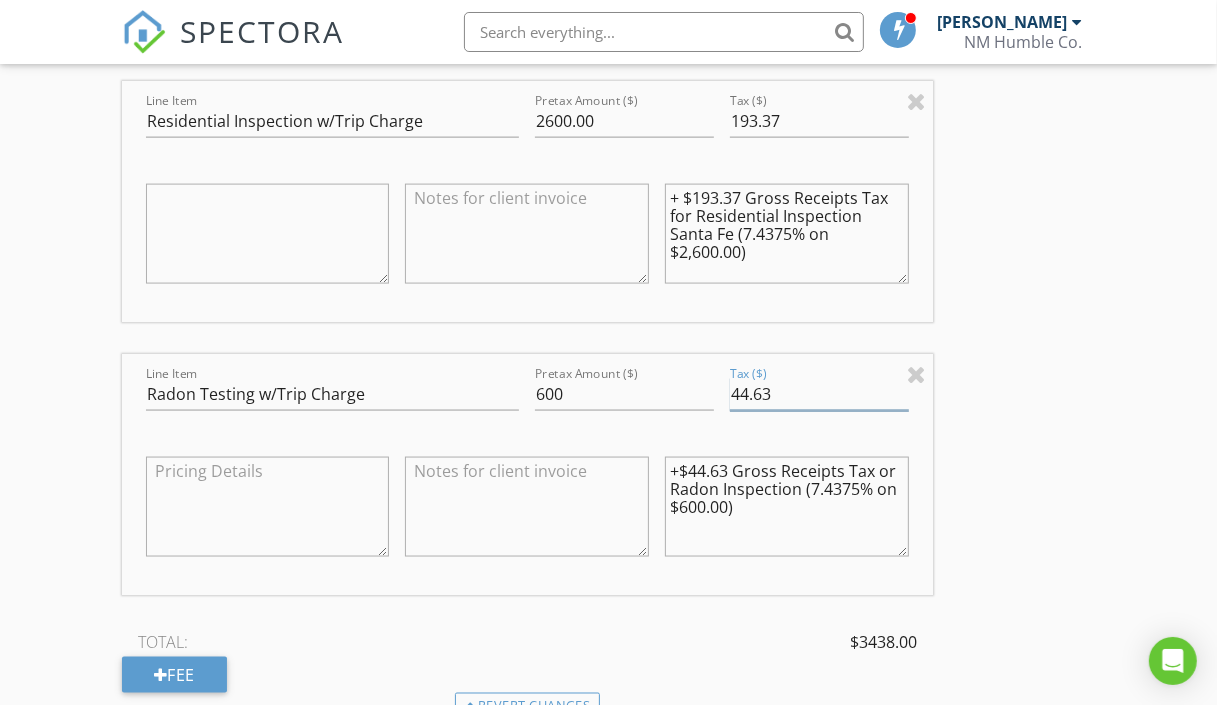 type on "44.63" 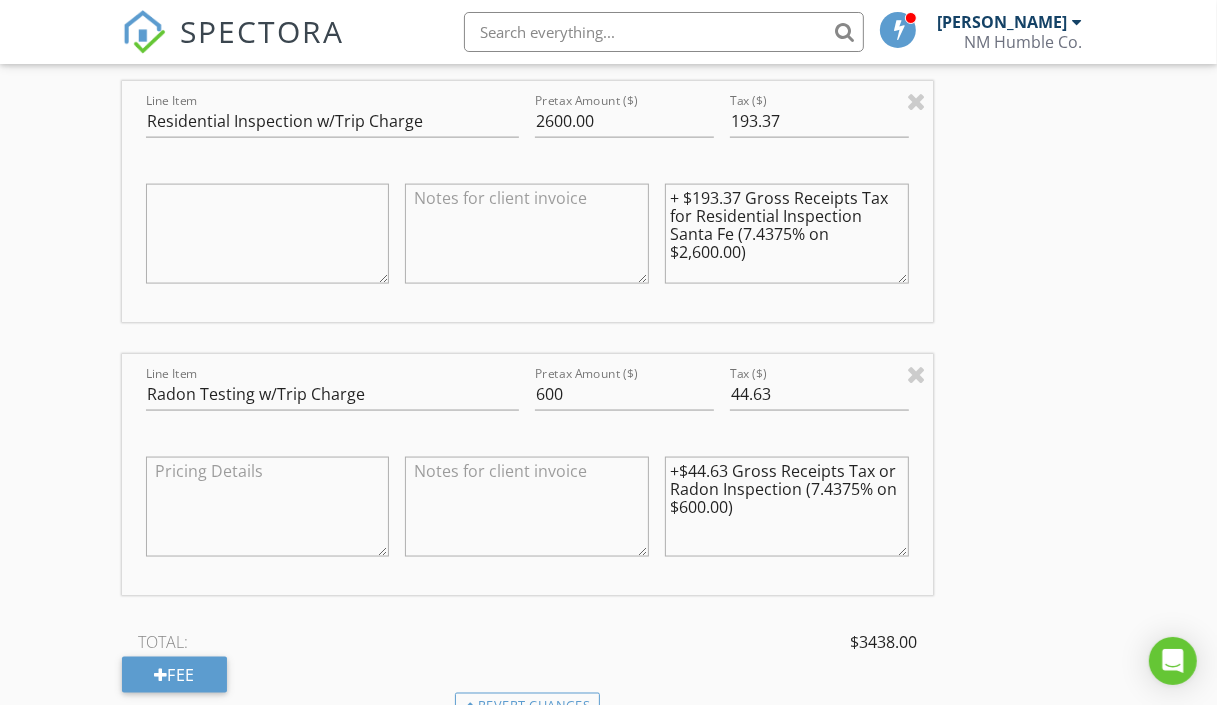 click on "New Inspection
Click here to use the New Order Form
INSPECTOR(S)
check_box   Mathew Rivera   PRIMARY   Mathew Rivera arrow_drop_down   check_box_outline_blank Mathew Rivera specifically requested
Date/Time
07/22/2025 9:00 AM
Location
Address Search       Address 101 Mesa Prieta Rd   Unit   City Youngsville   State NM   Zip 87064   County Rio Arriba     Square Feet 9097   Year Built 2004   Foundation Slab arrow_drop_down     Mathew Rivera     112.2 miles     (3 hours)
client
check_box Enable Client CC email for this inspection   Client Search     check_box_outline_blank Client is a Company/Organization     First Name Katy   Last Name McIntyre   Email kkmci@aol.com   CC Email   Phone           Notes   Private Notes
ADD ADDITIONAL client
SERVICES
check_box" at bounding box center [608, 470] 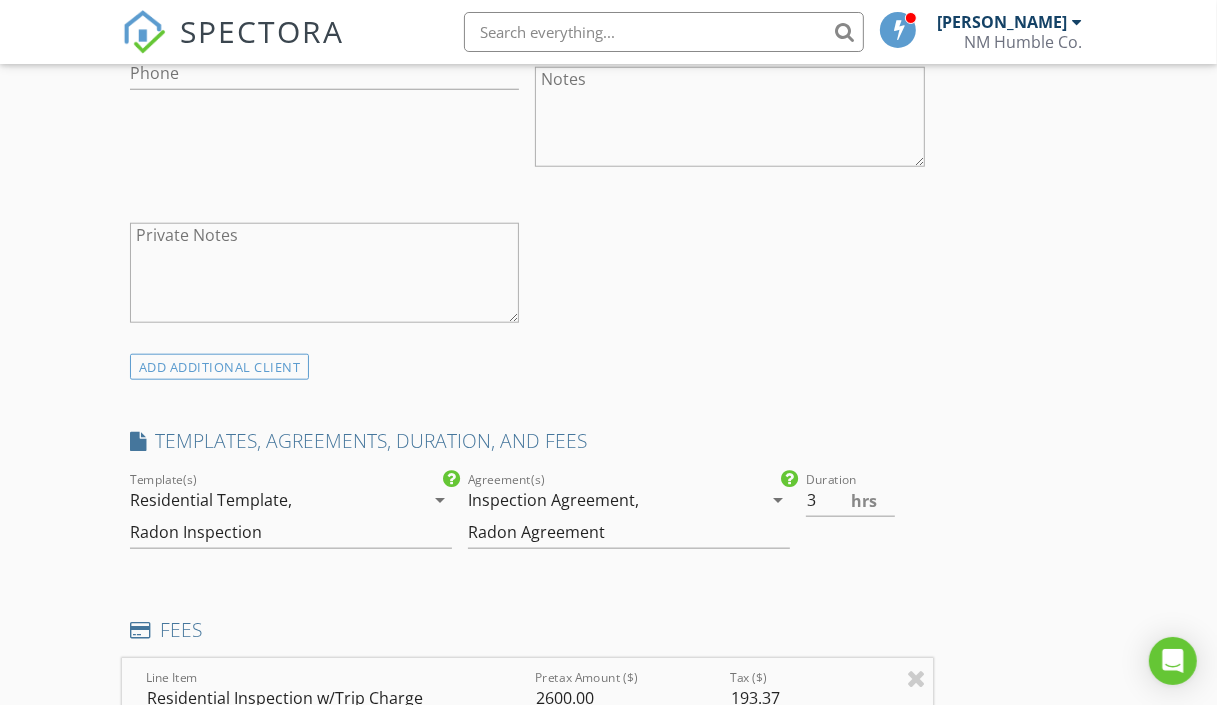 scroll, scrollTop: 1254, scrollLeft: 0, axis: vertical 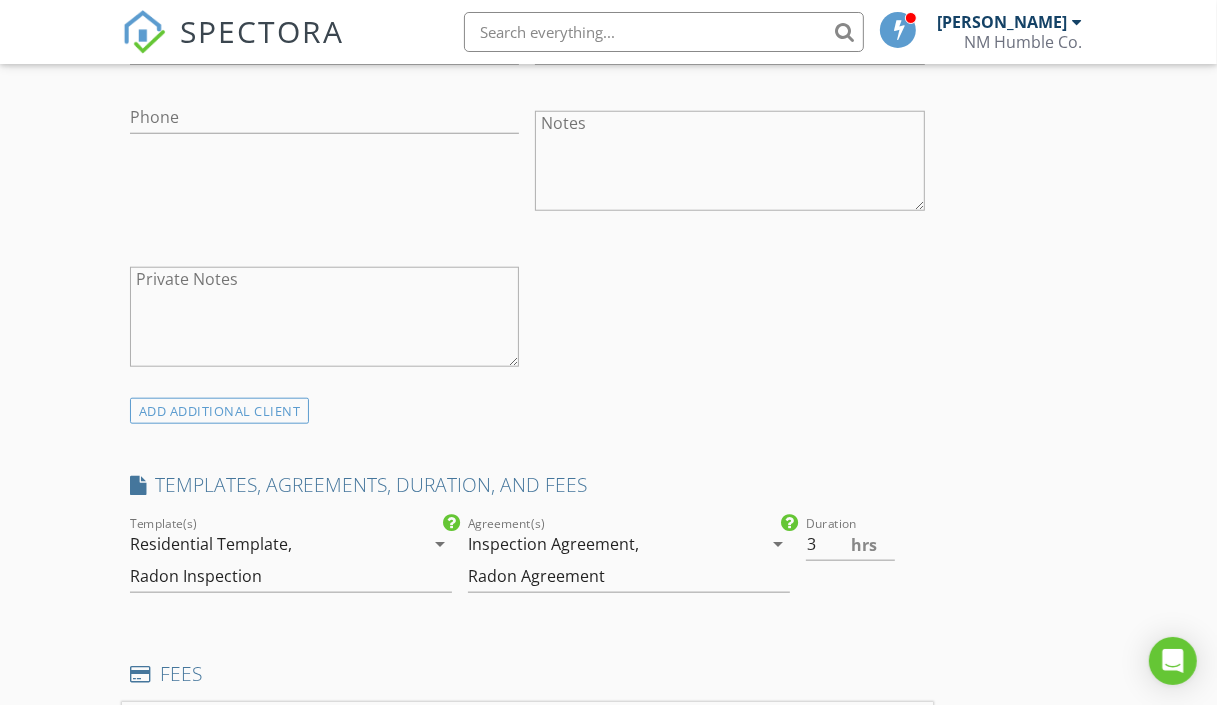 click on "INSPECTOR(S)
check_box   Mathew Rivera   PRIMARY   Mathew Rivera arrow_drop_down   check_box_outline_blank Mathew Rivera specifically requested
Date/Time
07/22/2025 9:00 AM
Location
Address Search       Address 101 Mesa Prieta Rd   Unit   City Youngsville   State NM   Zip 87064   County Rio Arriba     Square Feet 9097   Year Built 2004   Foundation Slab arrow_drop_down     Mathew Rivera     112.2 miles     (3 hours)
client
check_box Enable Client CC email for this inspection   Client Search     check_box_outline_blank Client is a Company/Organization     First Name Katy   Last Name McIntyre   Email kkmci@aol.com   CC Email   Phone           Notes   Private Notes
ADD ADDITIONAL client
SERVICES
check_box_outline_blank   Residential Inspection Abq/Rio Rancho   check_box" at bounding box center [609, 1126] 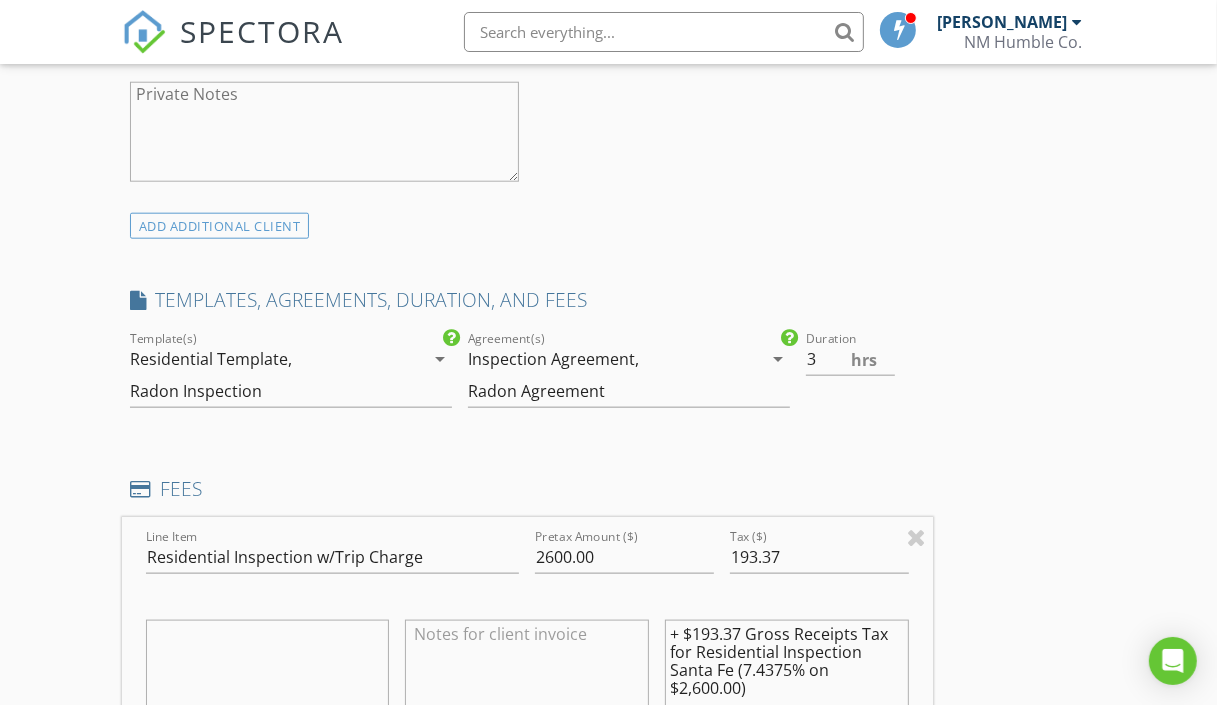 scroll, scrollTop: 1461, scrollLeft: 0, axis: vertical 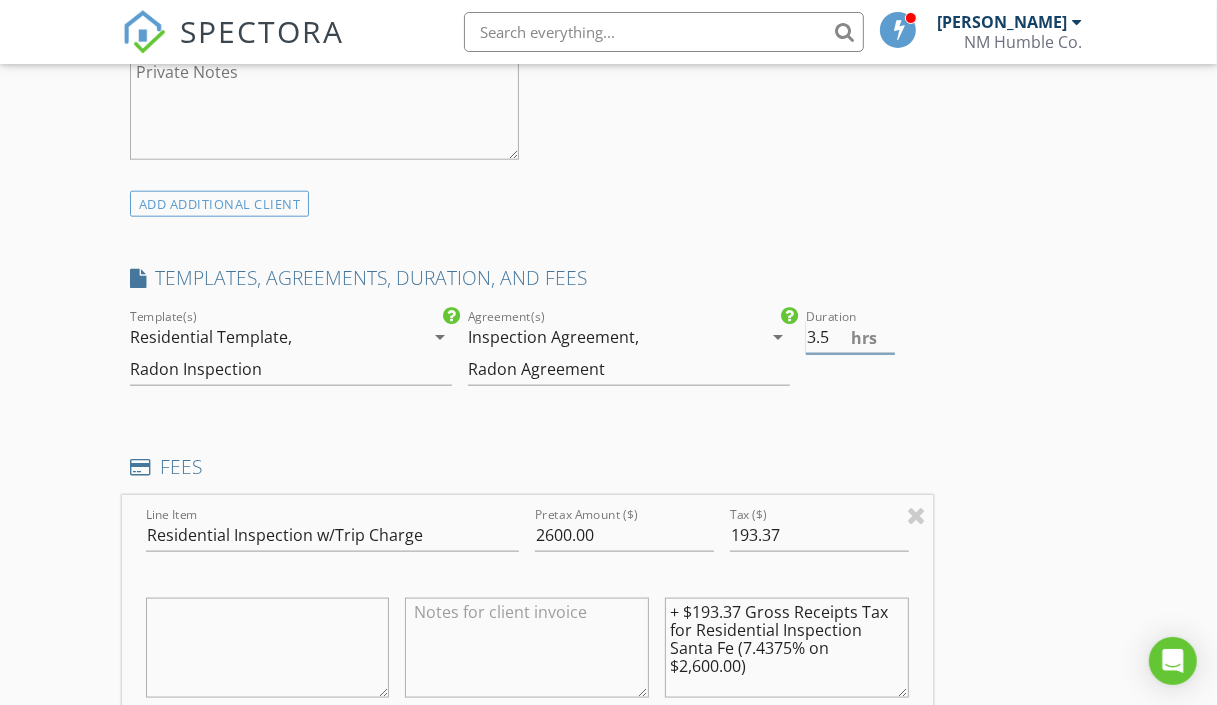 click on "3.5" at bounding box center [850, 337] 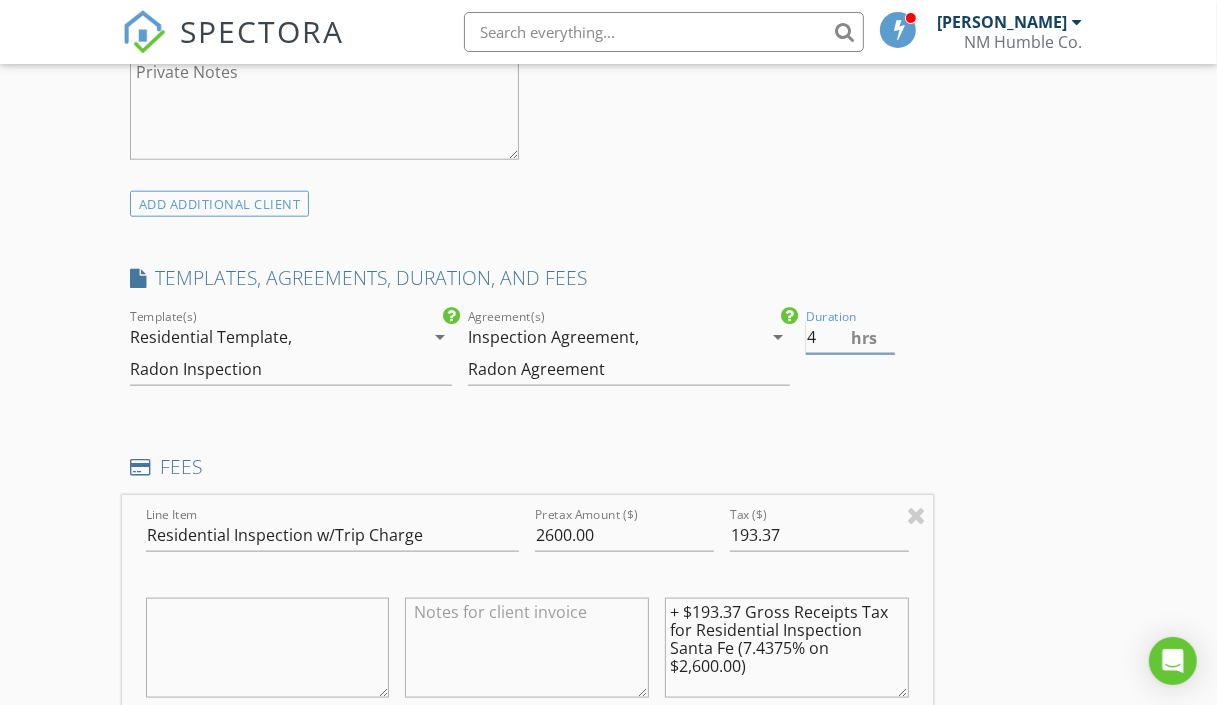 click on "4" at bounding box center (850, 337) 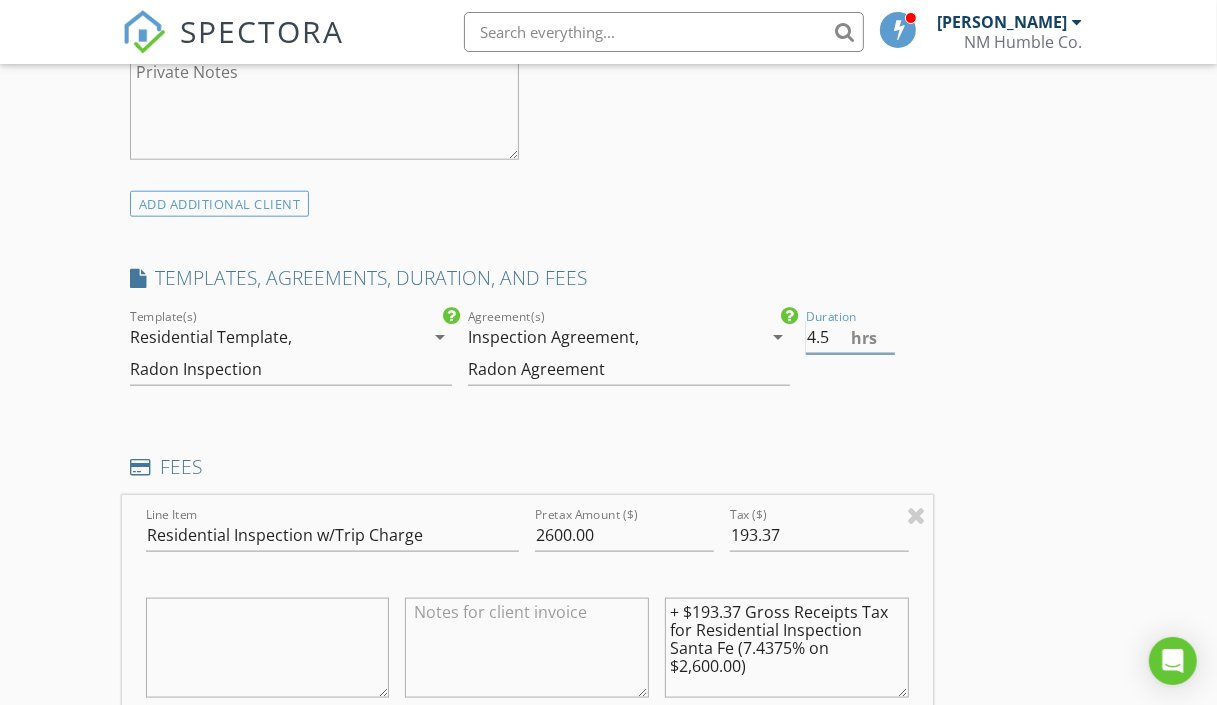 click on "4.5" at bounding box center (850, 337) 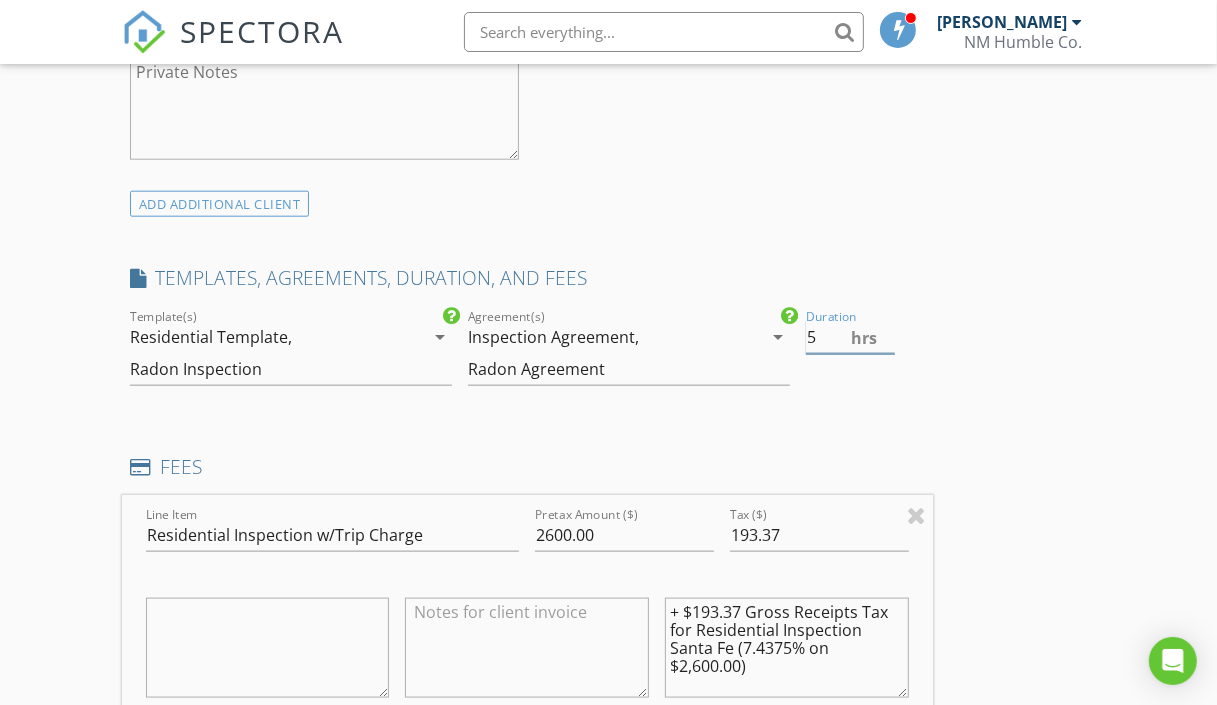click on "5" at bounding box center (850, 337) 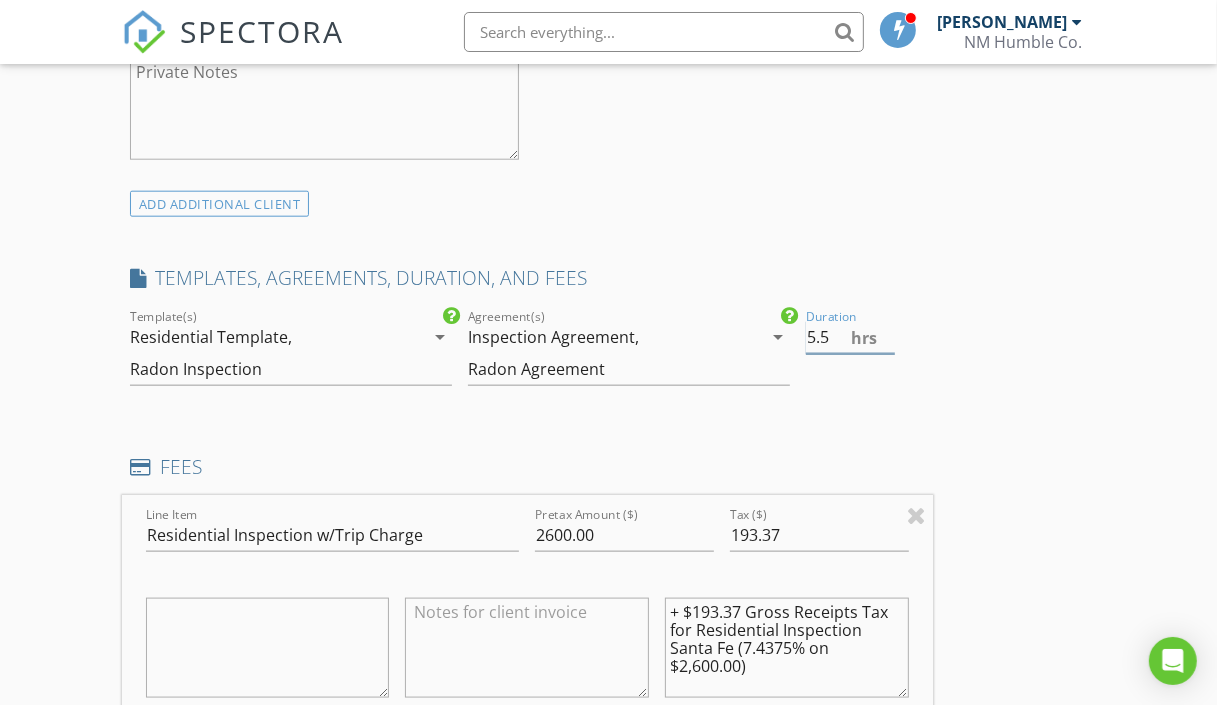 click on "5.5" at bounding box center (850, 337) 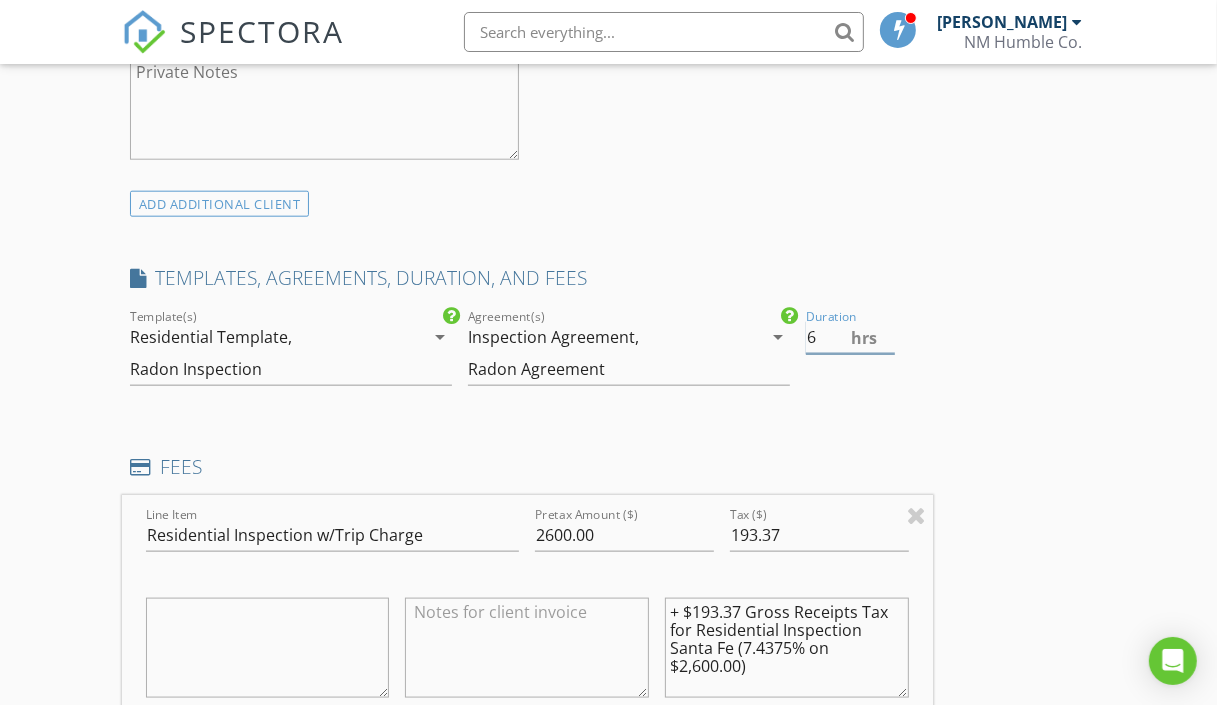 click on "6" at bounding box center [850, 337] 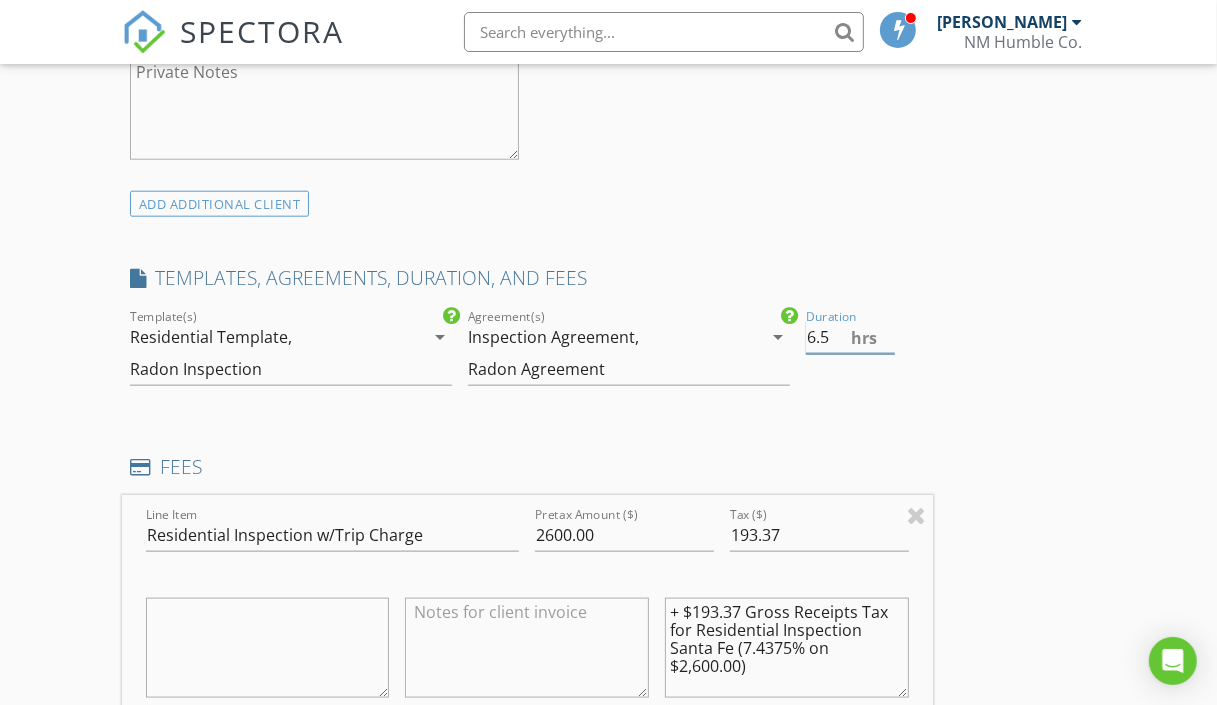 click on "6.5" at bounding box center [850, 337] 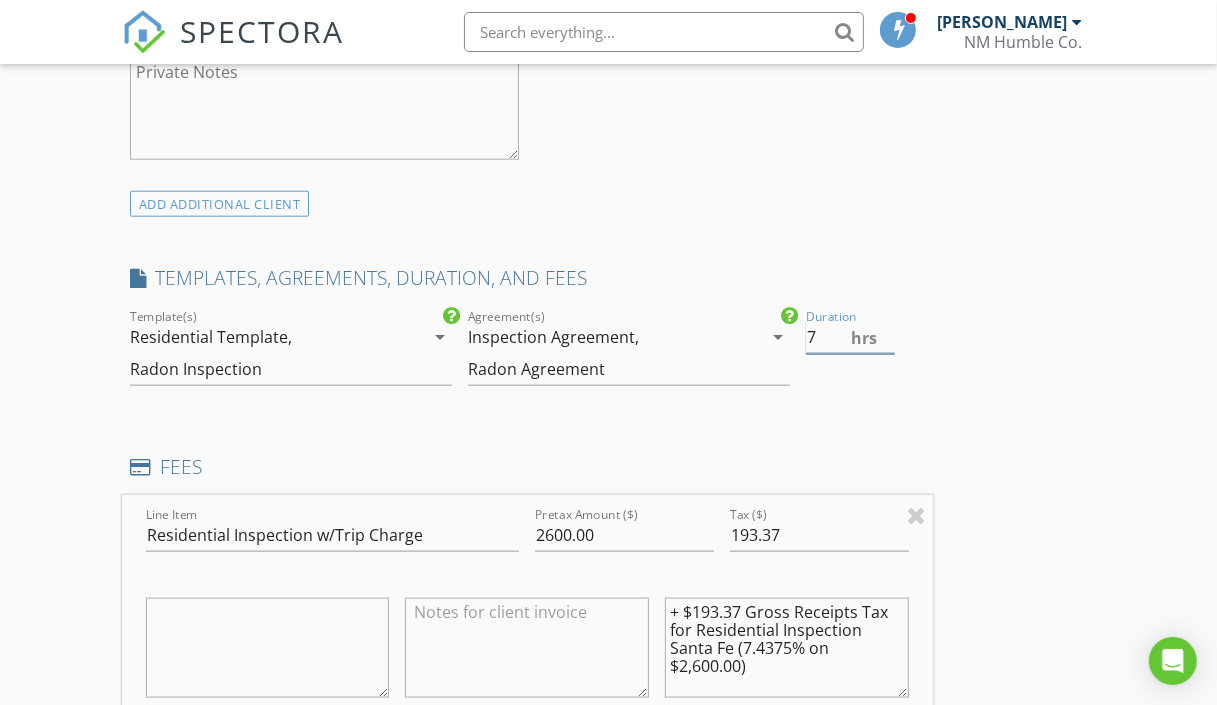 click on "7" at bounding box center [850, 337] 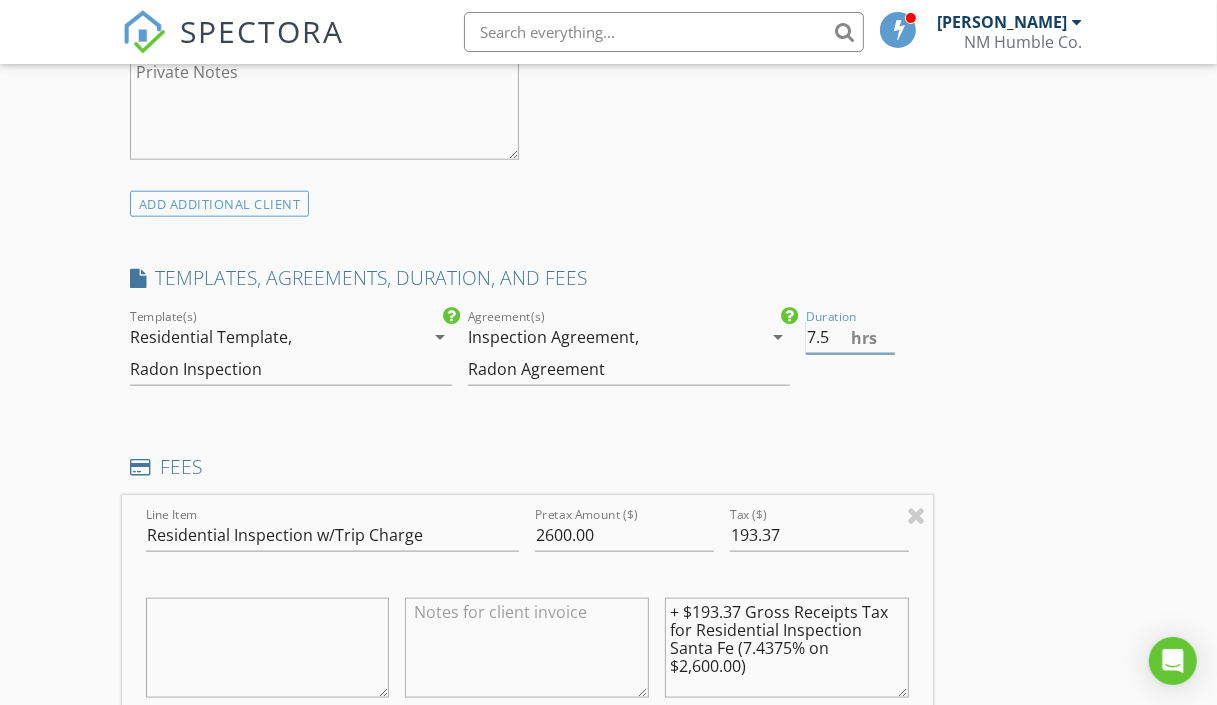 click on "7.5" at bounding box center [850, 337] 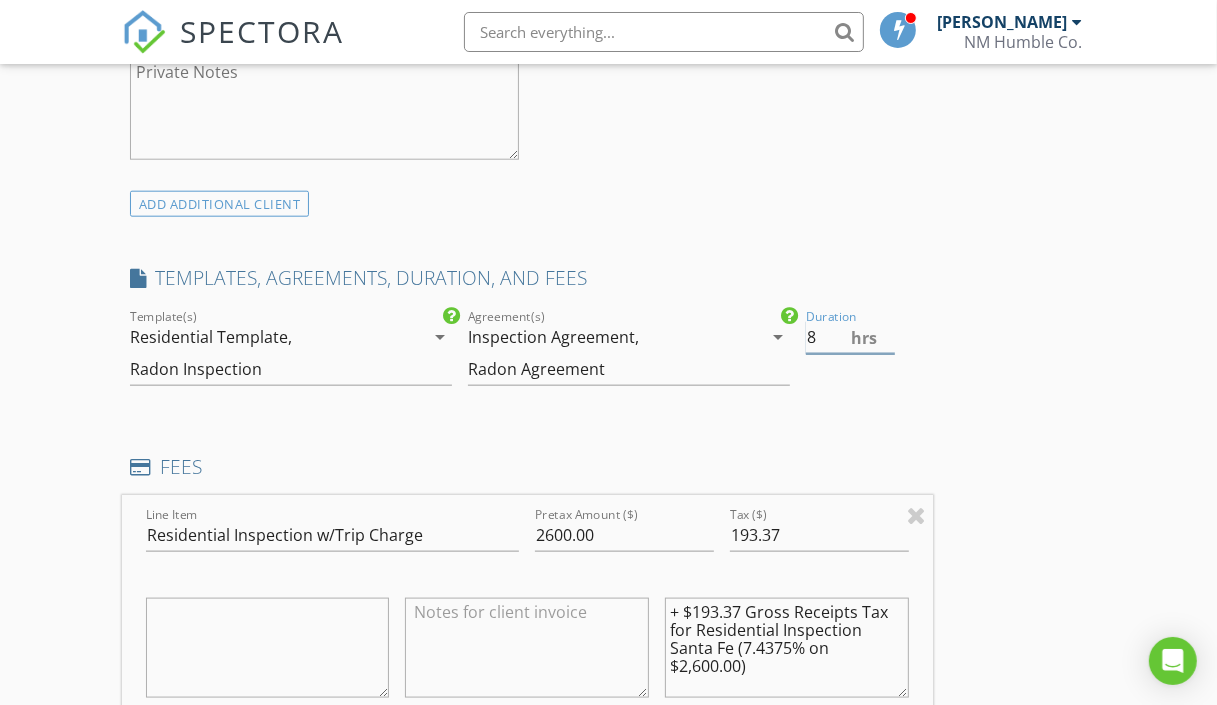 click on "8" at bounding box center [850, 337] 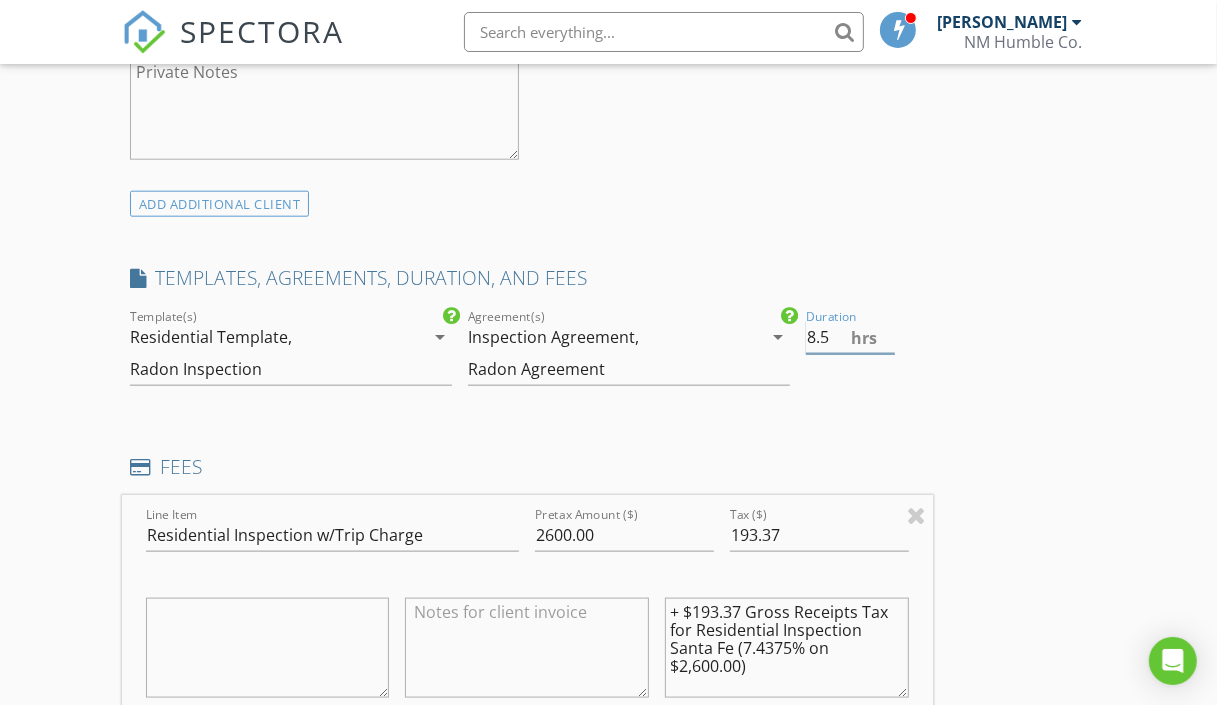 click on "8.5" at bounding box center (850, 337) 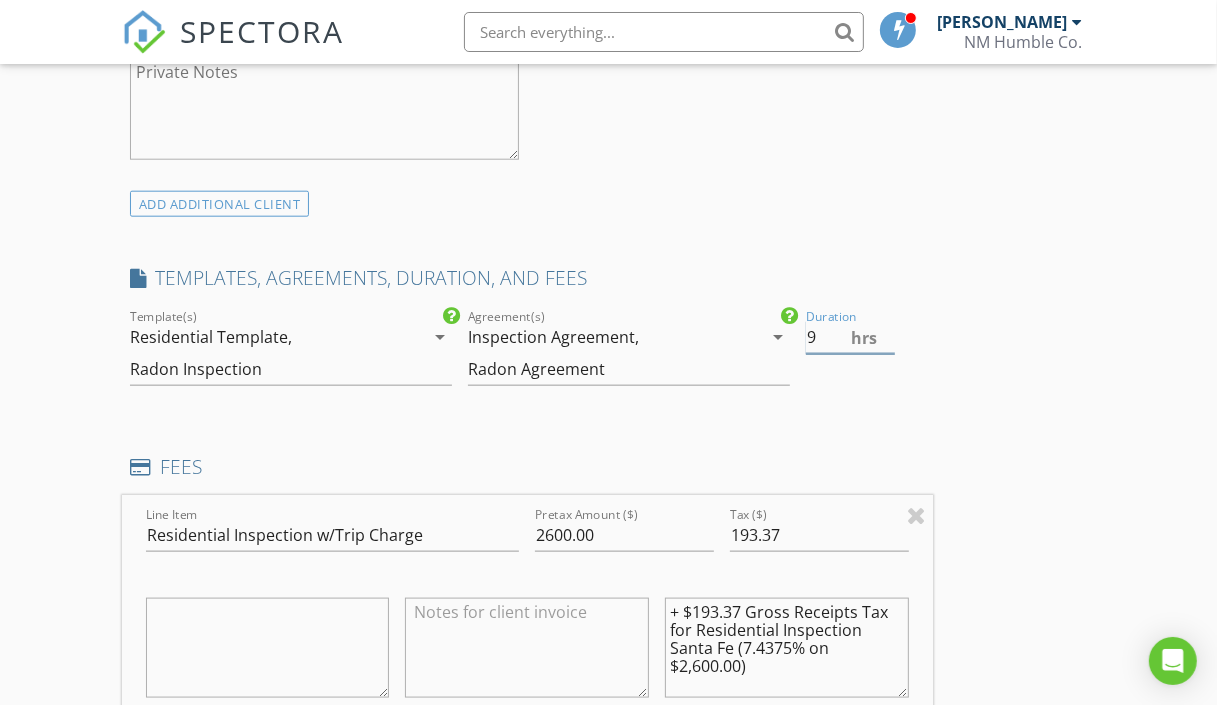 click on "9" at bounding box center (850, 337) 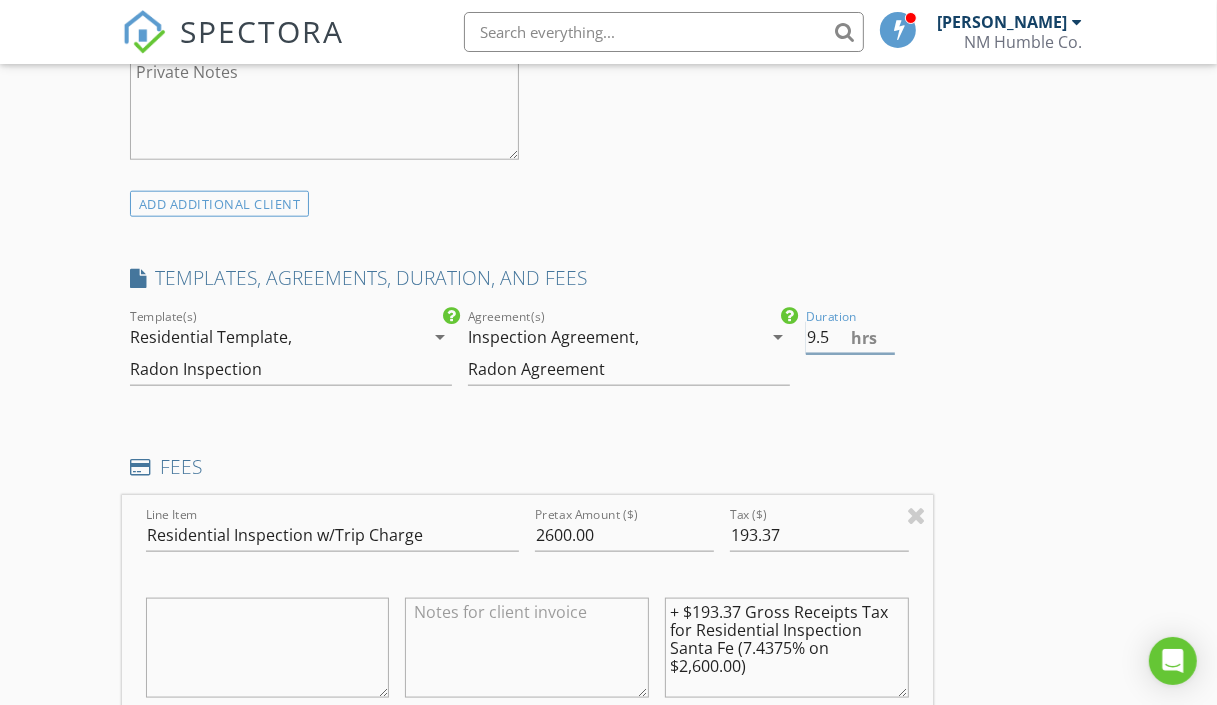 click on "9.5" at bounding box center [850, 337] 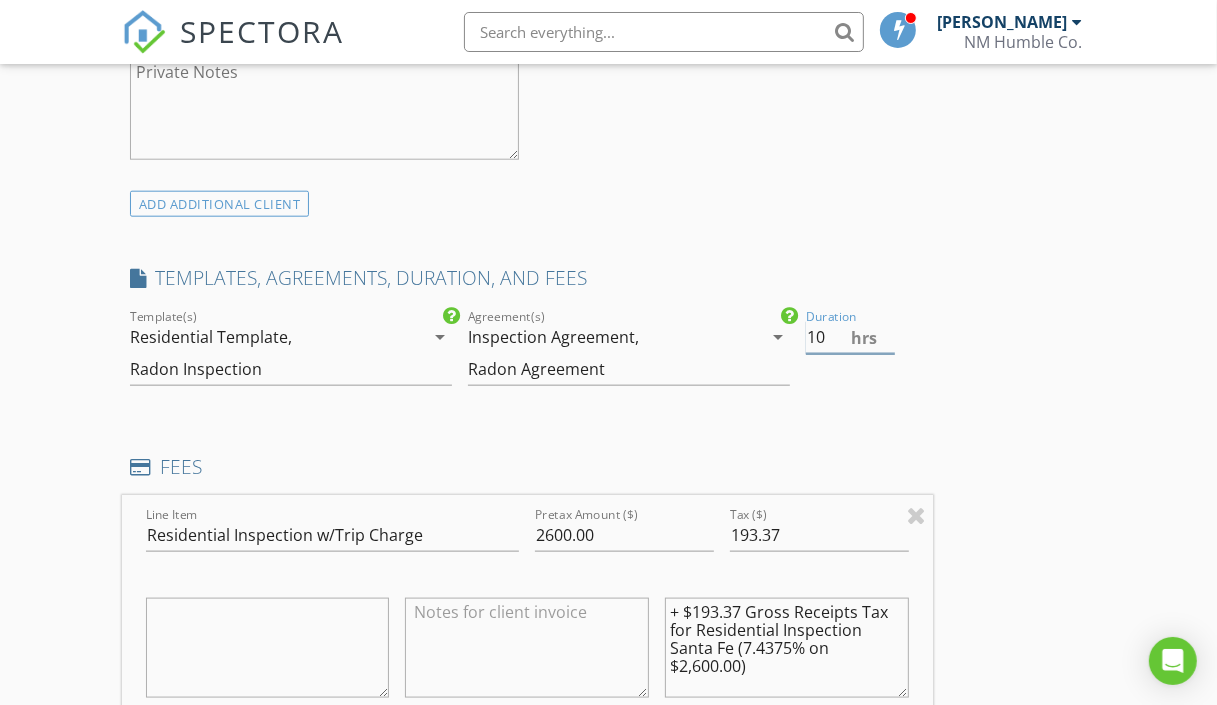 type on "10" 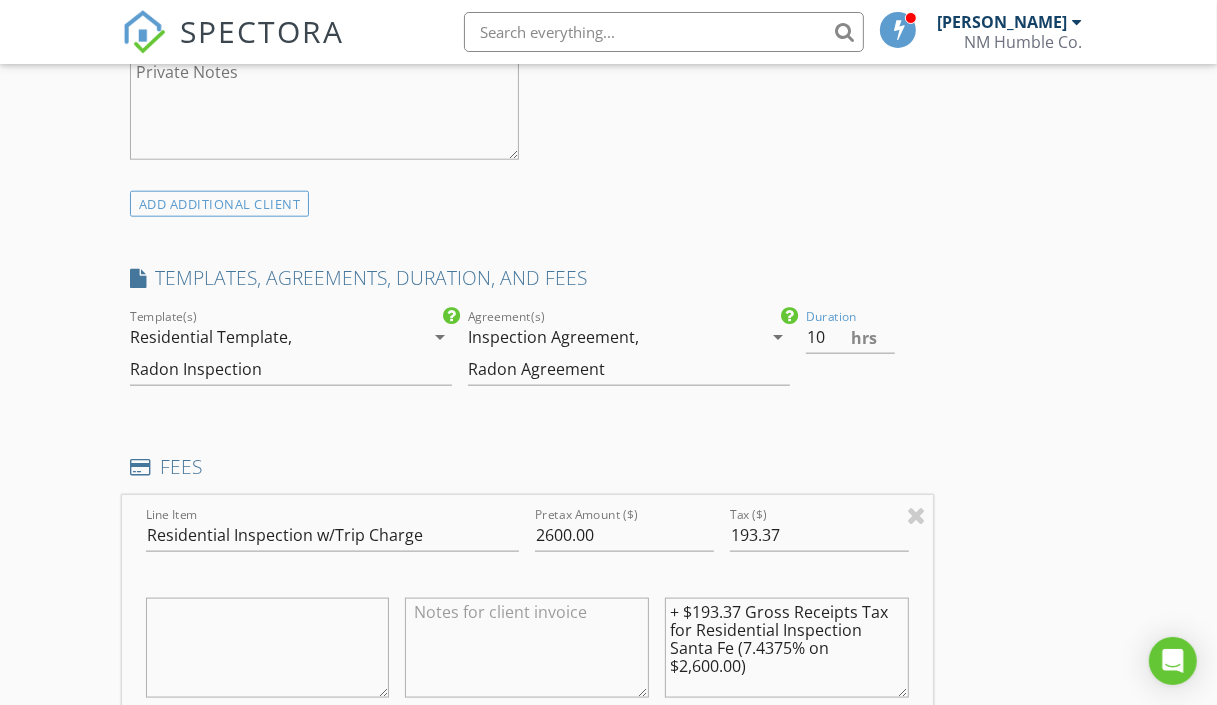 click on "INSPECTOR(S)
check_box   Mathew Rivera   PRIMARY   Mathew Rivera arrow_drop_down   check_box_outline_blank Mathew Rivera specifically requested
Date/Time
07/22/2025 9:00 AM
Location
Address Search       Address 101 Mesa Prieta Rd   Unit   City Youngsville   State NM   Zip 87064   County Rio Arriba     Square Feet 9097   Year Built 2004   Foundation Slab arrow_drop_down     Mathew Rivera     112.2 miles     (3 hours)
client
check_box Enable Client CC email for this inspection   Client Search     check_box_outline_blank Client is a Company/Organization     First Name Katy   Last Name McIntyre   Email kkmci@aol.com   CC Email   Phone           Notes   Private Notes
ADD ADDITIONAL client
SERVICES
check_box_outline_blank   Residential Inspection Abq/Rio Rancho   check_box" at bounding box center [609, 919] 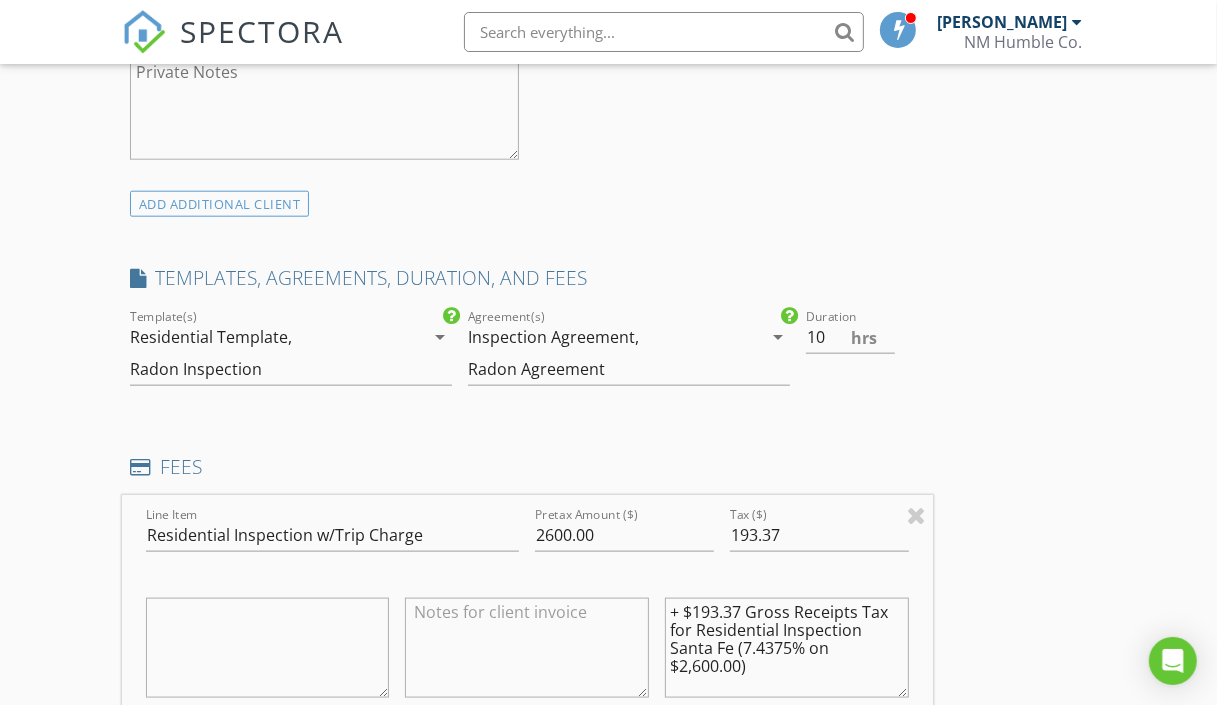 click on "INSPECTOR(S)
check_box   Mathew Rivera   PRIMARY   Mathew Rivera arrow_drop_down   check_box_outline_blank Mathew Rivera specifically requested
Date/Time
07/22/2025 9:00 AM
Location
Address Search       Address 101 Mesa Prieta Rd   Unit   City Youngsville   State NM   Zip 87064   County Rio Arriba     Square Feet 9097   Year Built 2004   Foundation Slab arrow_drop_down     Mathew Rivera     112.2 miles     (3 hours)
client
check_box Enable Client CC email for this inspection   Client Search     check_box_outline_blank Client is a Company/Organization     First Name Katy   Last Name McIntyre   Email kkmci@aol.com   CC Email   Phone           Notes   Private Notes
ADD ADDITIONAL client
SERVICES
check_box_outline_blank   Residential Inspection Abq/Rio Rancho   check_box" at bounding box center [609, 919] 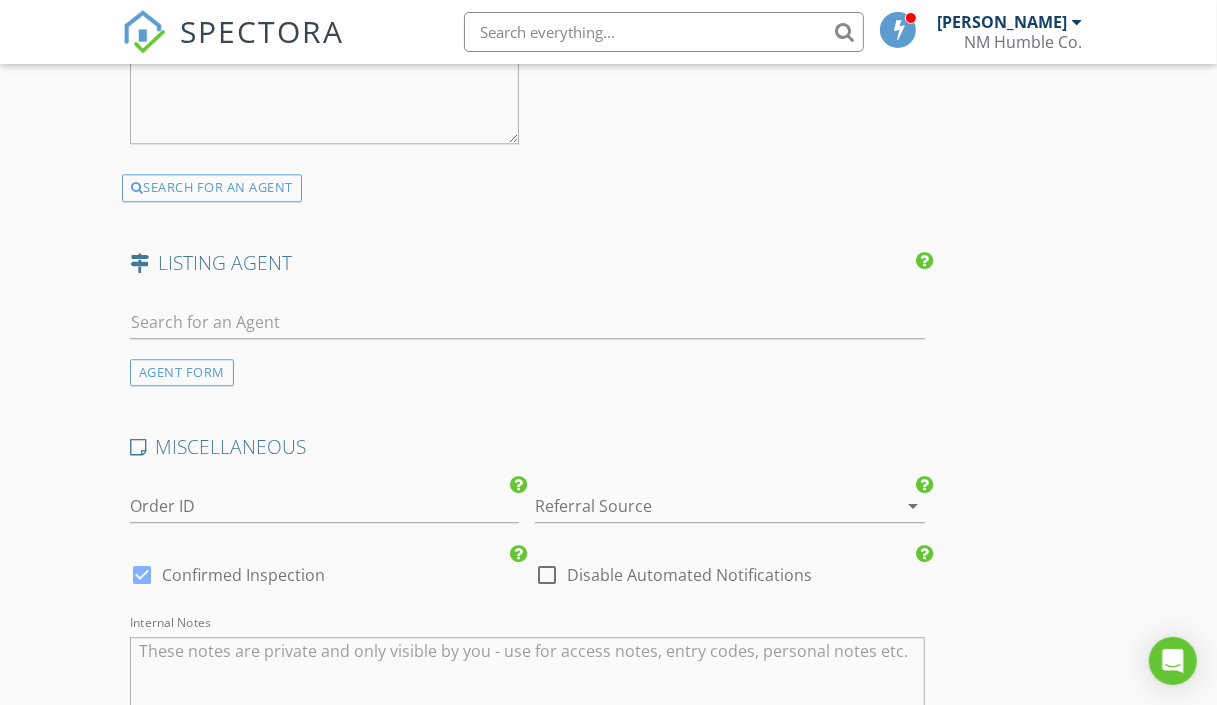 scroll, scrollTop: 3840, scrollLeft: 0, axis: vertical 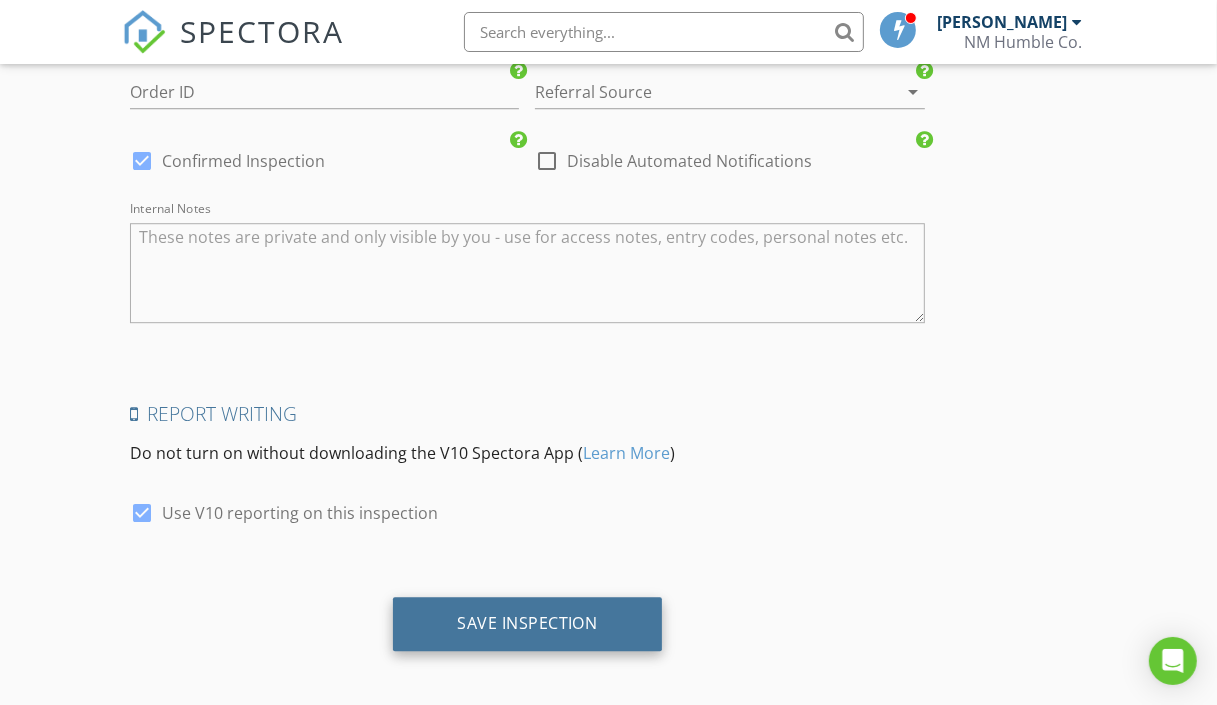 click on "Save Inspection" at bounding box center [527, 624] 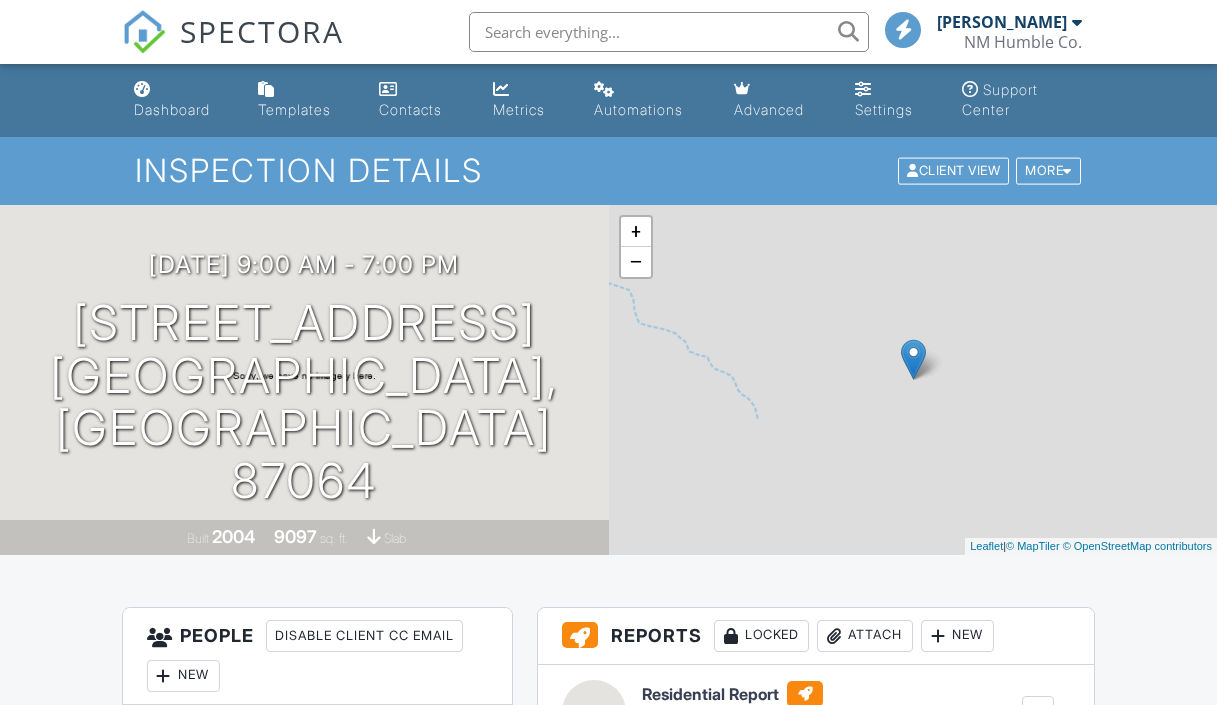 click on "Built
2004
9097
sq. ft.
slab" at bounding box center [304, 537] 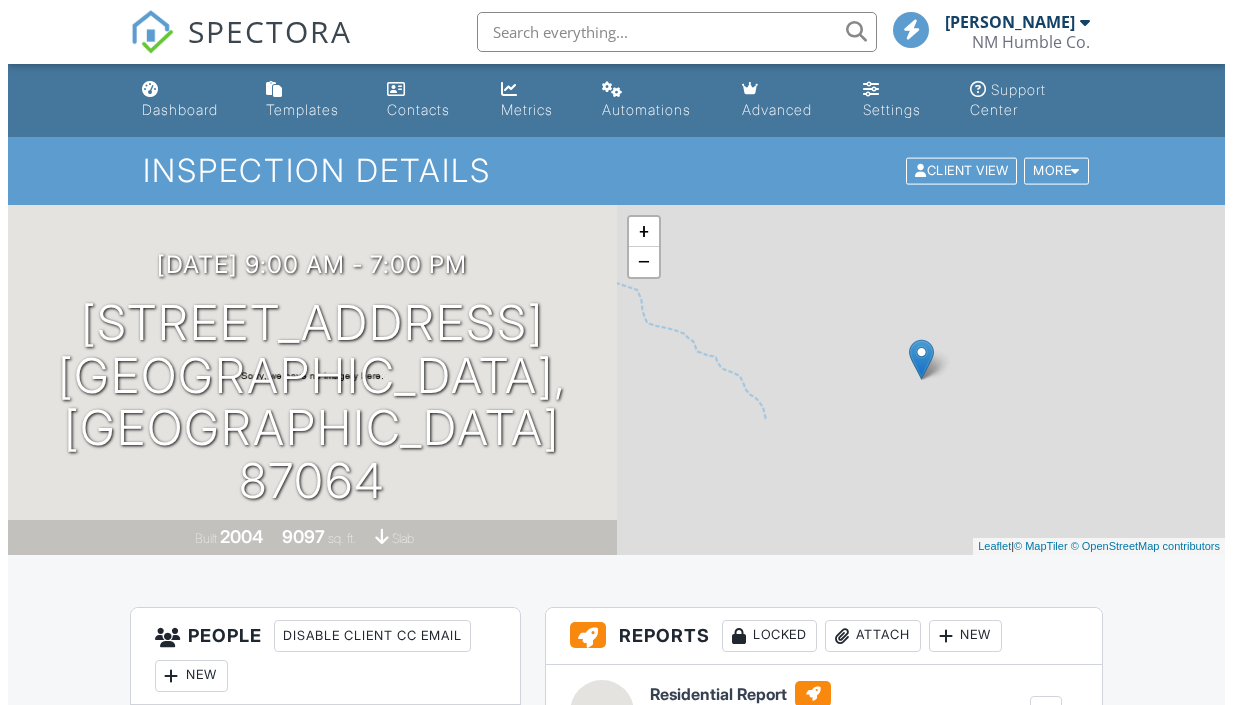 scroll, scrollTop: 0, scrollLeft: 0, axis: both 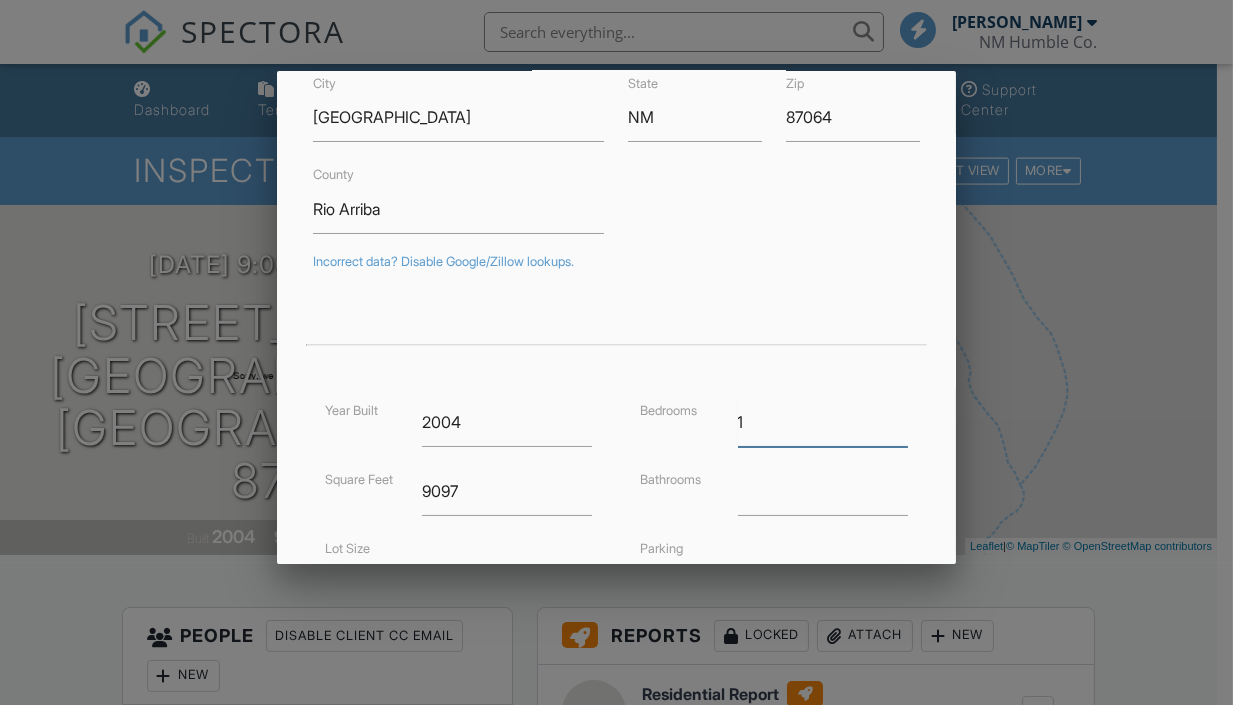click on "1" at bounding box center [823, 422] 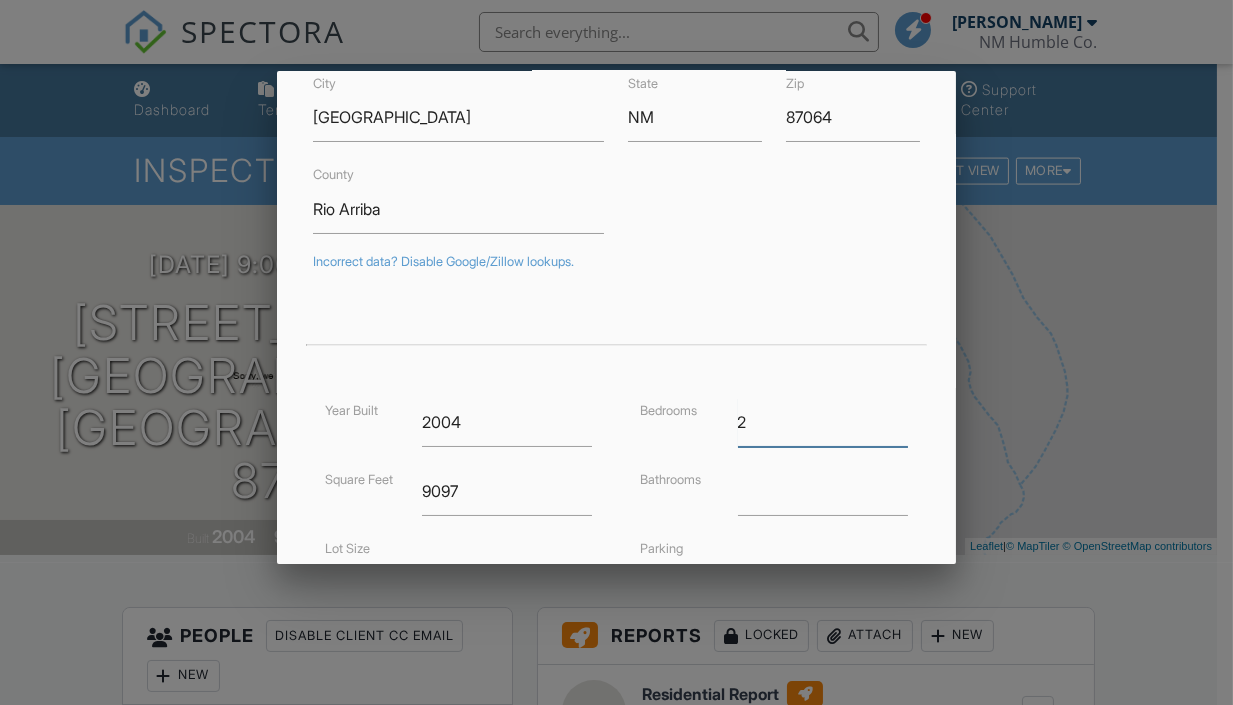 click on "2" at bounding box center [823, 422] 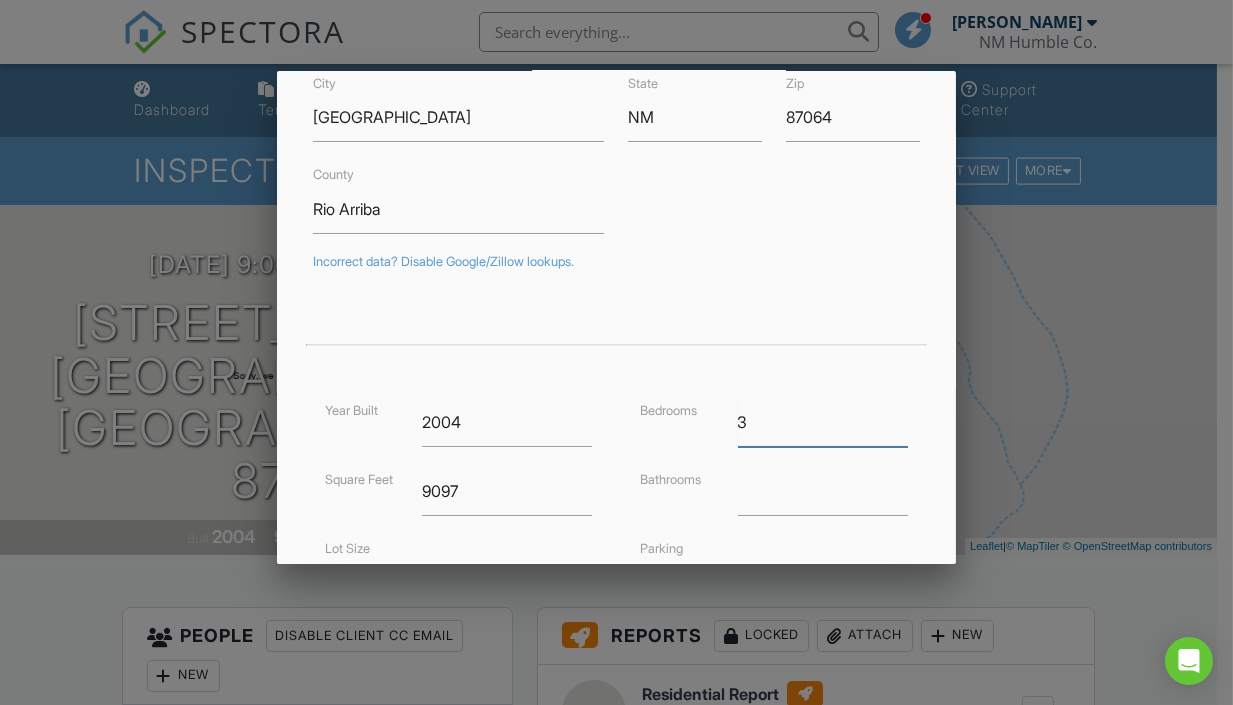 click on "3" at bounding box center (823, 422) 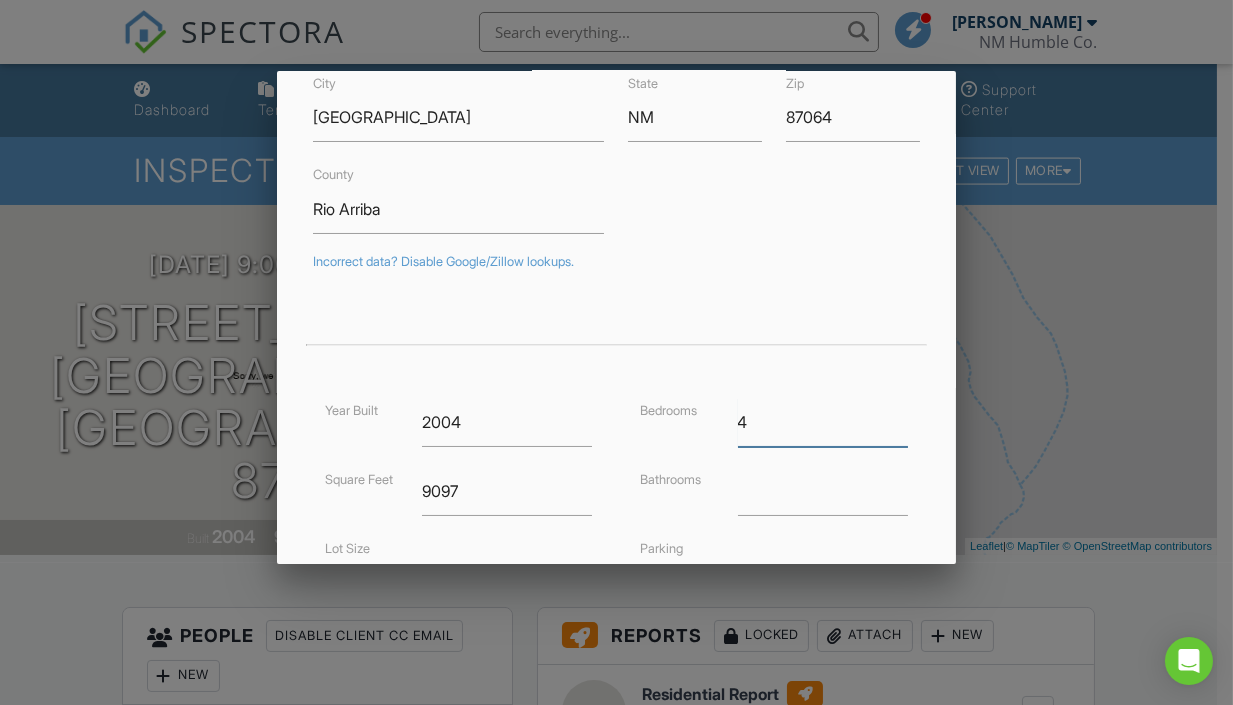 click on "4" at bounding box center [823, 422] 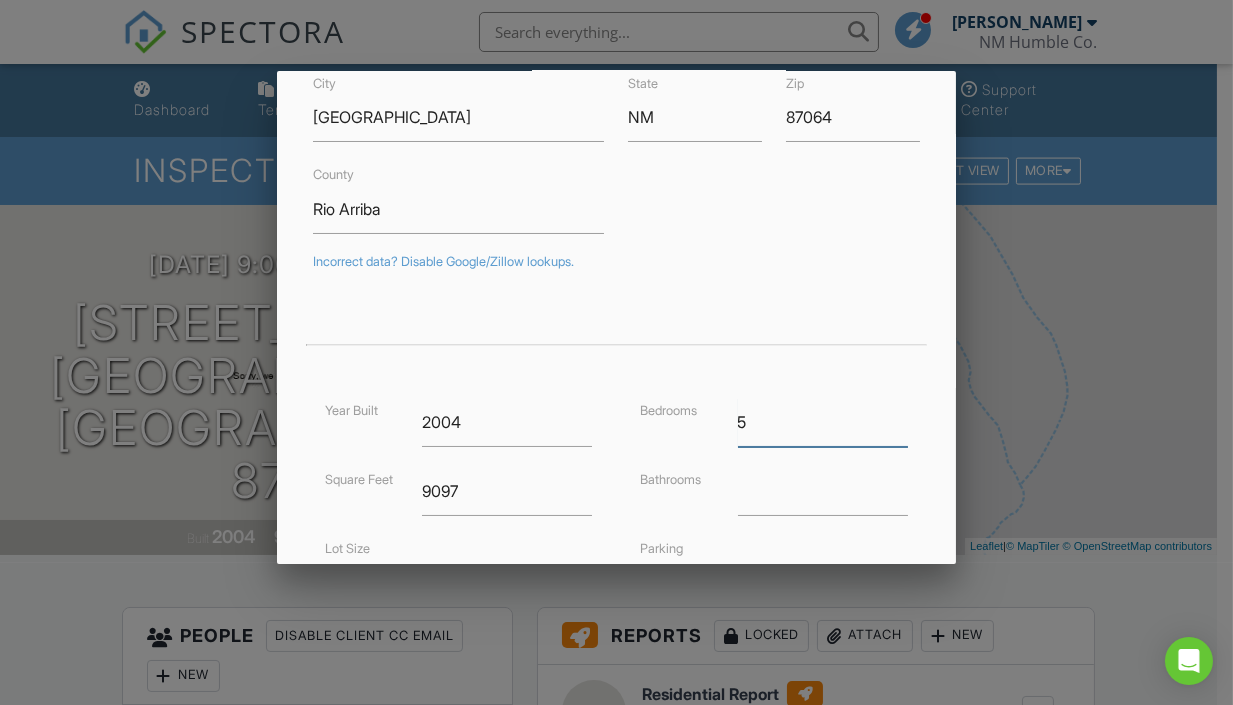 click on "5" at bounding box center [823, 422] 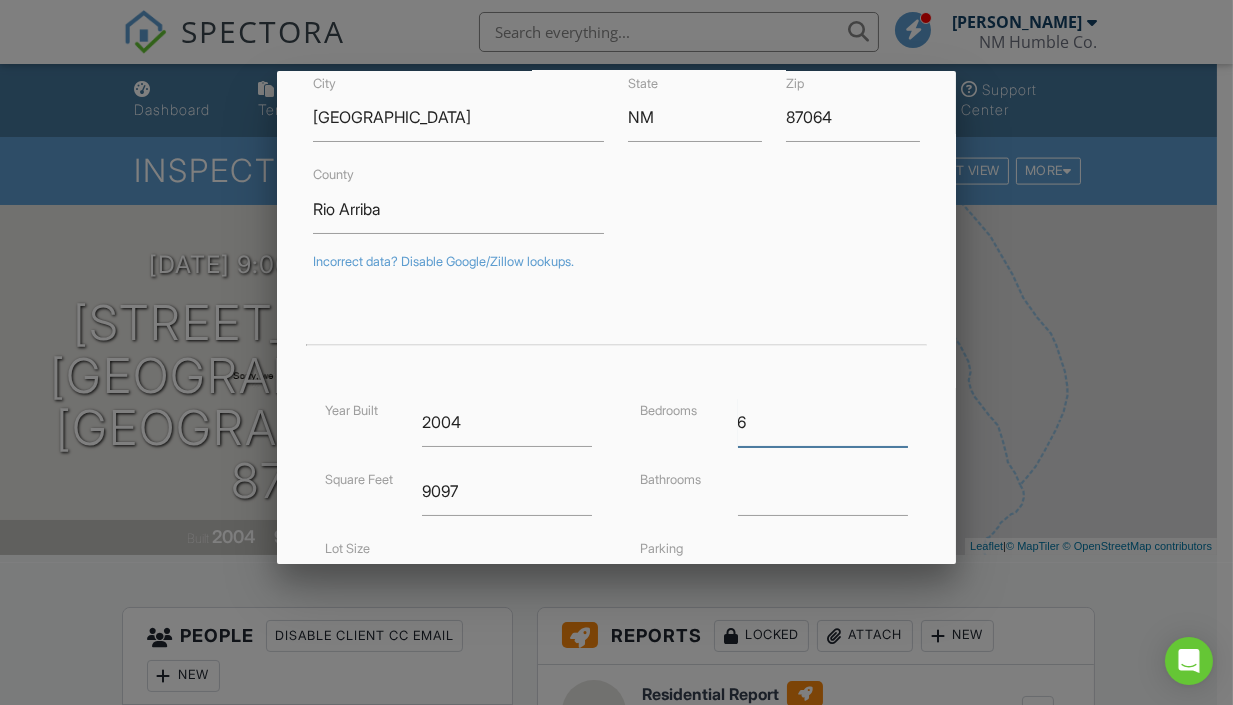 type on "6" 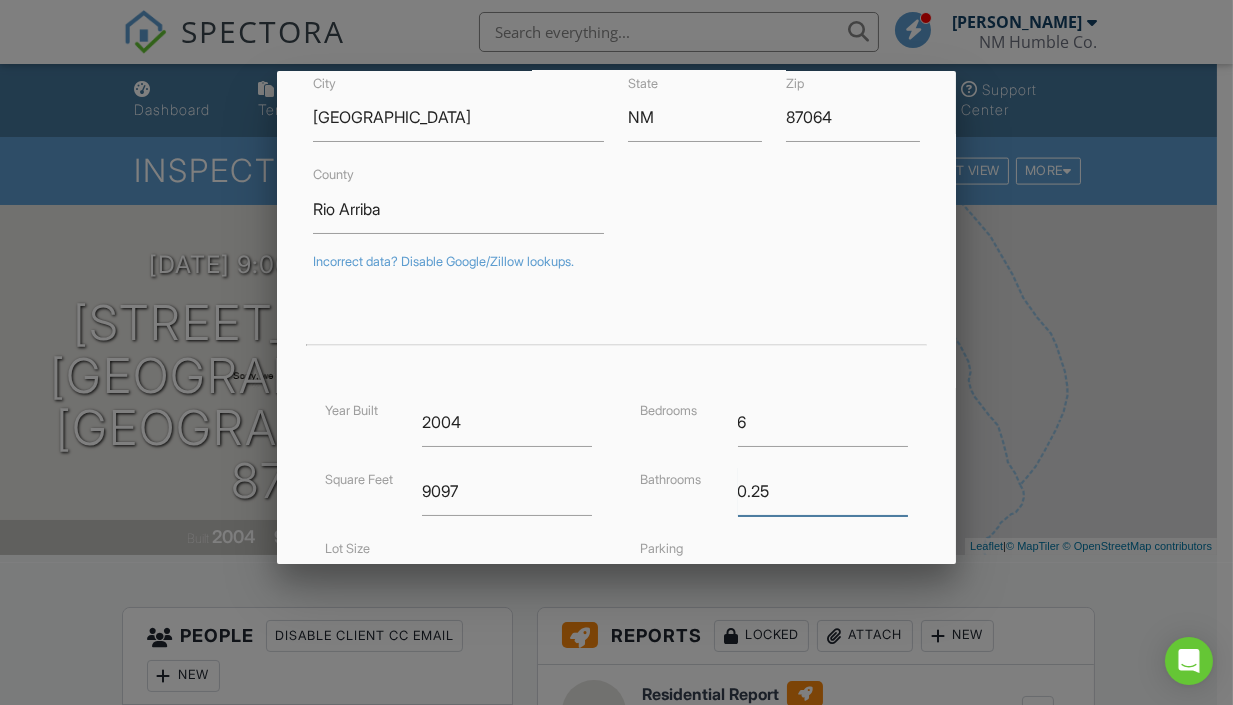 click on "0.25" at bounding box center [823, 491] 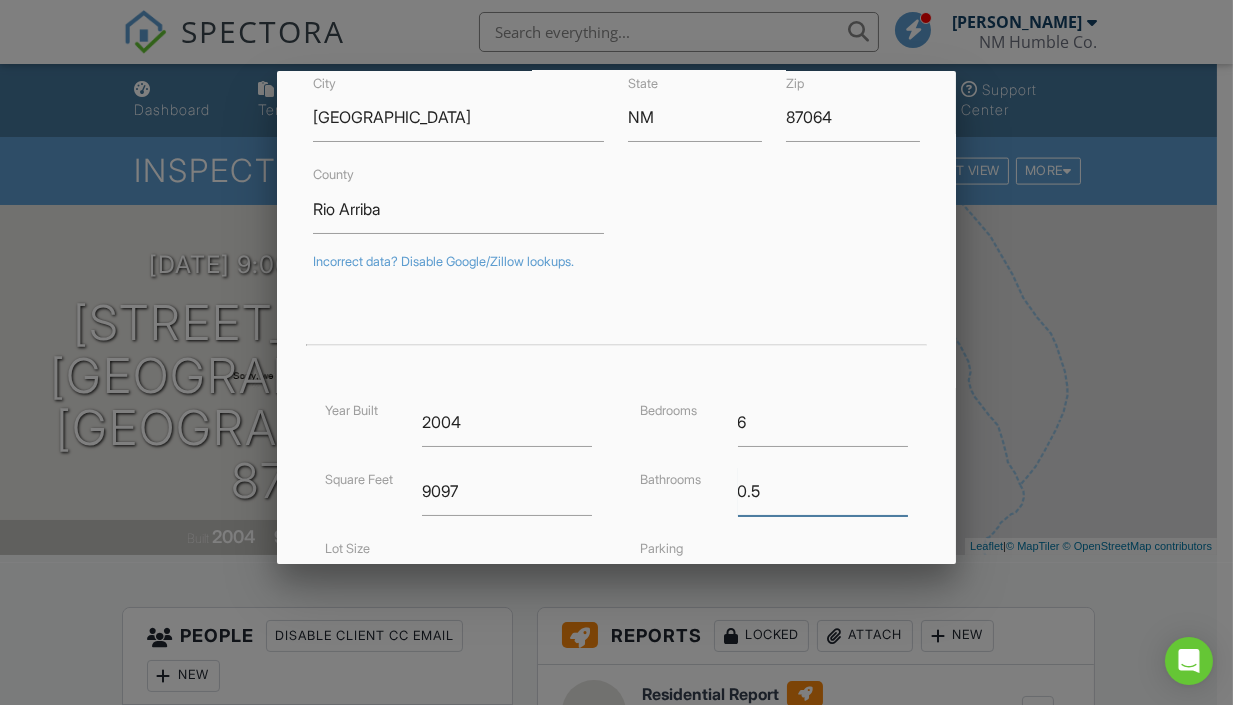 click on "0.5" at bounding box center [823, 491] 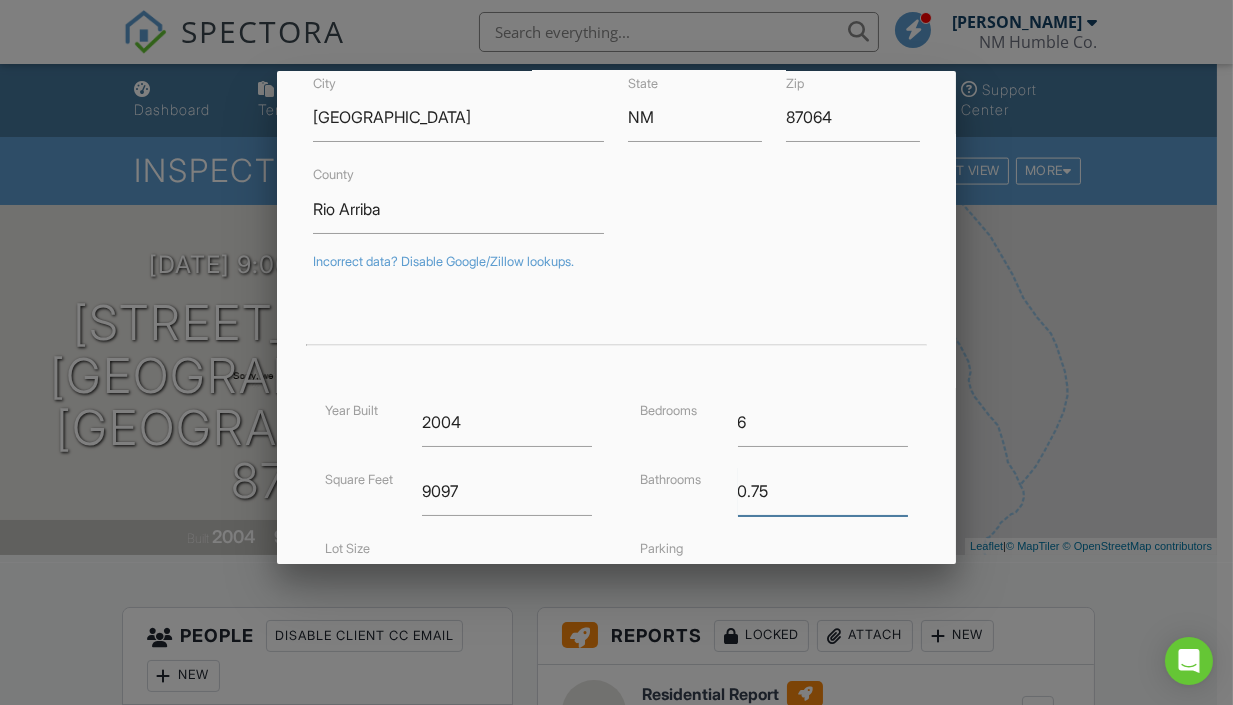 click on "0.75" at bounding box center [823, 491] 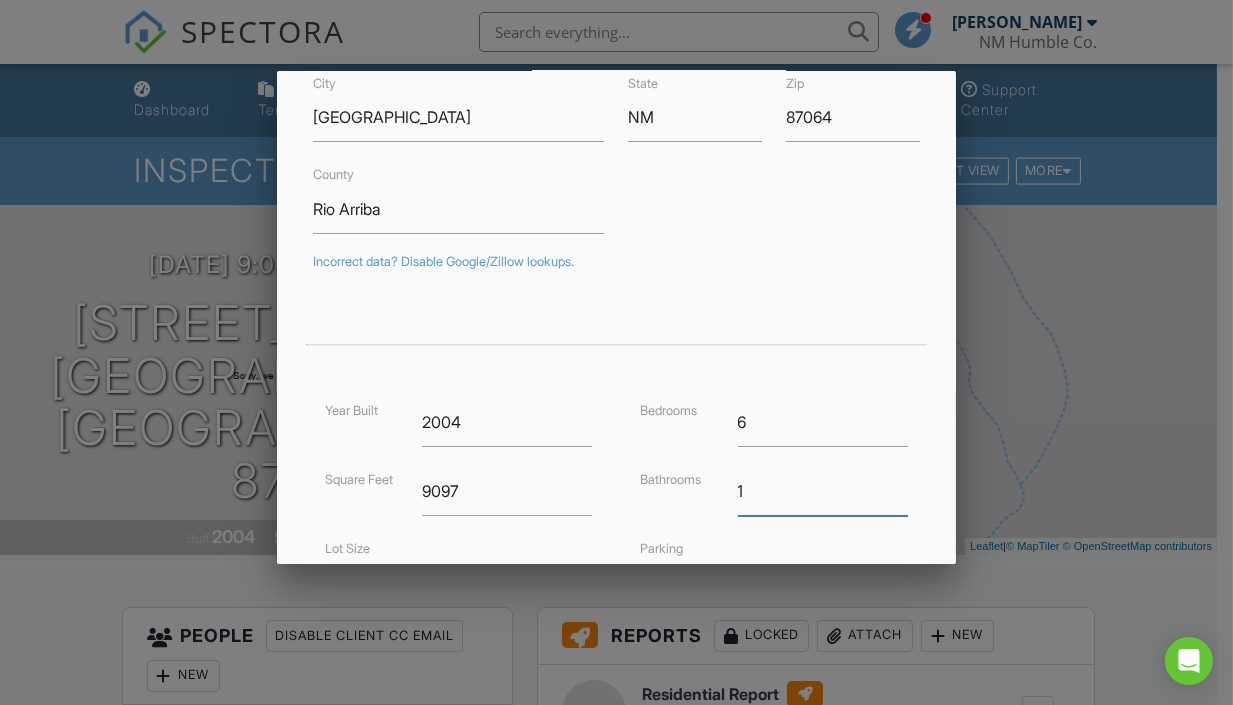 click on "1" at bounding box center (823, 491) 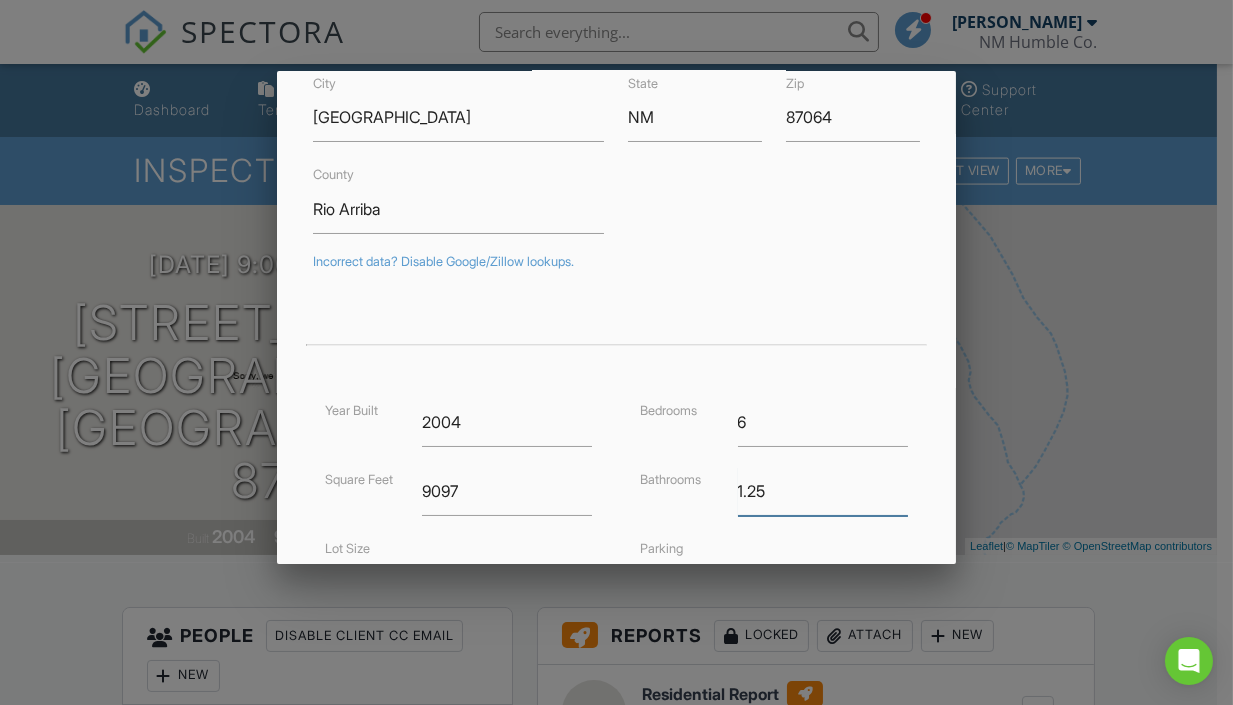 click on "1.25" at bounding box center [823, 491] 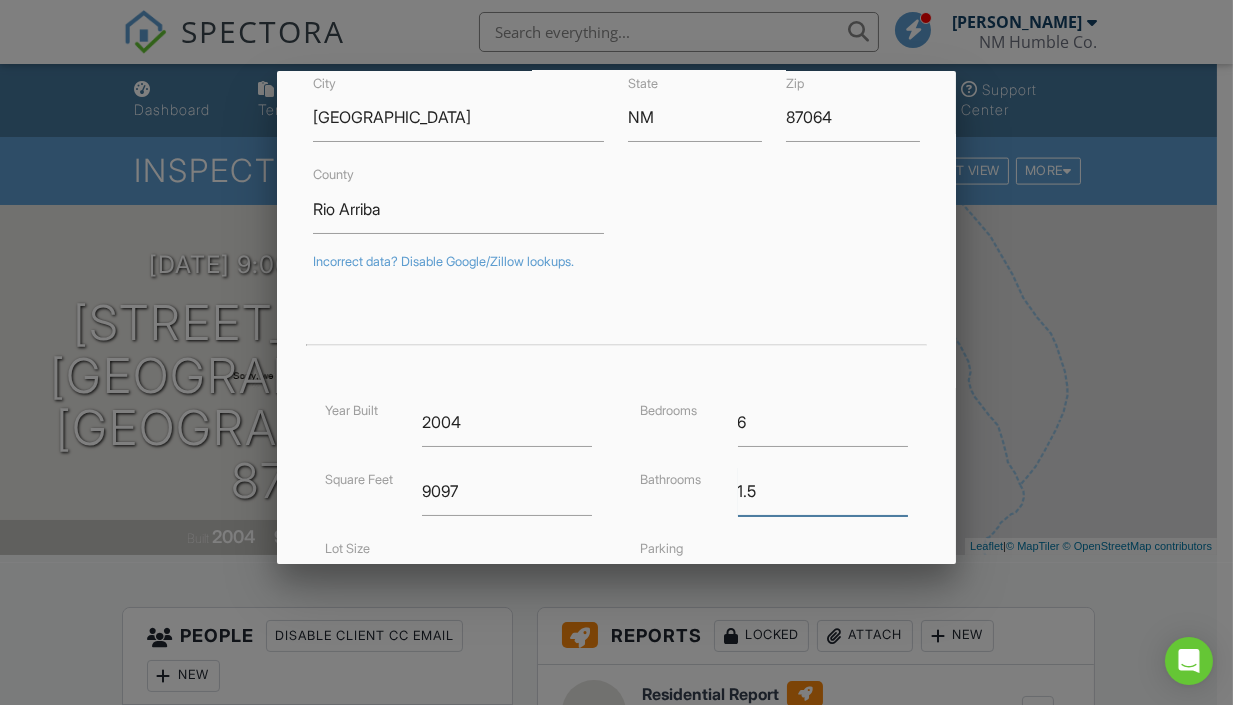 click on "1.5" at bounding box center [823, 491] 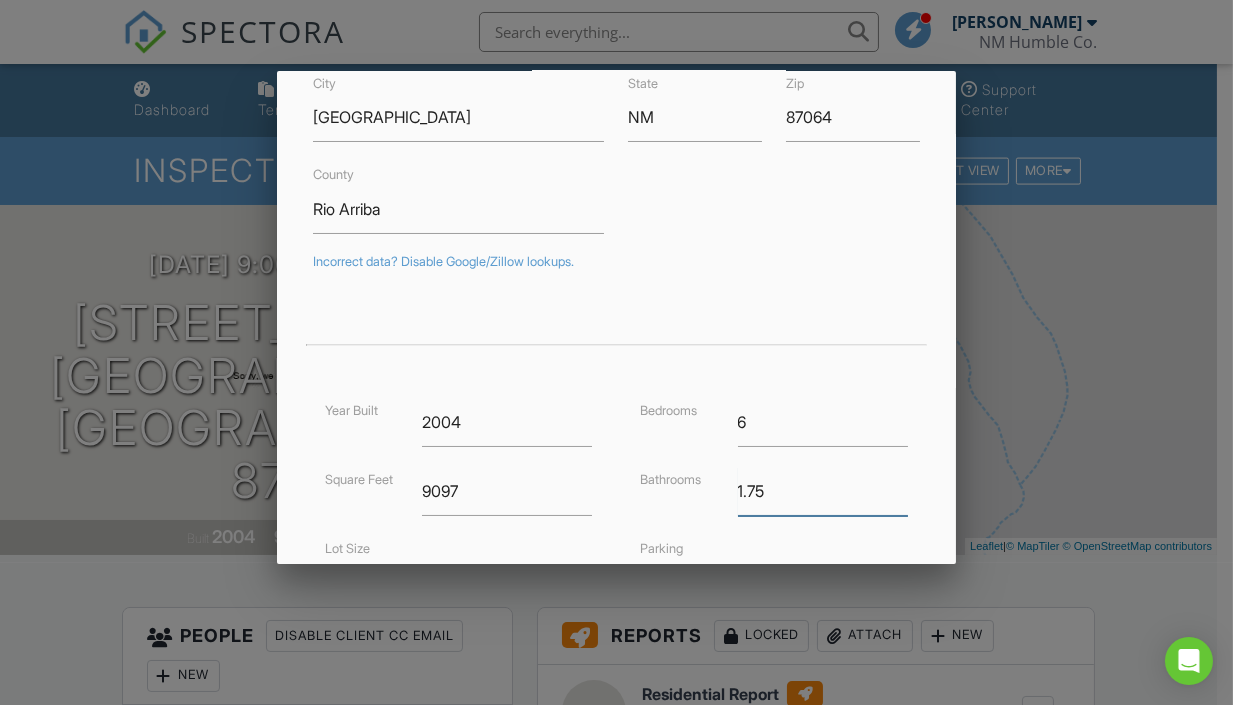click on "1.75" at bounding box center (823, 491) 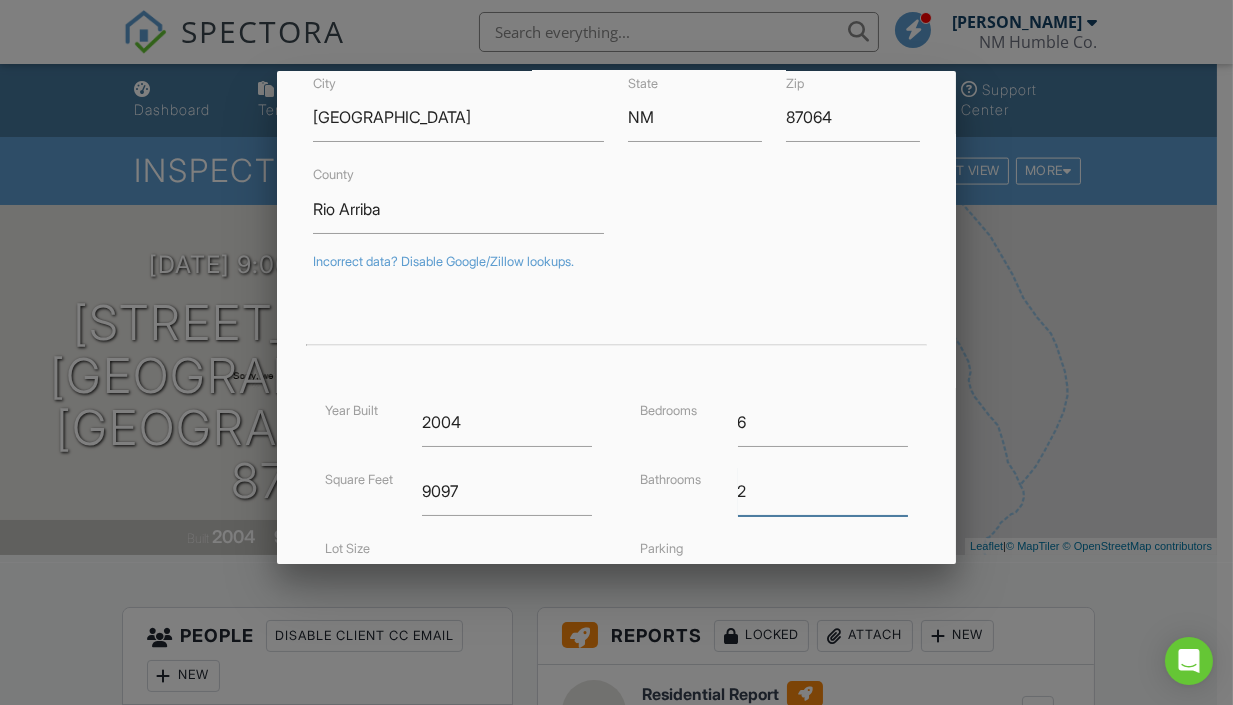 click on "2" at bounding box center (823, 491) 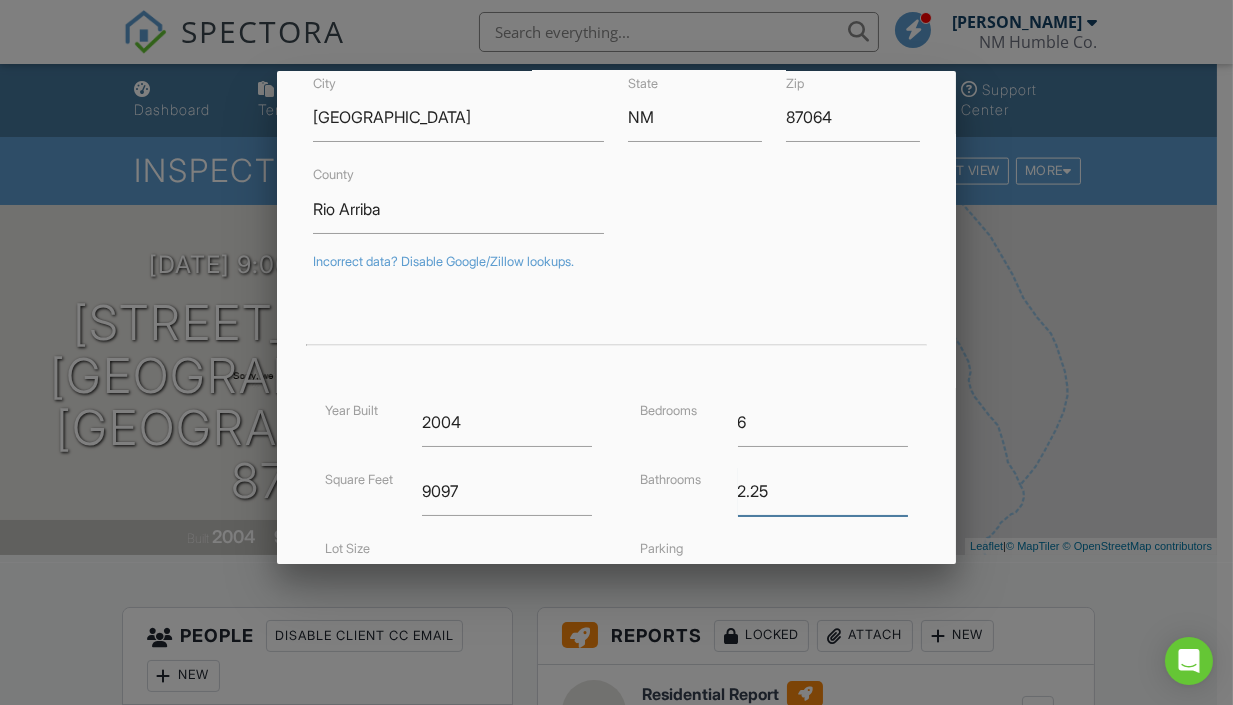 click on "2.25" at bounding box center [823, 491] 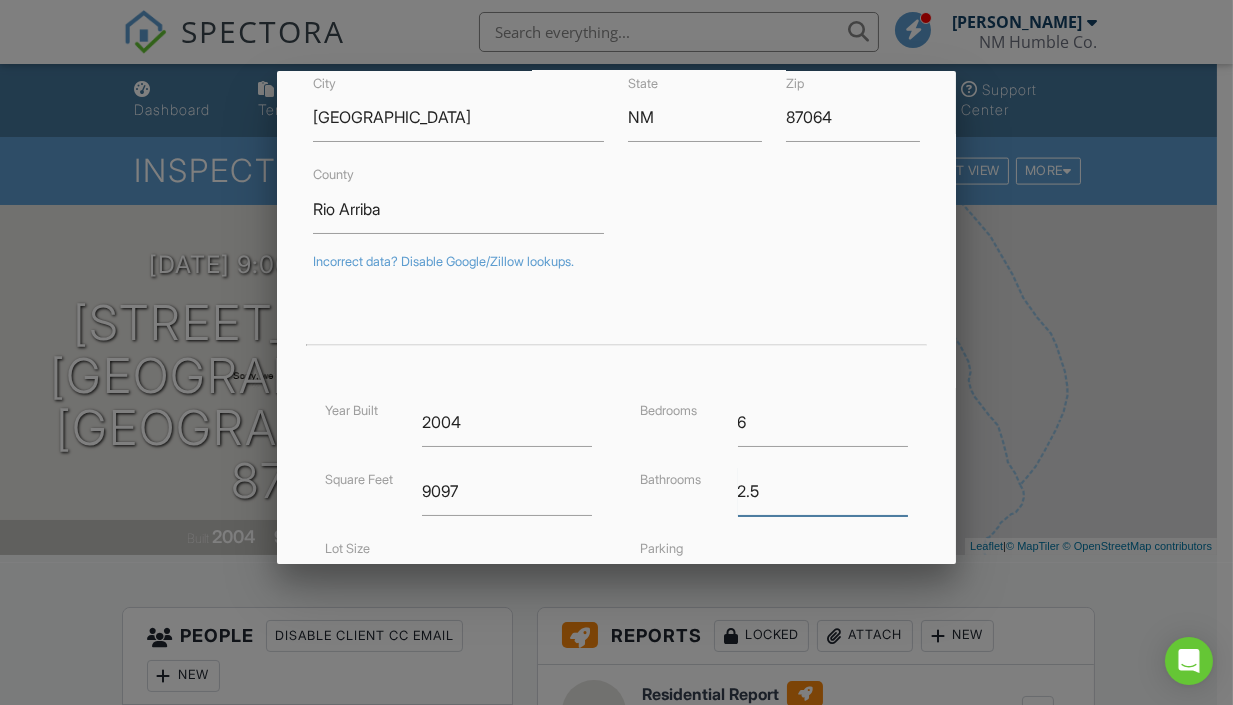 click on "2.5" at bounding box center [823, 491] 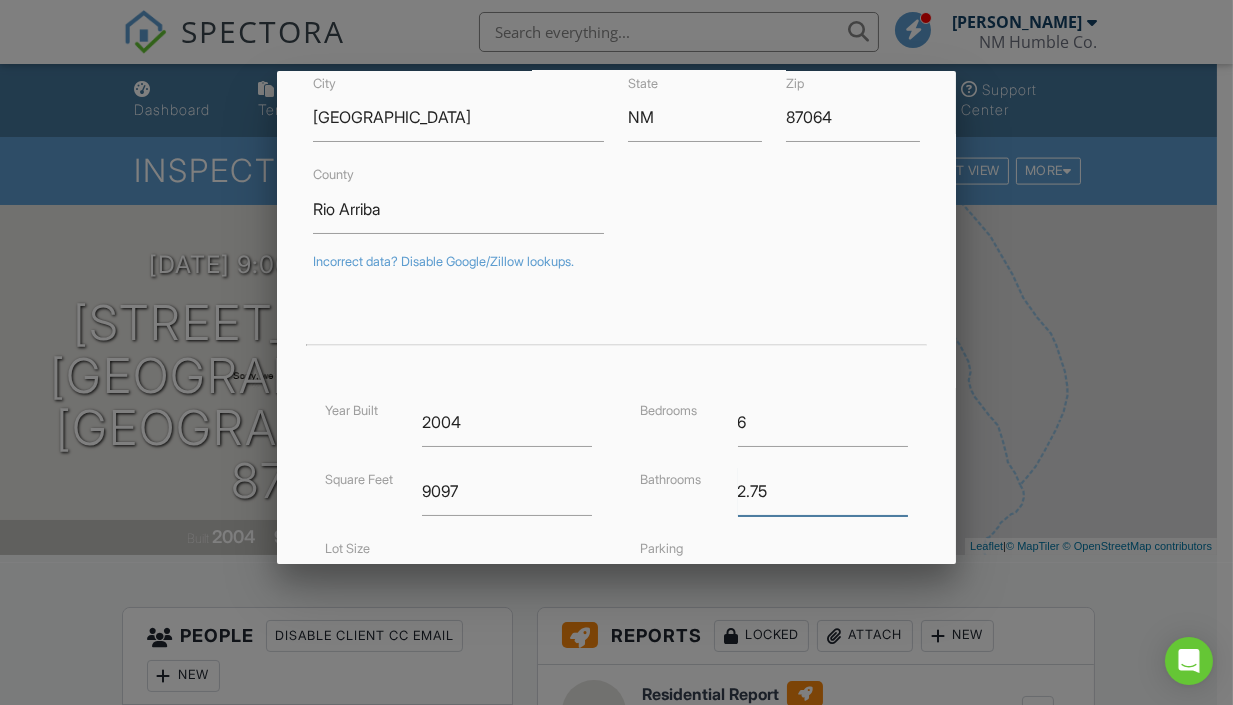 click on "2.75" at bounding box center [823, 491] 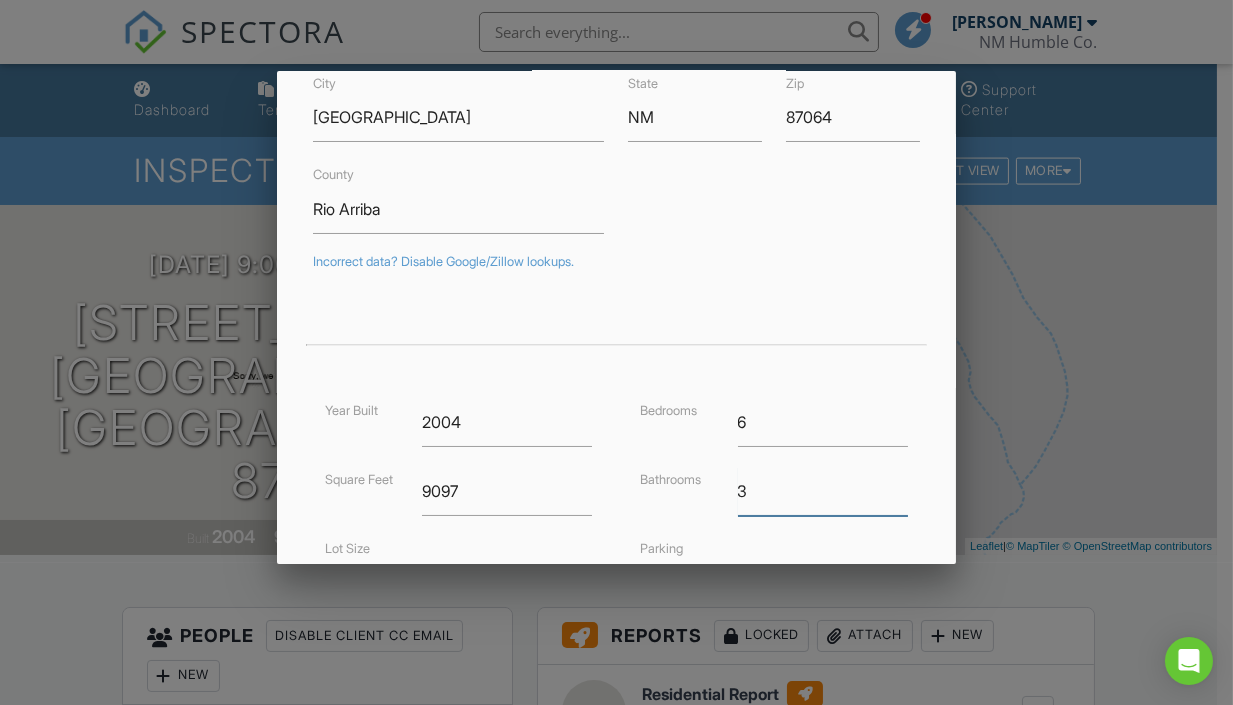 click on "3" at bounding box center (823, 491) 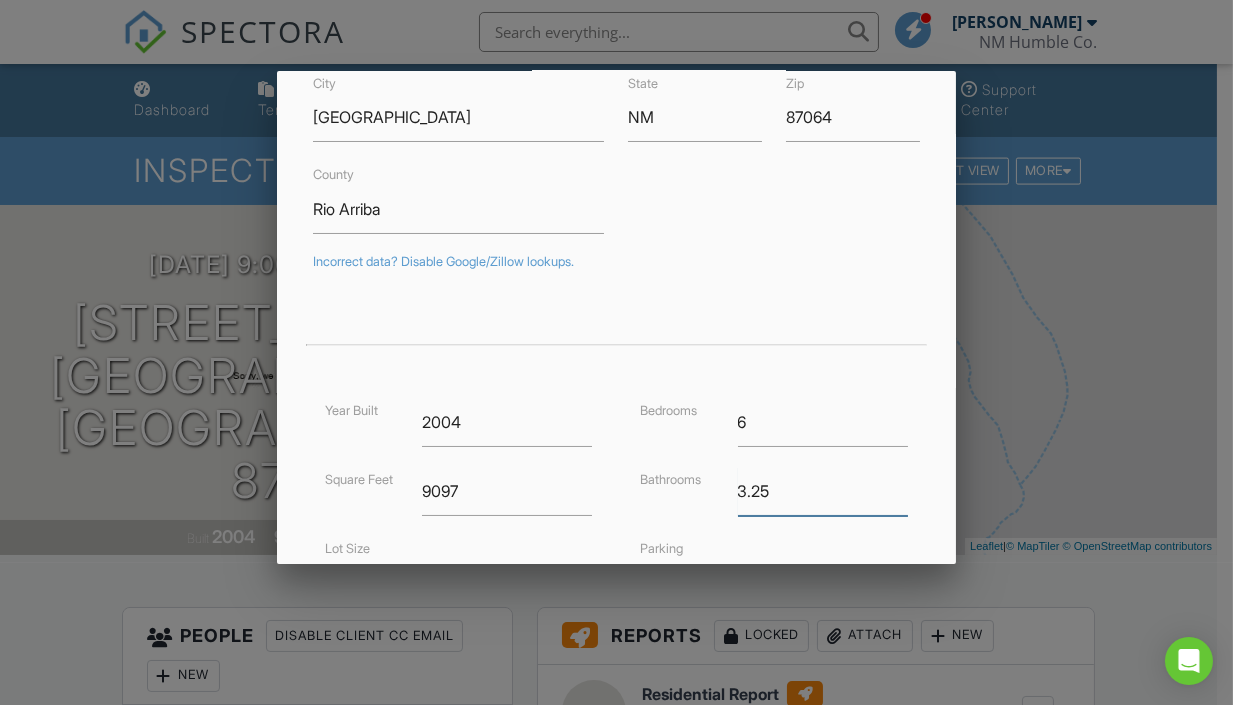 click on "3.25" at bounding box center [823, 491] 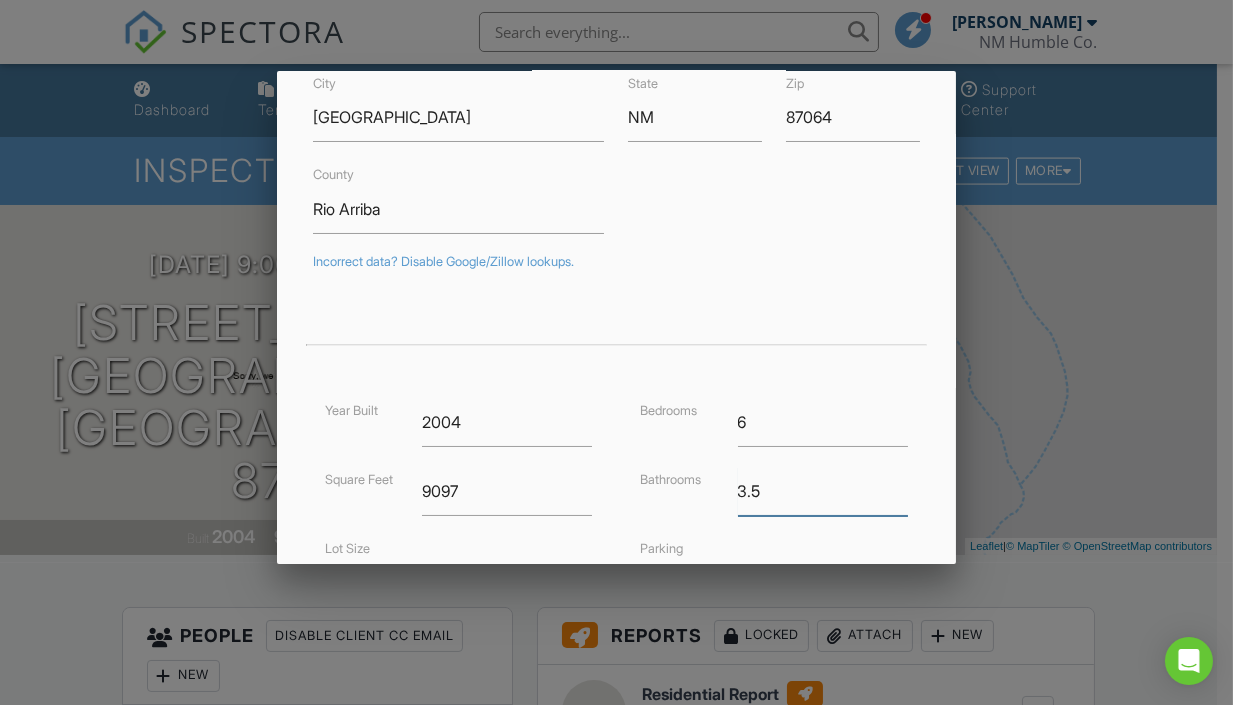 click on "3.5" at bounding box center (823, 491) 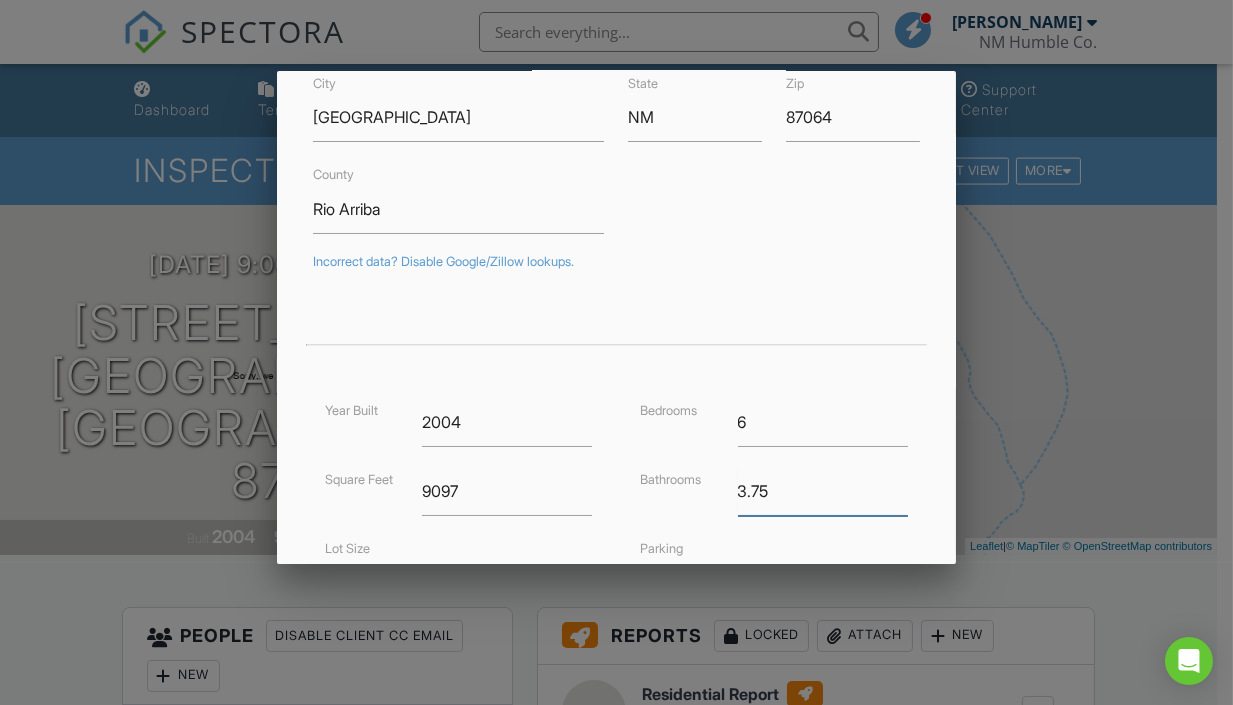 click on "3.75" at bounding box center (823, 491) 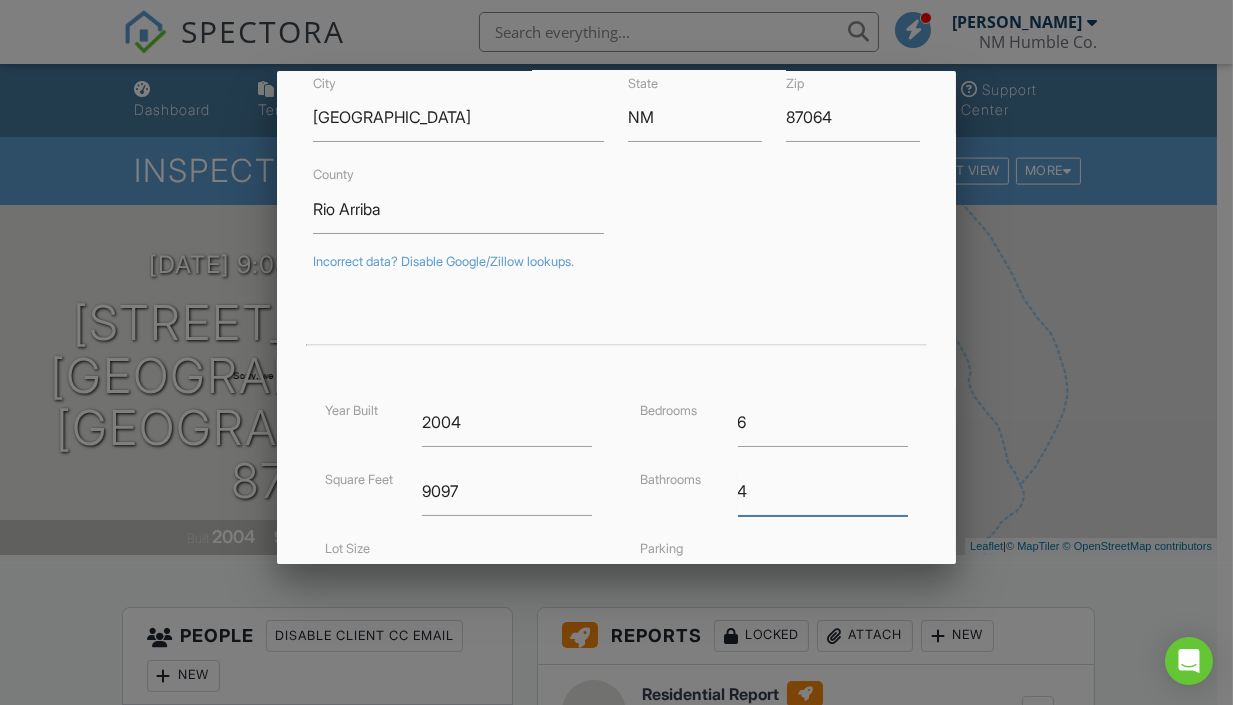 click on "4" at bounding box center [823, 491] 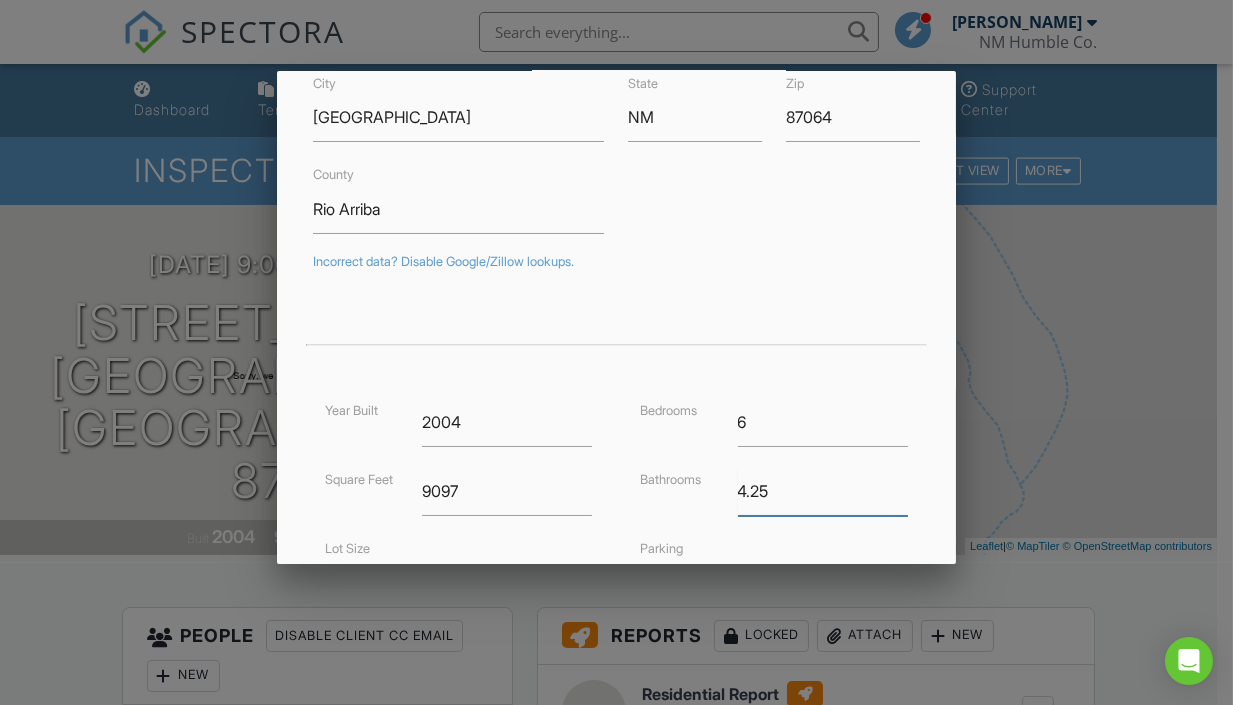 click on "4.25" at bounding box center (823, 491) 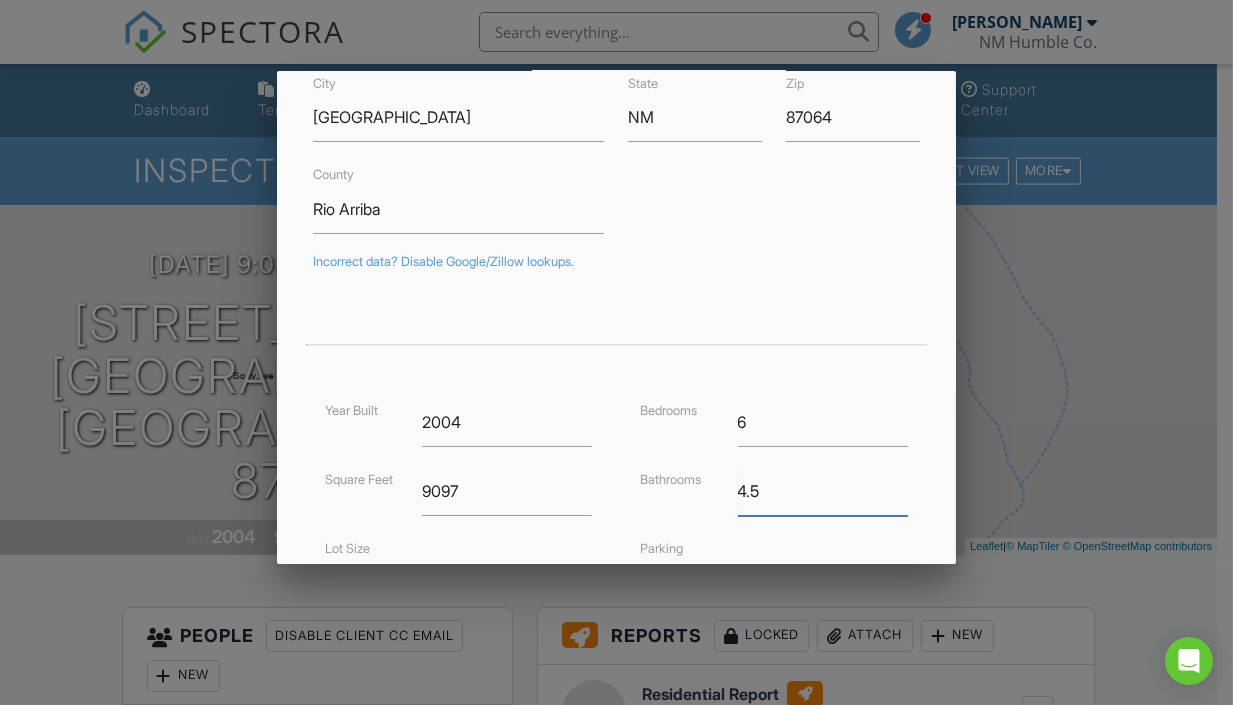 click on "4.5" at bounding box center (823, 491) 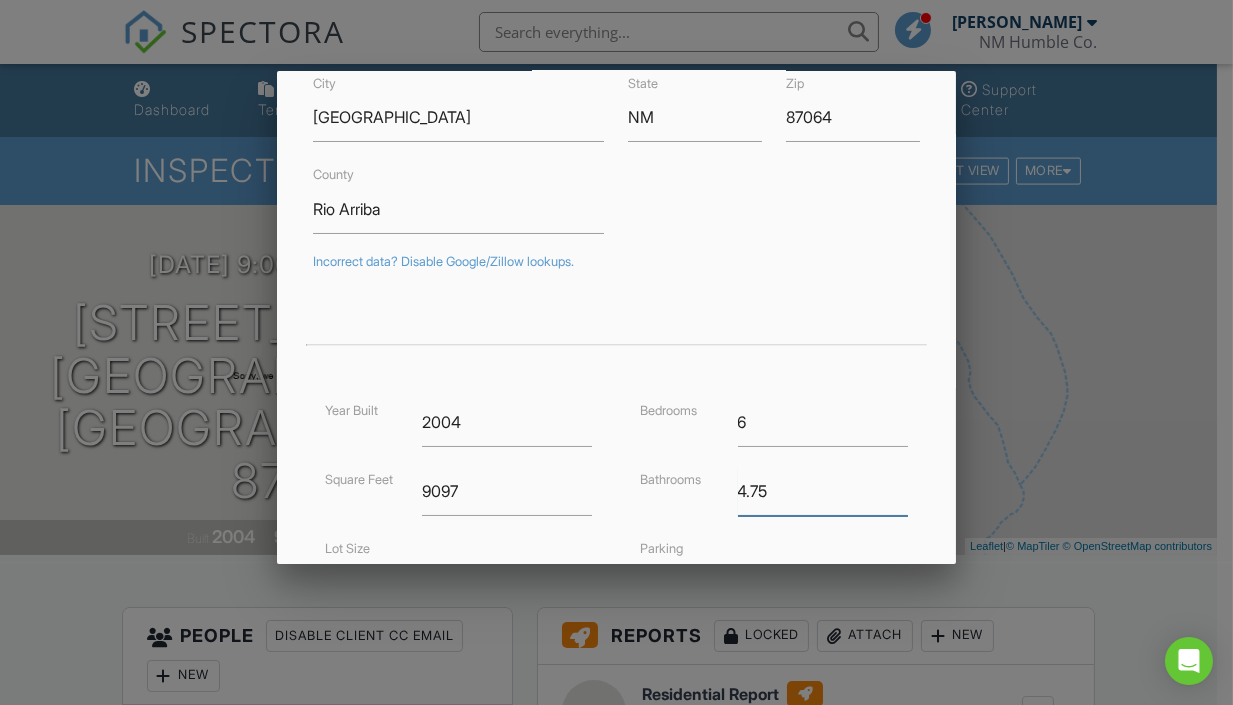 click on "4.75" at bounding box center (823, 491) 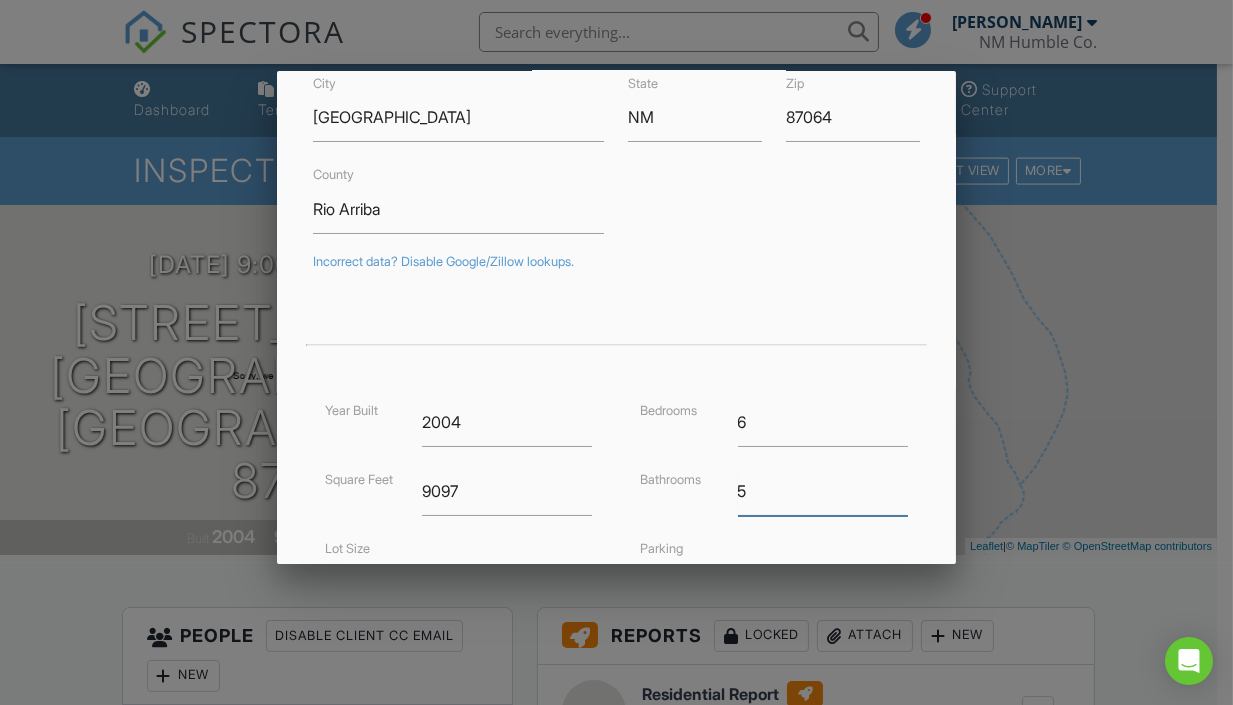 click on "5" at bounding box center (823, 491) 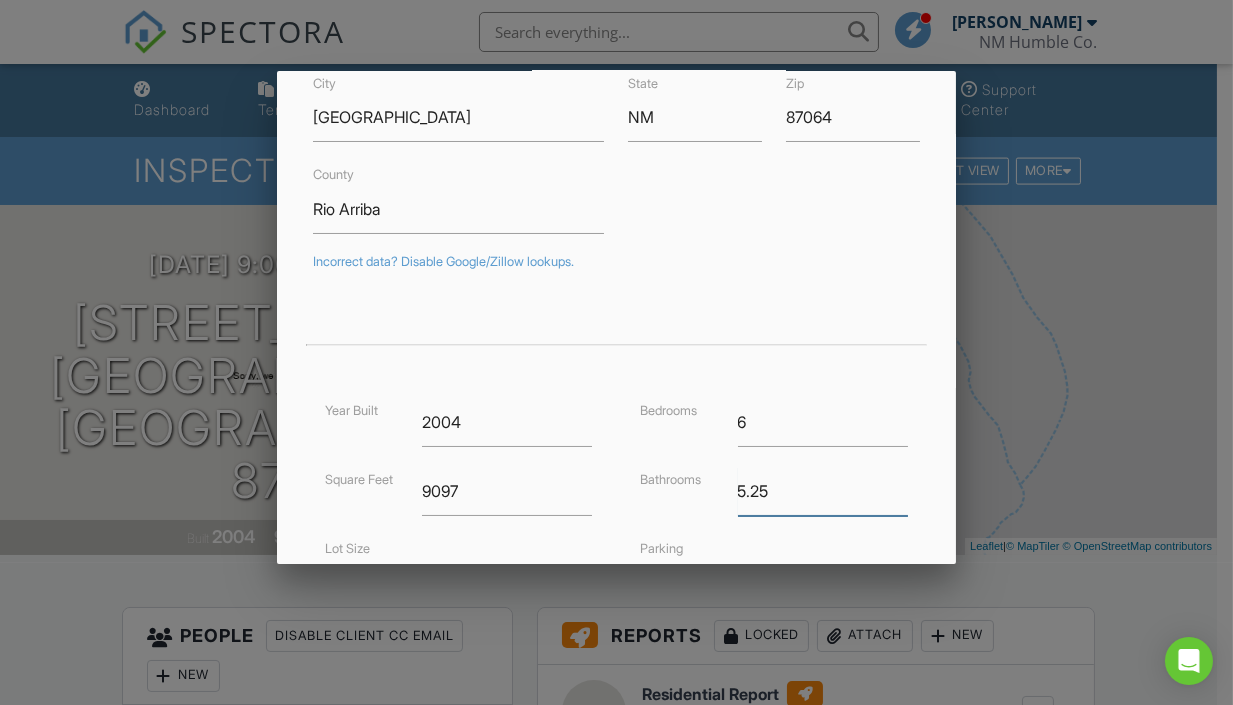 click on "5.25" at bounding box center (823, 491) 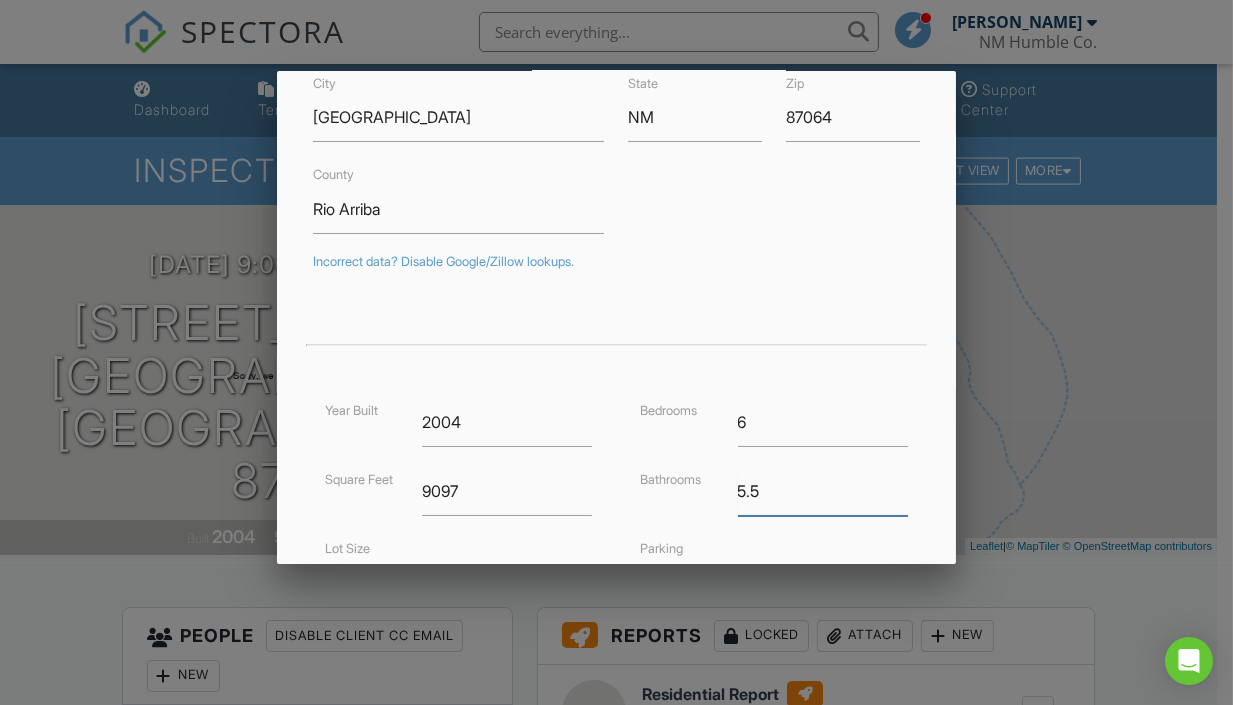 click on "5.5" at bounding box center (823, 491) 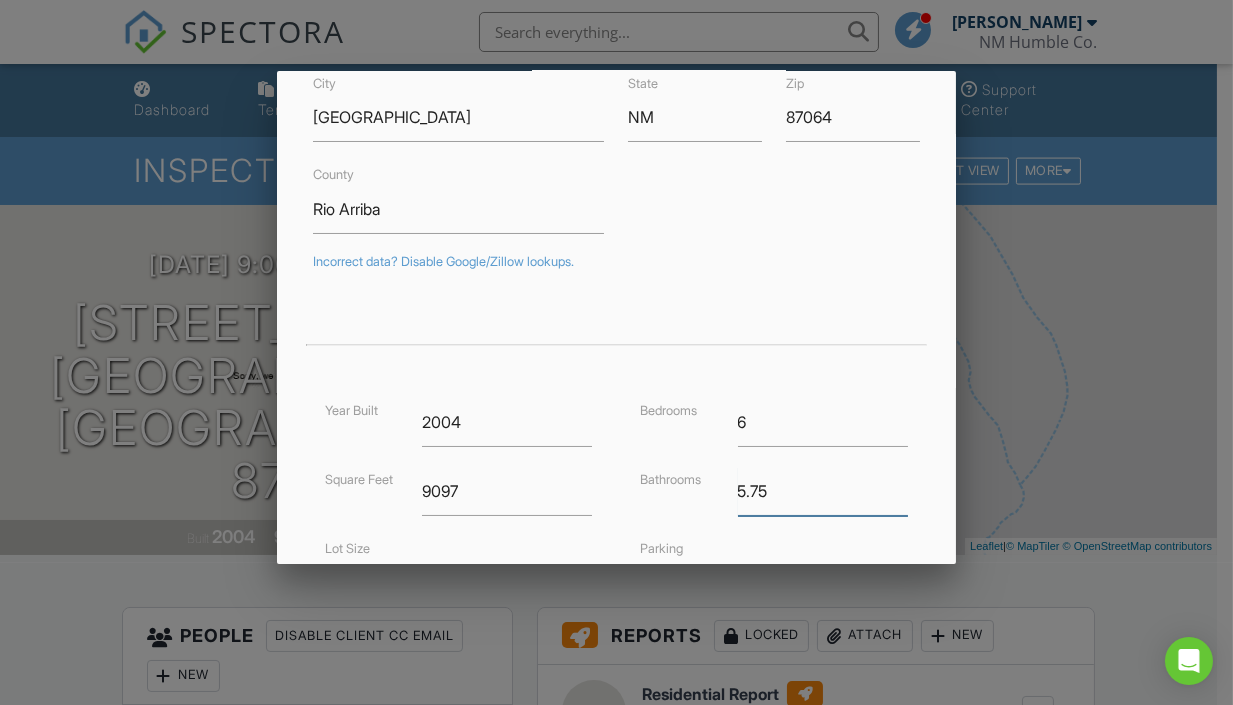 click on "5.75" at bounding box center [823, 491] 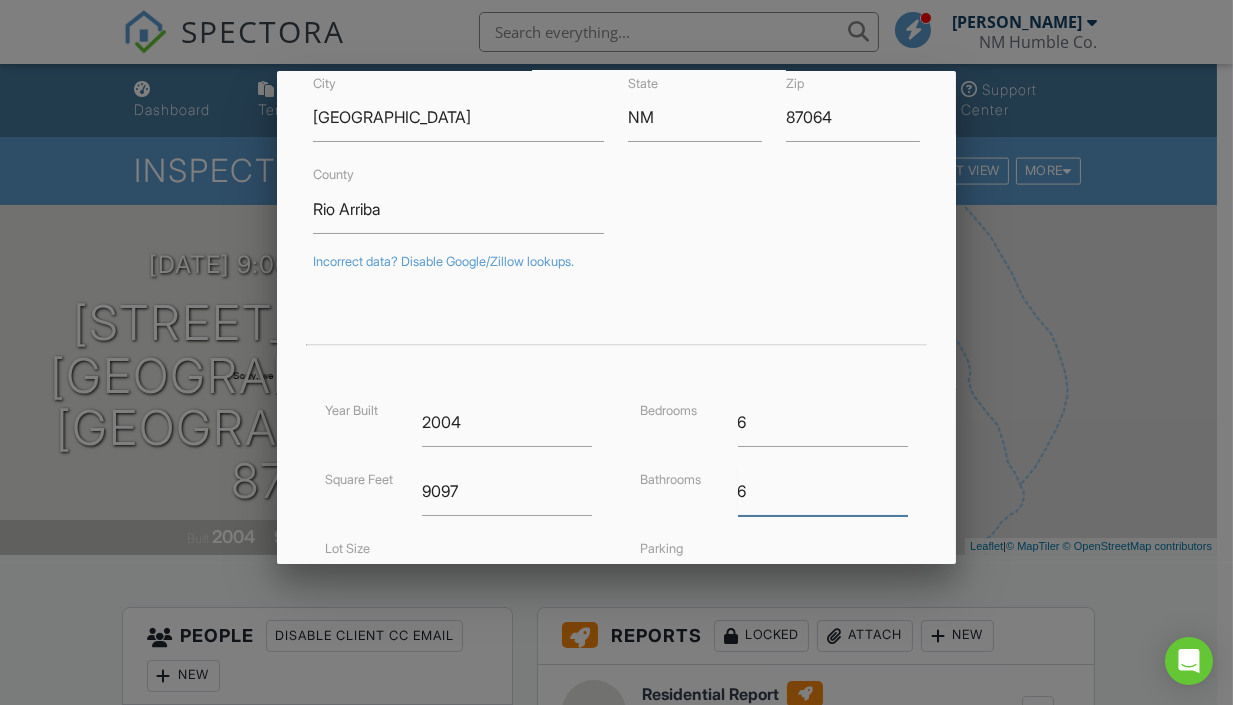 click on "6" at bounding box center [823, 491] 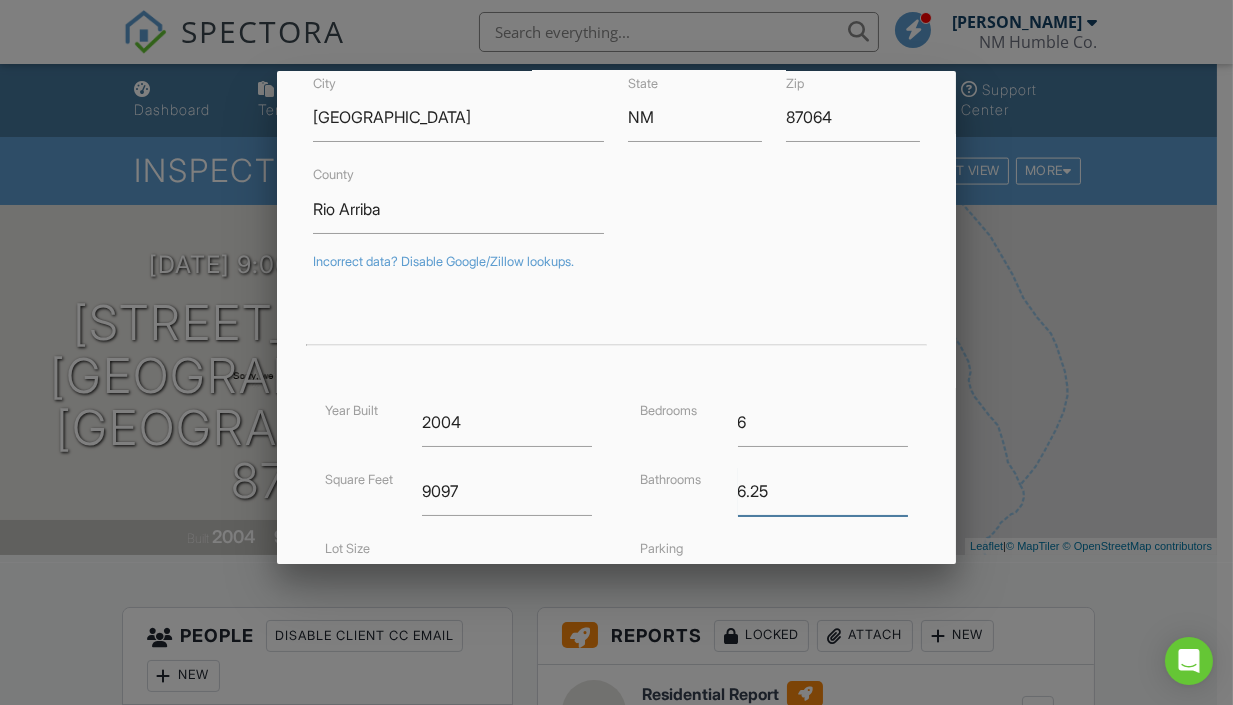click on "6.25" at bounding box center (823, 491) 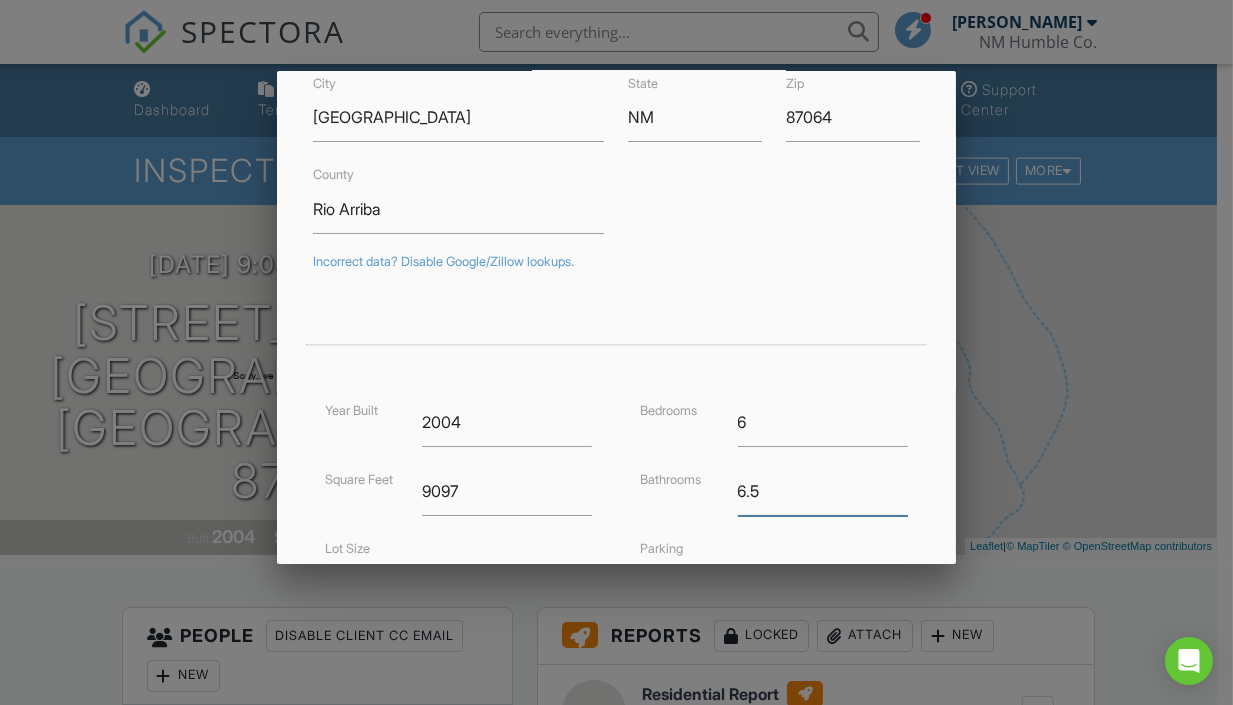 click on "6.5" at bounding box center [823, 491] 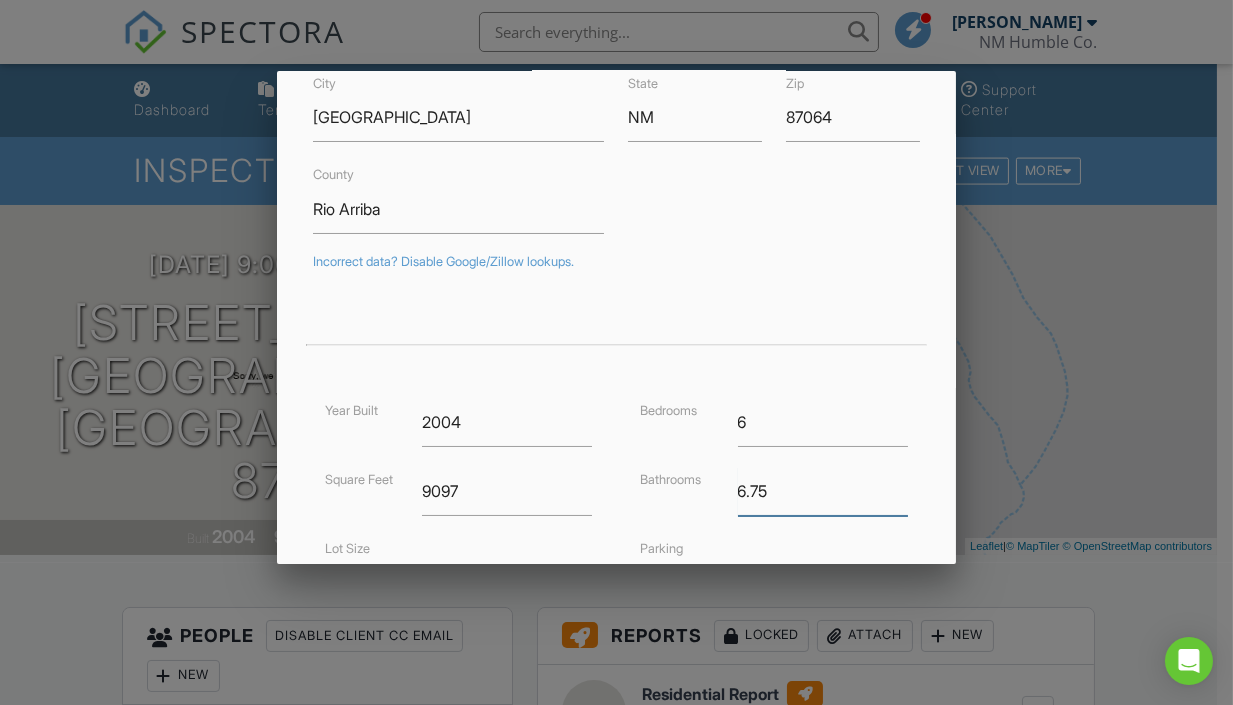 click on "6.75" at bounding box center [823, 491] 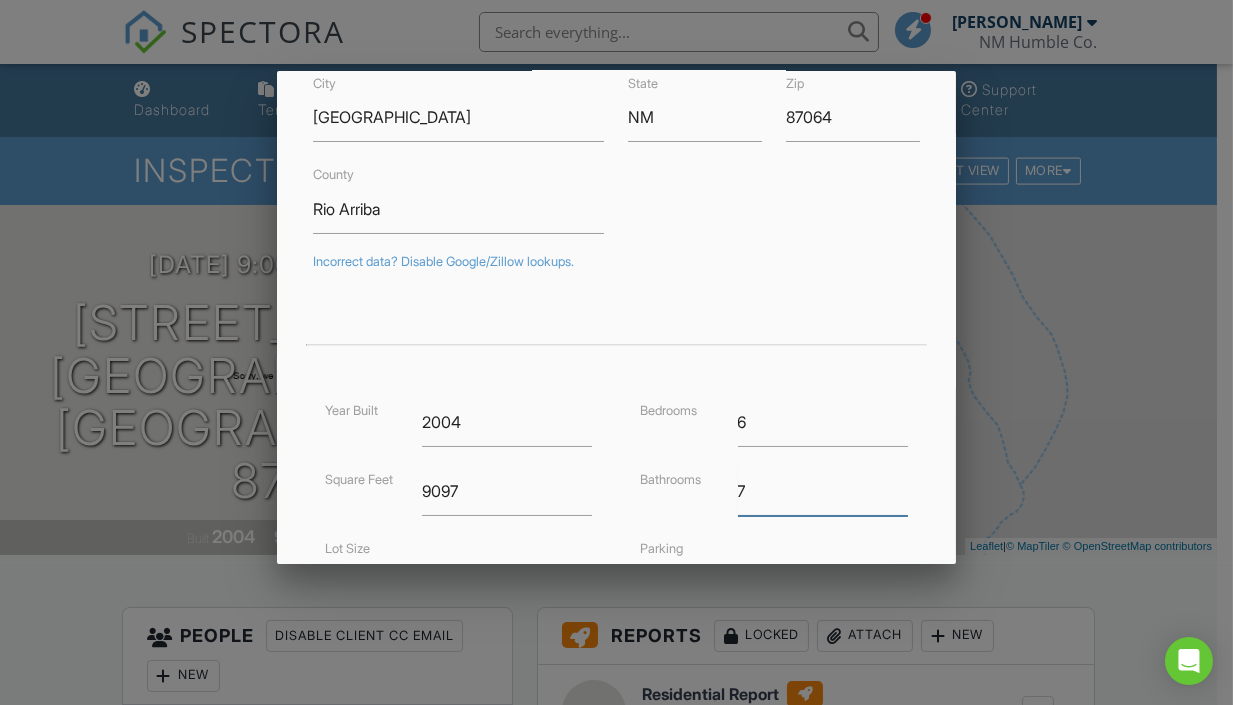 type on "7" 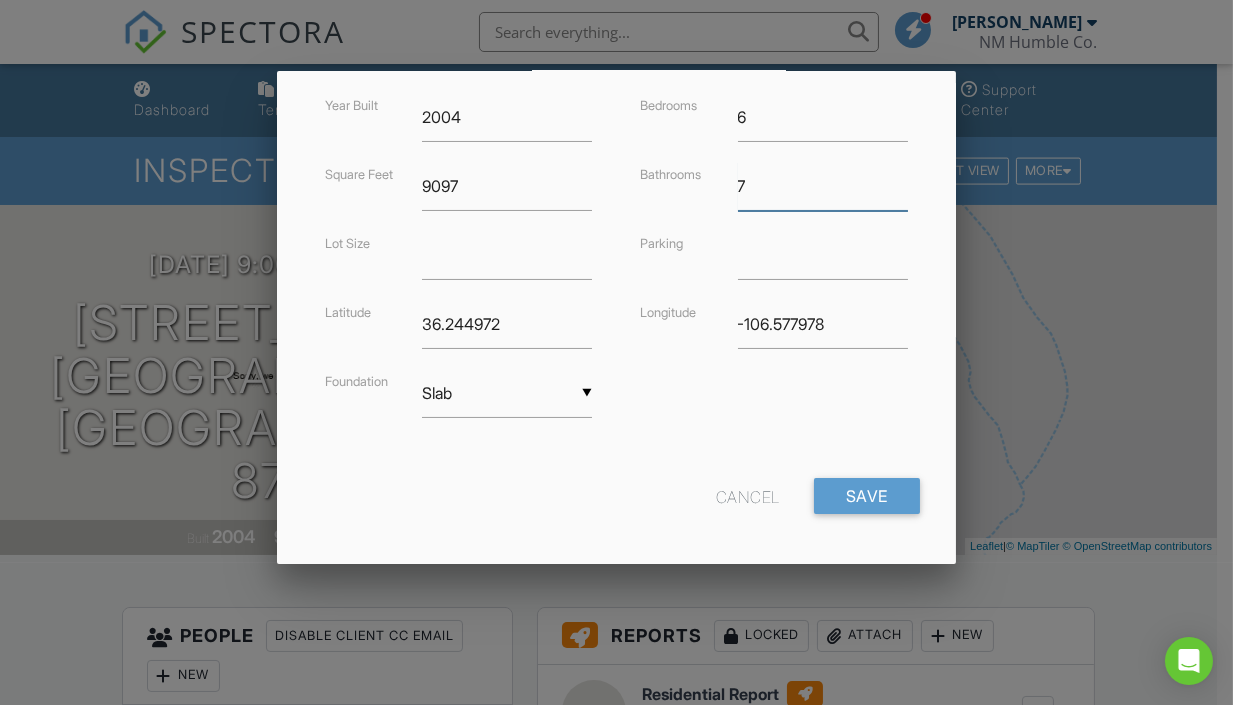 scroll, scrollTop: 502, scrollLeft: 0, axis: vertical 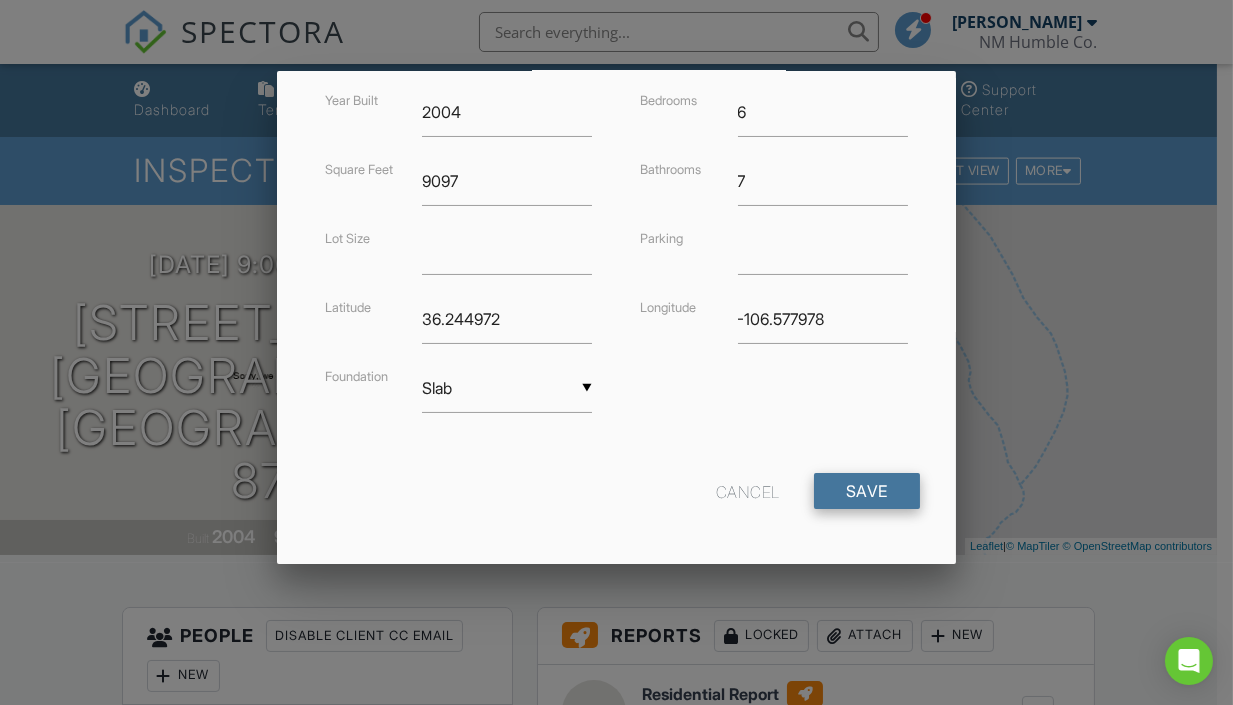 click on "Save" at bounding box center (867, 491) 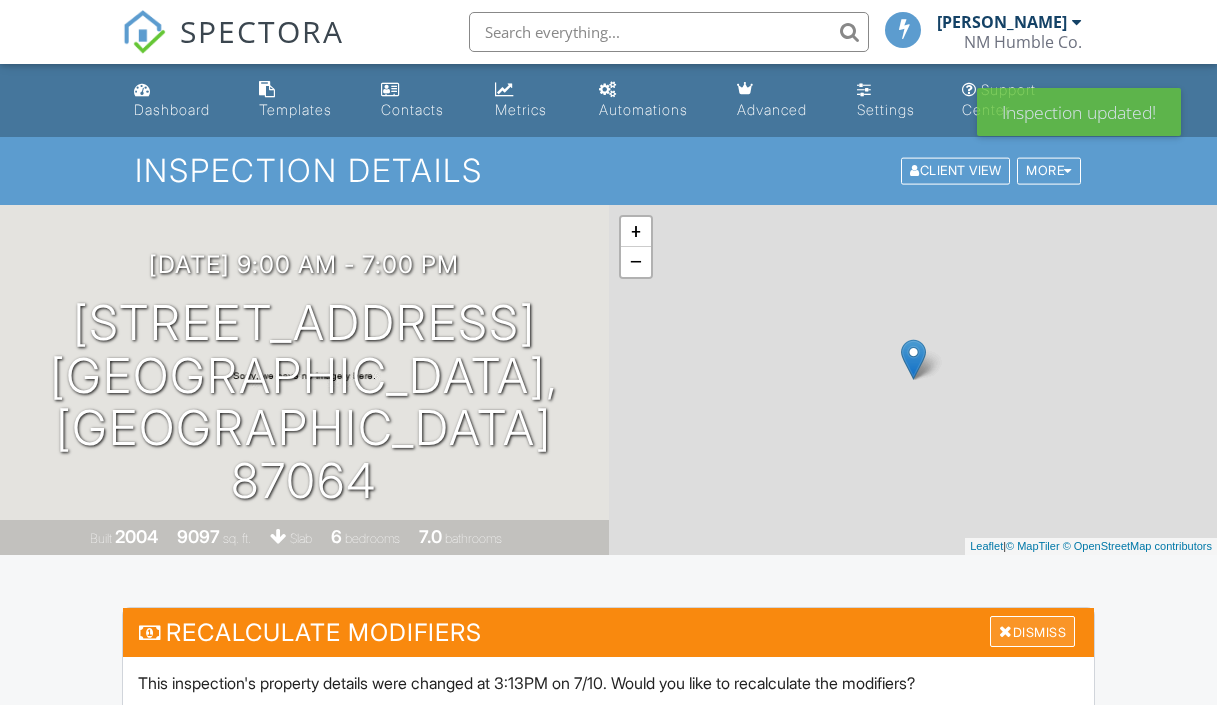 scroll, scrollTop: 413, scrollLeft: 0, axis: vertical 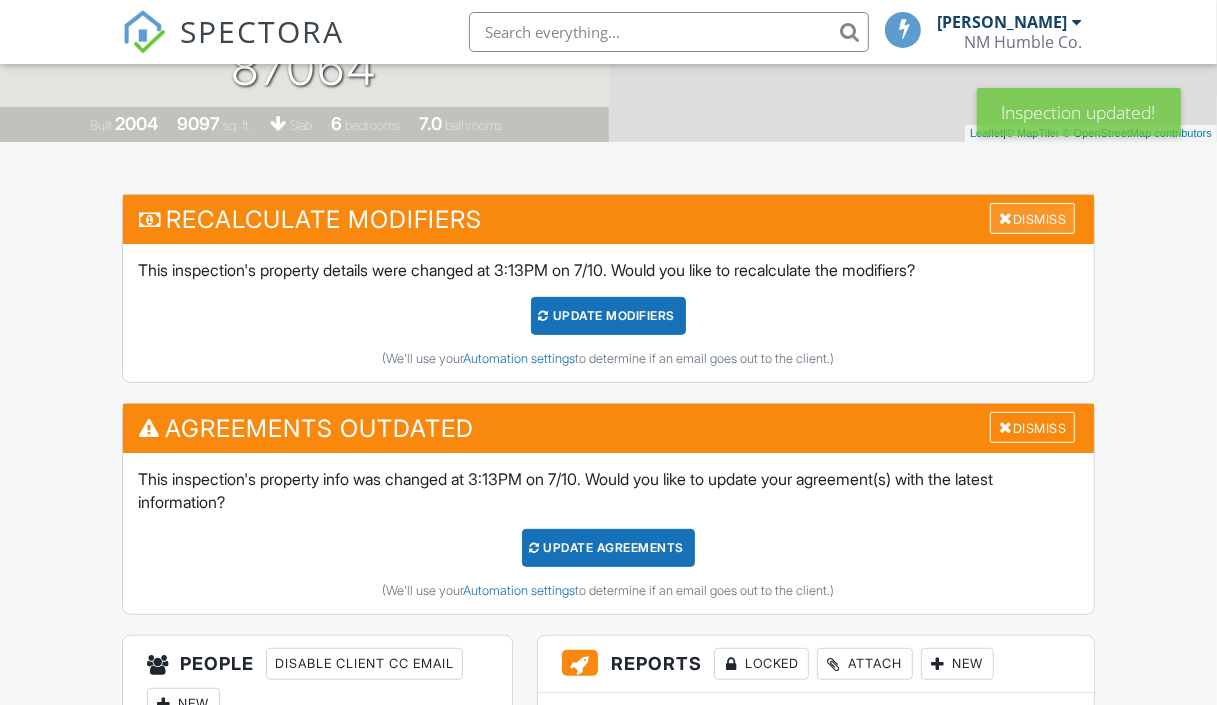 click on "Dismiss" at bounding box center (1032, 218) 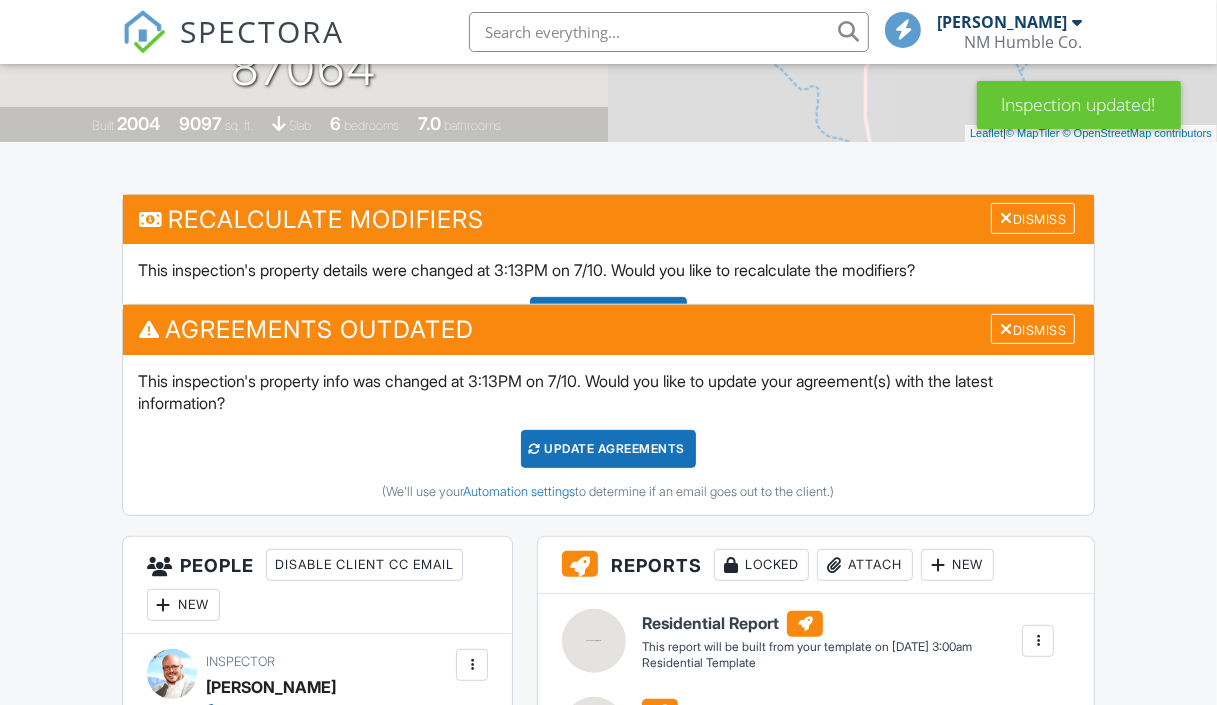 scroll, scrollTop: 413, scrollLeft: 0, axis: vertical 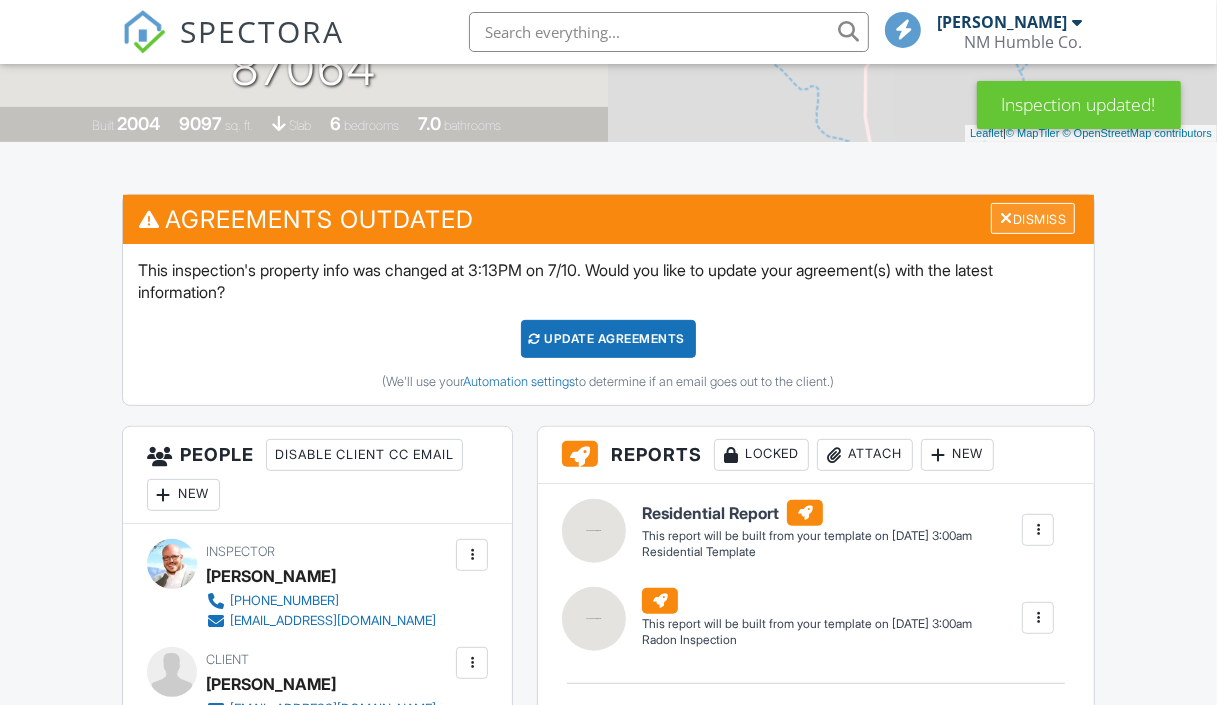 click on "Dismiss" at bounding box center (1033, 218) 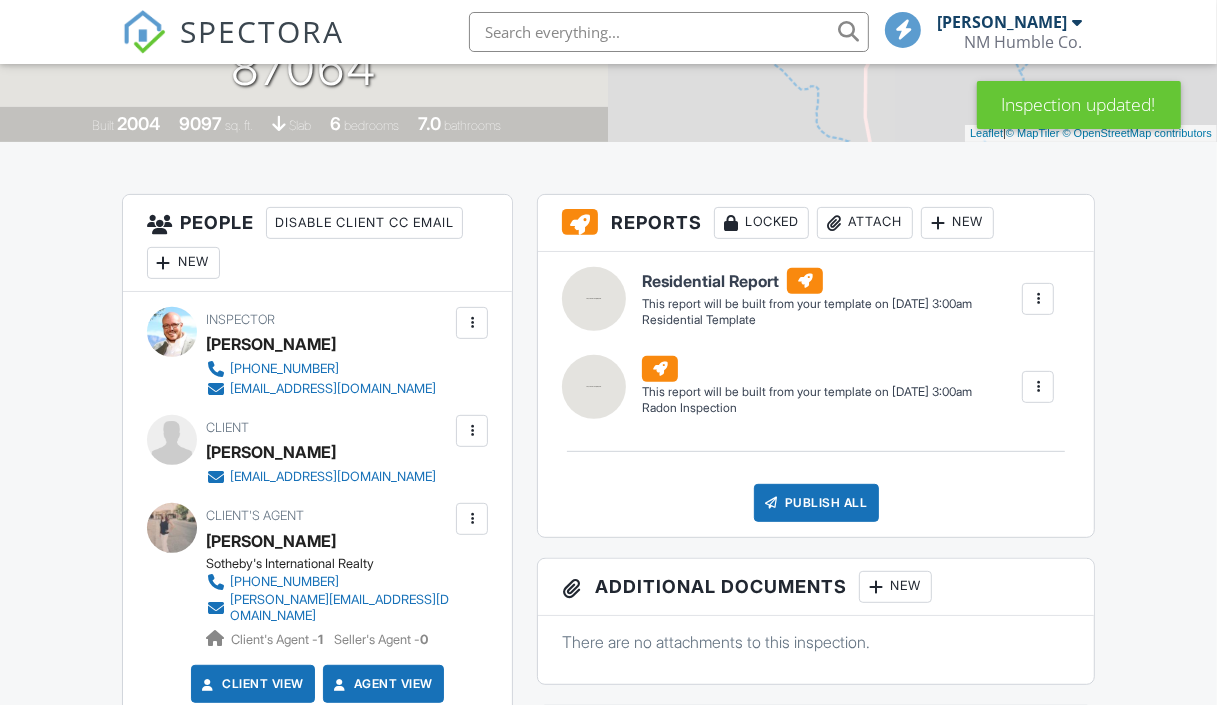 scroll, scrollTop: 0, scrollLeft: 0, axis: both 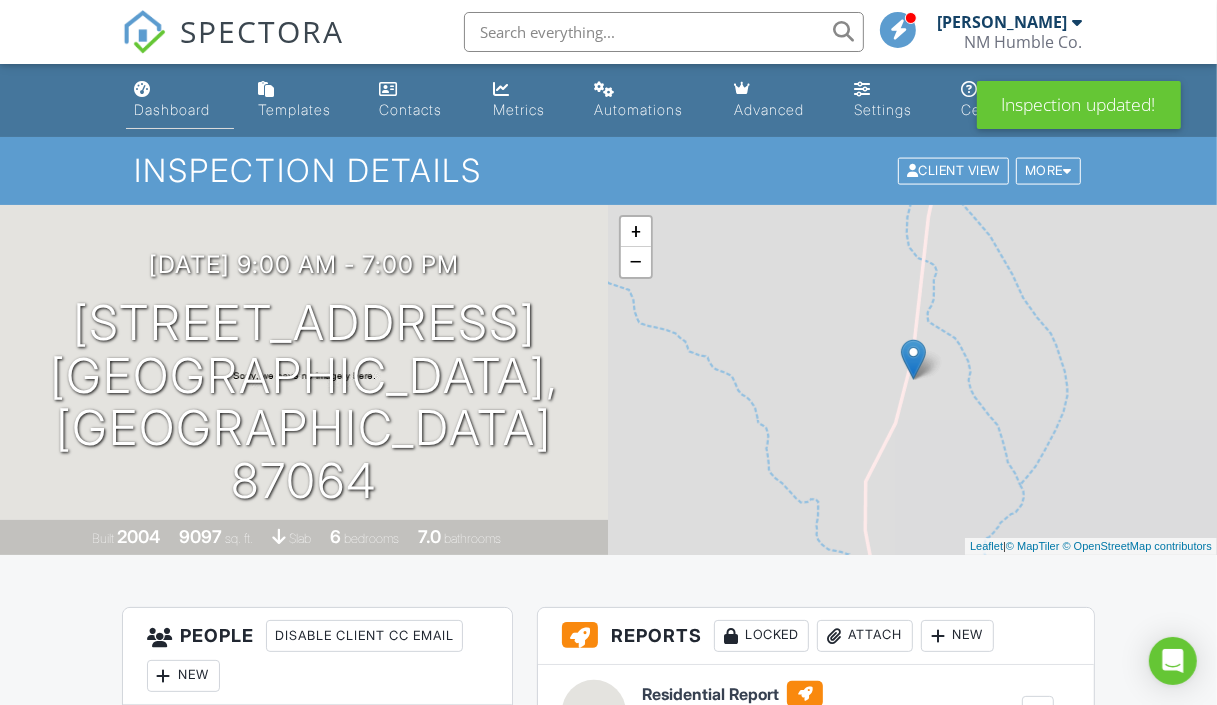 click on "Dashboard" at bounding box center [172, 109] 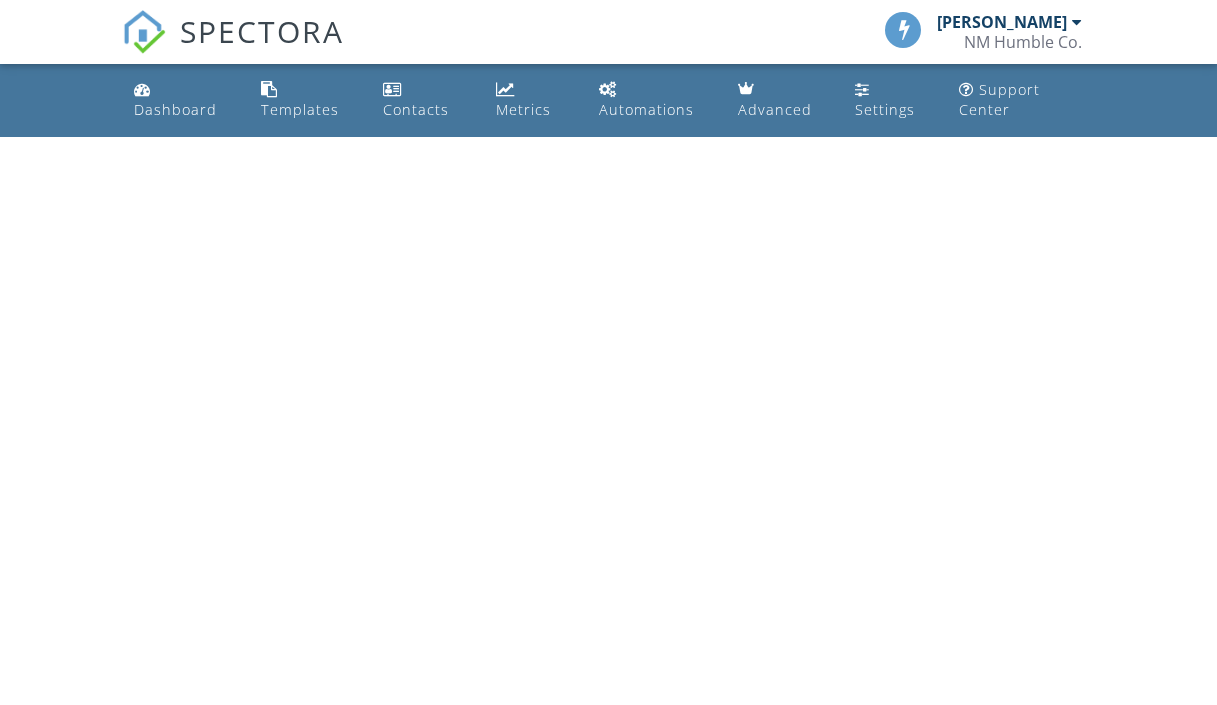 scroll, scrollTop: 0, scrollLeft: 0, axis: both 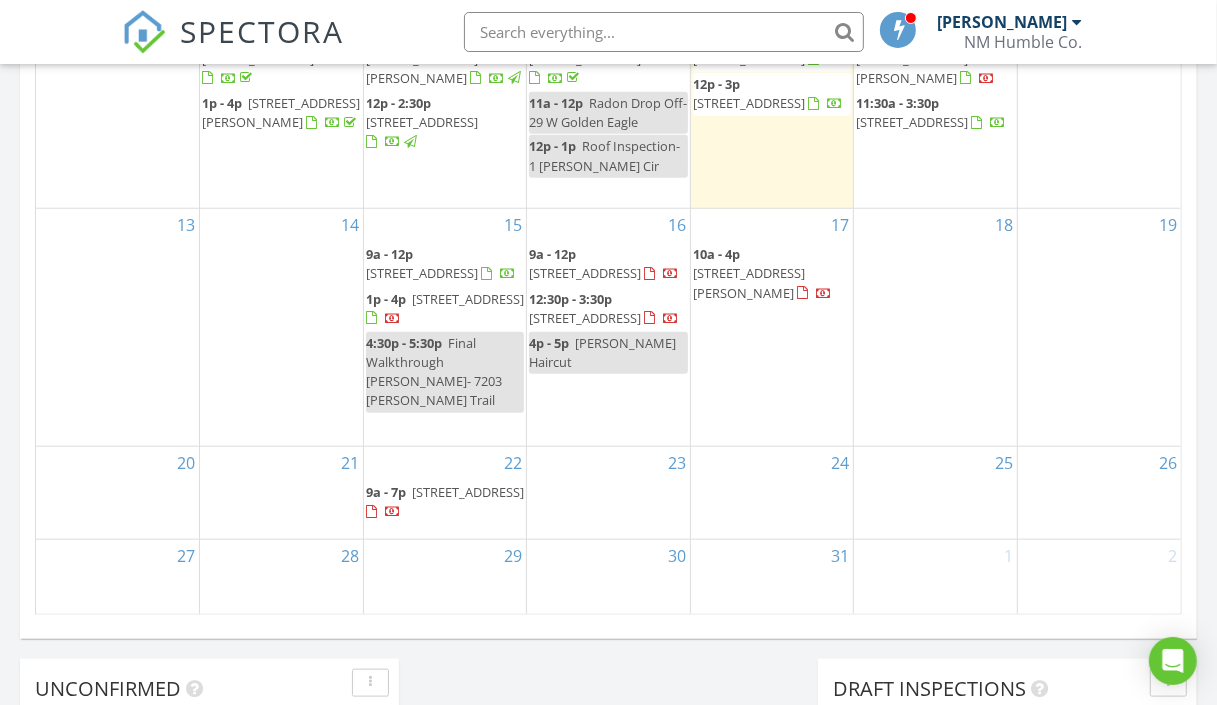 click on "23" at bounding box center (608, 493) 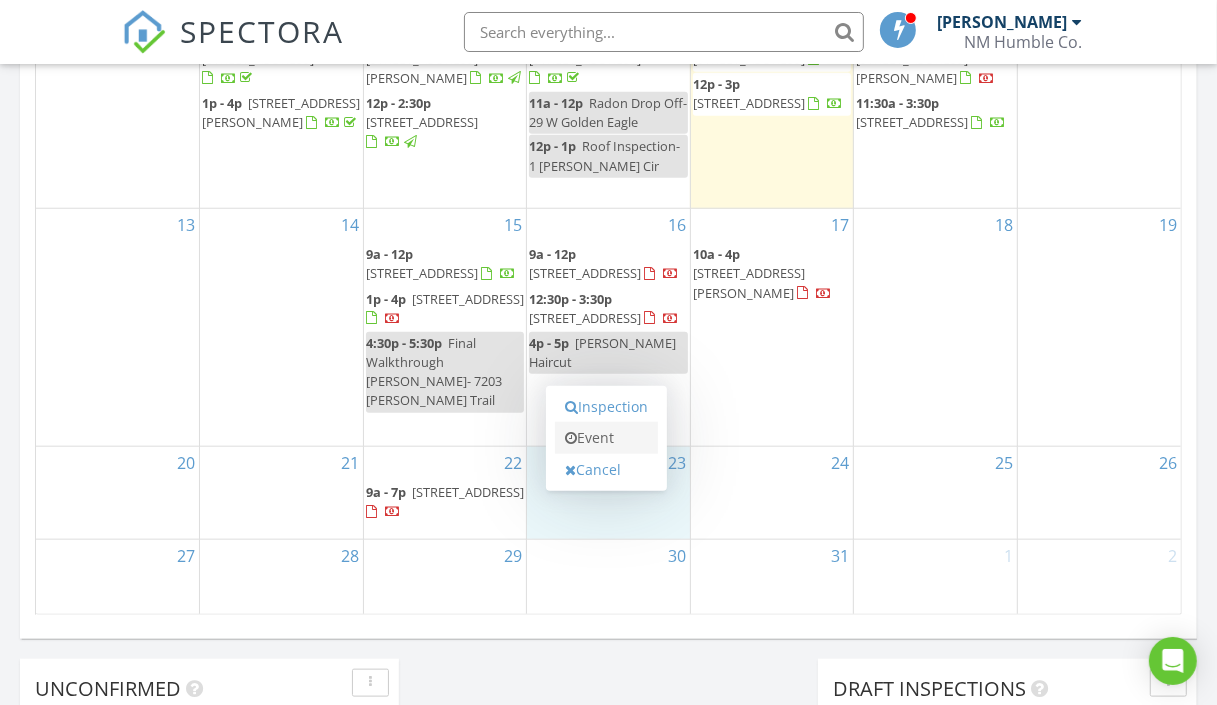 click on "Event" at bounding box center [606, 438] 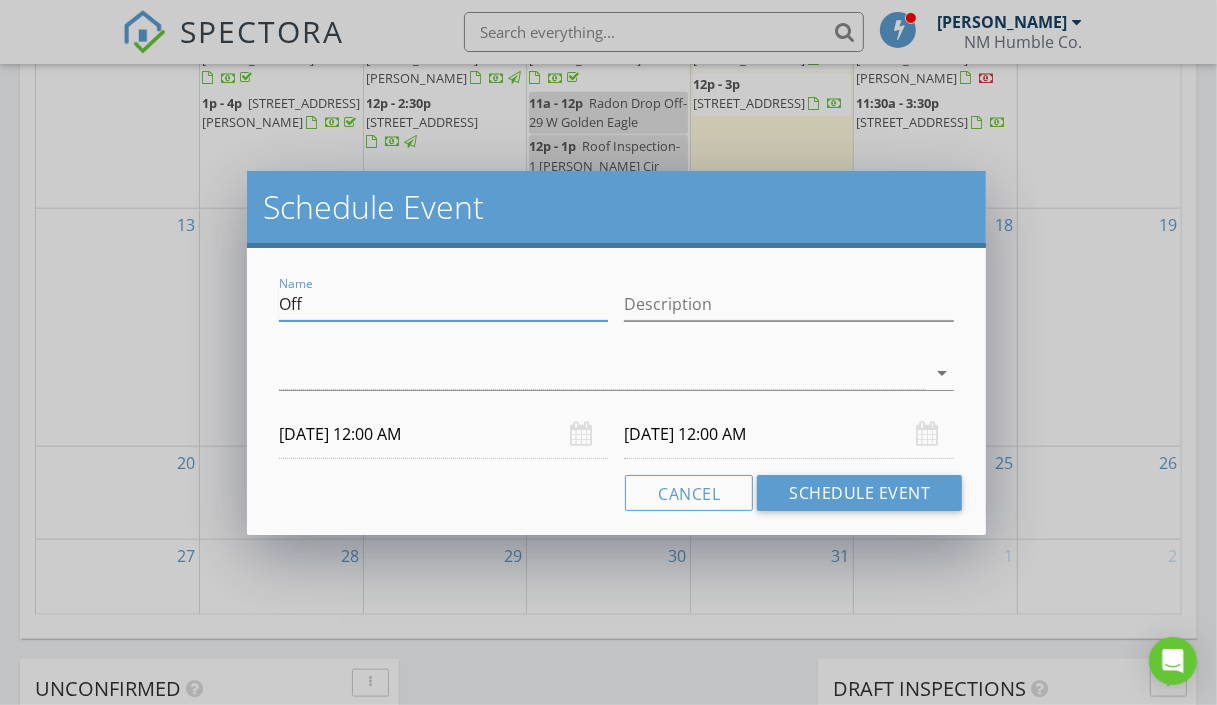 drag, startPoint x: 470, startPoint y: 315, endPoint x: 462, endPoint y: 308, distance: 10.630146 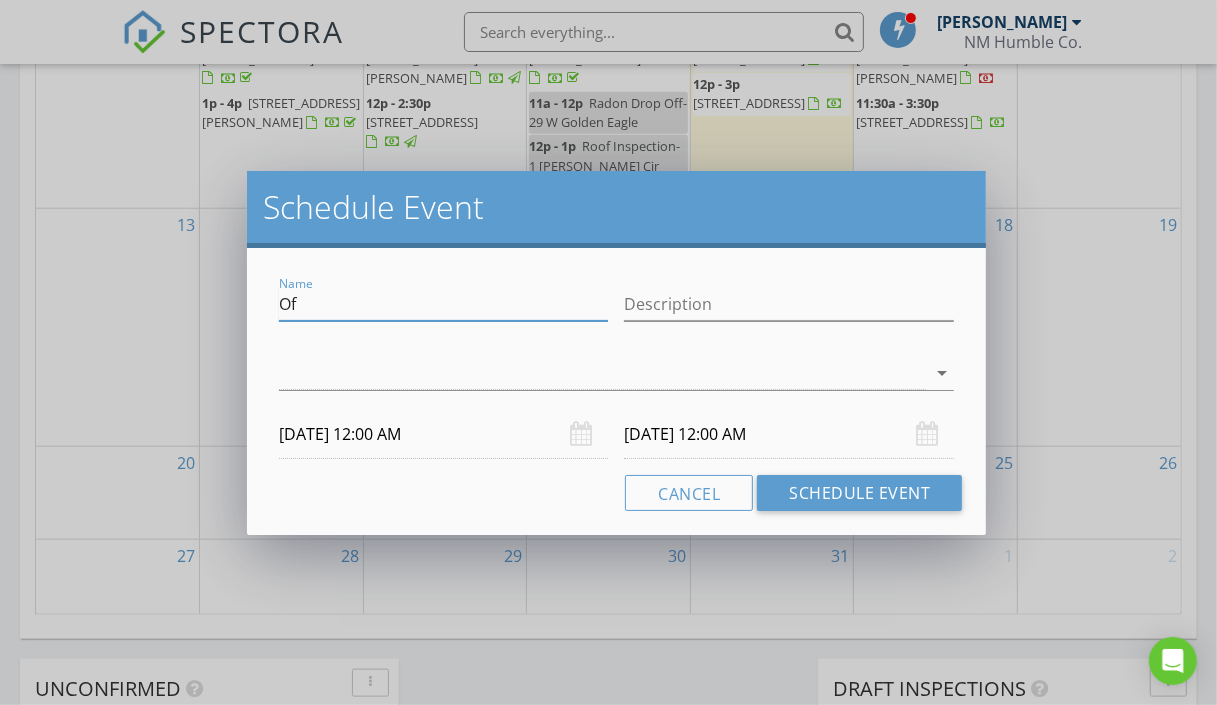 type on "O" 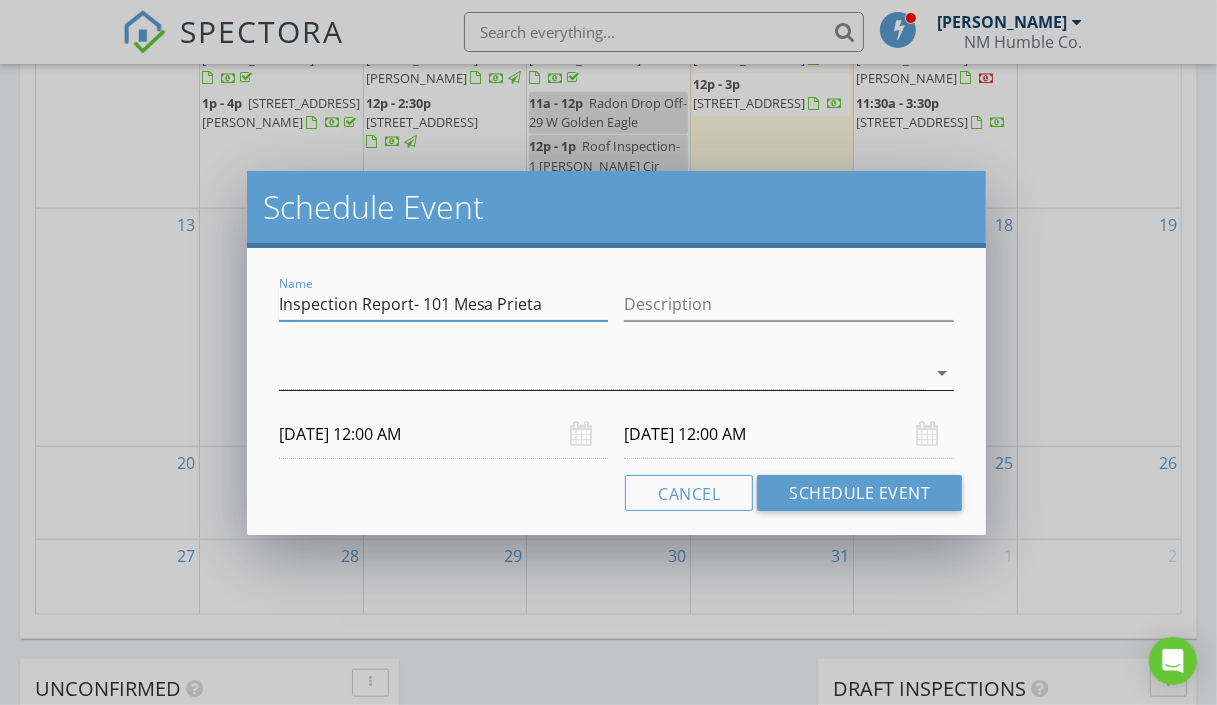 type on "Inspection Report- 101 Mesa Prieta" 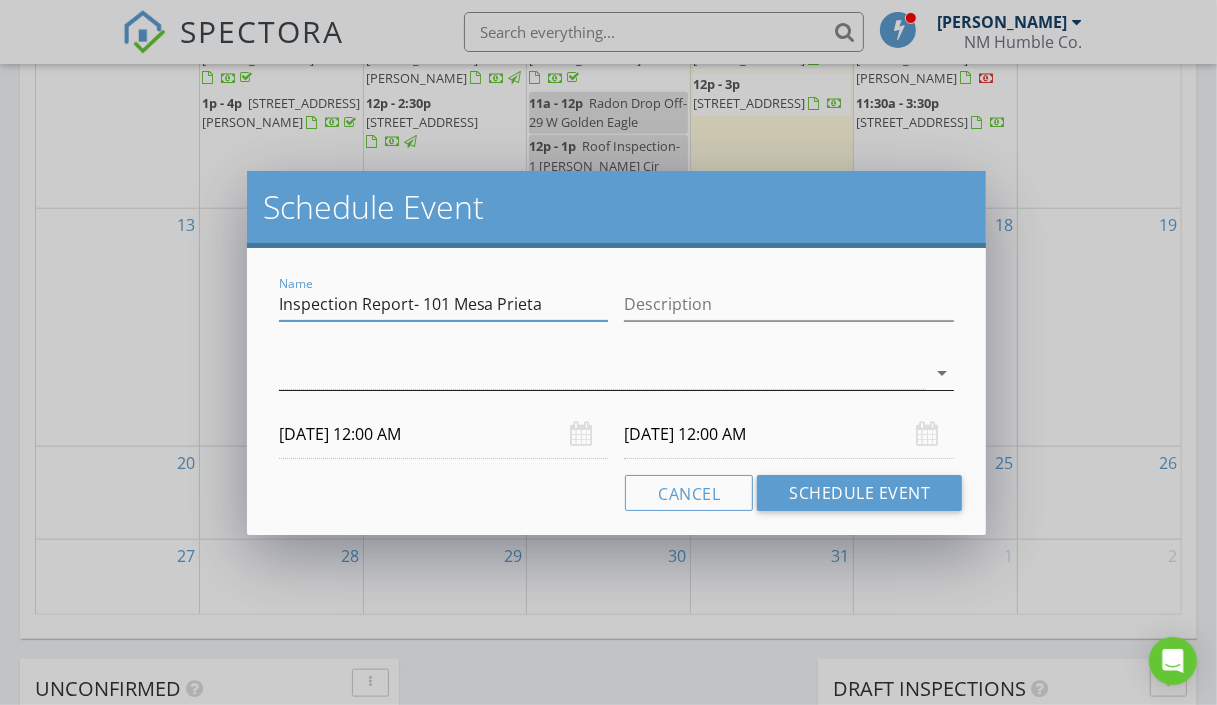 click at bounding box center [603, 373] 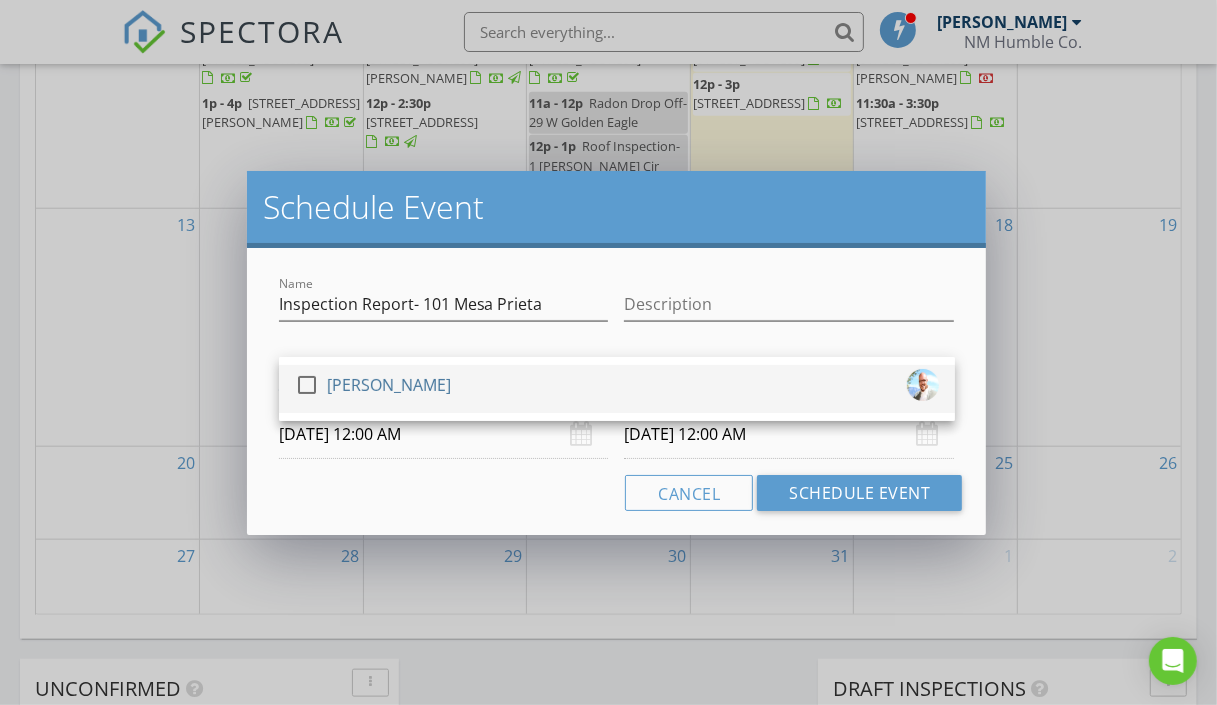 click at bounding box center (307, 385) 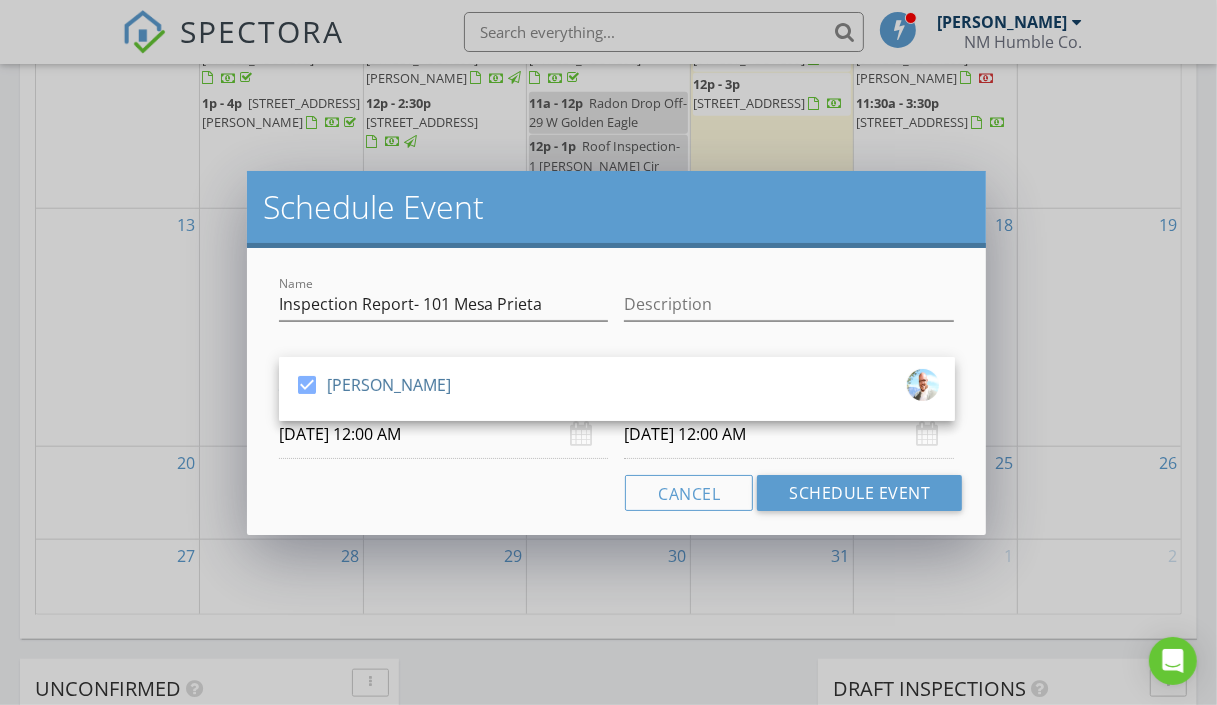 click on "07/23/2025 12:00 AM" at bounding box center [444, 434] 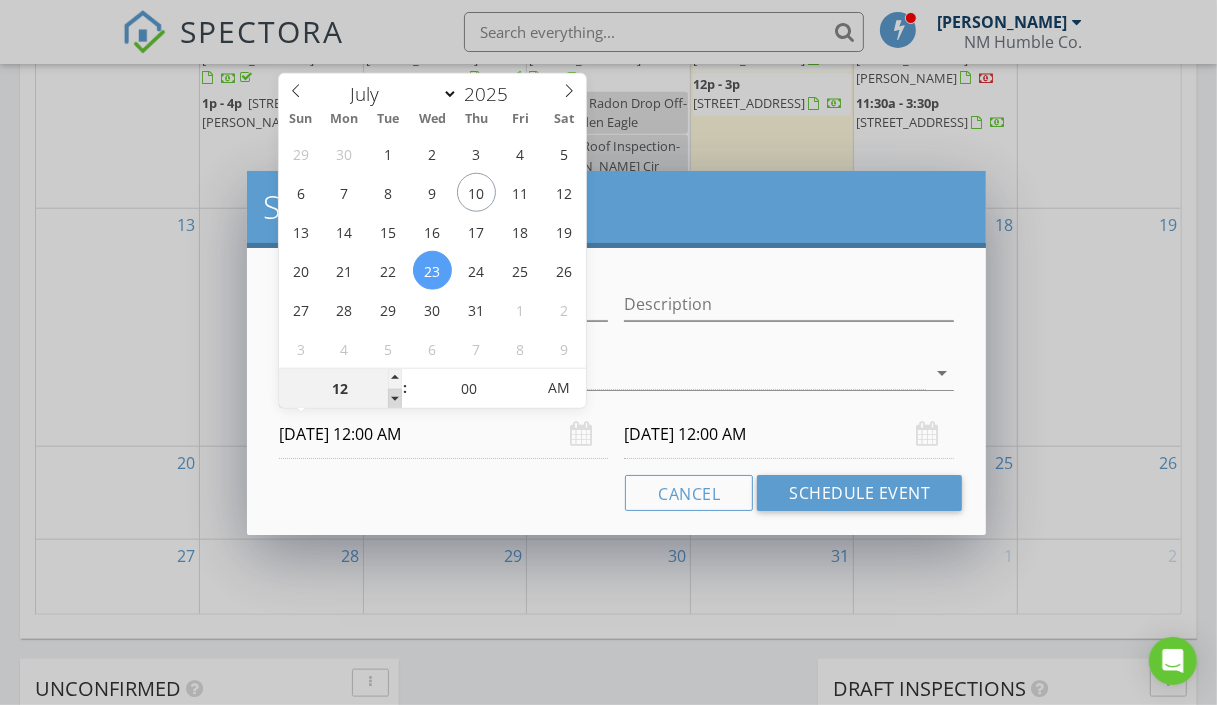 type on "11" 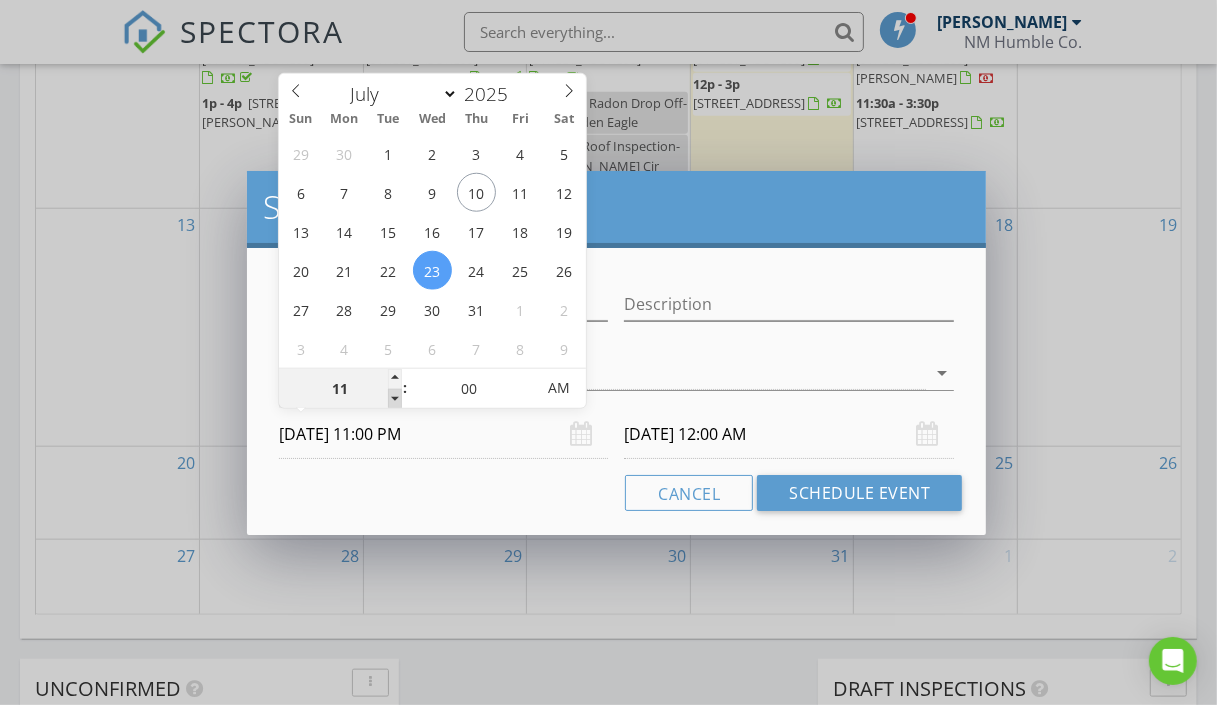 click at bounding box center (395, 399) 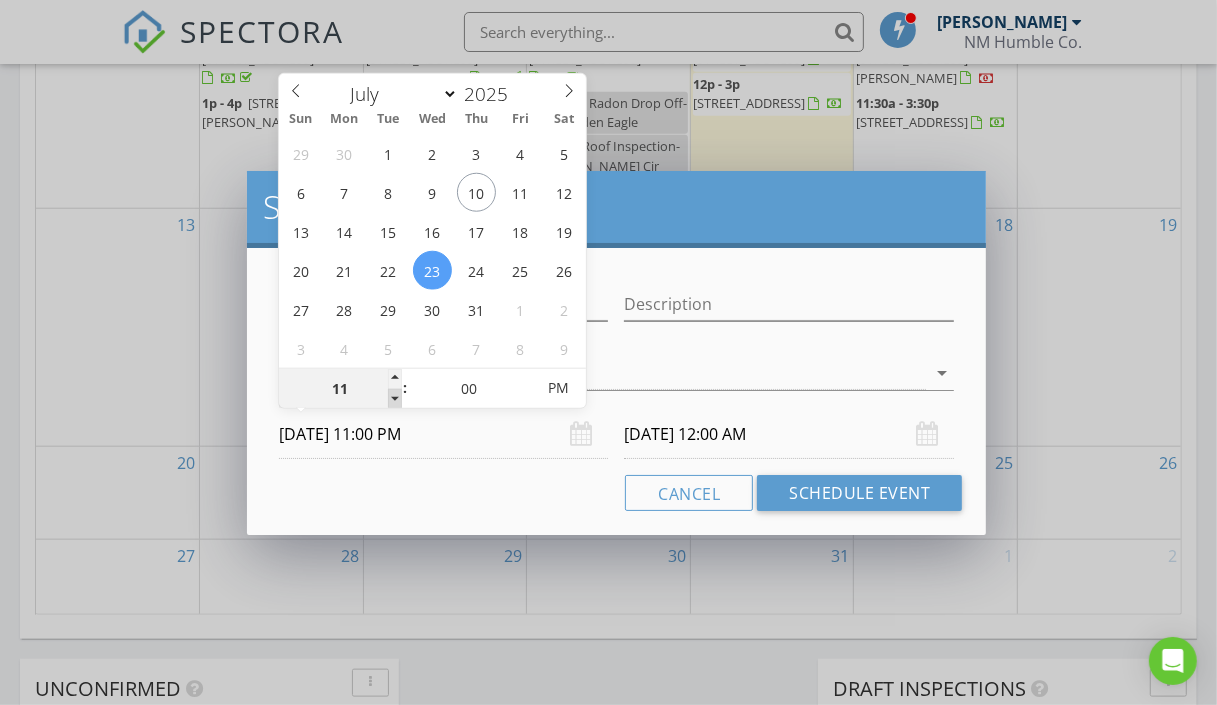 type on "10" 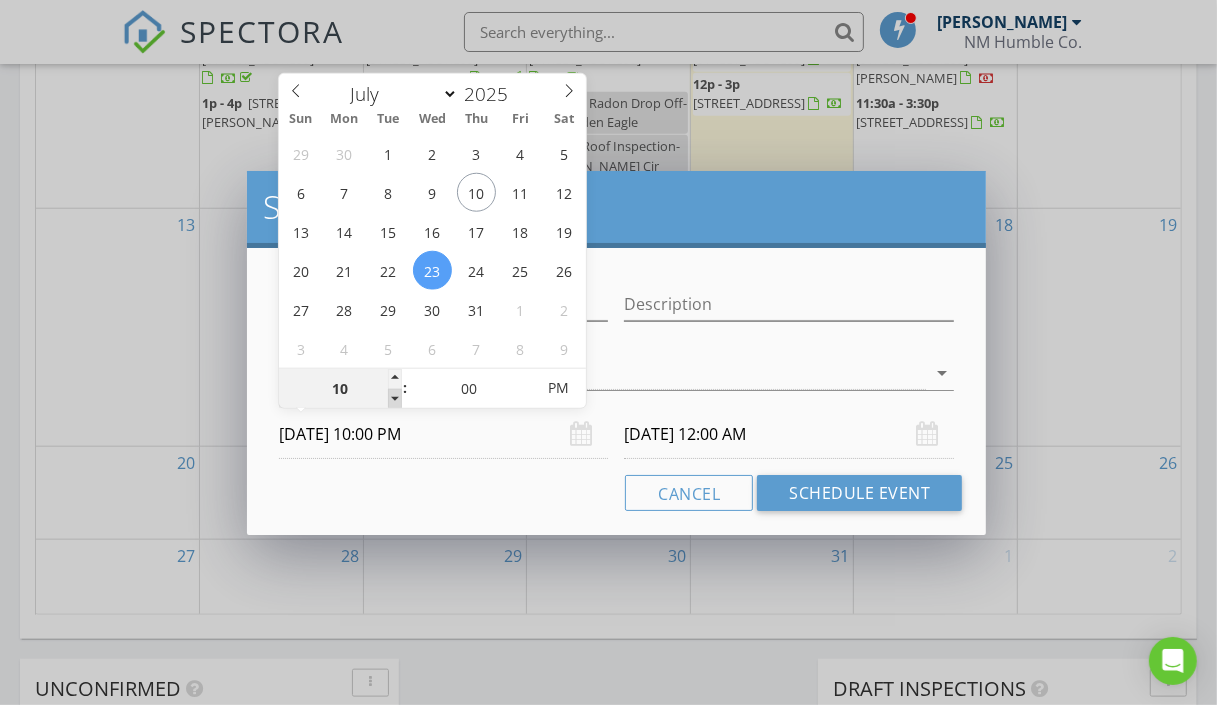 click at bounding box center [395, 399] 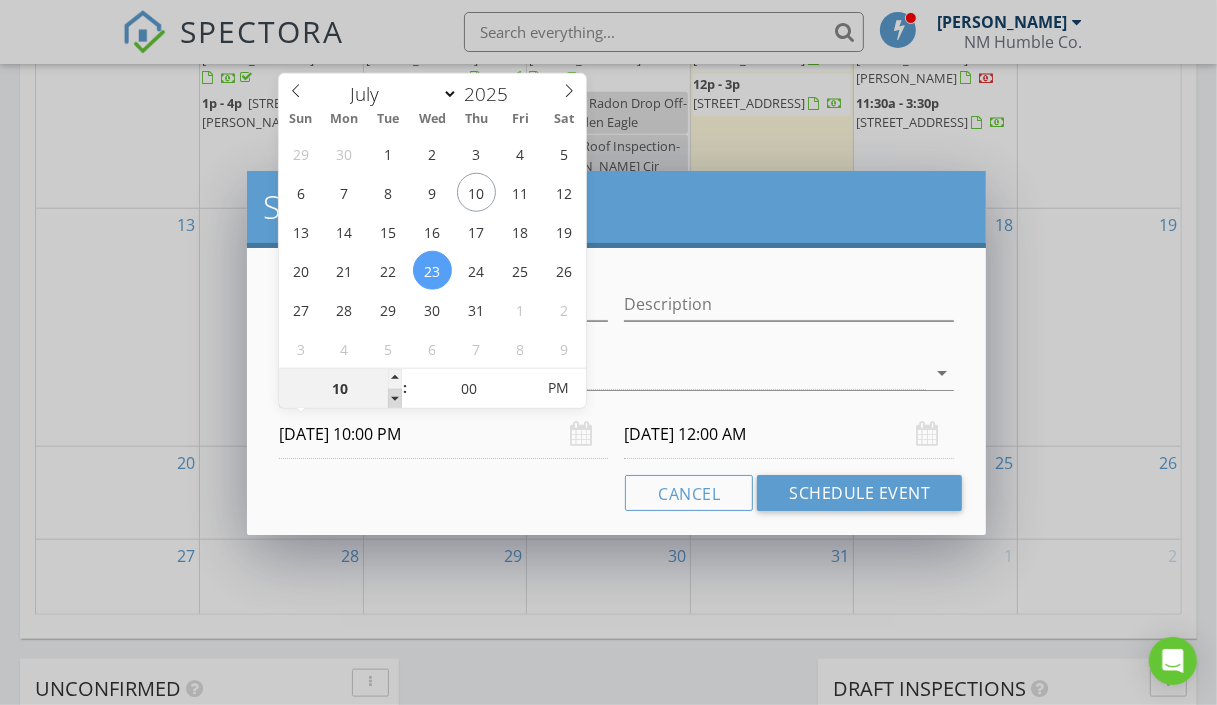 type on "10" 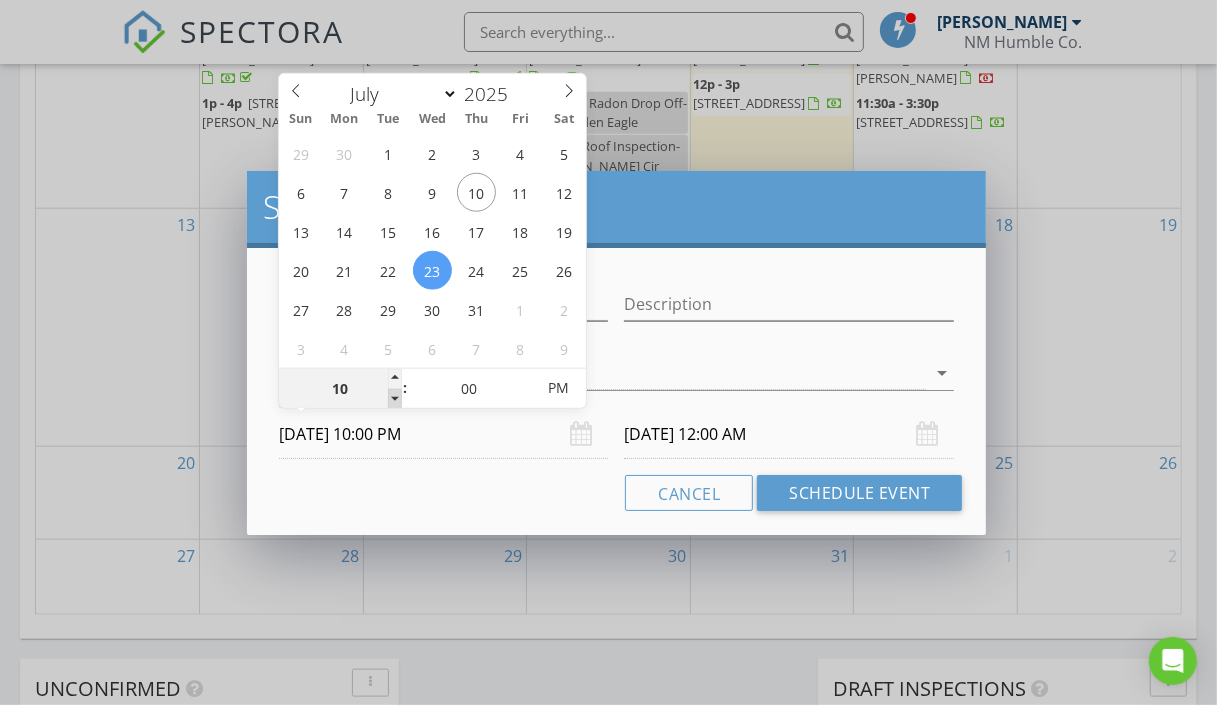 type on "07/24/2025 10:00 PM" 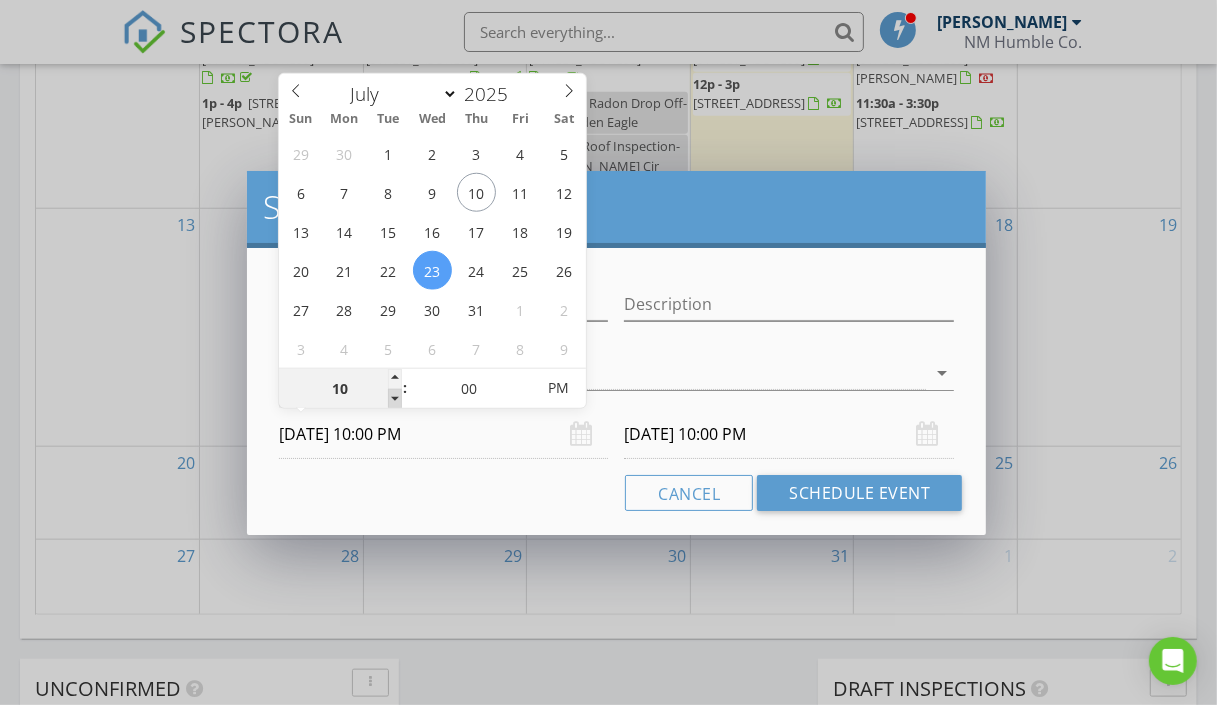 type on "09" 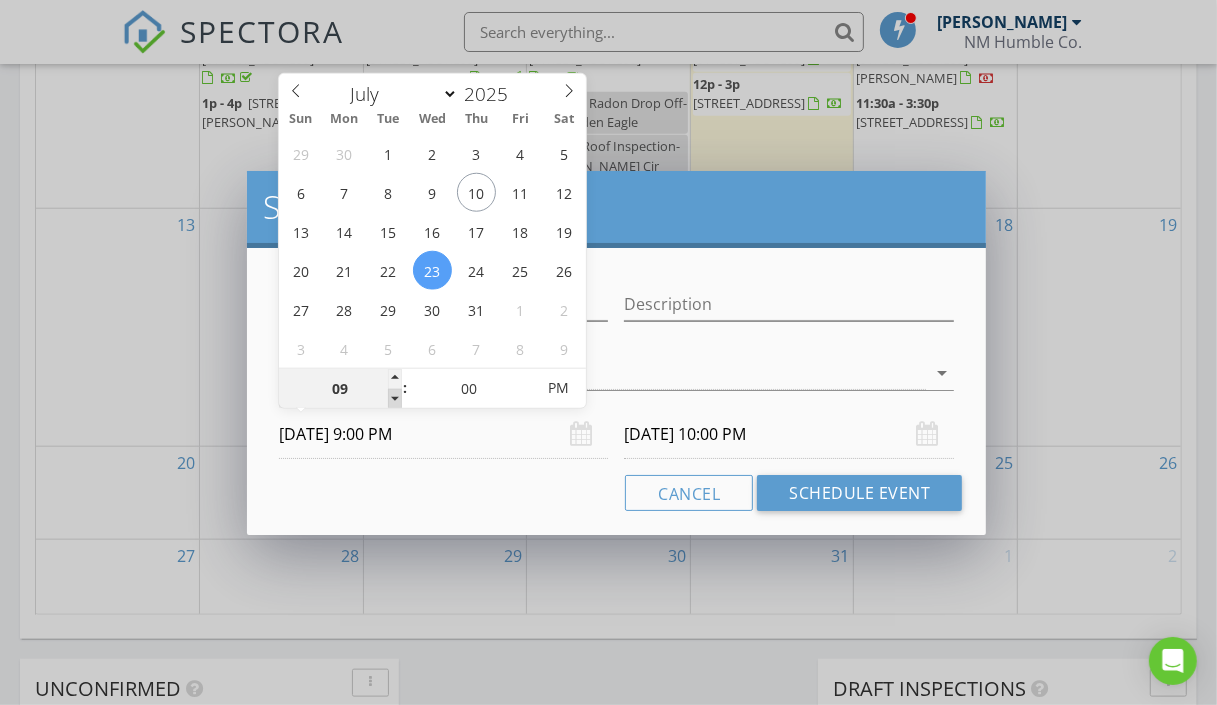 click at bounding box center (395, 399) 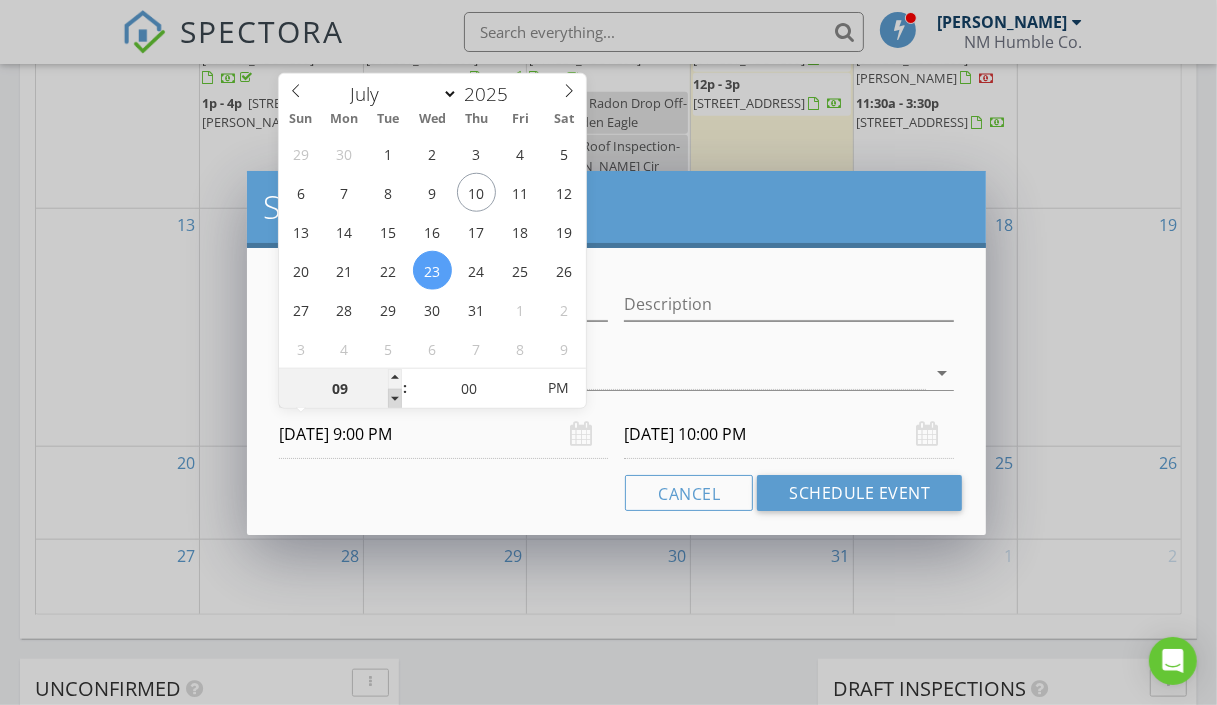 type on "09" 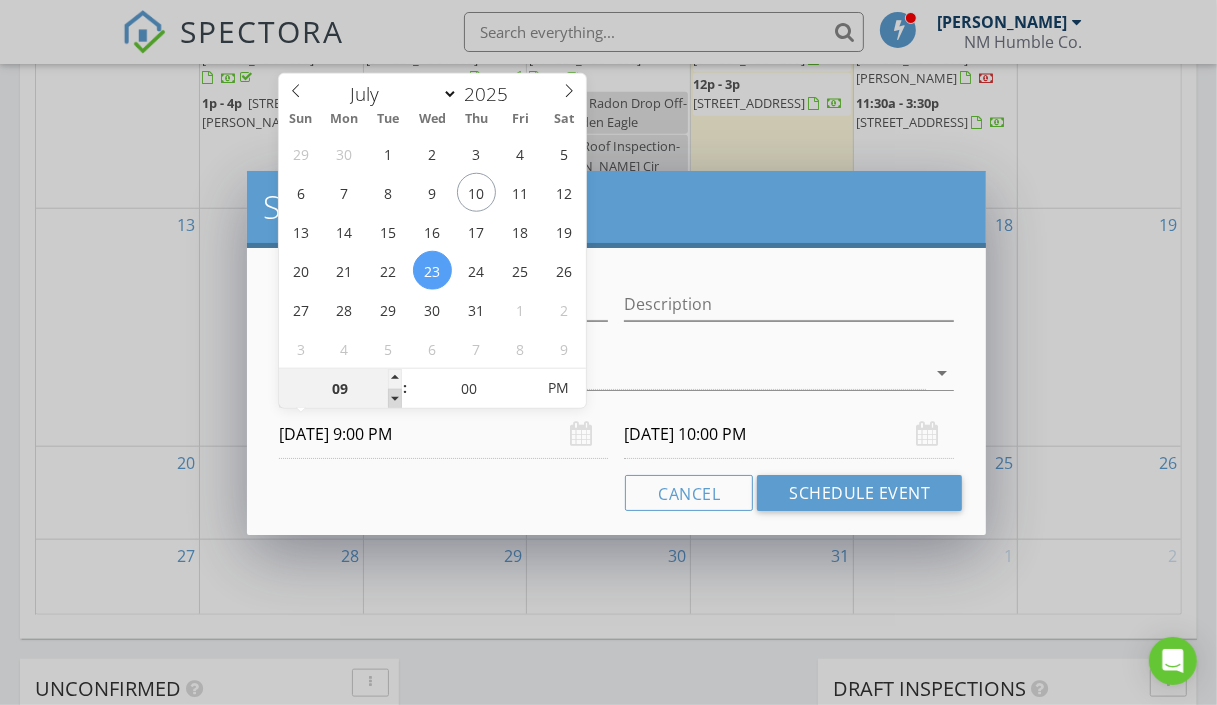 type on "07/24/2025 9:00 PM" 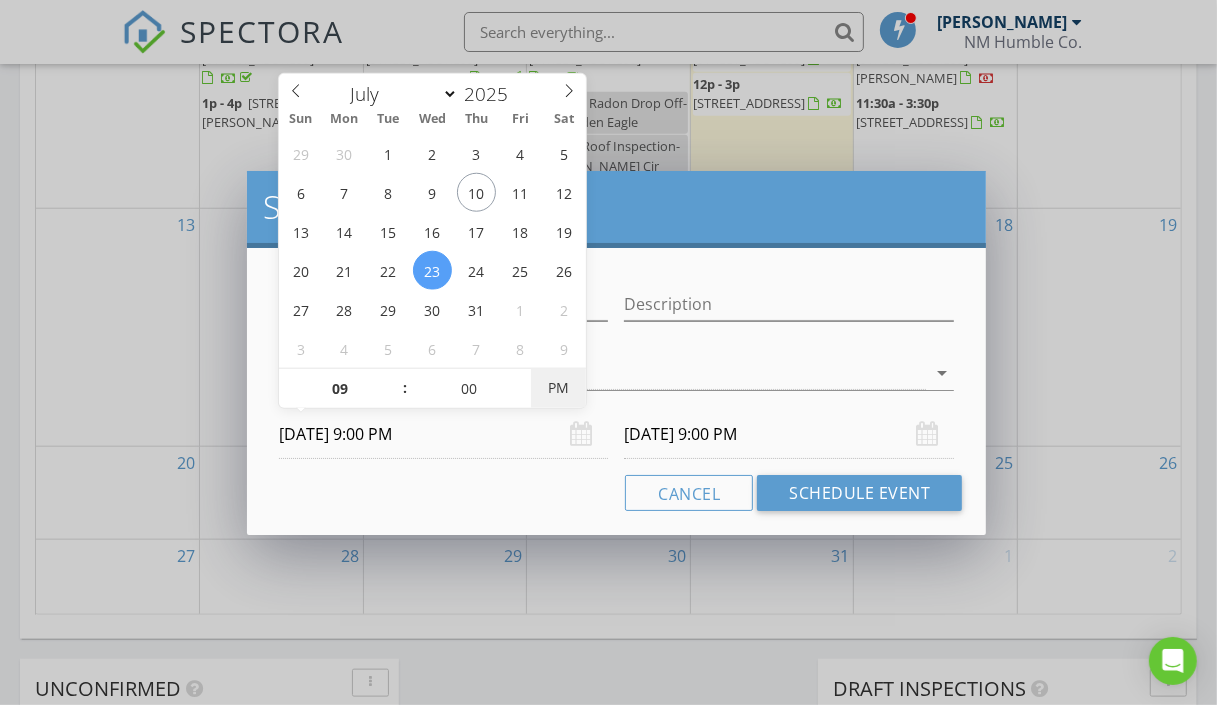 type on "07/23/2025 9:00 AM" 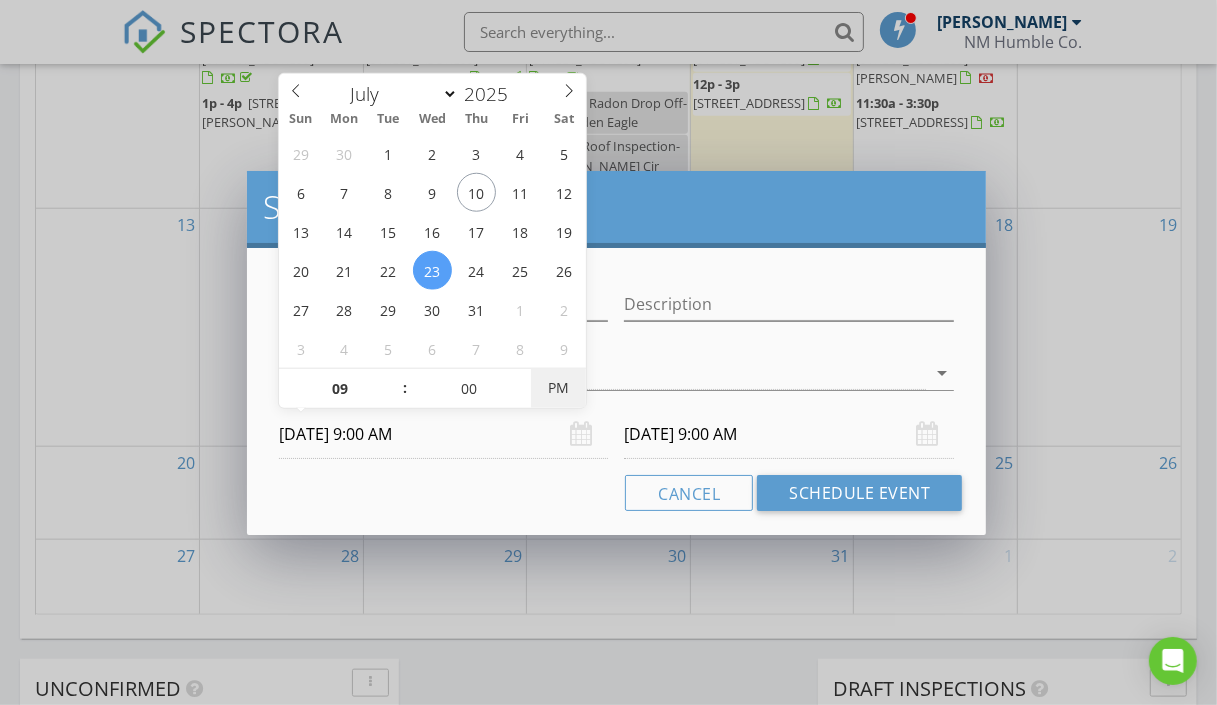 drag, startPoint x: 395, startPoint y: 395, endPoint x: 563, endPoint y: 382, distance: 168.50223 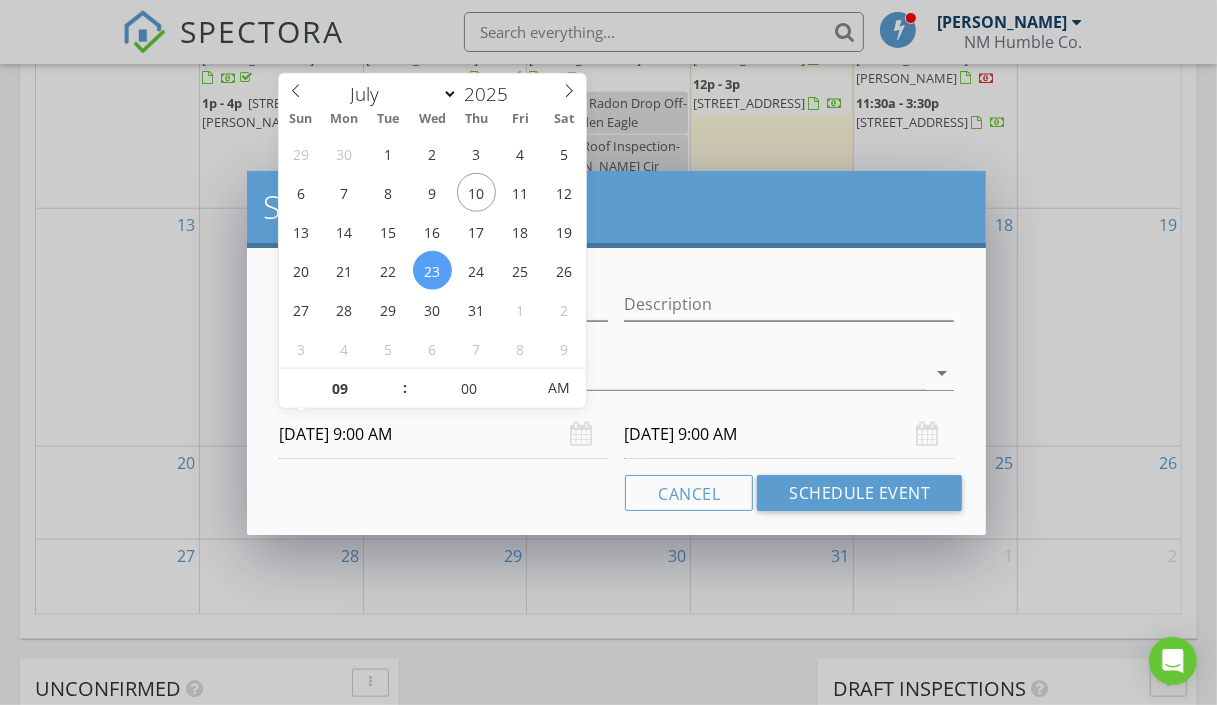click on "07/24/2025 9:00 AM" at bounding box center (789, 434) 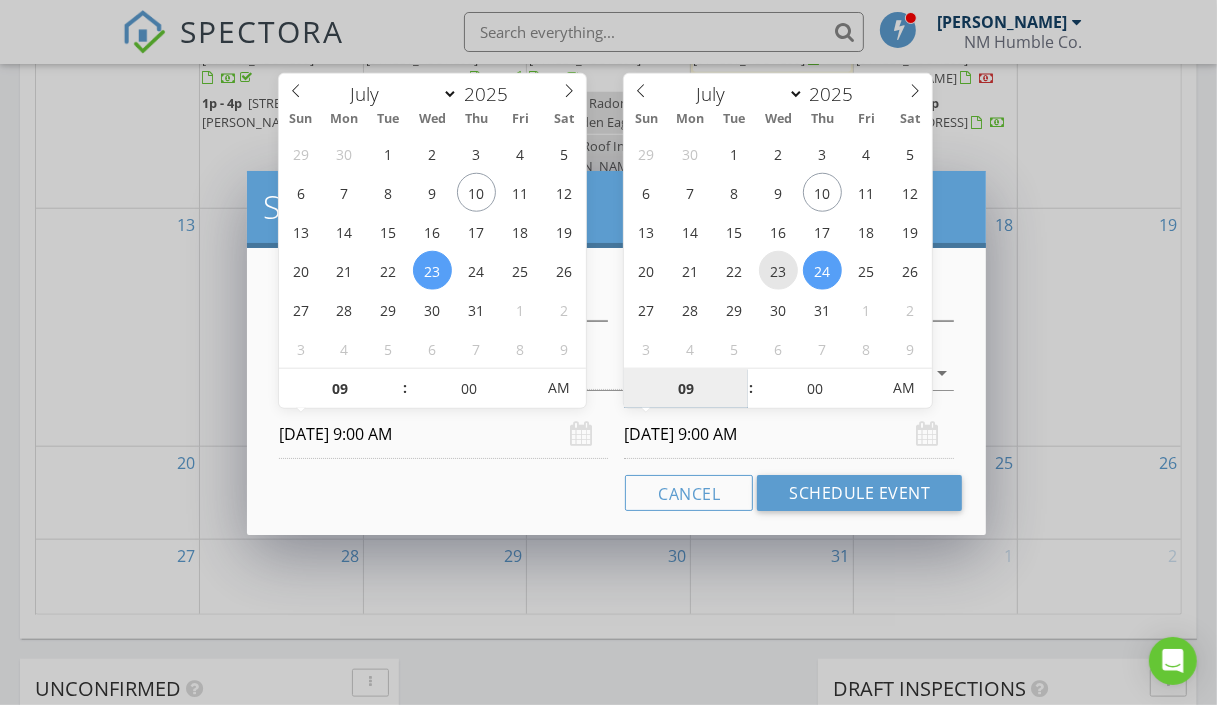 type on "07/23/2025 9:00 AM" 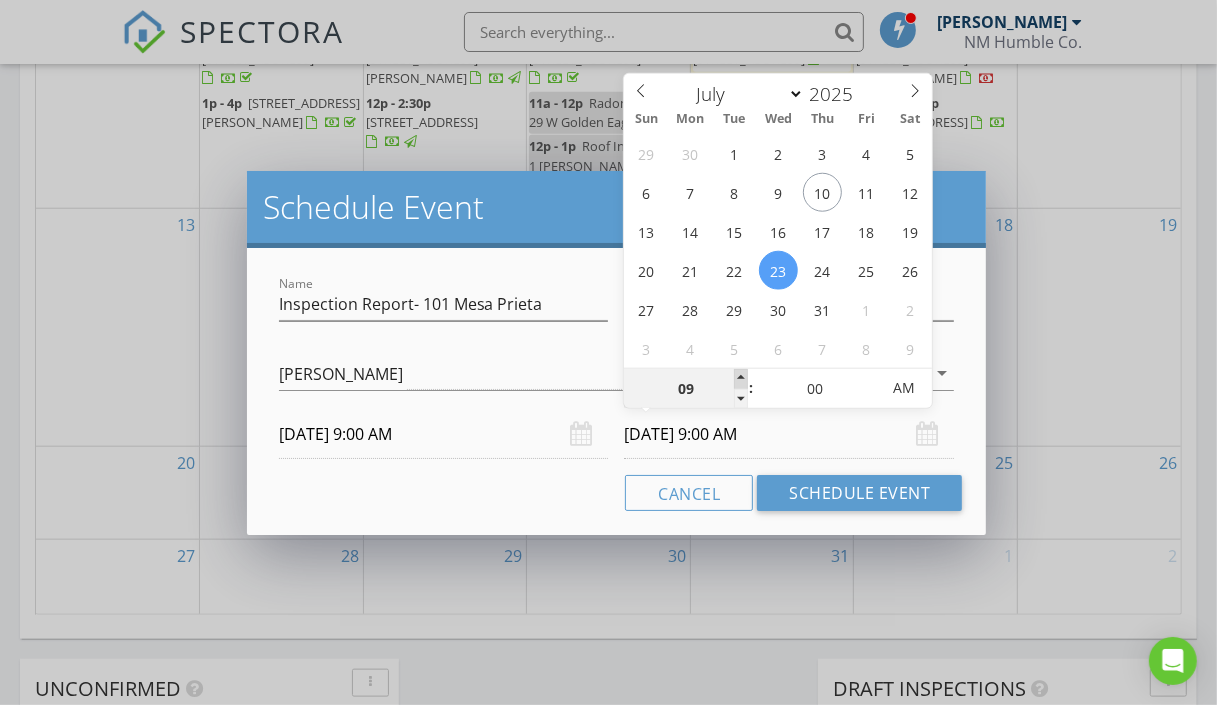 type on "10" 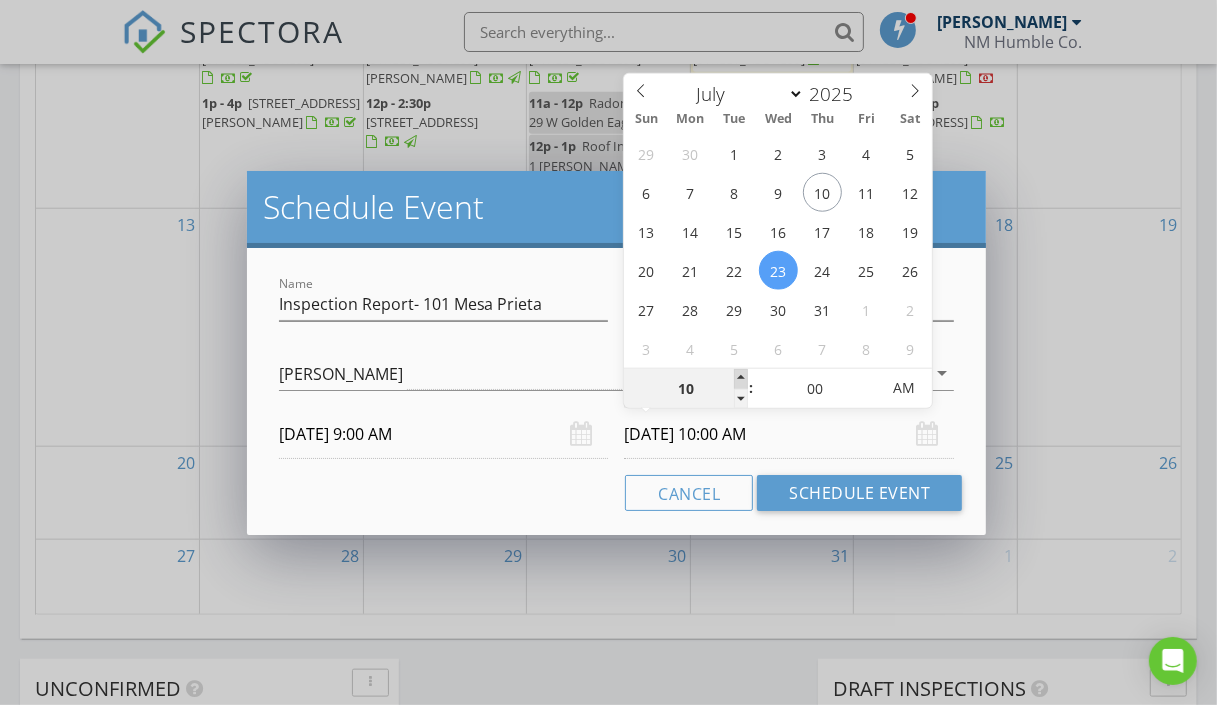click at bounding box center [741, 379] 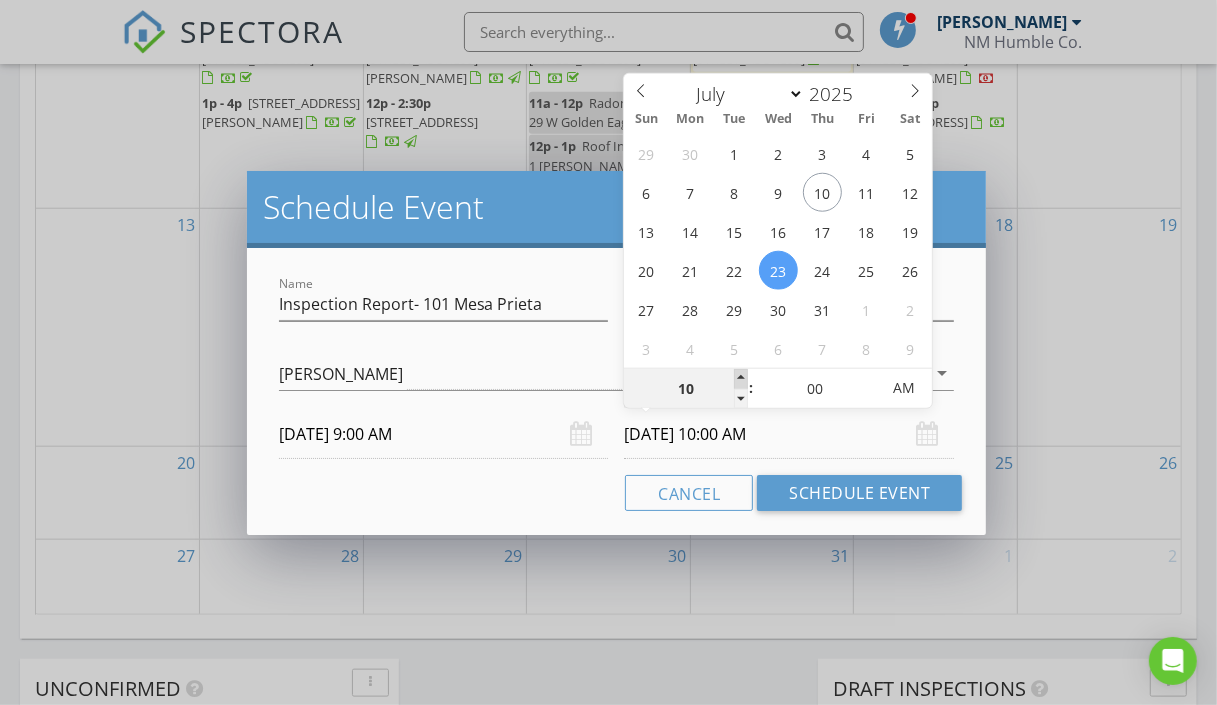 type on "11" 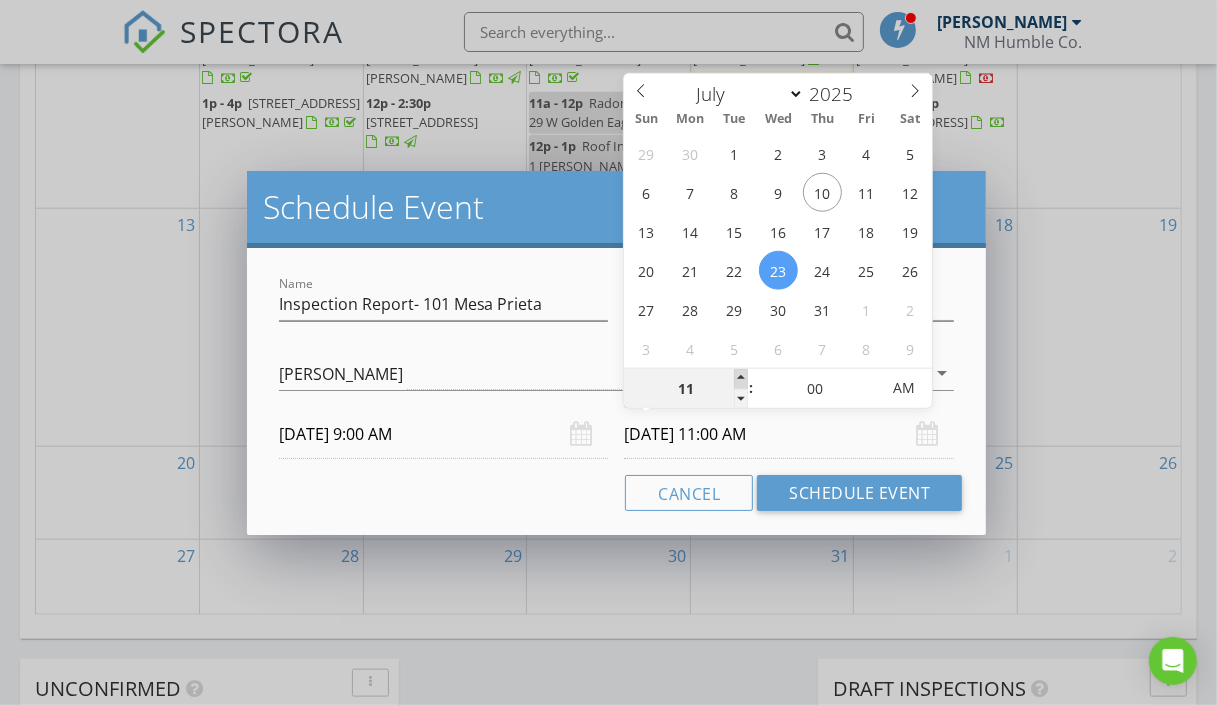click at bounding box center [741, 379] 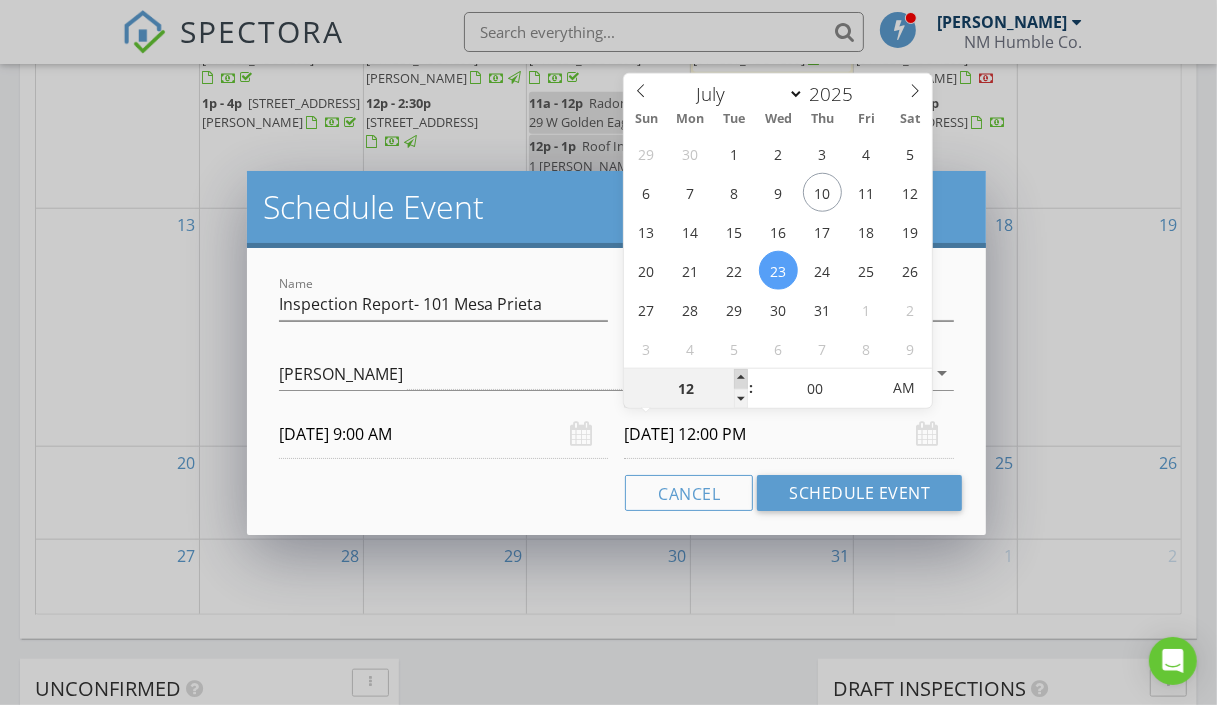 click at bounding box center (741, 379) 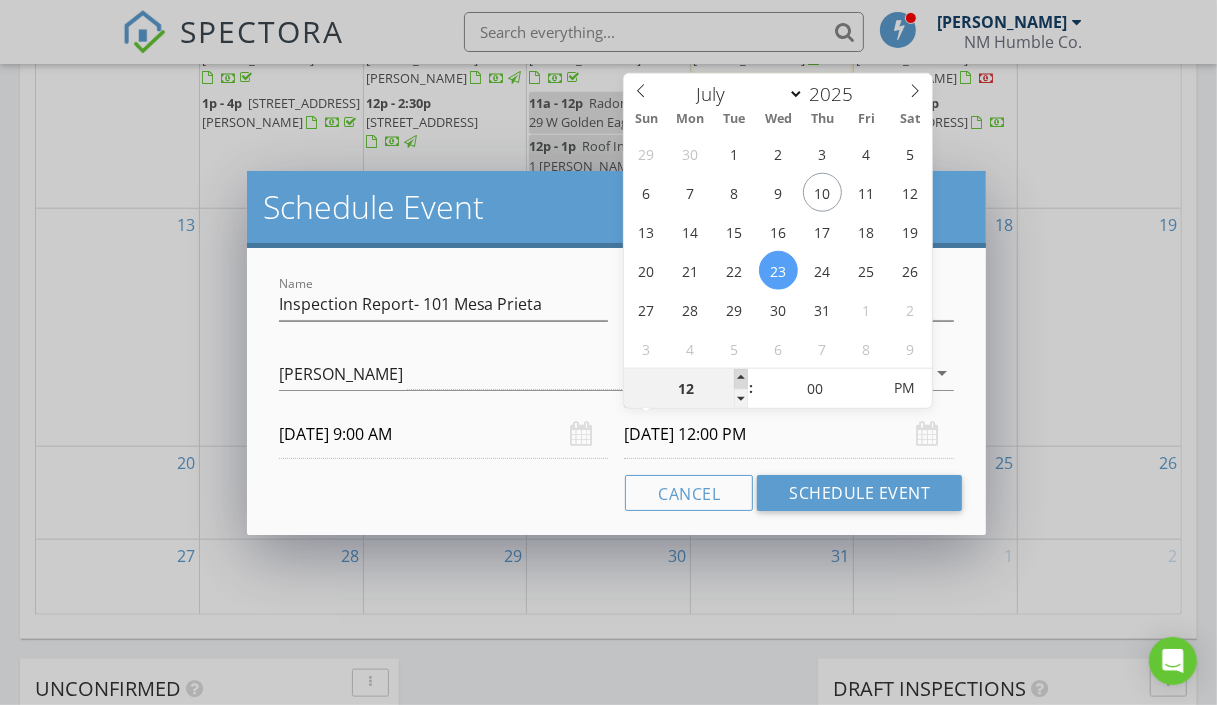 type on "01" 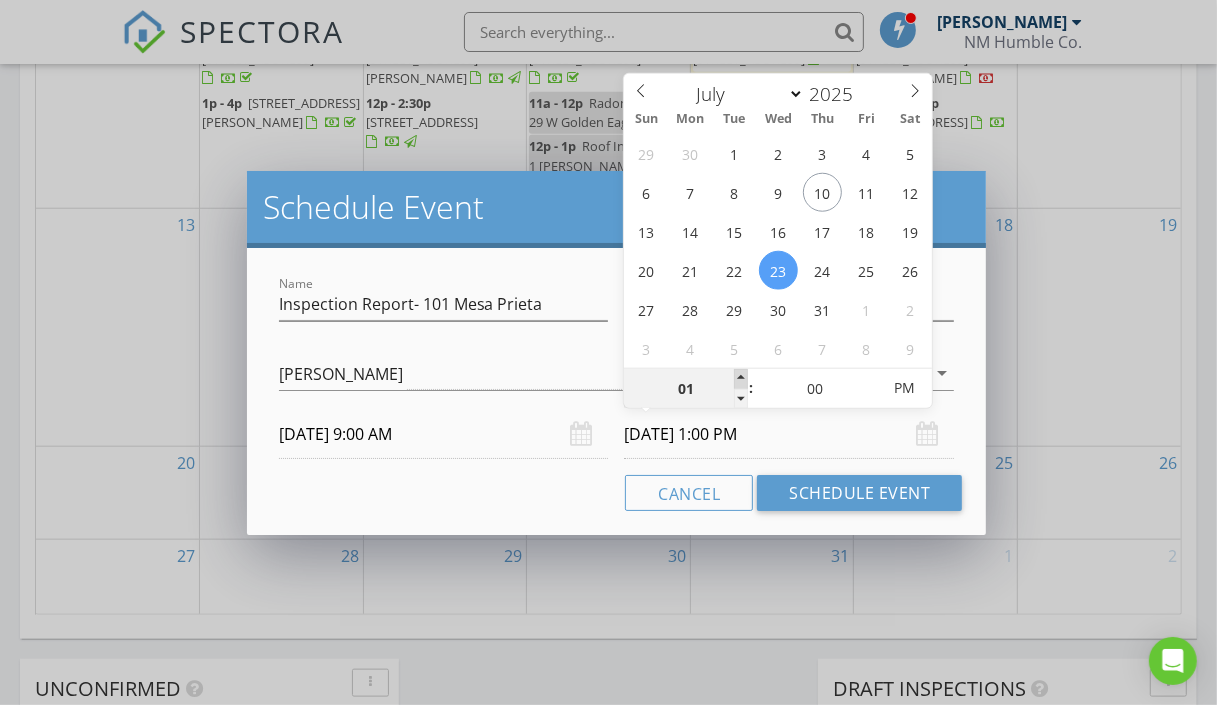 click at bounding box center [741, 379] 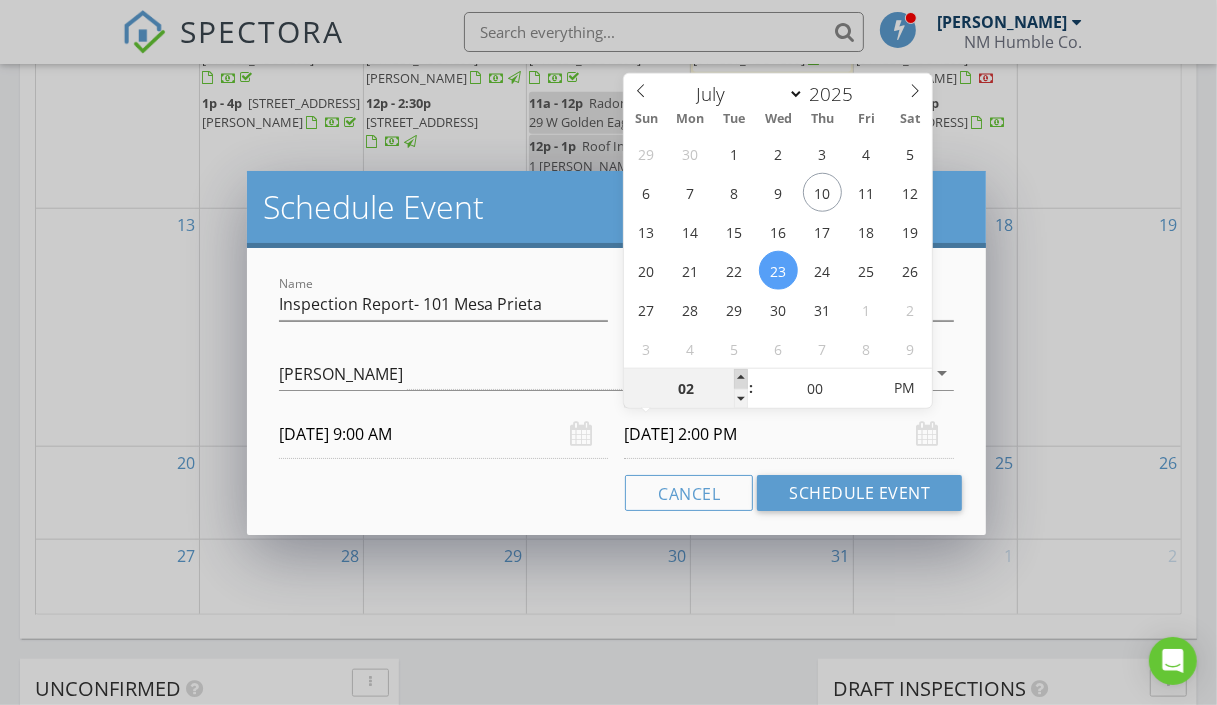 click at bounding box center [741, 379] 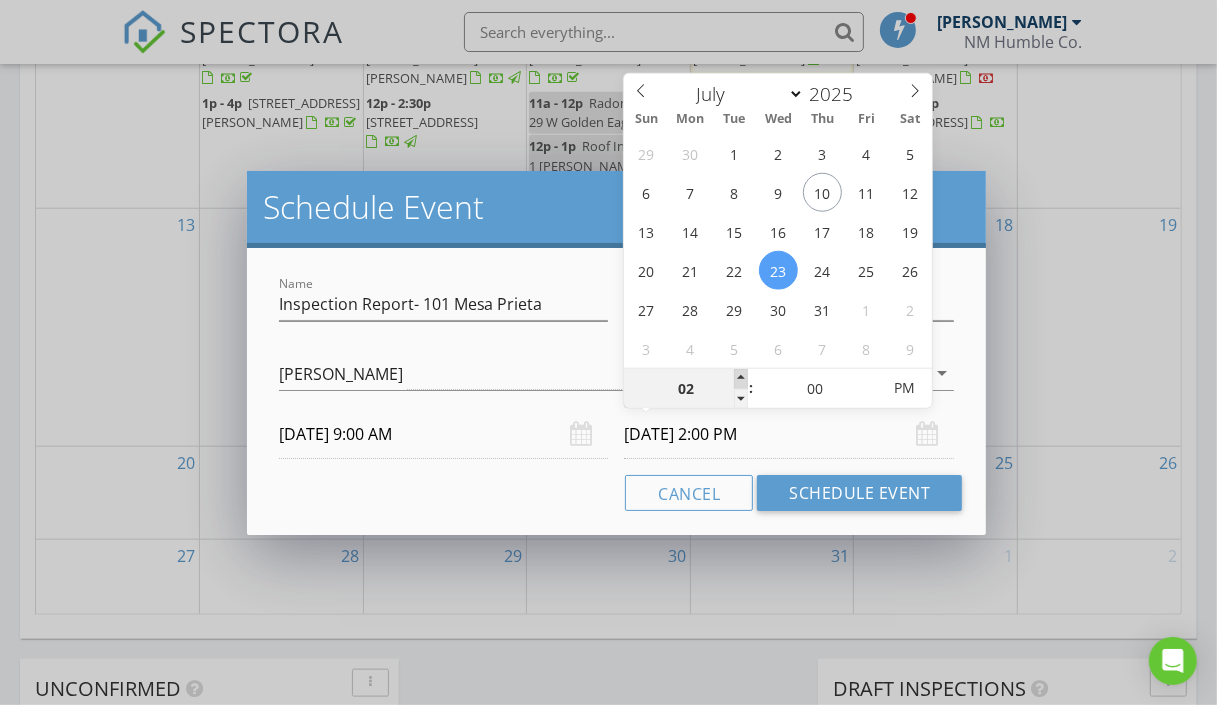 type on "03" 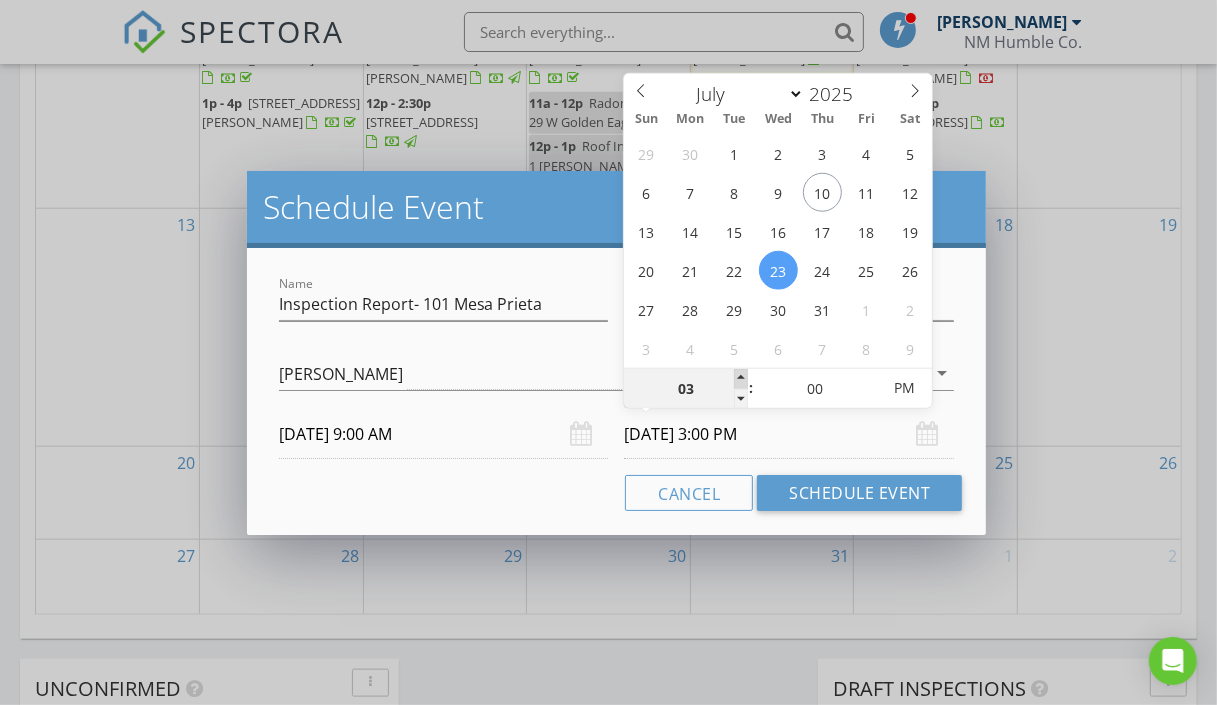 click at bounding box center (741, 379) 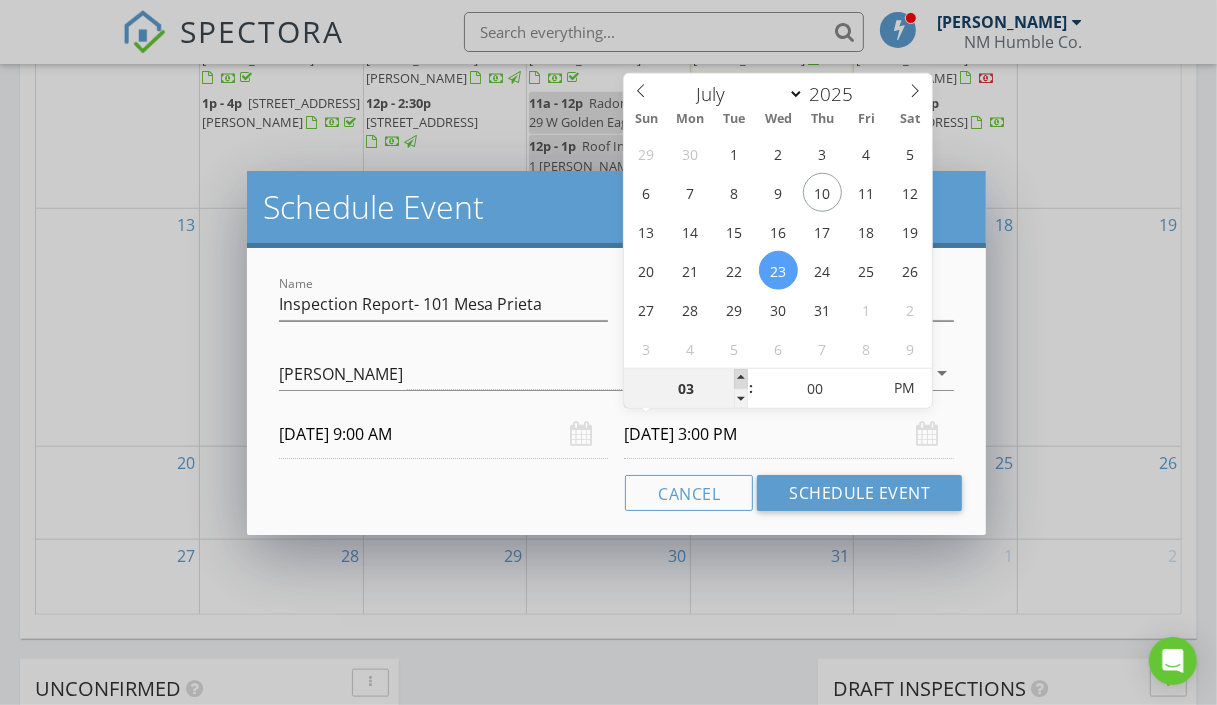 type on "04" 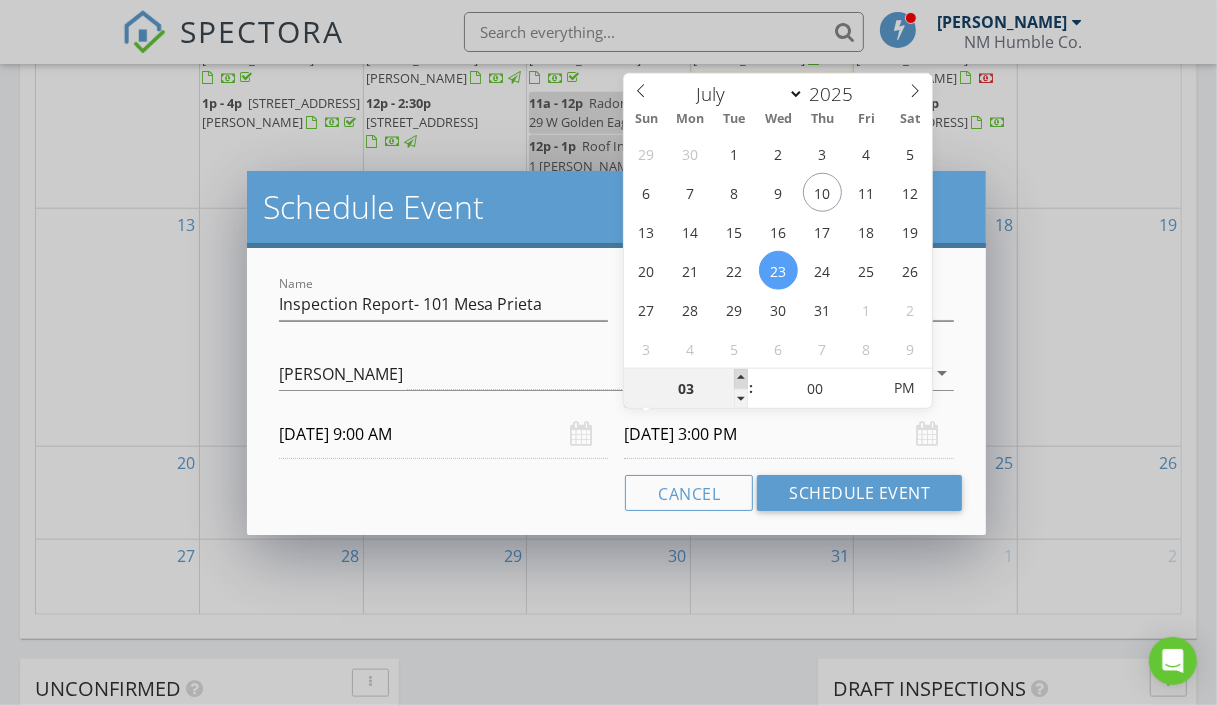type on "07/23/2025 4:00 PM" 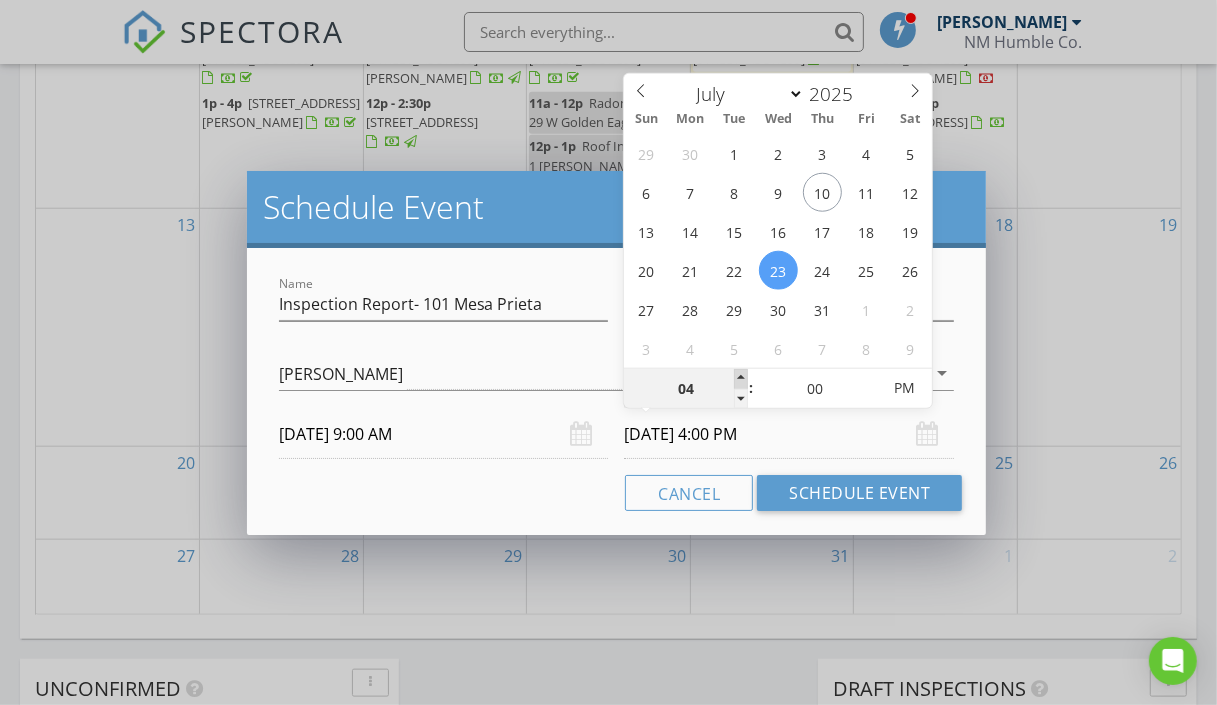 click at bounding box center [741, 379] 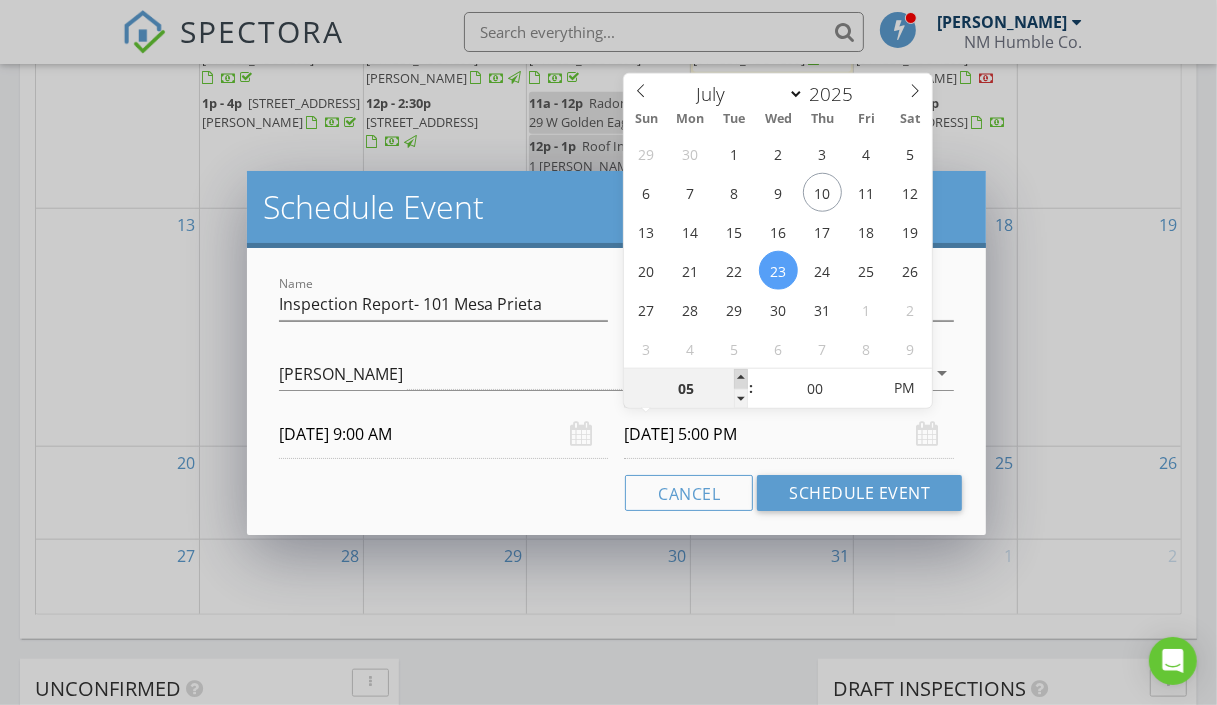 click at bounding box center (741, 379) 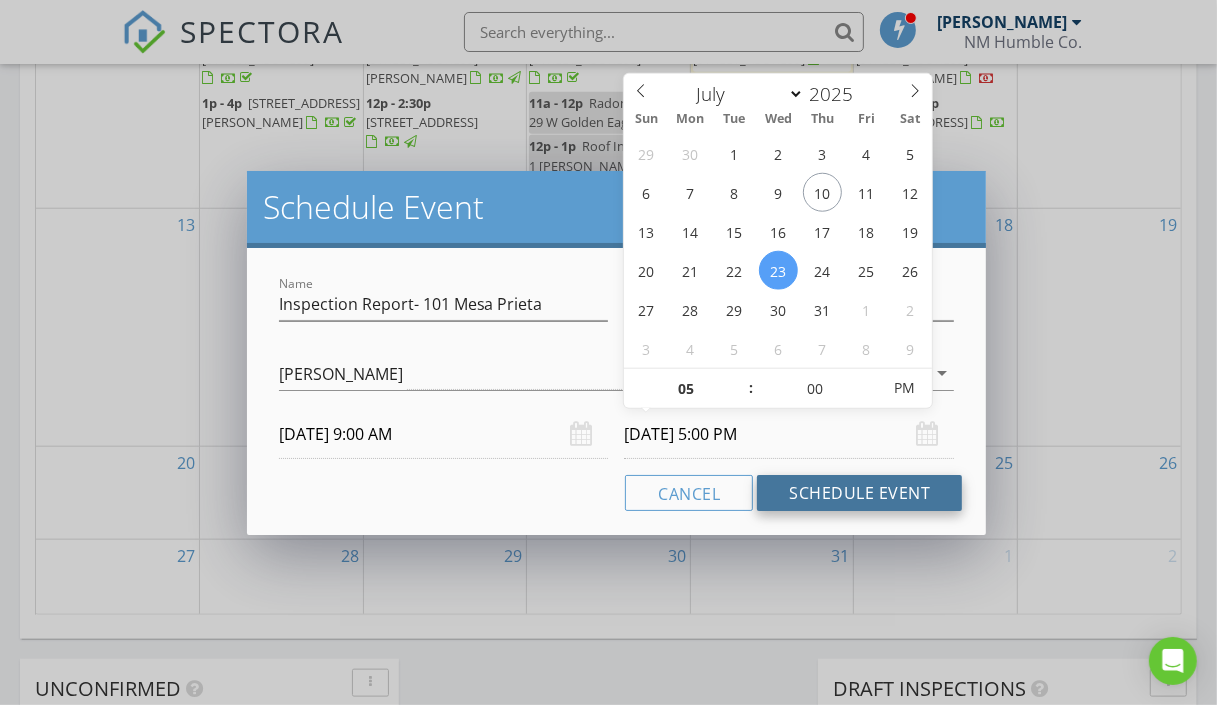click on "Schedule Event" at bounding box center [859, 493] 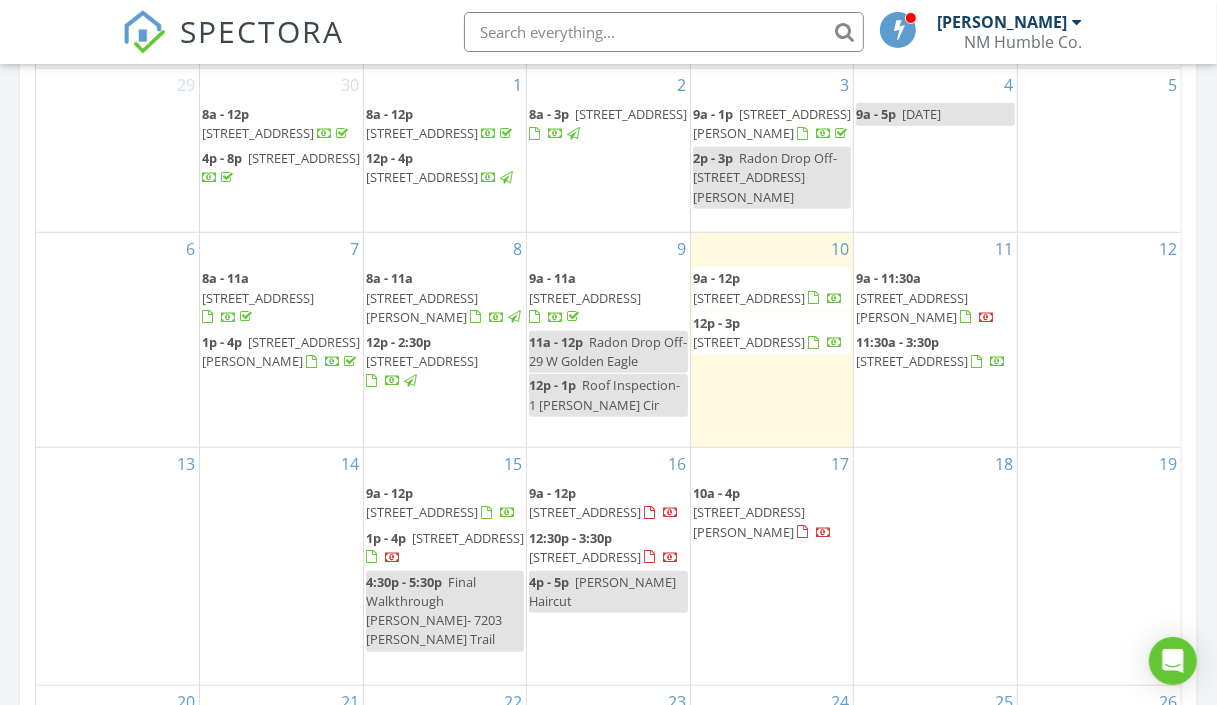 scroll, scrollTop: 1034, scrollLeft: 0, axis: vertical 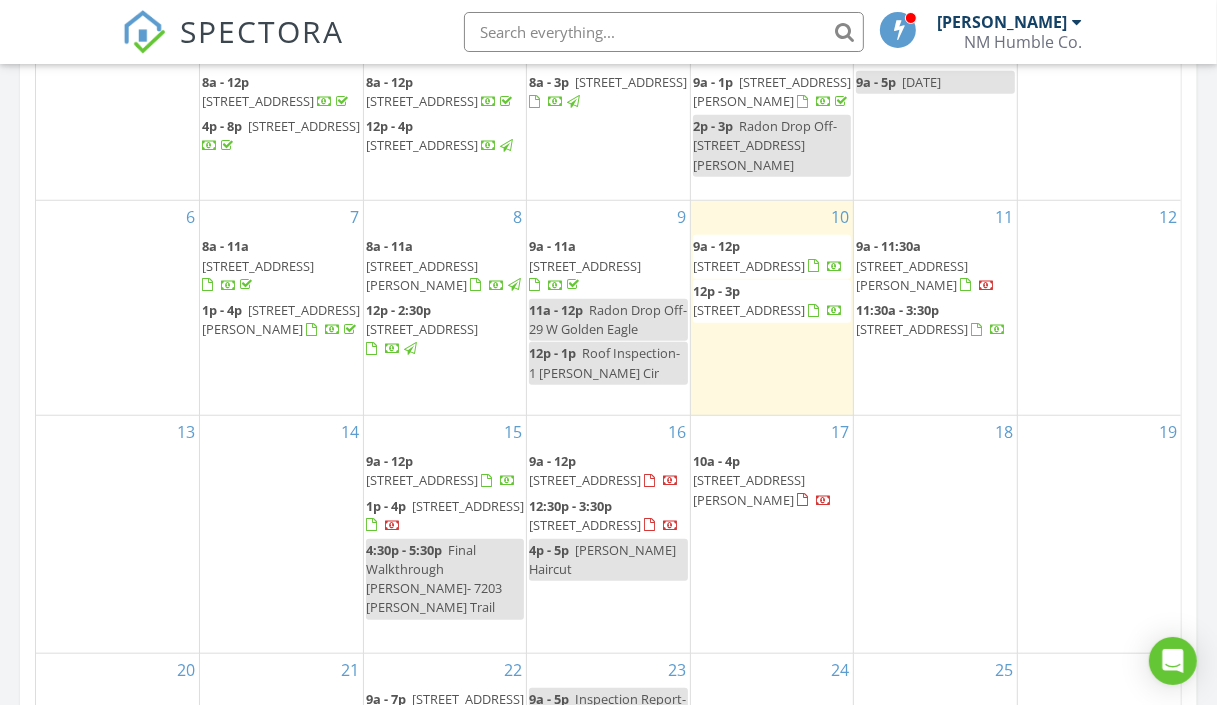 click on "[DATE]
[PERSON_NAME]
9:00 am
[STREET_ADDRESS]
[PERSON_NAME]
1 hours and 18 minutes drive time   64.8 miles       12:00 pm
[STREET_ADDRESS]
[PERSON_NAME]
19 minutes drive time   12.2 miles       New Inspection     New Quote         Map               1 2 + − [GEOGRAPHIC_DATA], I 25, [GEOGRAPHIC_DATA], I 25 123.9 km, 1 h 37 min Head west on [GEOGRAPHIC_DATA] Northeast 600 m Turn left onto [PERSON_NAME][GEOGRAPHIC_DATA] Northeast 200 m Turn right onto [GEOGRAPHIC_DATA] Northeast 800 m Turn right onto [GEOGRAPHIC_DATA] Northeast 7 km Turn left onto [GEOGRAPHIC_DATA] (NM 528) 9 km Turn right onto US 550 2 km Continue onto US 550 150 m Continue onto US 550 700 m Continue onto US 550 700 m Take the ramp on the left towards I 25 North 800 m Merge left onto I 25 80 km Take the ramp onto US 285 300 m" at bounding box center [608, 156] 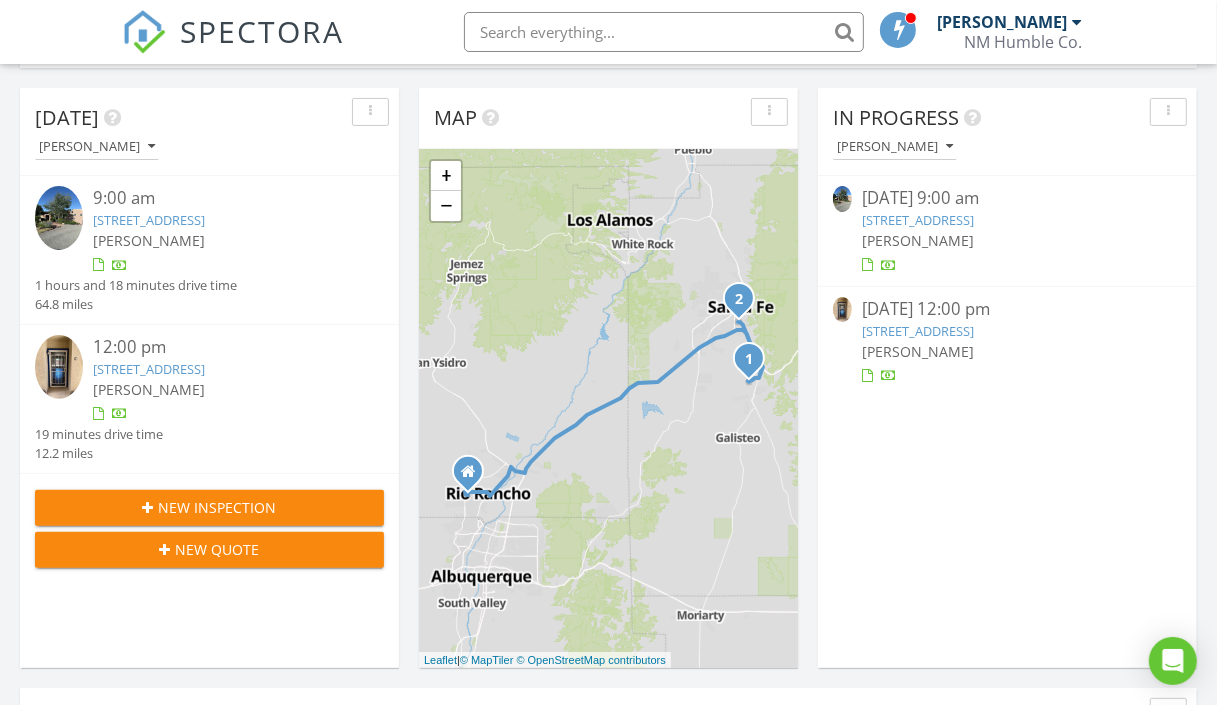scroll, scrollTop: 197, scrollLeft: 0, axis: vertical 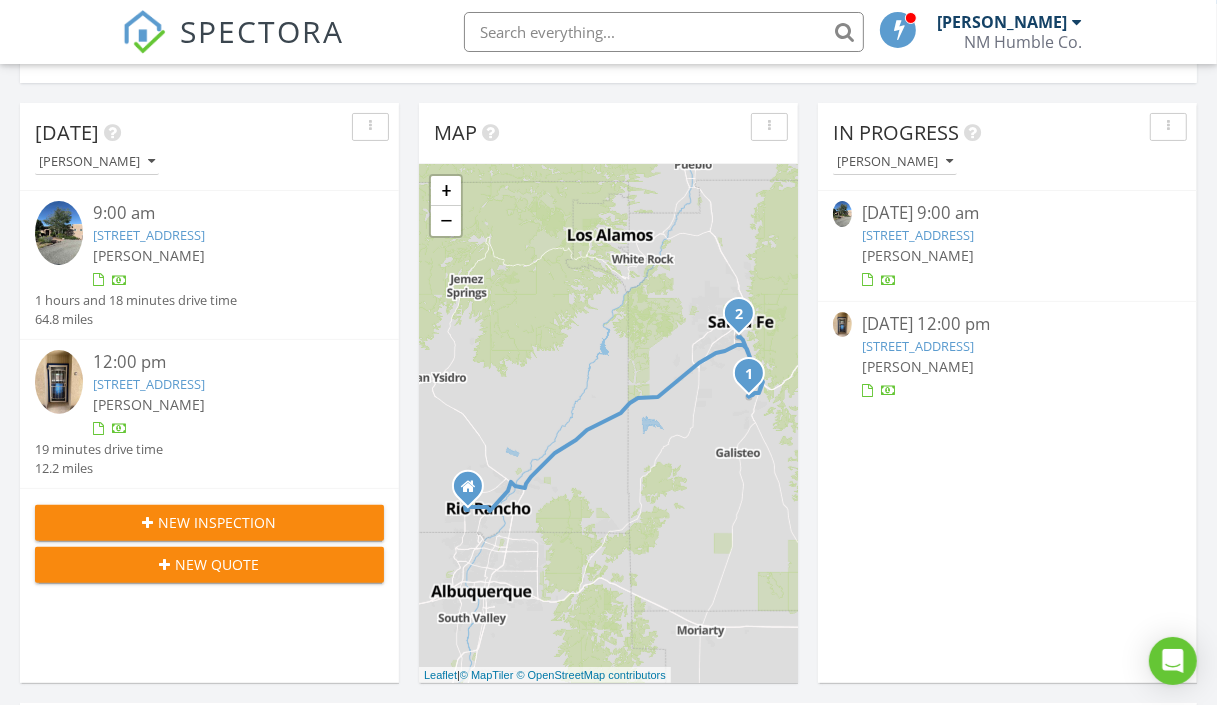 click on "New Inspection" at bounding box center [218, 522] 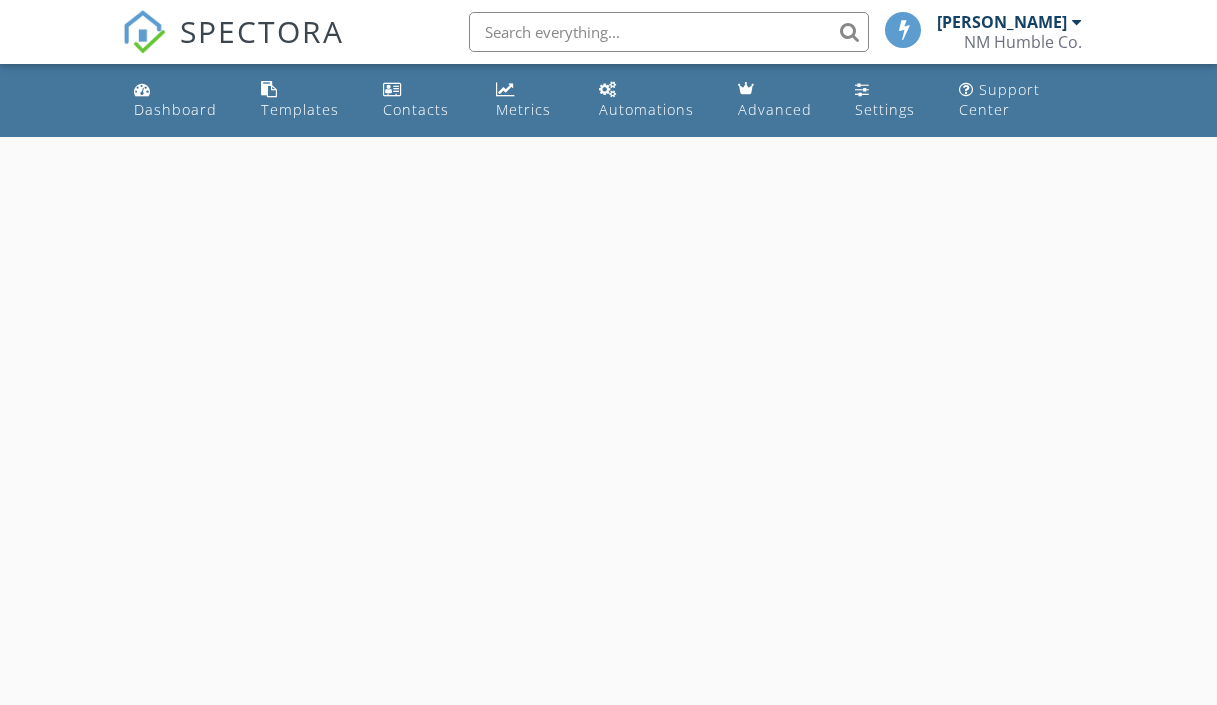scroll, scrollTop: 0, scrollLeft: 0, axis: both 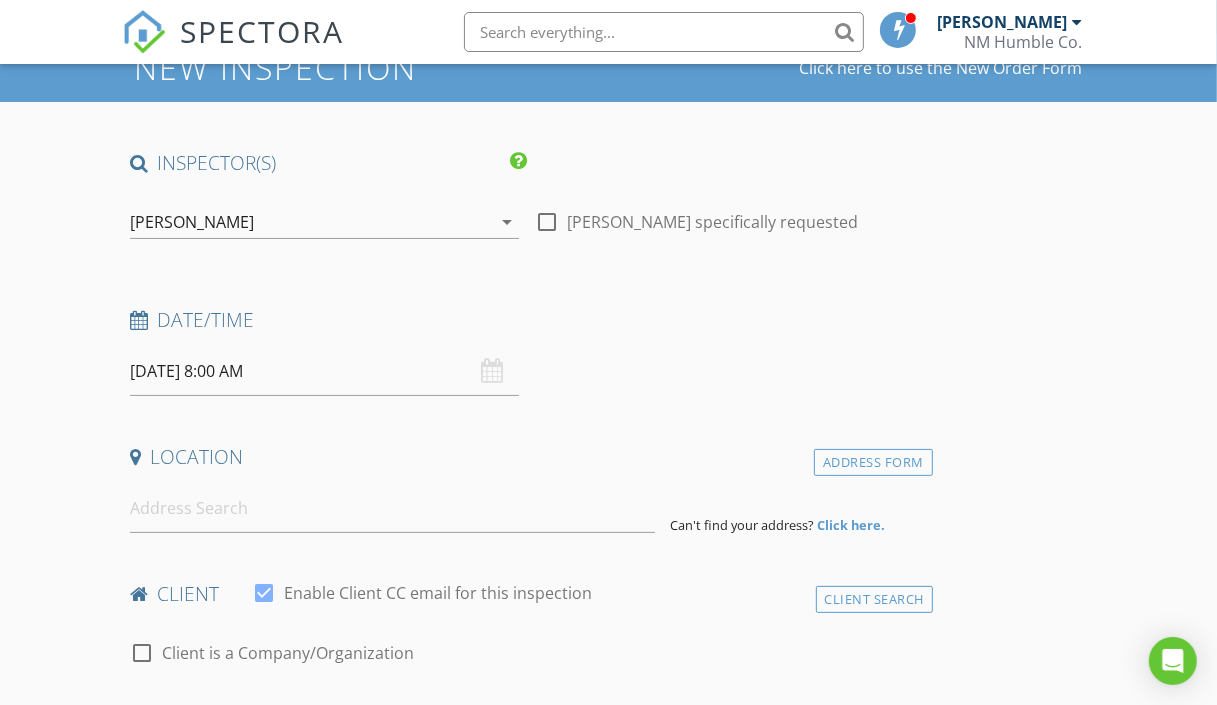 click on "[DATE] 8:00 AM" at bounding box center [325, 371] 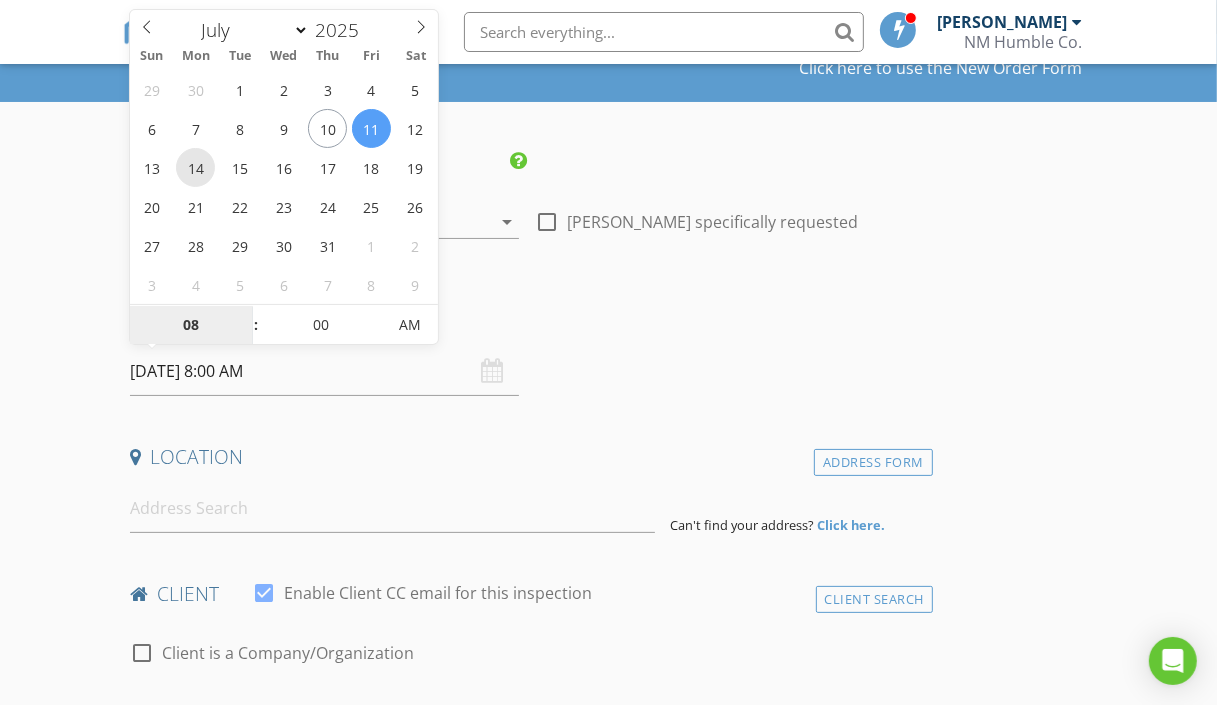 type on "[DATE] 8:00 AM" 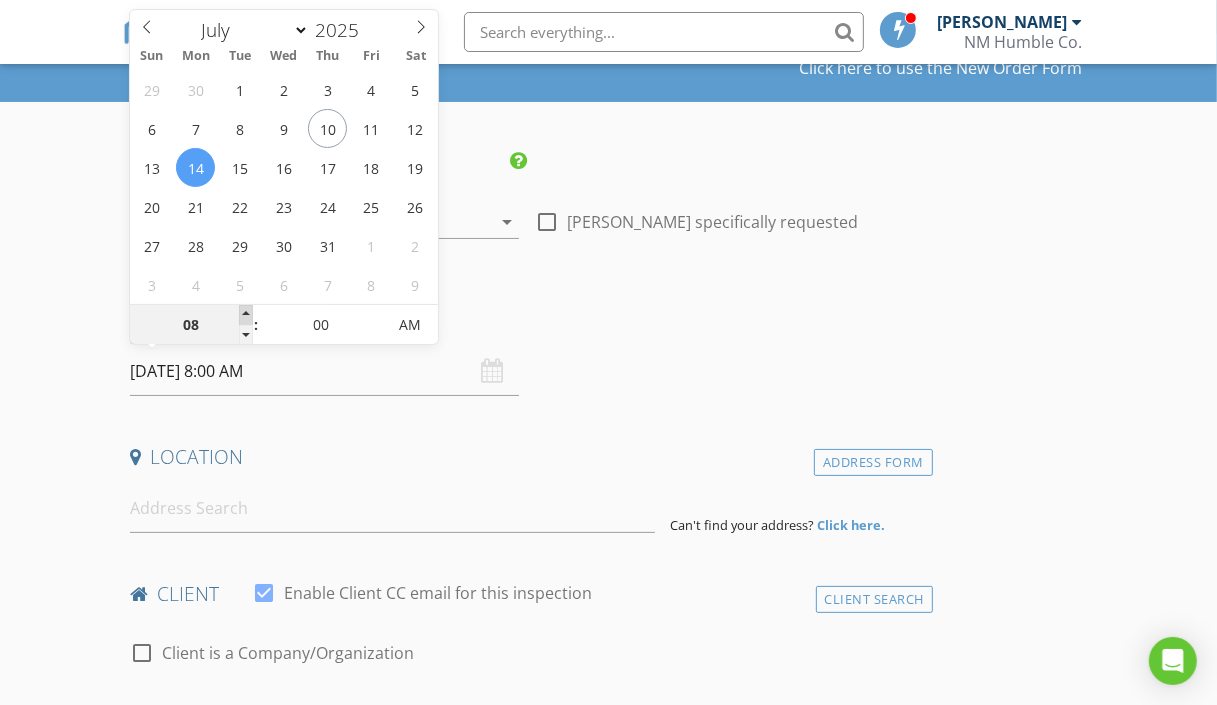 type on "09" 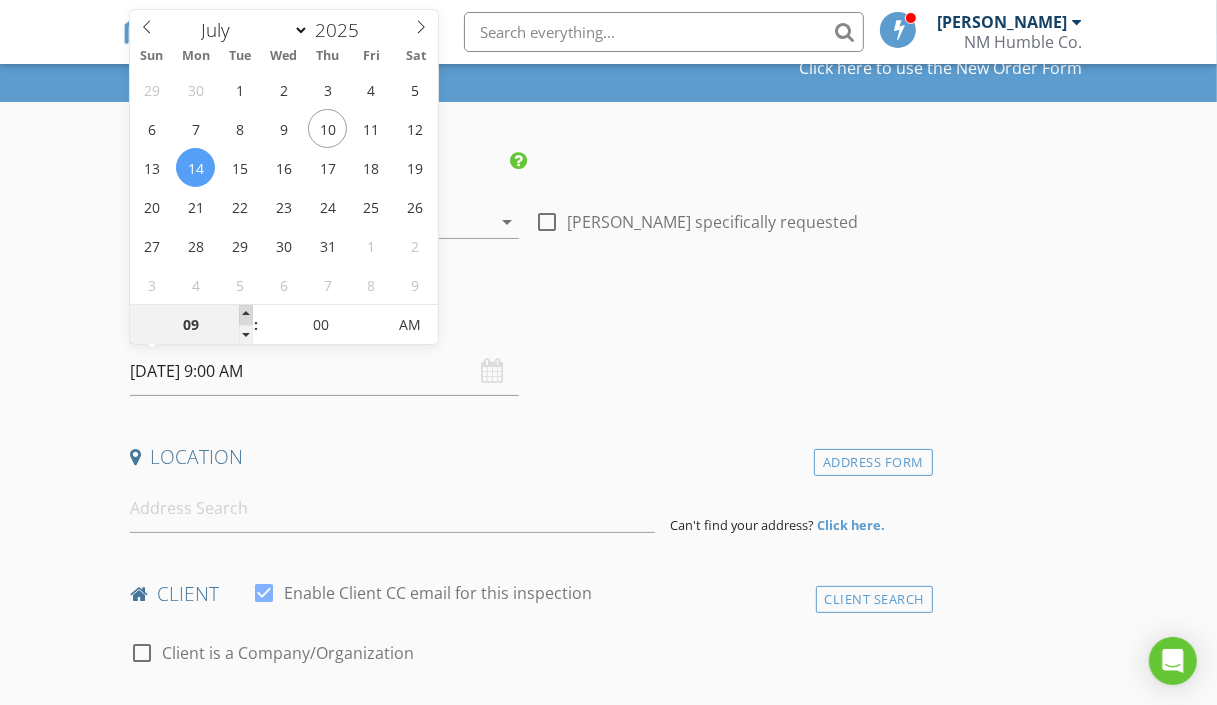 click at bounding box center [246, 315] 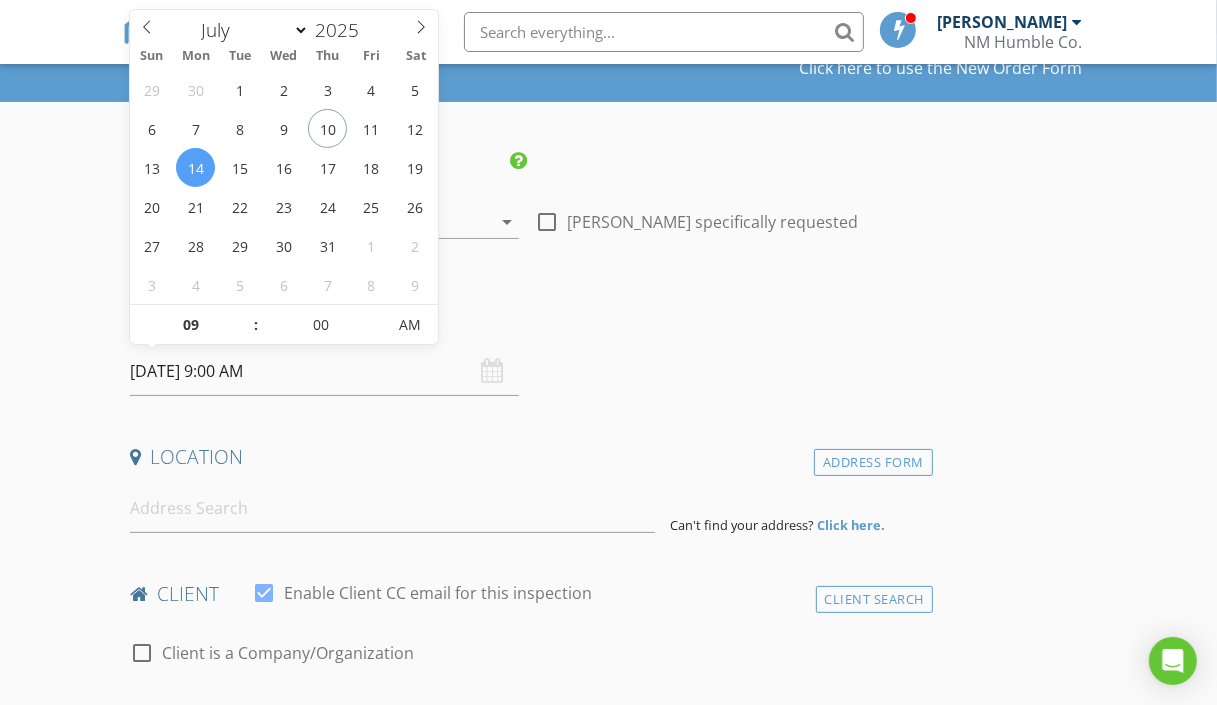 click on "Date/Time" at bounding box center (527, 320) 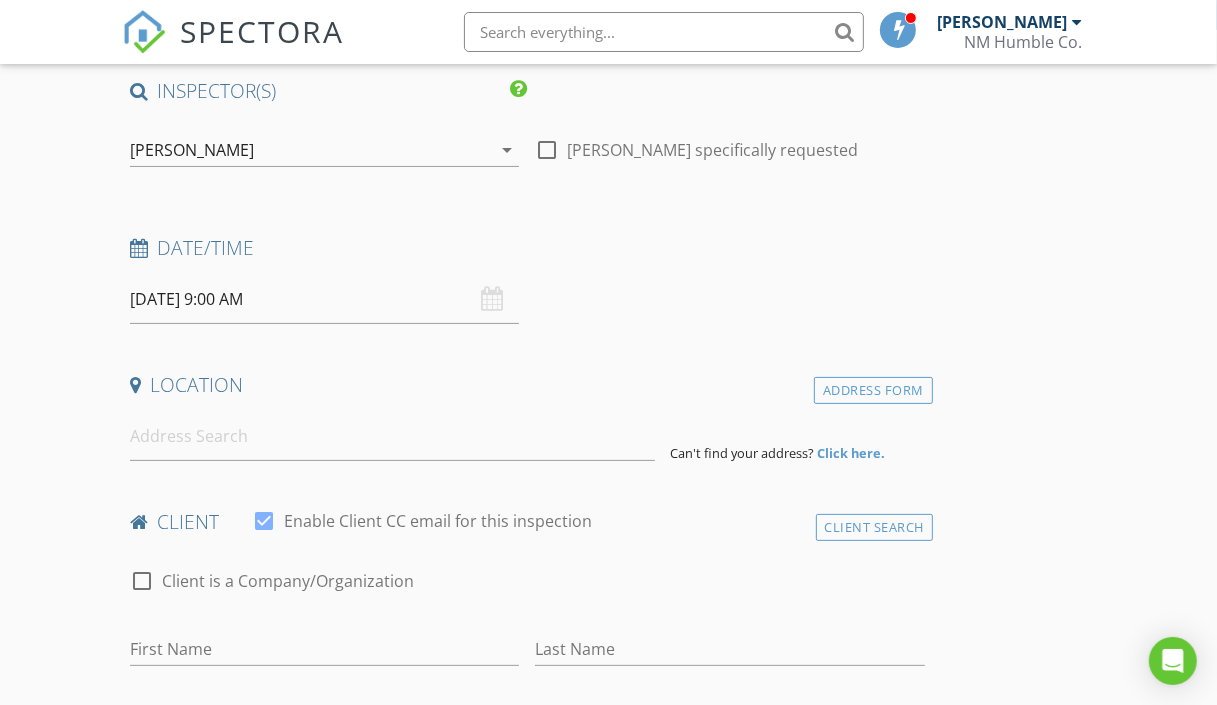 scroll, scrollTop: 206, scrollLeft: 0, axis: vertical 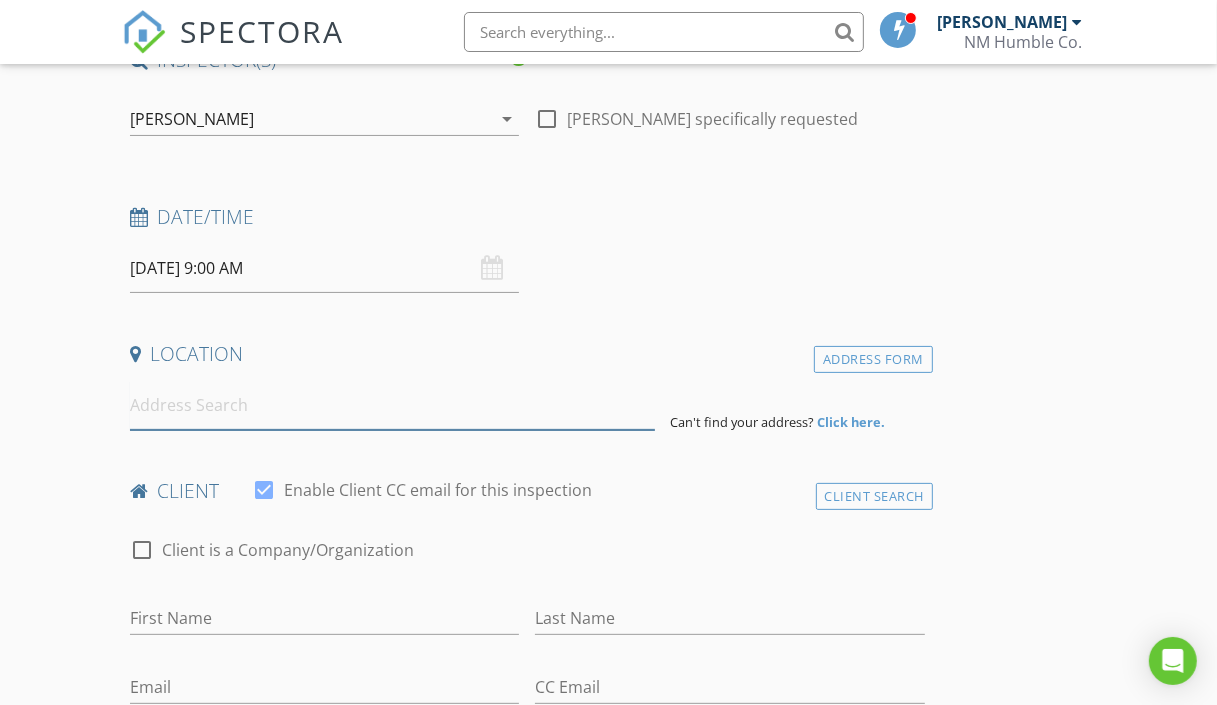 click at bounding box center [392, 405] 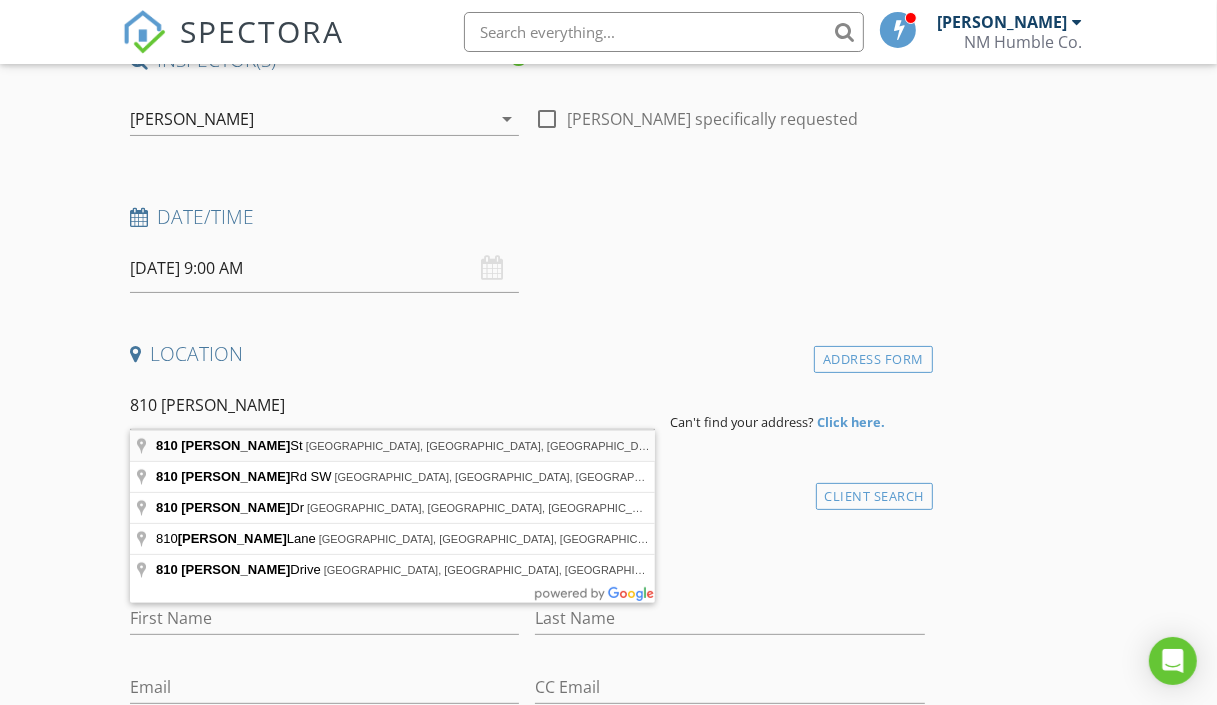 type on "[STREET_ADDRESS][PERSON_NAME]" 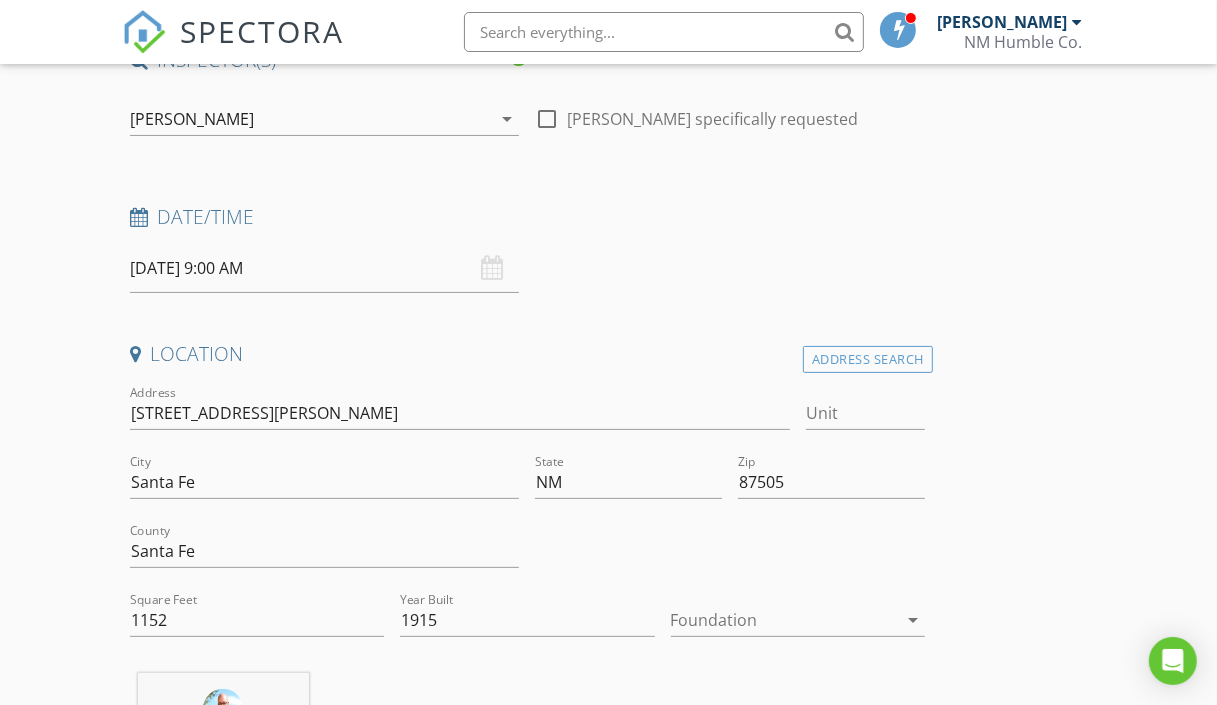 click at bounding box center [784, 620] 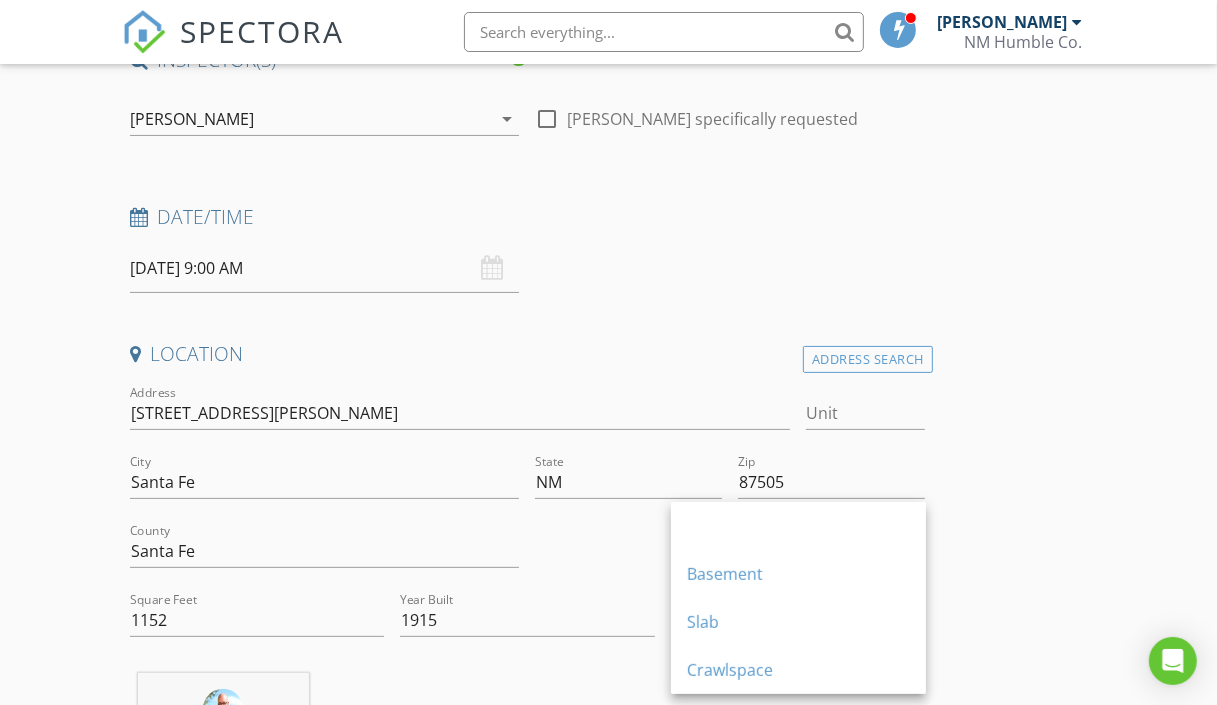 click on "New Inspection
Click here to use the New Order Form
INSPECTOR(S)
check_box   [PERSON_NAME]   PRIMARY   [PERSON_NAME] arrow_drop_down   check_box_outline_blank [PERSON_NAME] specifically requested
Date/Time
[DATE] 9:00 AM
Location
Address Search       Address [STREET_ADDRESS][PERSON_NAME][US_STATE] Santa Fe     Square Feet 1152   Year Built 1915   Foundation arrow_drop_down     [PERSON_NAME]     58.7 miles     (an hour)
client
check_box Enable Client CC email for this inspection   Client Search     check_box_outline_blank Client is a Company/Organization     First Name   Last Name   Email   CC Email   Phone           Notes   Private Notes
ADD ADDITIONAL client
SERVICES
check_box_outline_blank     [GEOGRAPHIC_DATA]/[GEOGRAPHIC_DATA]" at bounding box center [608, 1652] 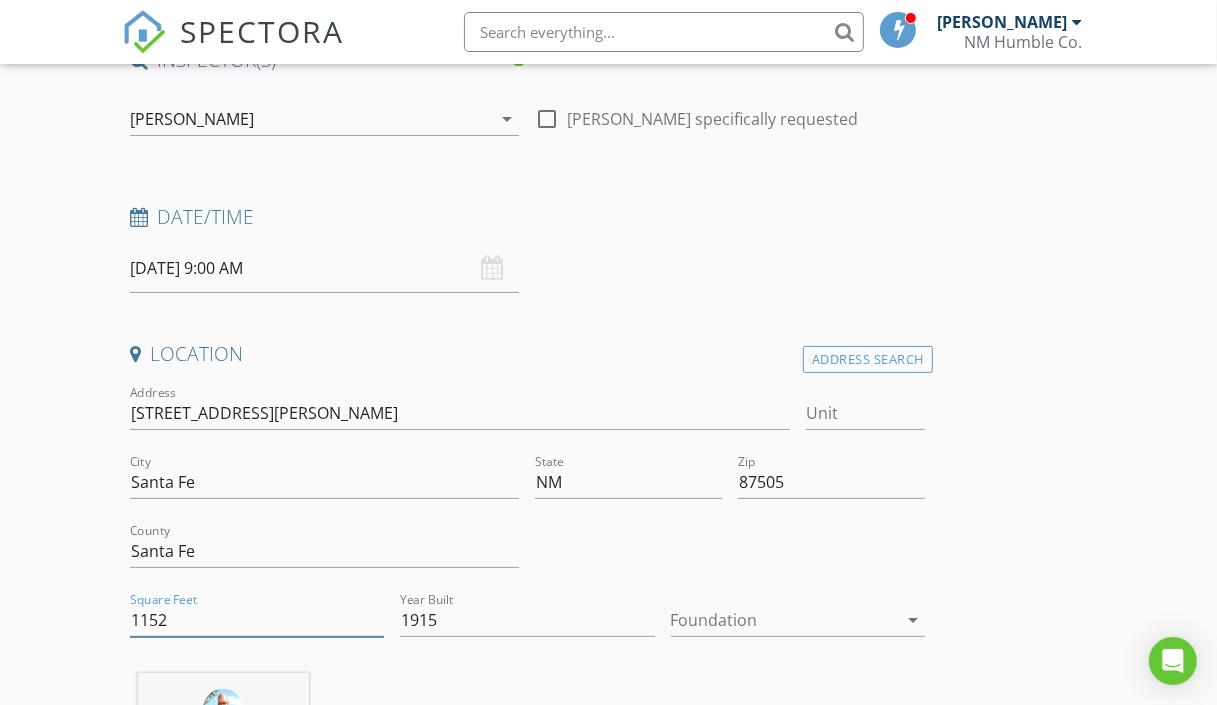 click on "1152" at bounding box center [257, 620] 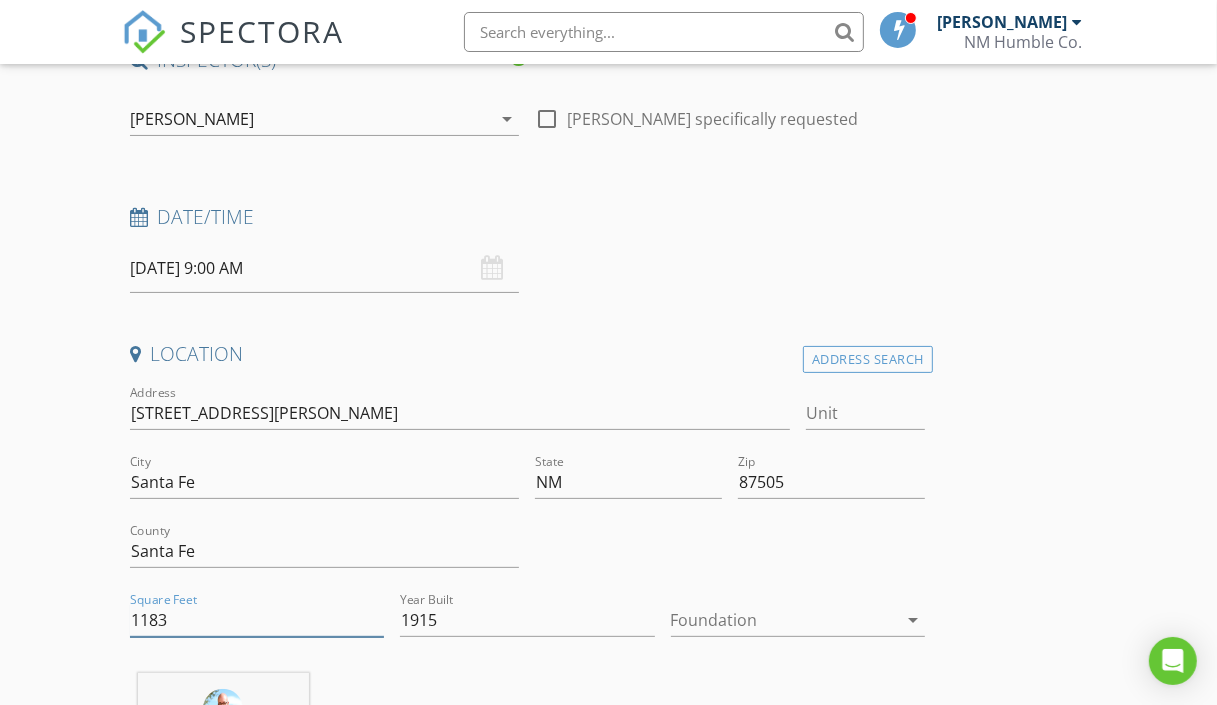 type on "1183" 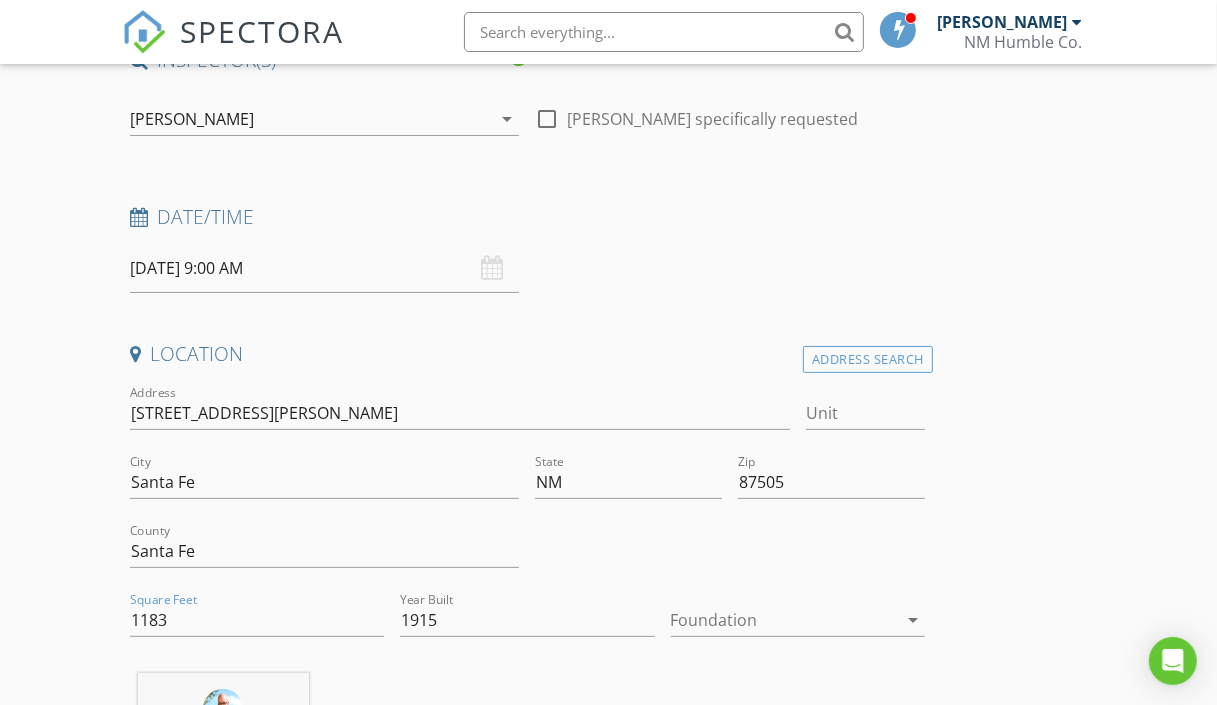 drag, startPoint x: 1139, startPoint y: 531, endPoint x: 1055, endPoint y: 315, distance: 231.7585 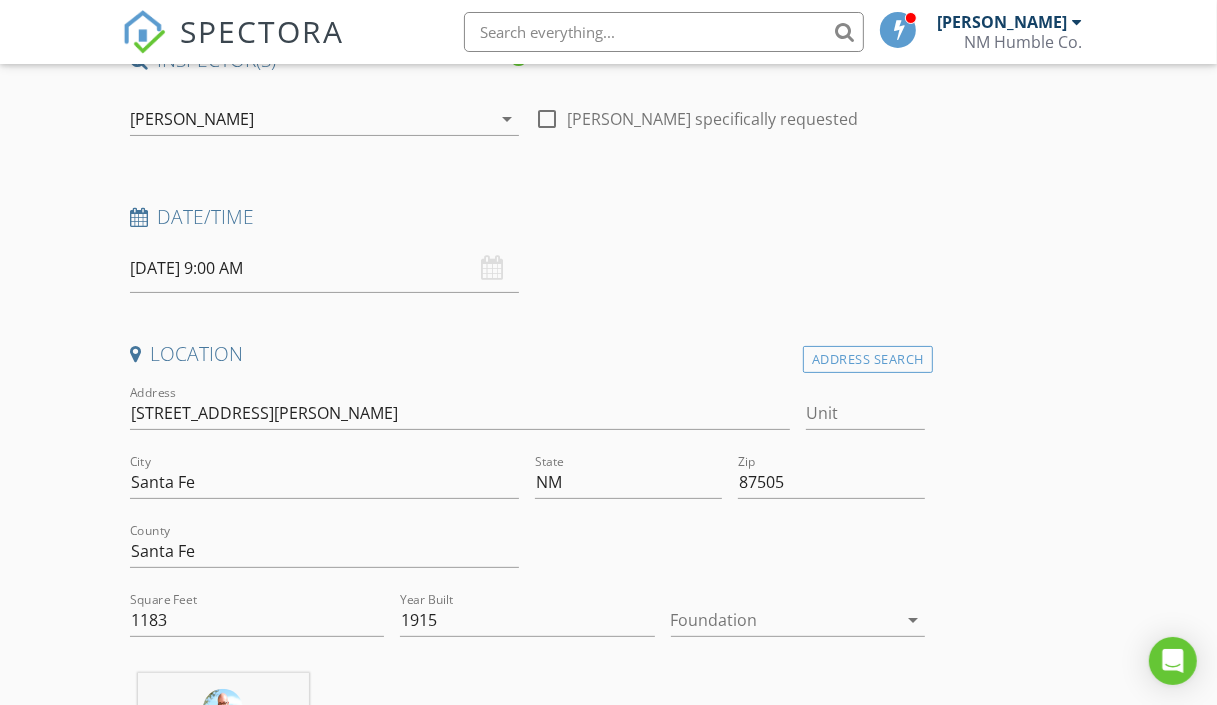 click at bounding box center (784, 620) 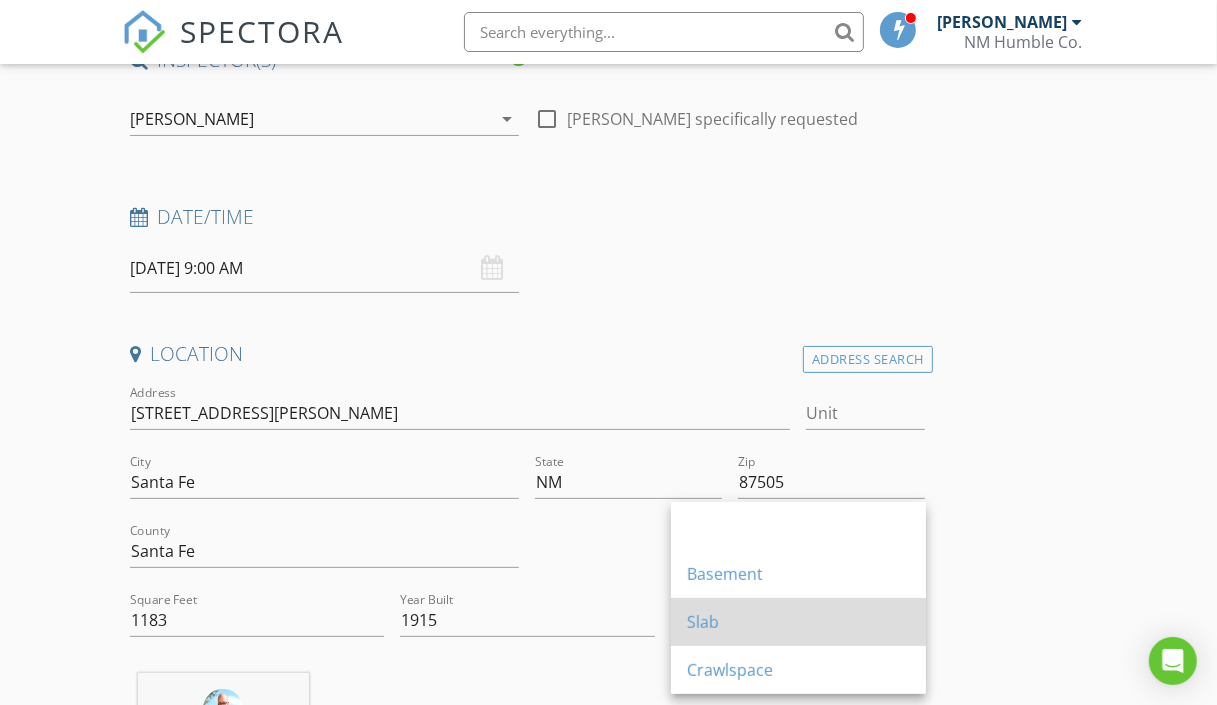 click on "Slab" at bounding box center (798, 622) 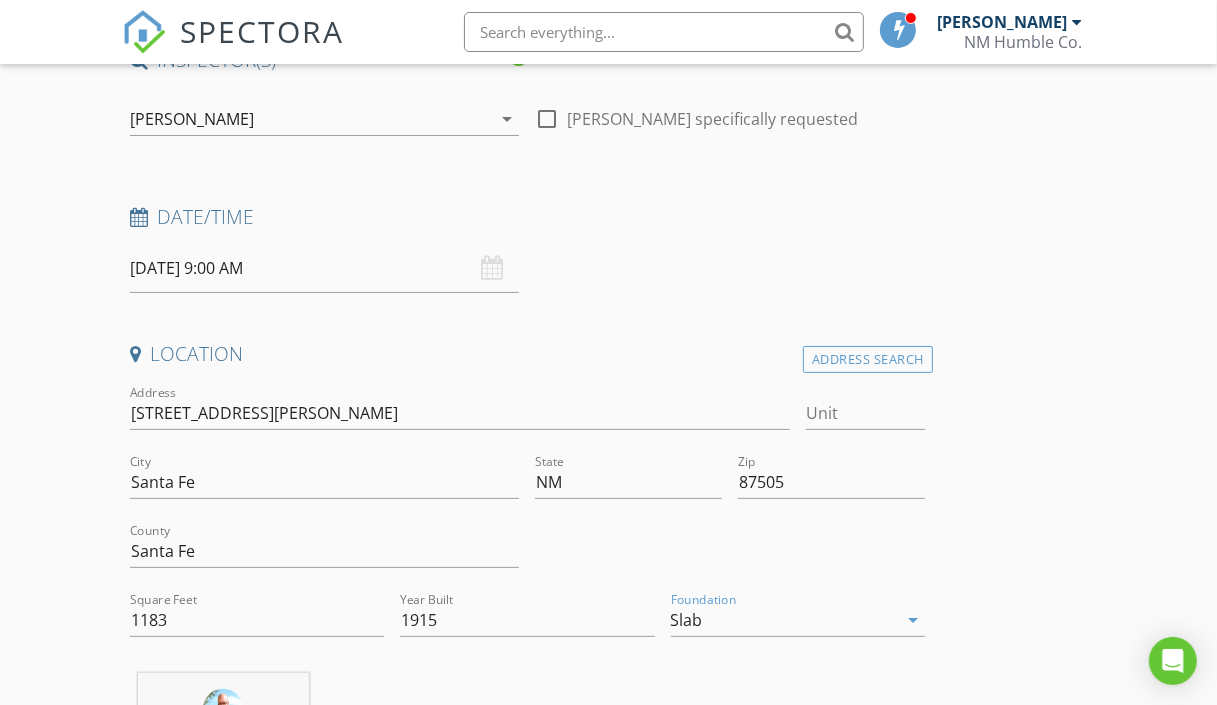 click on "INSPECTOR(S)
check_box   [PERSON_NAME]   PRIMARY   [PERSON_NAME] arrow_drop_down   check_box_outline_blank [PERSON_NAME] specifically requested
Date/Time
[DATE] 9:00 AM
Location
Address Search       Address [STREET_ADDRESS][PERSON_NAME][US_STATE] [GEOGRAPHIC_DATA] Feet 1183   Year Built 1915   Foundation Slab arrow_drop_down     [PERSON_NAME]     58.7 miles     (an hour)
client
check_box Enable Client CC email for this inspection   Client Search     check_box_outline_blank Client is a Company/Organization     First Name   Last Name   Email   CC Email   Phone           Notes   Private Notes
ADD ADDITIONAL client
SERVICES
check_box_outline_blank   Residential Inspection Abq/[GEOGRAPHIC_DATA]/[GEOGRAPHIC_DATA] Rancho check_box_outline_blank" at bounding box center [609, 1686] 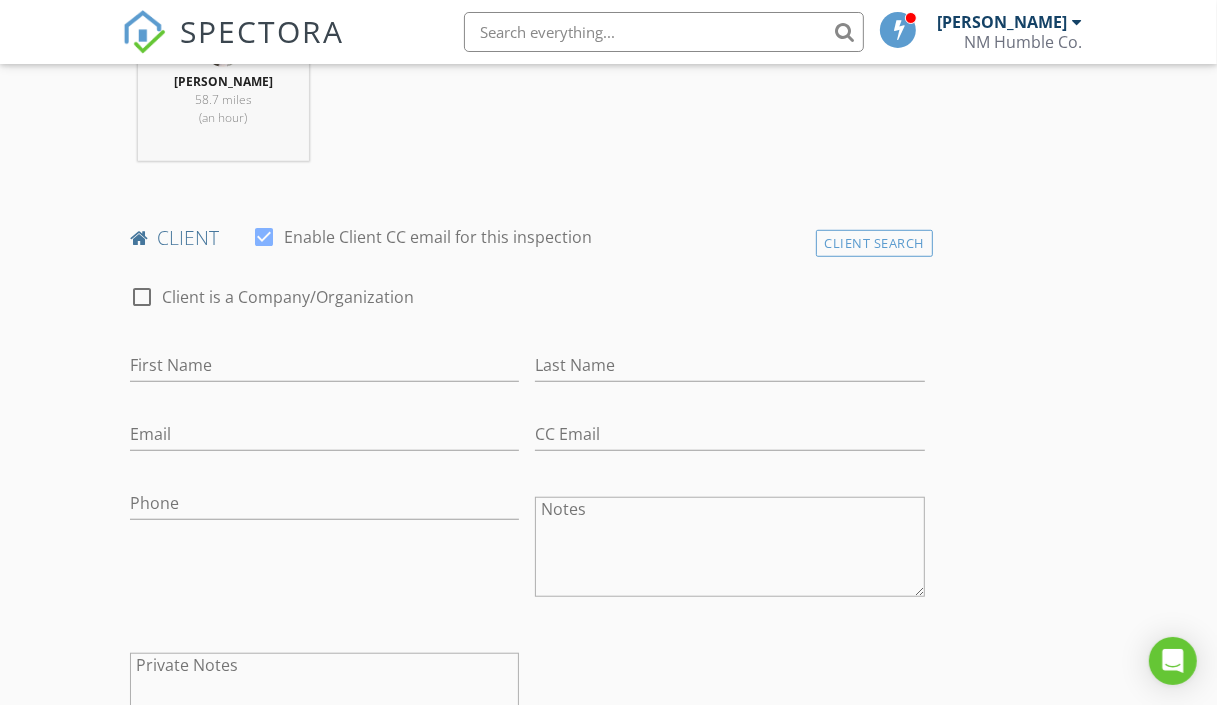 scroll, scrollTop: 931, scrollLeft: 0, axis: vertical 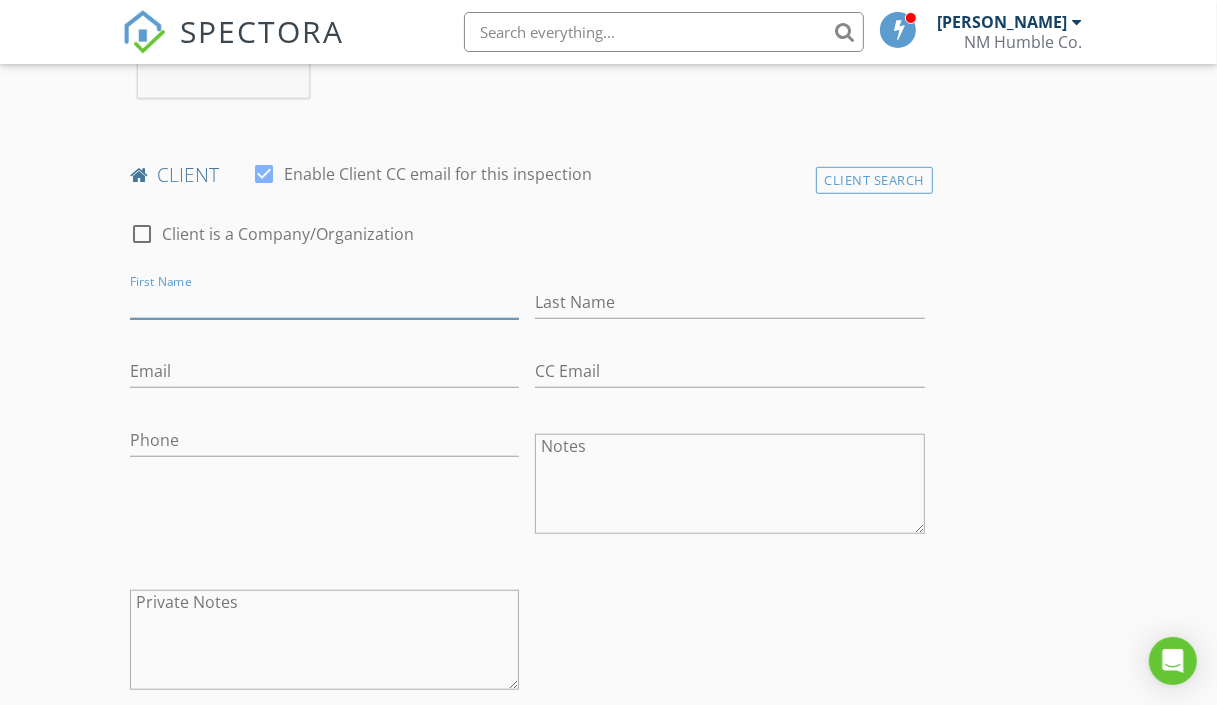 click on "First Name" at bounding box center (325, 302) 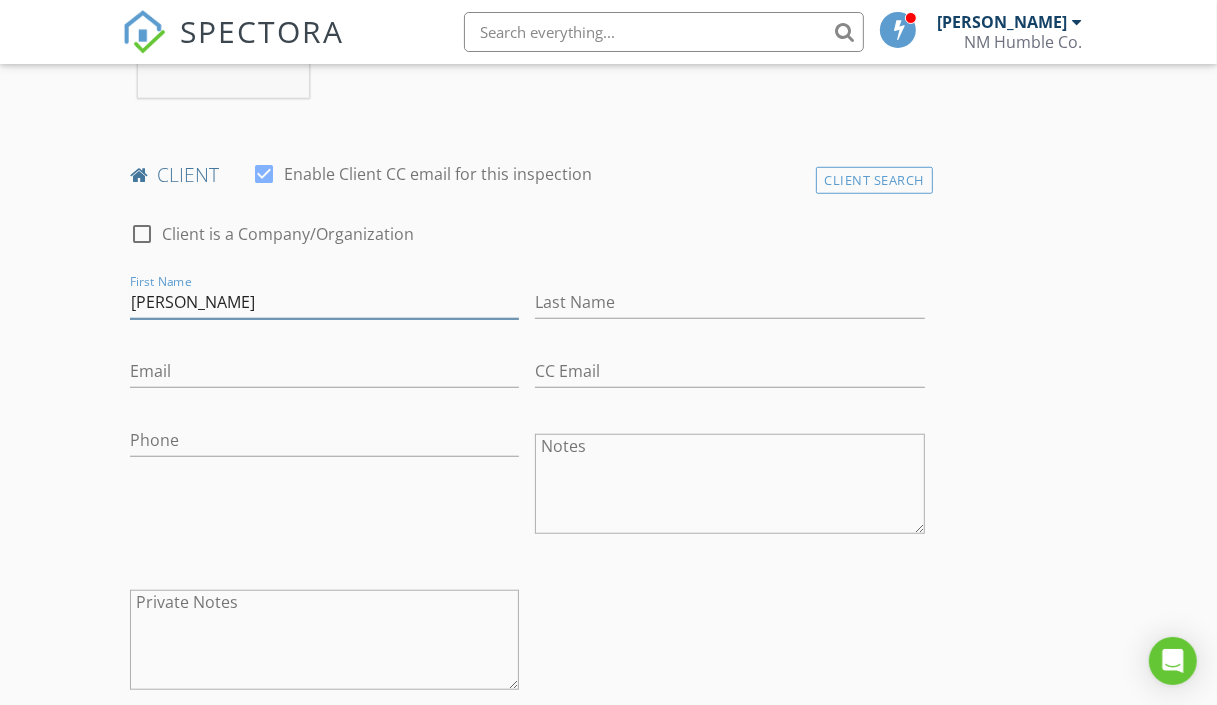 type on "[PERSON_NAME]" 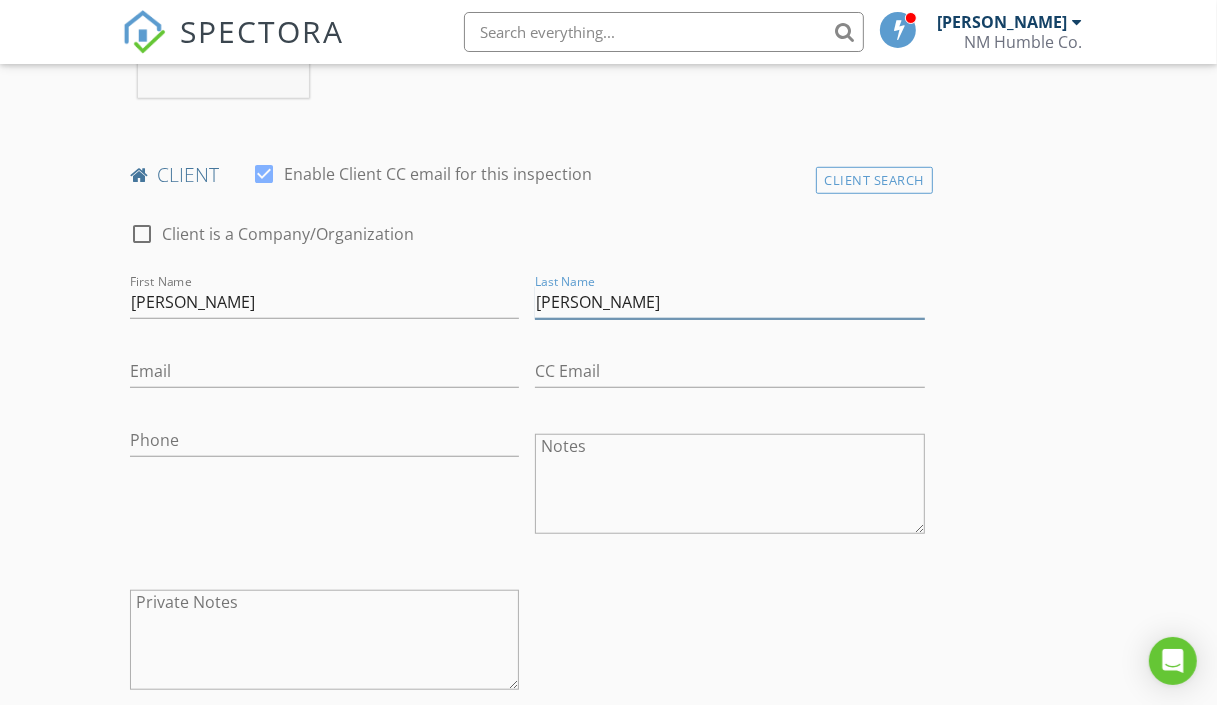 type on "[PERSON_NAME]" 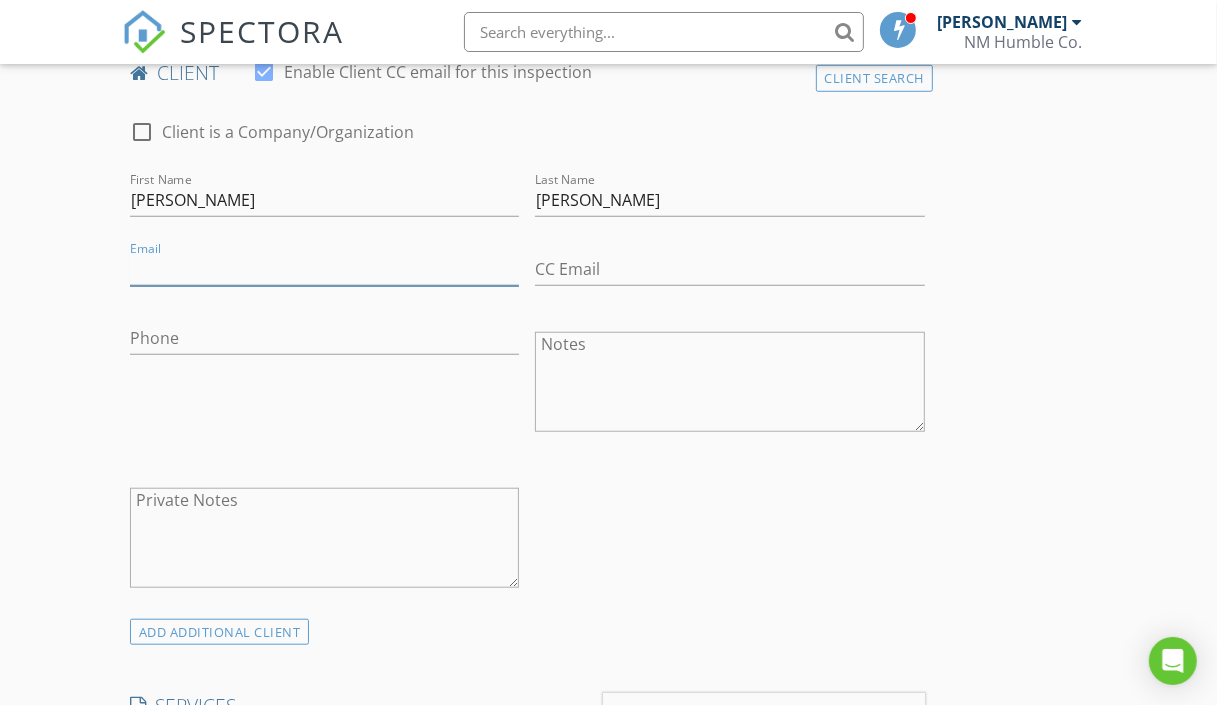 scroll, scrollTop: 1034, scrollLeft: 0, axis: vertical 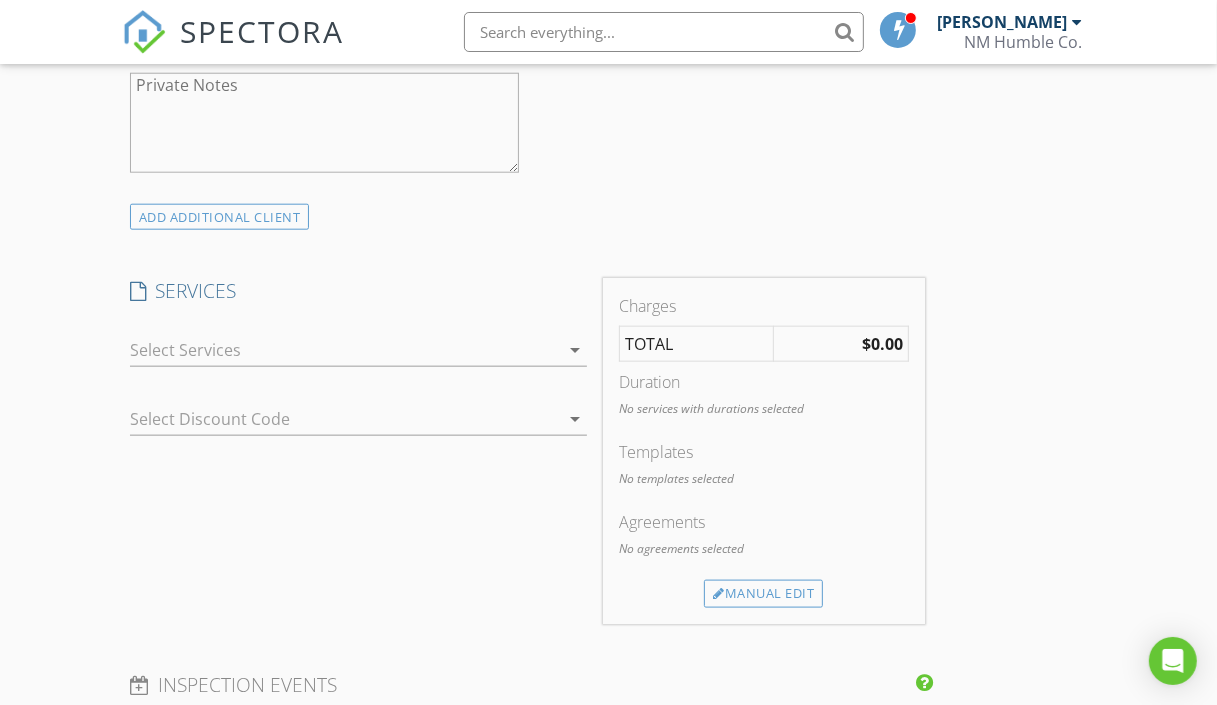 click at bounding box center (344, 350) 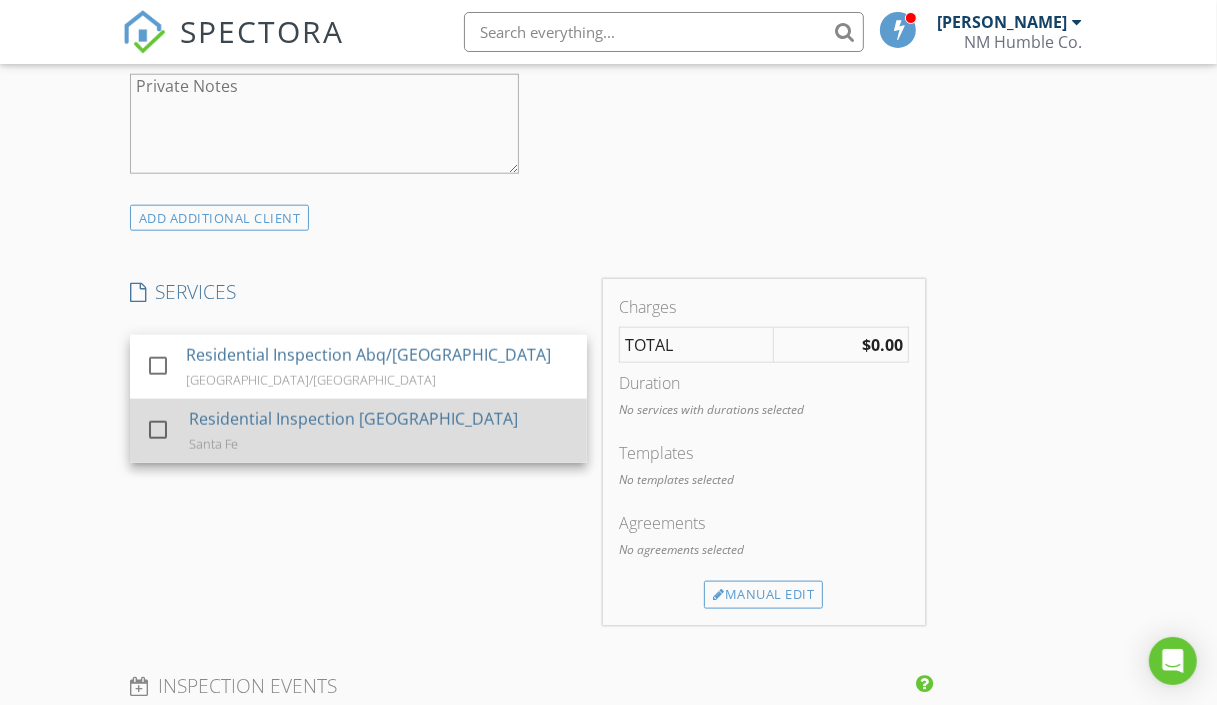 click at bounding box center [158, 430] 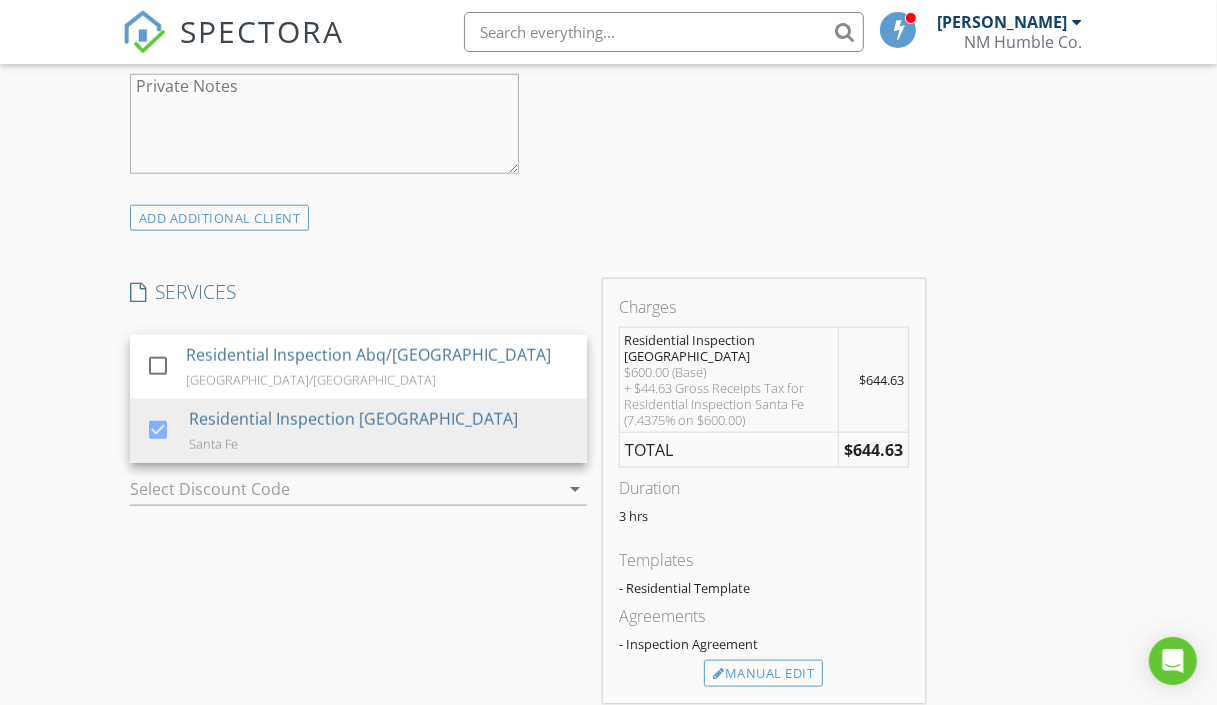 click on "SERVICES
check_box_outline_blank   Residential Inspection Abq/Rio Rancho   Albuquerque/Rio Rancho check_box   Residential Inspection Santa Fe   Santa Fe Residential Inspection Santa Fe arrow_drop_down   check_box_outline_blank   Radon Inspection   Radon Testing- 1 Monitor Residential Inspection Santa Fe Options arrow_drop_down   Select Discount Code arrow_drop_down" at bounding box center (358, 491) 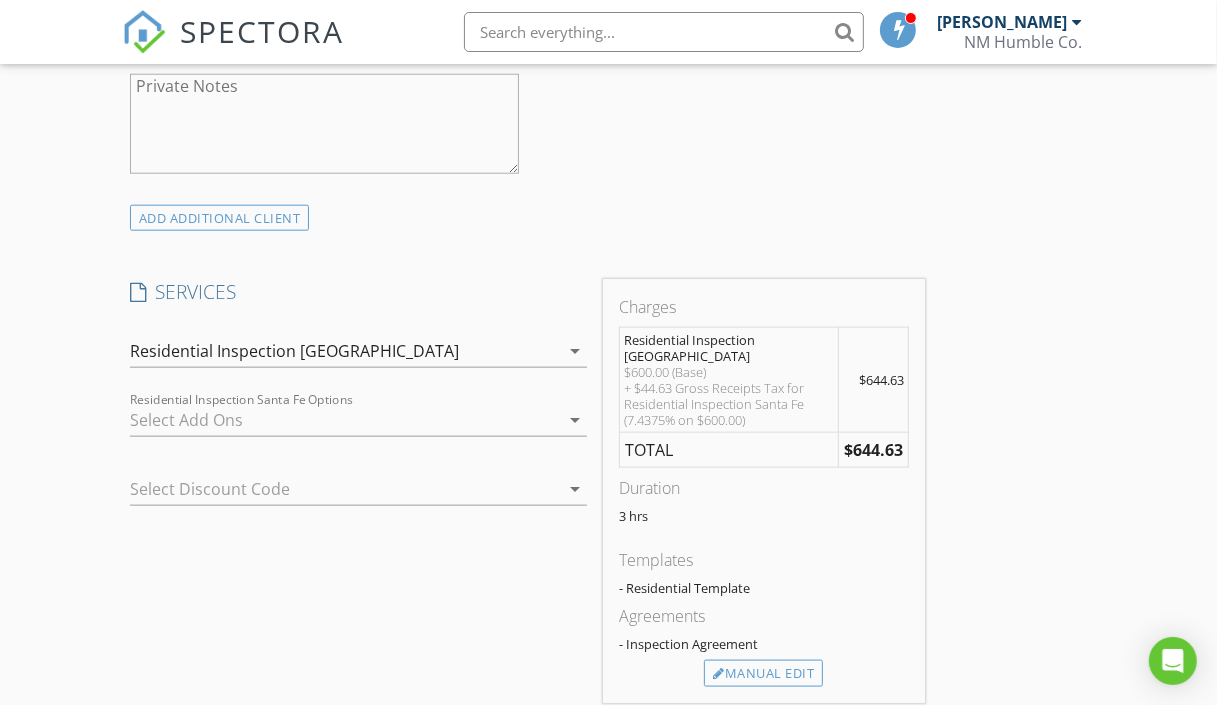 click at bounding box center (344, 420) 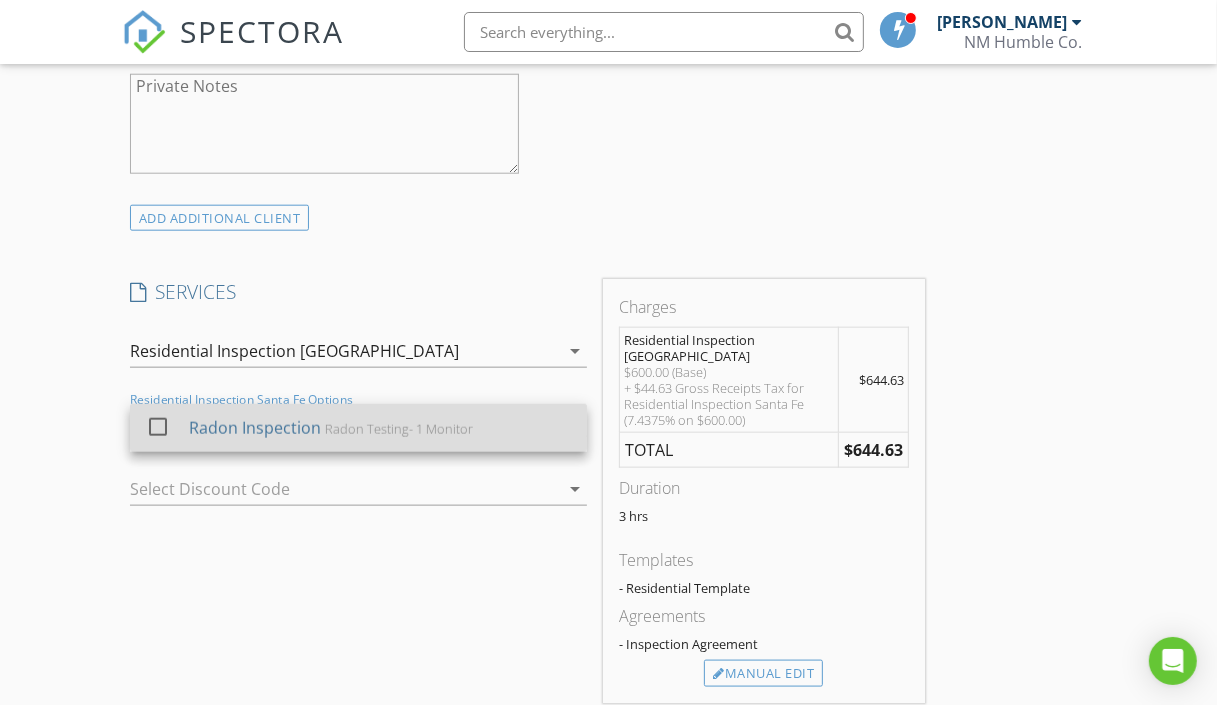 click at bounding box center [158, 427] 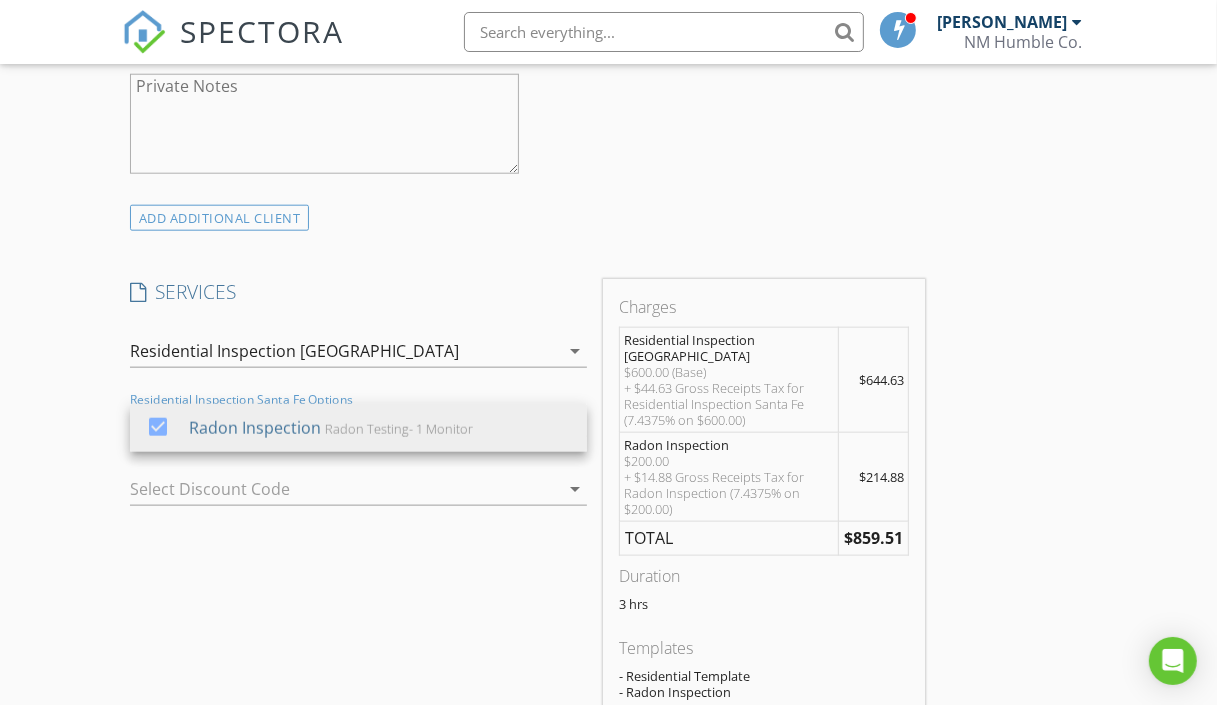 click on "INSPECTOR(S)
check_box   Mathew Rivera   PRIMARY   Mathew Rivera arrow_drop_down   check_box_outline_blank Mathew Rivera specifically requested
Date/Time
07/14/2025 9:00 AM
Location
Address Search       Address 810 Abeyta St   Unit   City Santa Fe   State NM   Zip 87505   County Santa Fe     Square Feet 1183   Year Built 1915   Foundation Slab arrow_drop_down     Mathew Rivera     58.7 miles     (an hour)
client
check_box Enable Client CC email for this inspection   Client Search     check_box_outline_blank Client is a Company/Organization     First Name Mary   Last Name Cavanaugh   Email This email is invalid   CC Email   Phone           Notes   Private Notes
ADD ADDITIONAL client
SERVICES
check_box_outline_blank   Residential Inspection Abq/Rio Rancho   check_box" at bounding box center (609, 542) 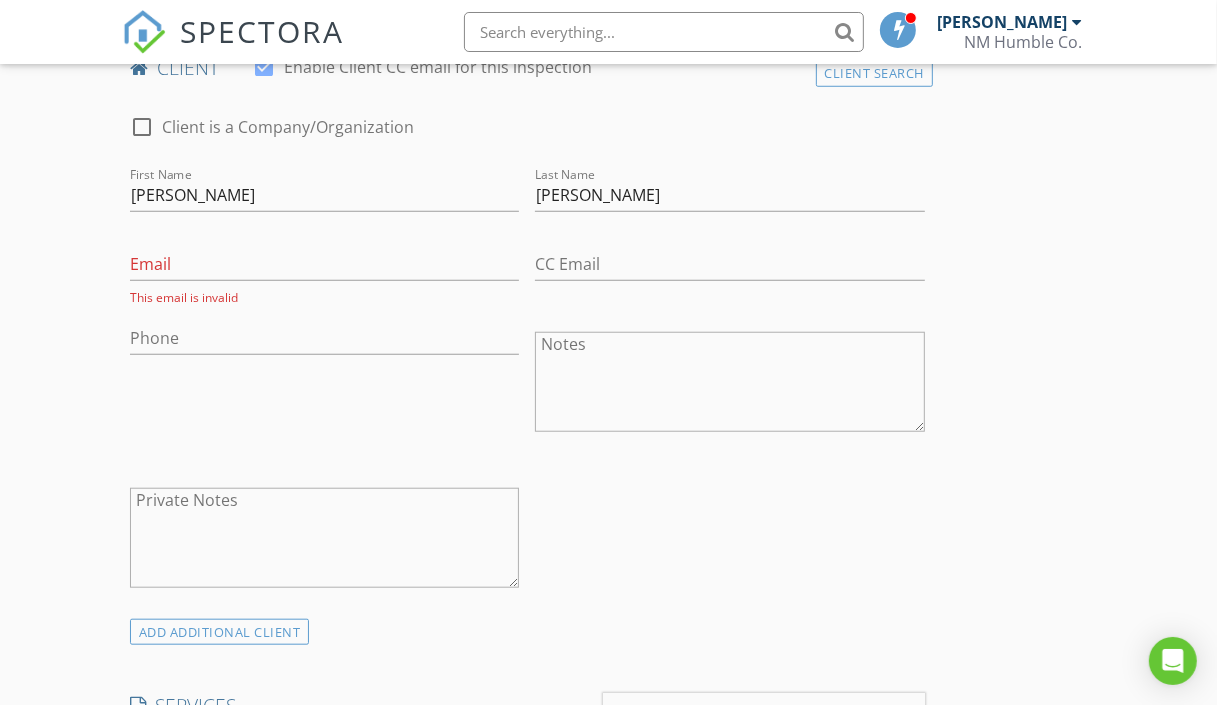 scroll, scrollTop: 728, scrollLeft: 0, axis: vertical 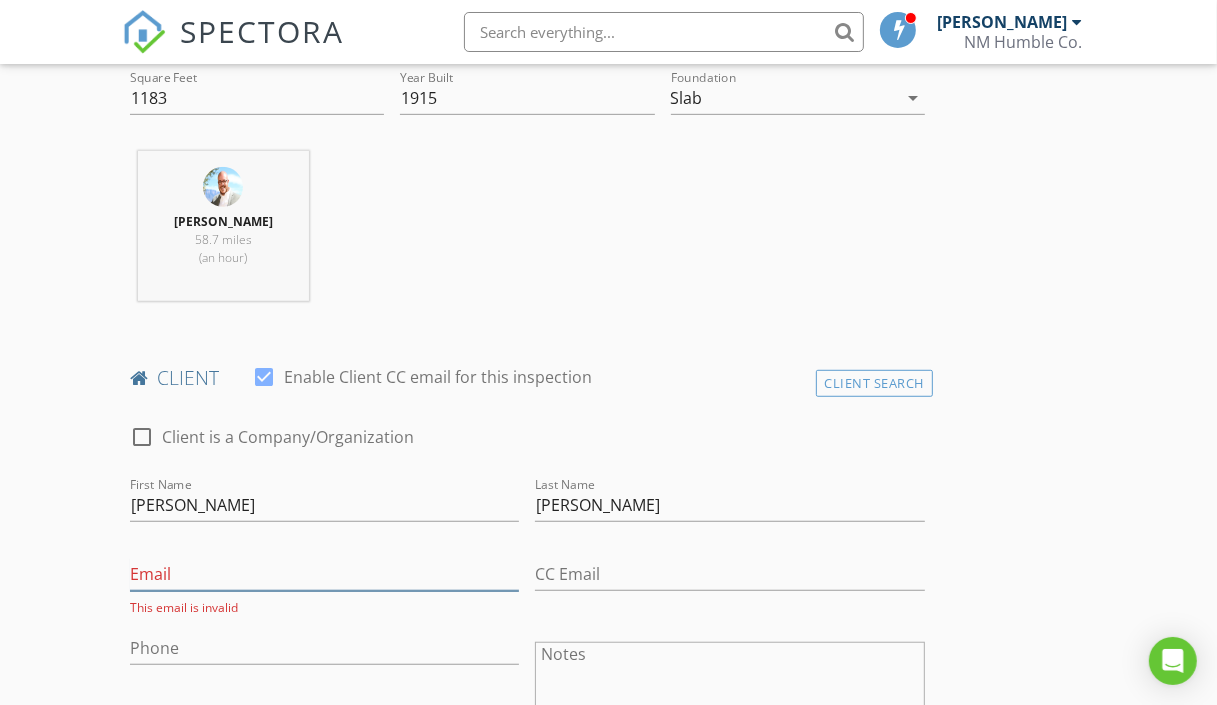 click on "Email" at bounding box center [325, 574] 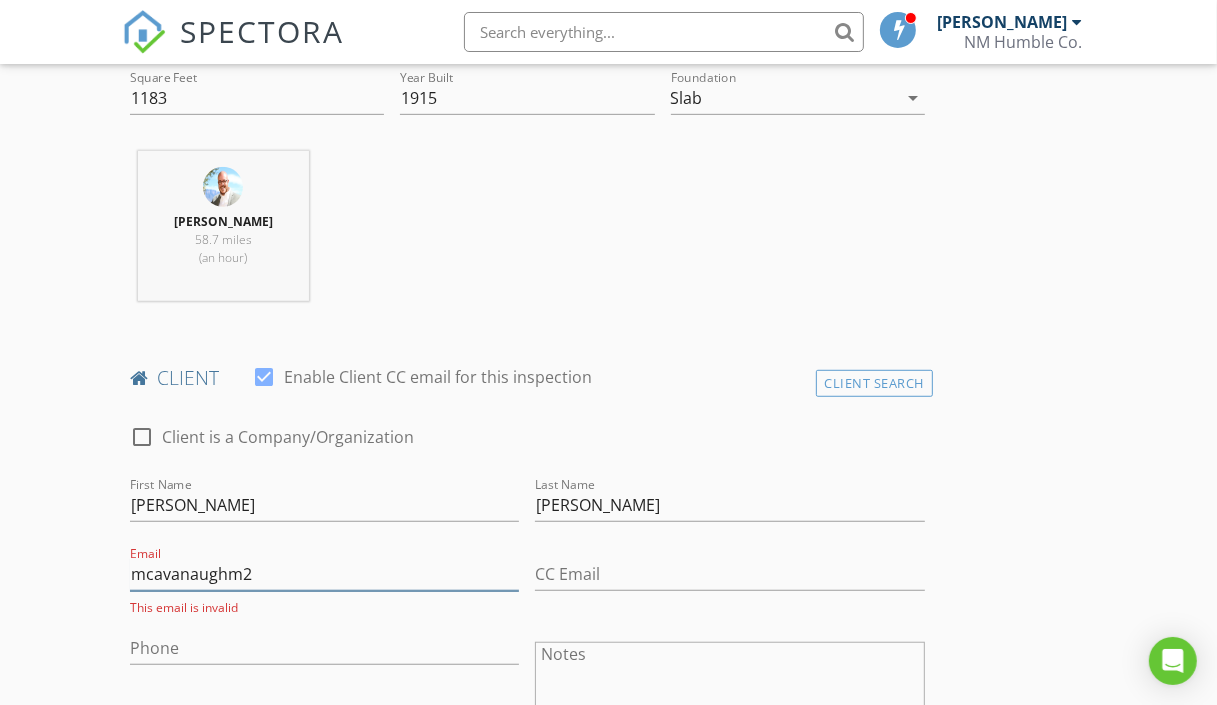 click on "mcavanaughm2" at bounding box center [325, 574] 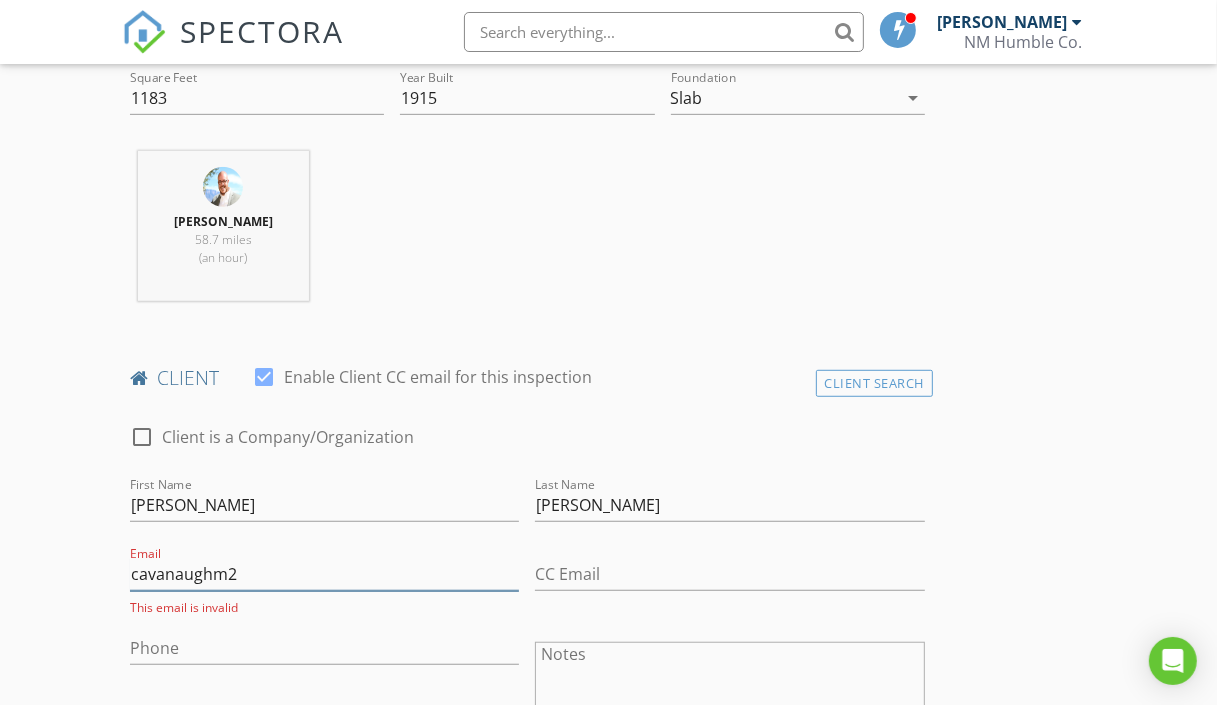 click on "cavanaughm2" at bounding box center [325, 574] 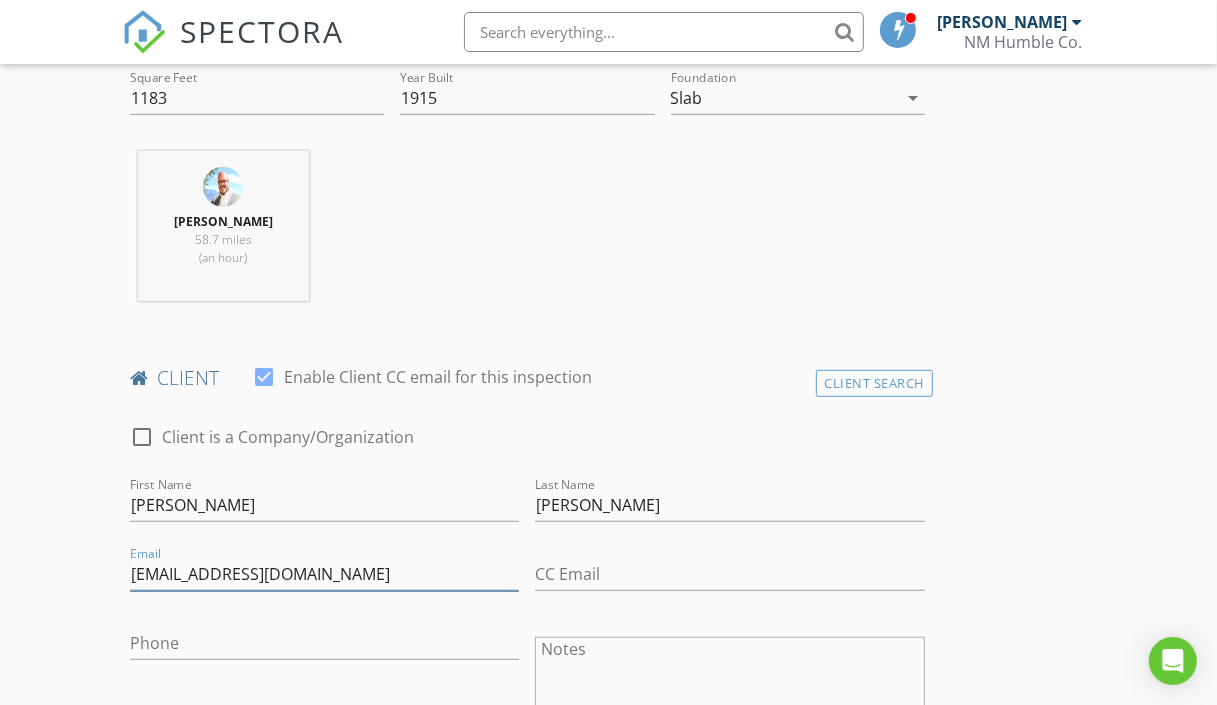 type on "[EMAIL_ADDRESS][DOMAIN_NAME]" 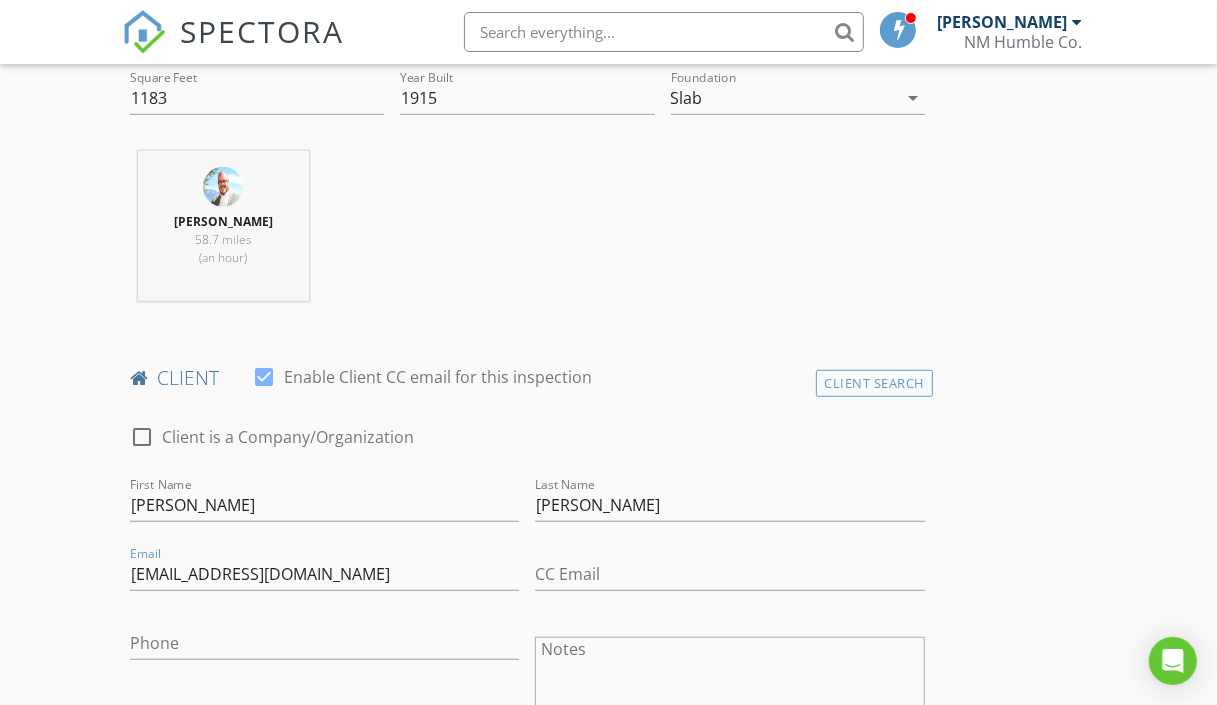 click on "New Inspection
Click here to use the New Order Form
INSPECTOR(S)
check_box   Mathew Rivera   PRIMARY   Mathew Rivera arrow_drop_down   check_box_outline_blank Mathew Rivera specifically requested
Date/Time
07/14/2025 9:00 AM
Location
Address Search       Address 810 Abeyta St   Unit   City Santa Fe   State NM   Zip 87505   County Santa Fe     Square Feet 1183   Year Built 1915   Foundation Slab arrow_drop_down     Mathew Rivera     58.7 miles     (an hour)
client
check_box Enable Client CC email for this inspection   Client Search     check_box_outline_blank Client is a Company/Organization     First Name Mary   Last Name Cavanaugh   Email cavanaughm2@gmail.com   CC Email   Phone           Notes   Private Notes
ADD ADDITIONAL client
SERVICES
check_box" at bounding box center [608, 1229] 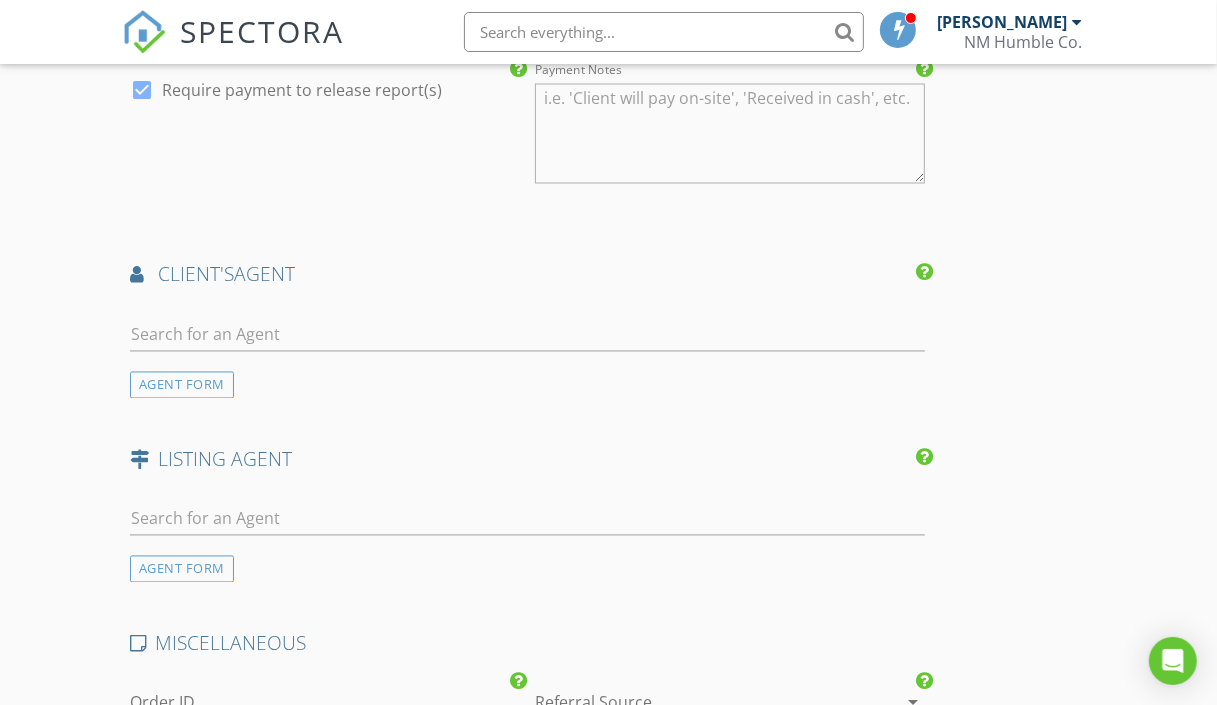 scroll, scrollTop: 2482, scrollLeft: 0, axis: vertical 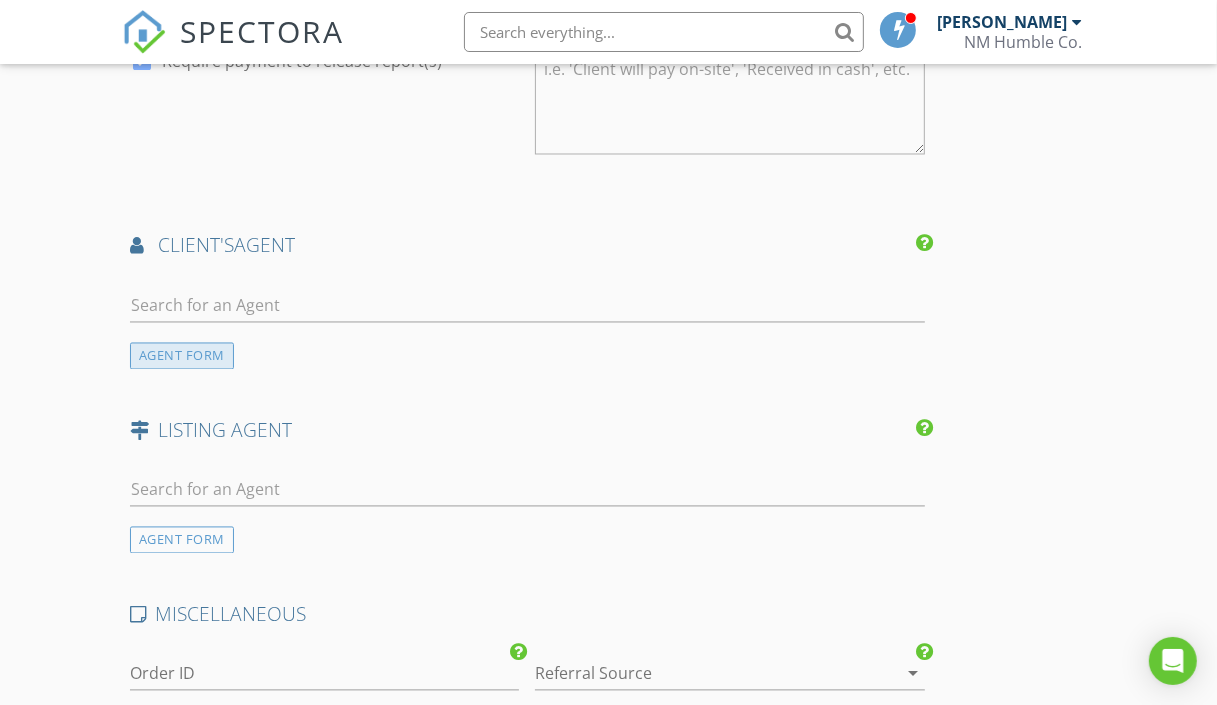 click on "AGENT FORM" at bounding box center [182, 356] 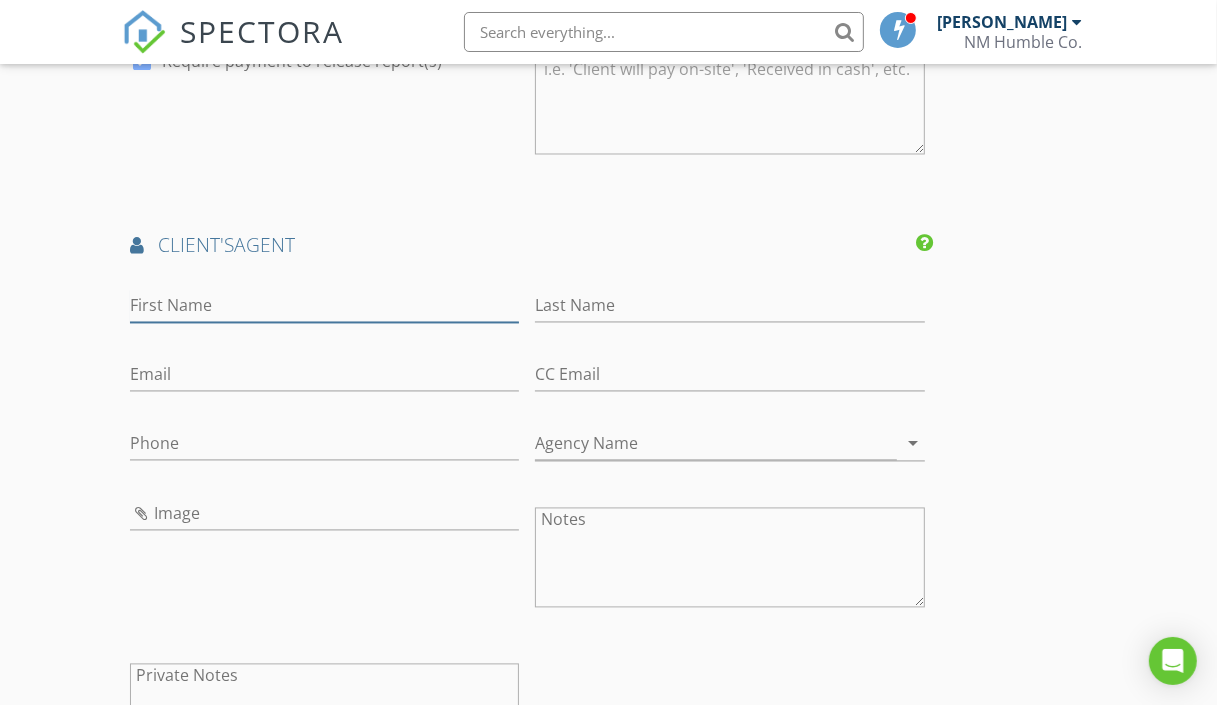 click on "First Name" at bounding box center [325, 306] 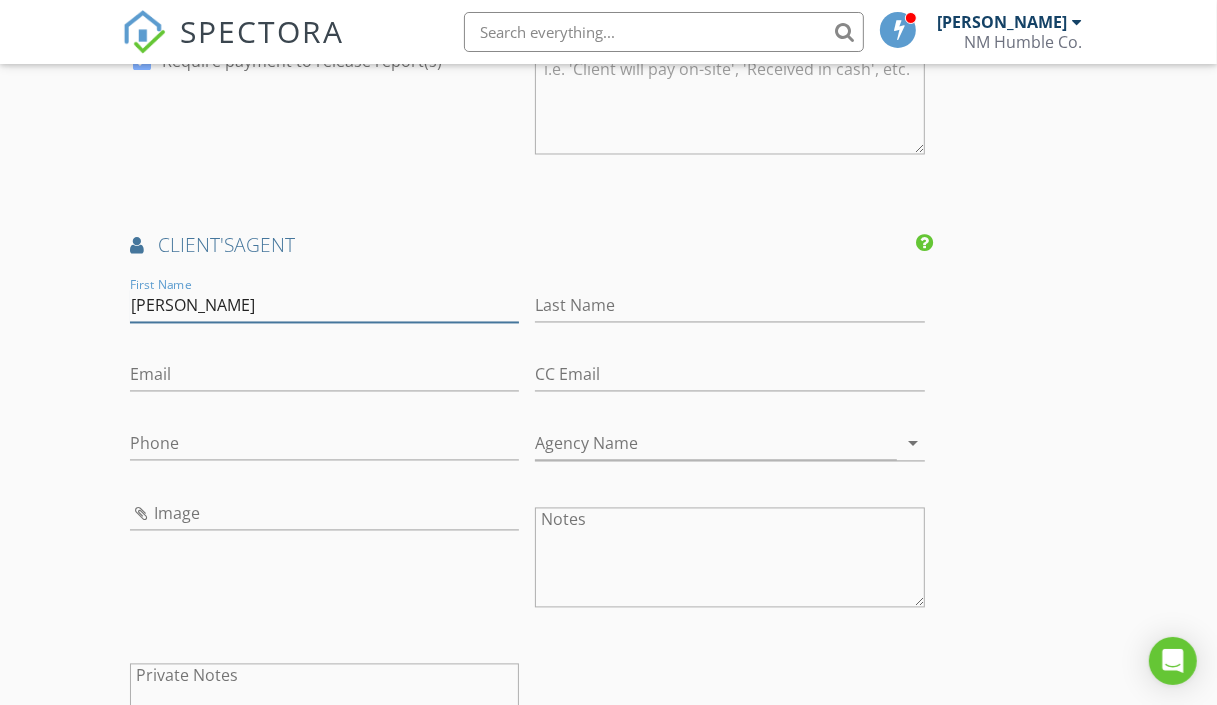 type on "[PERSON_NAME]" 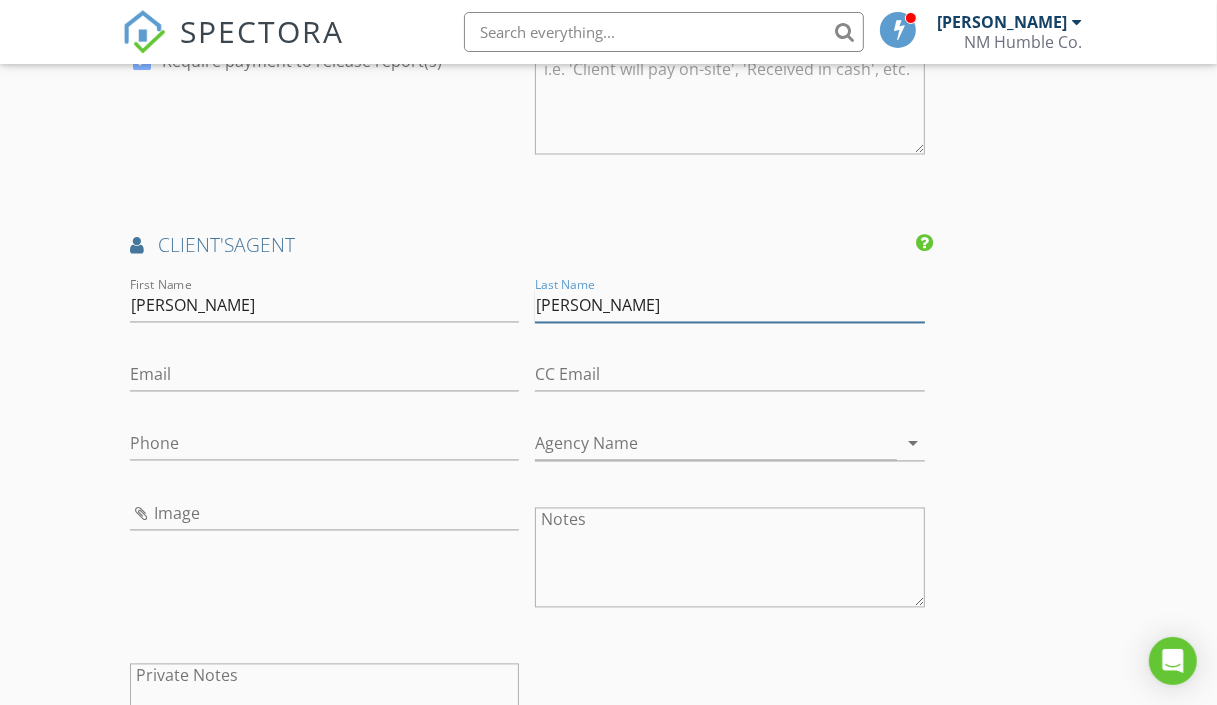 type on "[PERSON_NAME]" 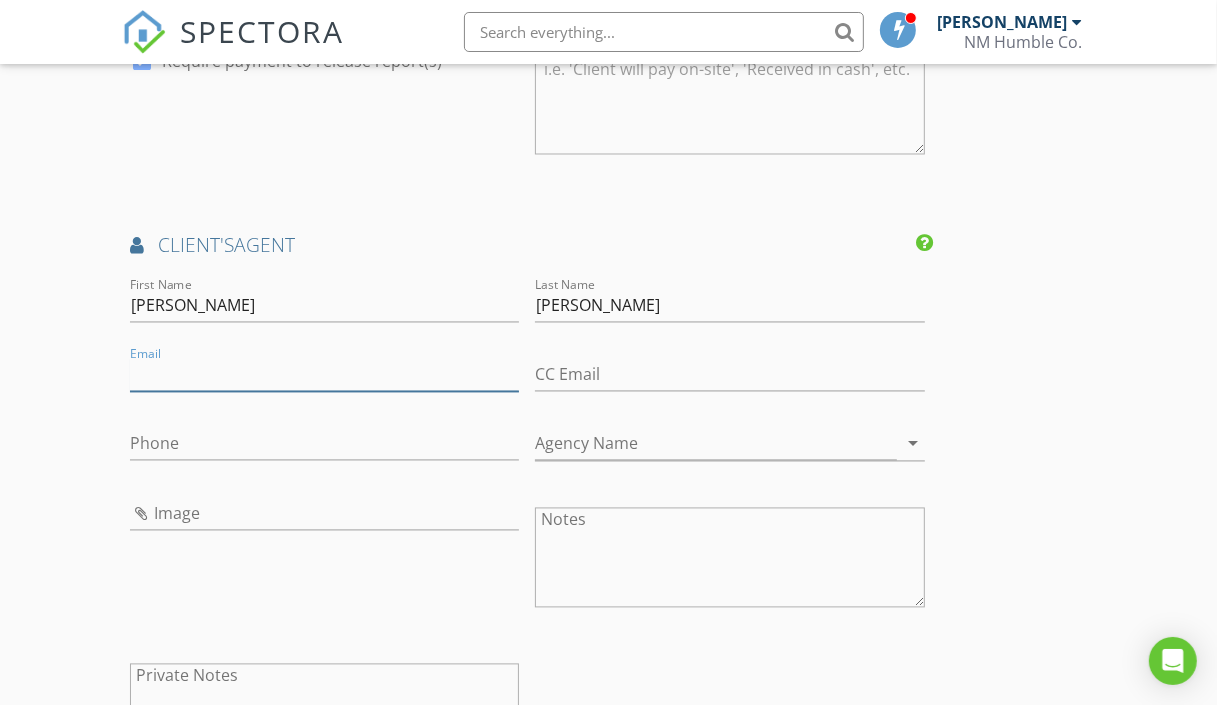 paste on "Annie.Veneklasen@sfprops.com" 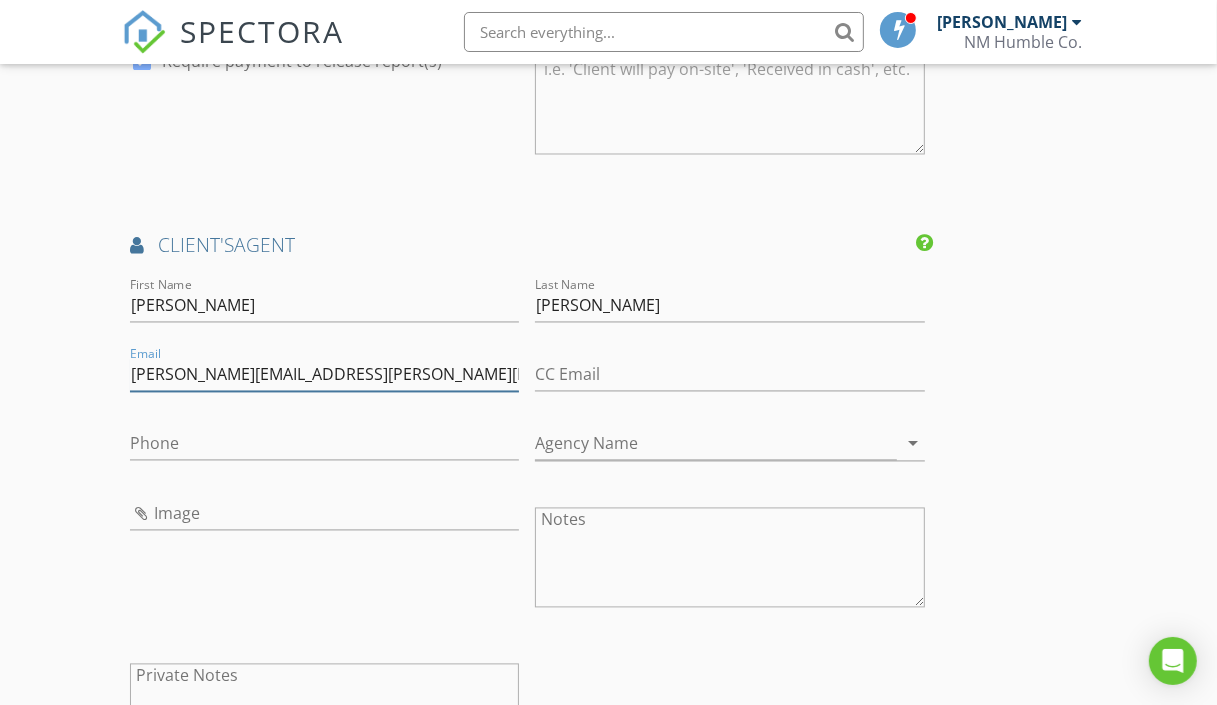 type on "Annie.Veneklasen@sfprops.com" 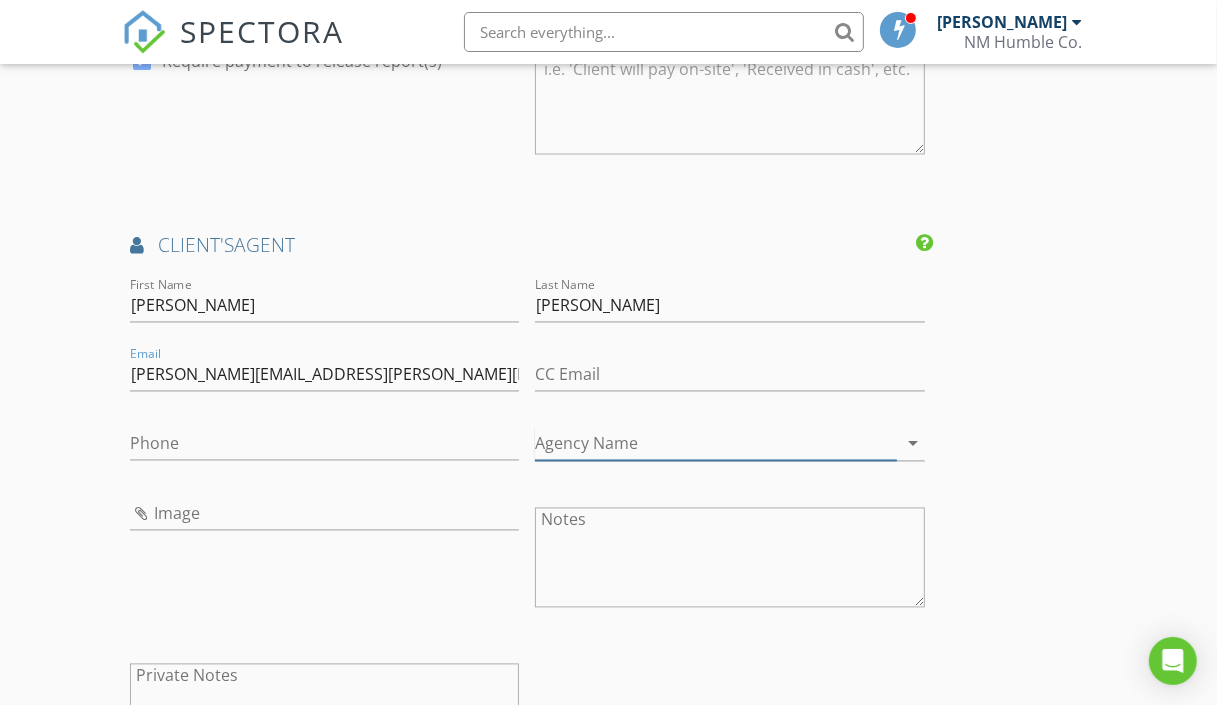 click on "Agency Name" at bounding box center (716, 444) 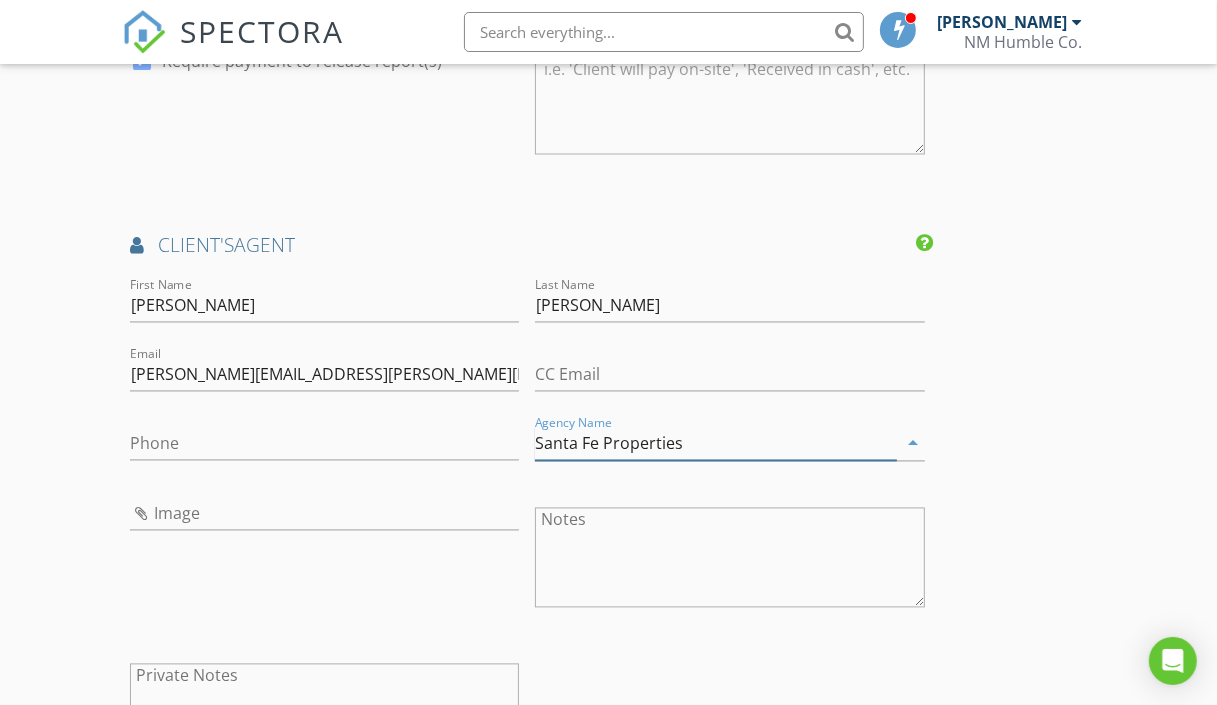 type on "Santa Fe Properties" 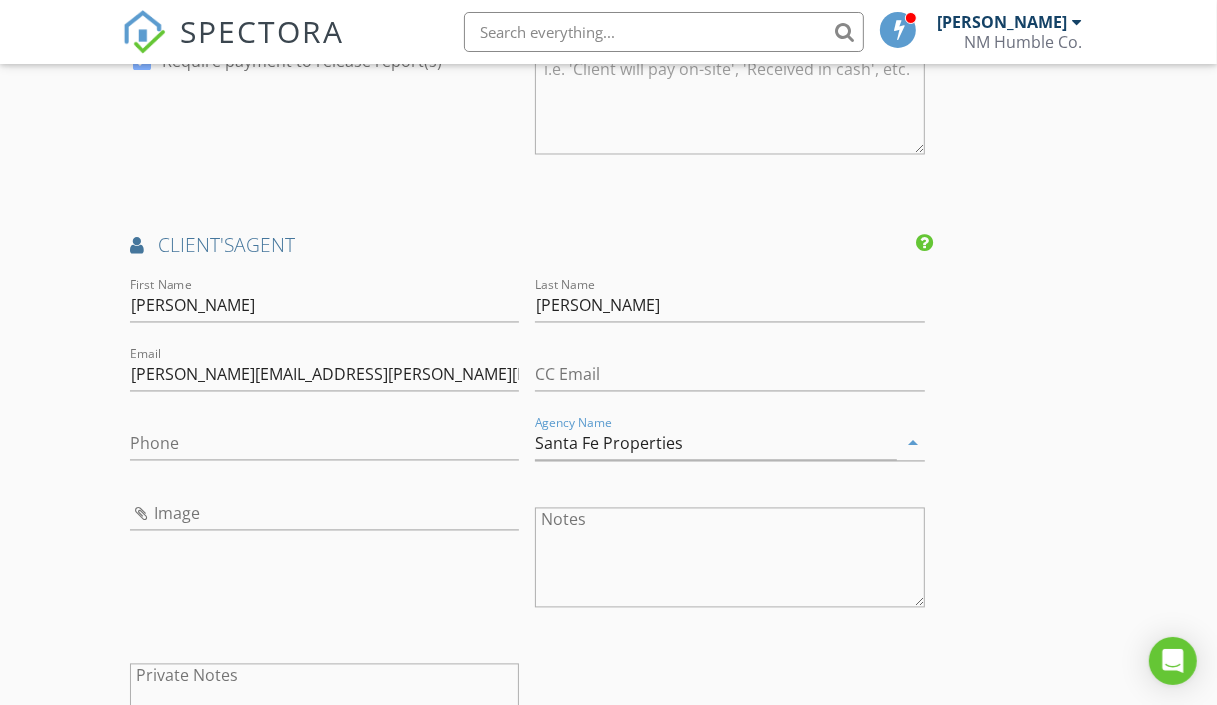 click on "INSPECTOR(S)
check_box   Mathew Rivera   PRIMARY   Mathew Rivera arrow_drop_down   check_box_outline_blank Mathew Rivera specifically requested
Date/Time
07/14/2025 9:00 AM
Location
Address Search       Address 810 Abeyta St   Unit   City Santa Fe   State NM   Zip 87505   County Santa Fe     Square Feet 1183   Year Built 1915   Foundation Slab arrow_drop_down     Mathew Rivera     58.7 miles     (an hour)
client
check_box Enable Client CC email for this inspection   Client Search     check_box_outline_blank Client is a Company/Organization     First Name Mary   Last Name Cavanaugh   Email cavanaughm2@gmail.com   CC Email   Phone           Notes   Private Notes
ADD ADDITIONAL client
SERVICES
check_box_outline_blank   Residential Inspection Abq/Rio Rancho   check_box" at bounding box center [609, -265] 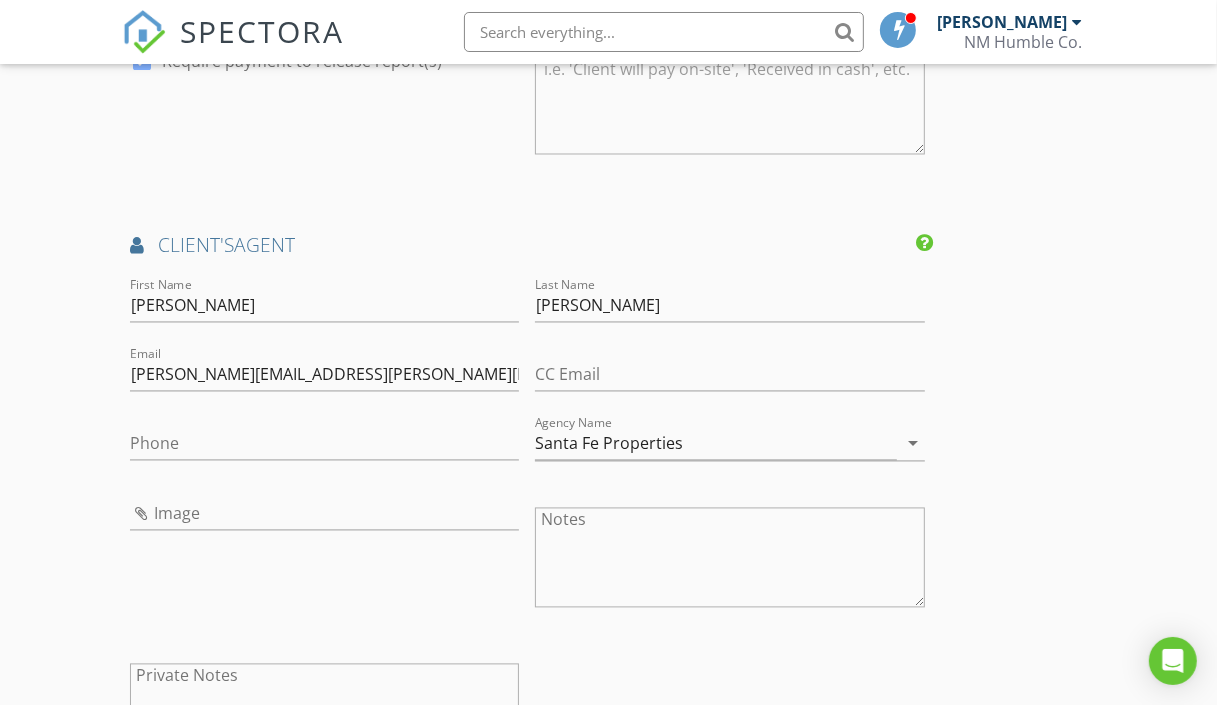 click on "INSPECTOR(S)
check_box   Mathew Rivera   PRIMARY   Mathew Rivera arrow_drop_down   check_box_outline_blank Mathew Rivera specifically requested
Date/Time
07/14/2025 9:00 AM
Location
Address Search       Address 810 Abeyta St   Unit   City Santa Fe   State NM   Zip 87505   County Santa Fe     Square Feet 1183   Year Built 1915   Foundation Slab arrow_drop_down     Mathew Rivera     58.7 miles     (an hour)
client
check_box Enable Client CC email for this inspection   Client Search     check_box_outline_blank Client is a Company/Organization     First Name Mary   Last Name Cavanaugh   Email cavanaughm2@gmail.com   CC Email   Phone           Notes   Private Notes
ADD ADDITIONAL client
SERVICES
check_box_outline_blank   Residential Inspection Abq/Rio Rancho   check_box" at bounding box center [609, -265] 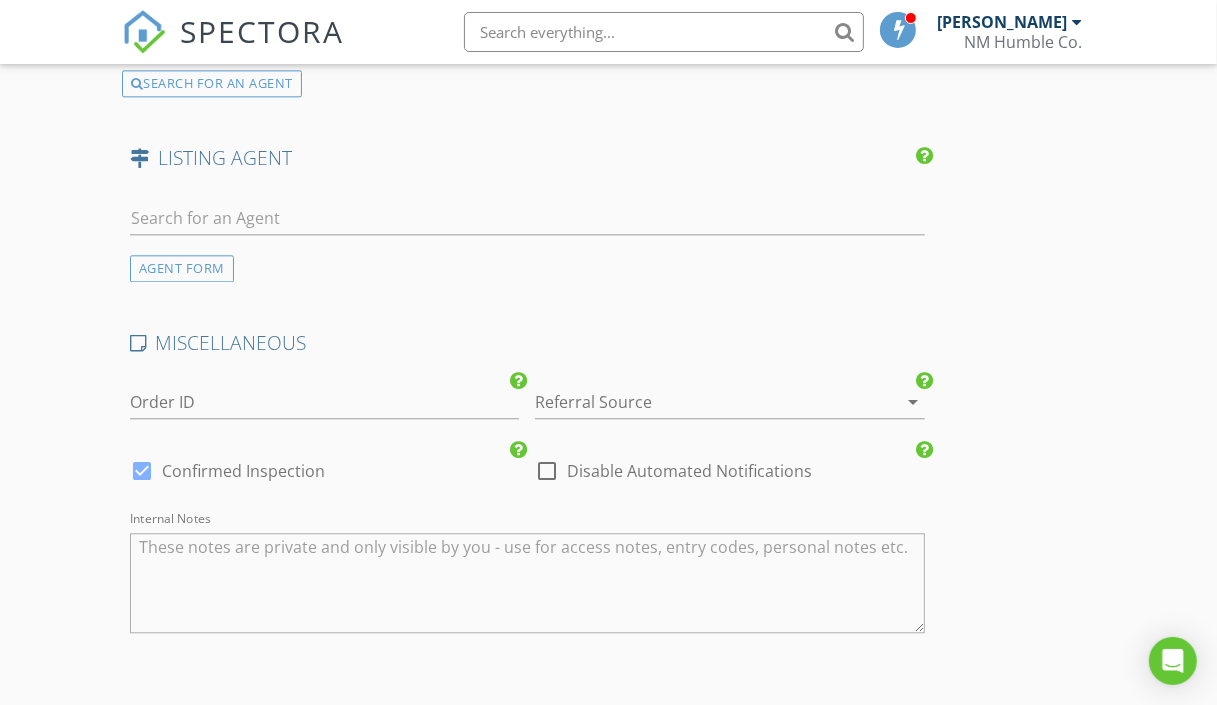 scroll, scrollTop: 3499, scrollLeft: 0, axis: vertical 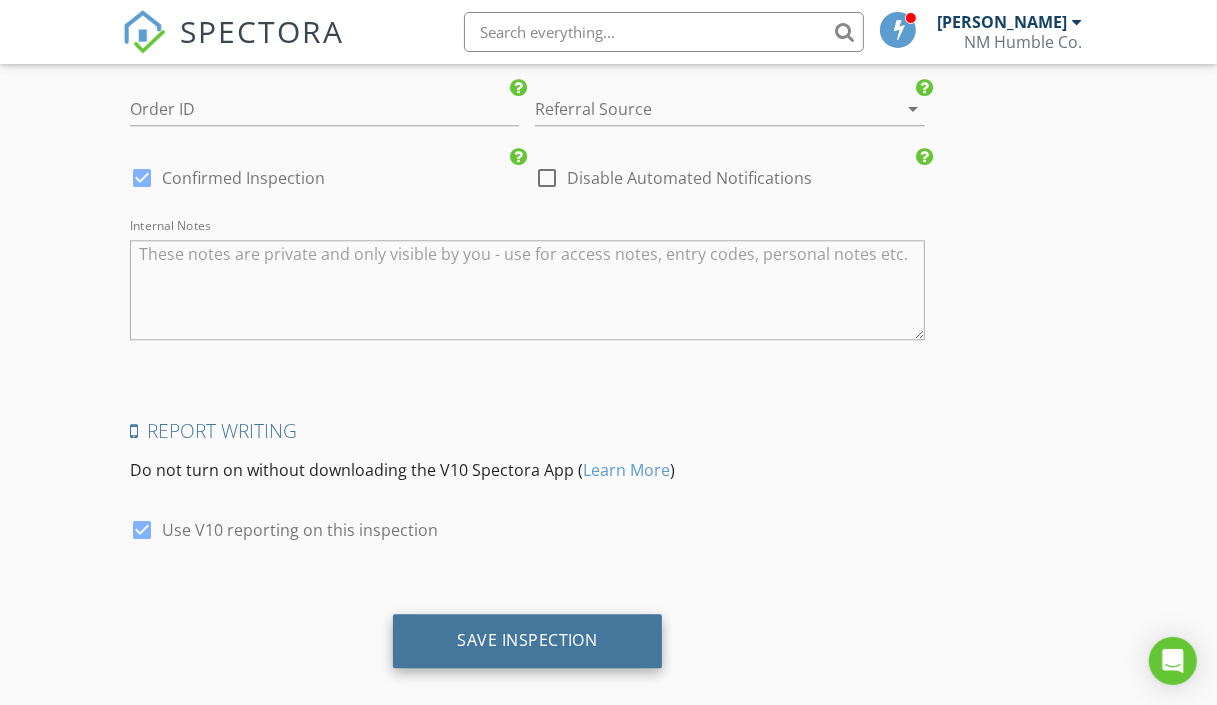 click on "Save Inspection" at bounding box center [527, 640] 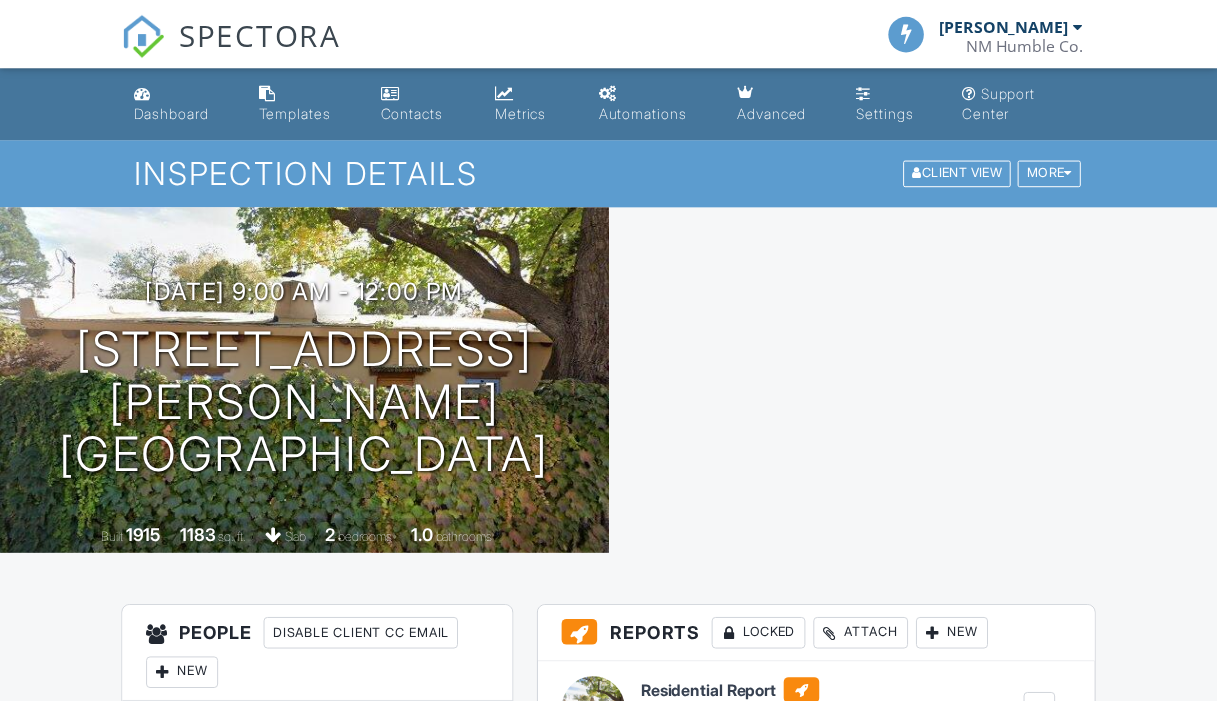 scroll, scrollTop: 0, scrollLeft: 0, axis: both 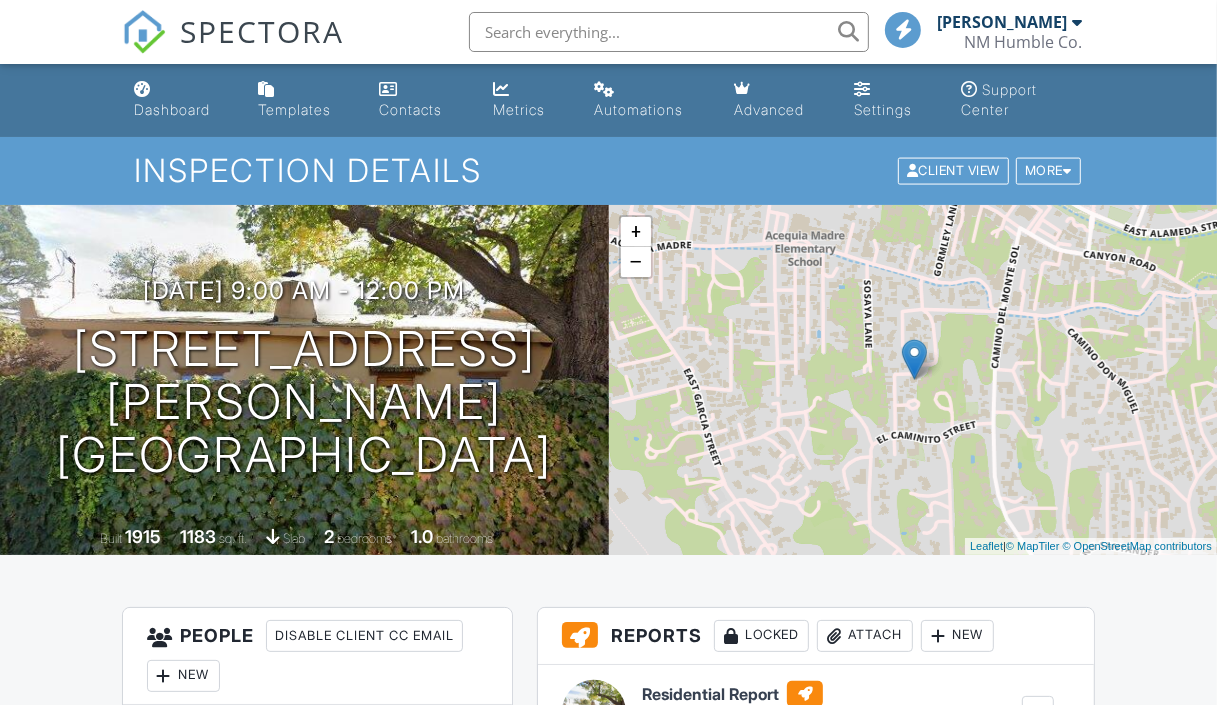 click on "Dashboard" at bounding box center (172, 109) 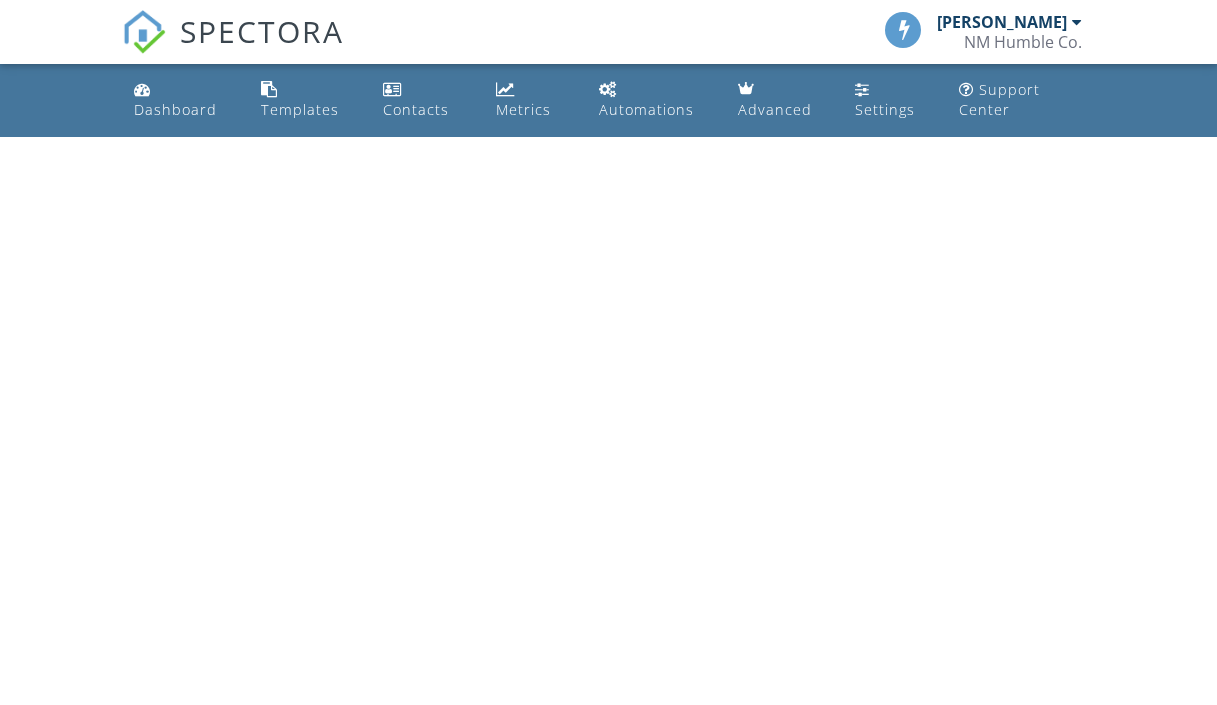 scroll, scrollTop: 0, scrollLeft: 0, axis: both 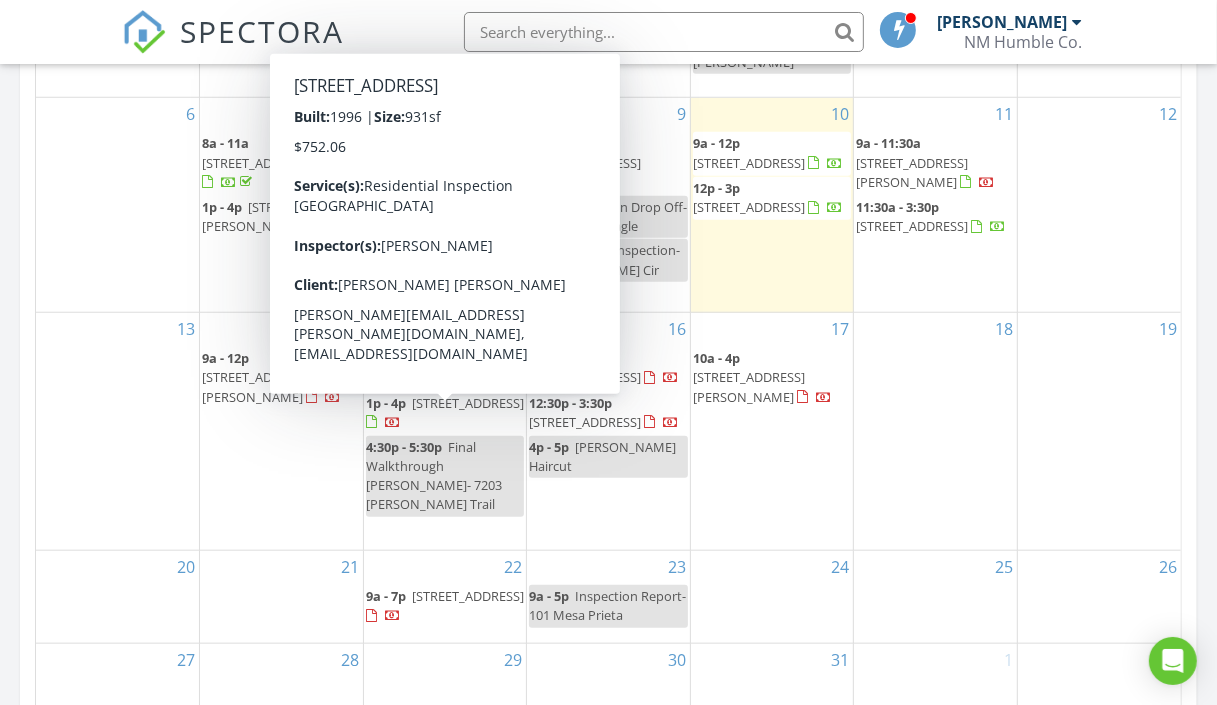 click on "14
9a - 12p
[STREET_ADDRESS][PERSON_NAME]" at bounding box center [281, 431] 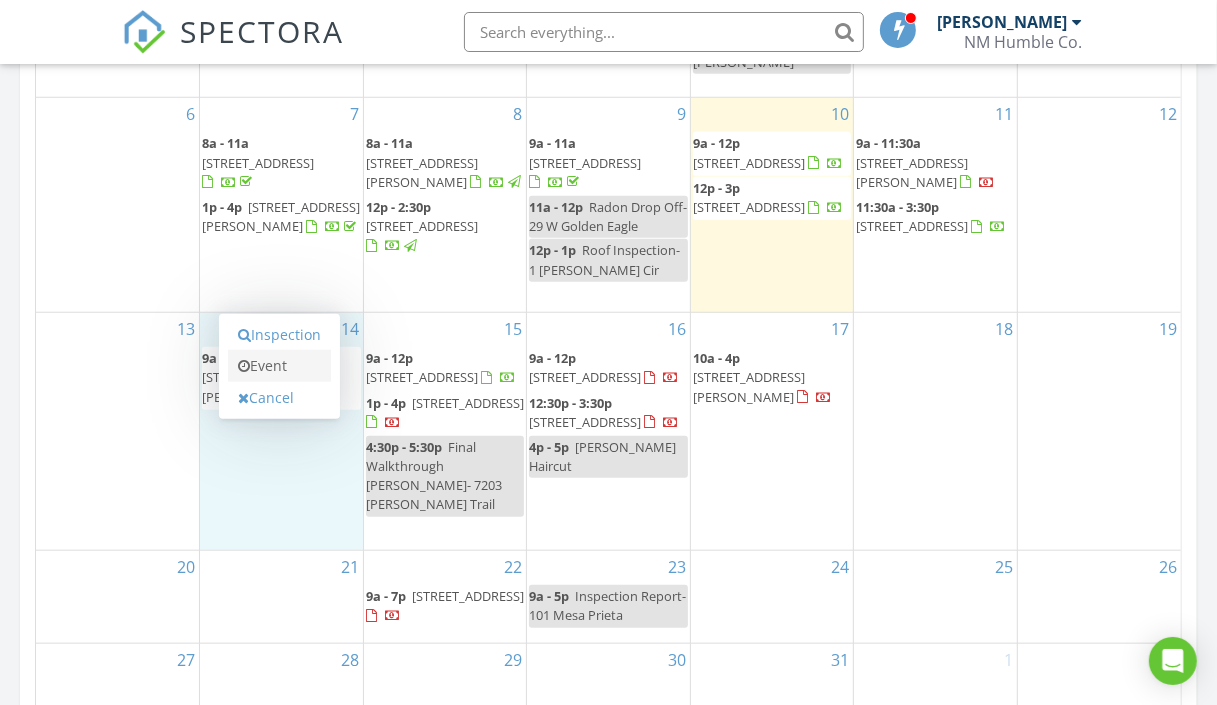 click on "Event" at bounding box center (279, 366) 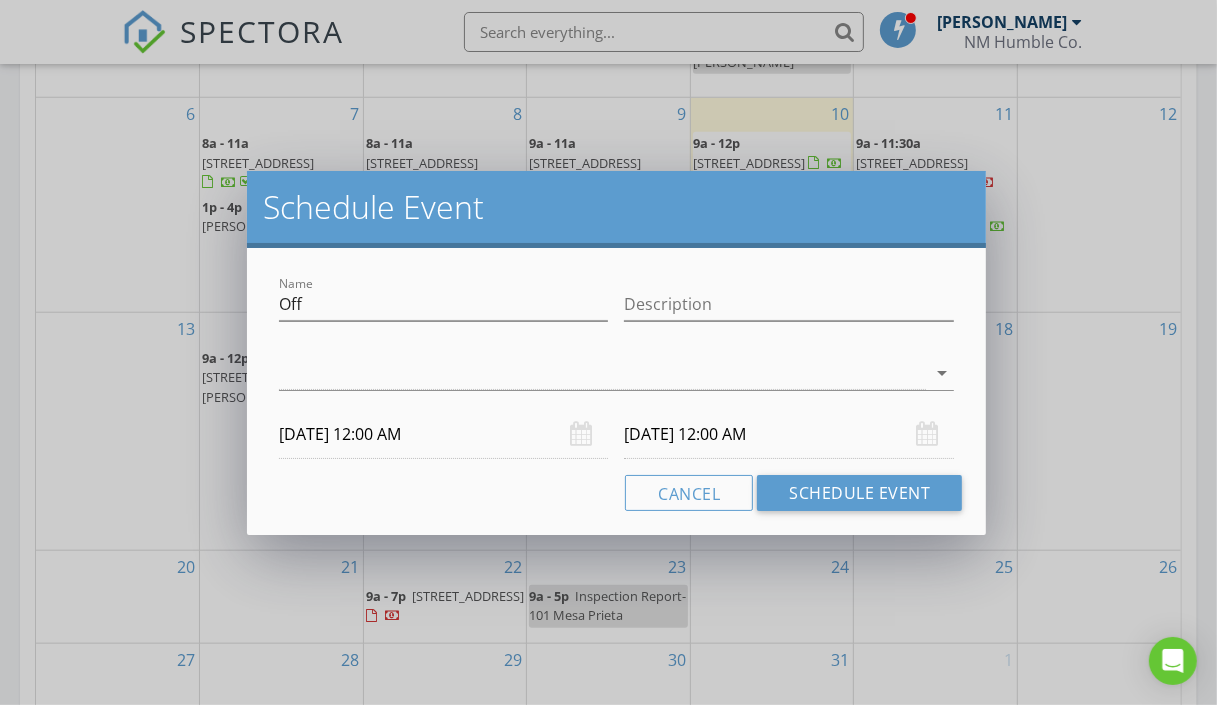click on "Name Off" at bounding box center (444, 314) 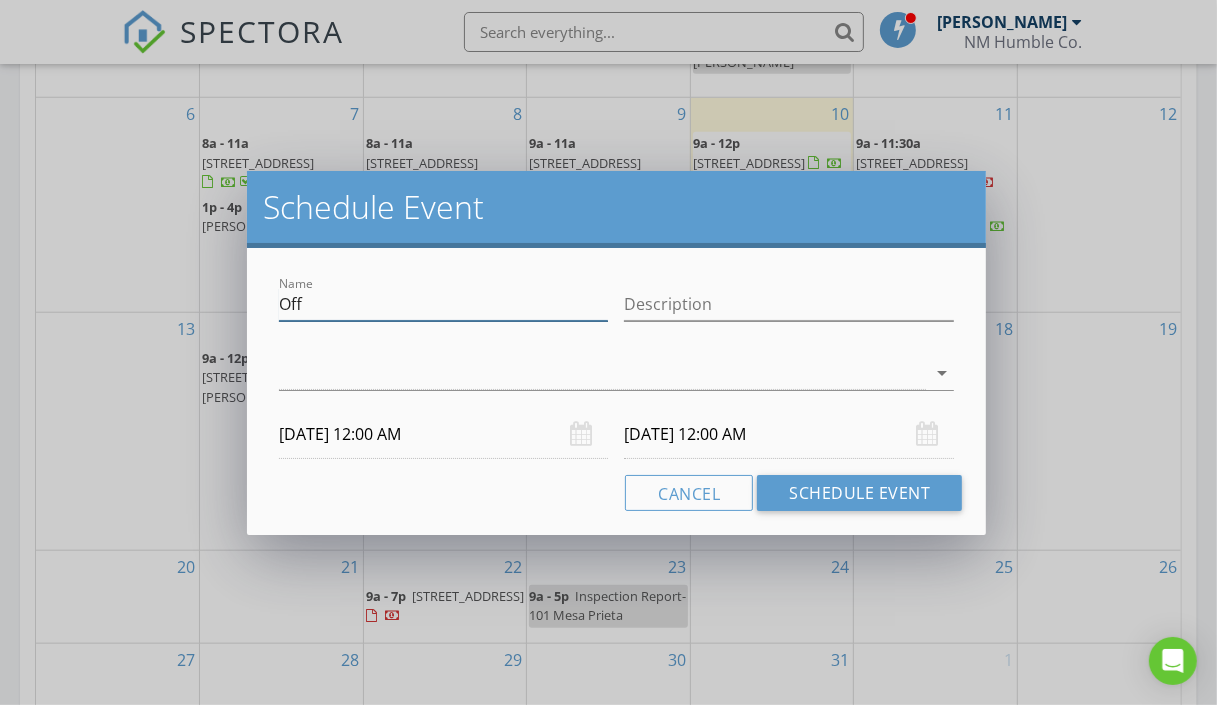 click on "Off" at bounding box center (444, 304) 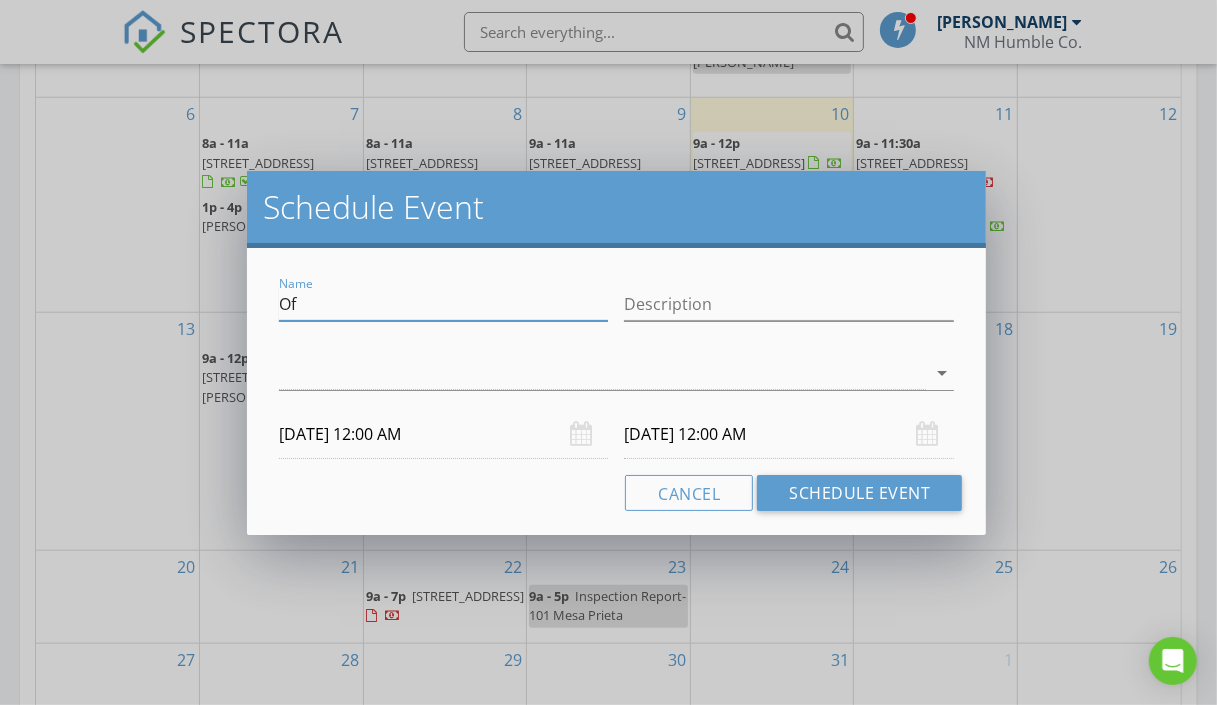 type on "O" 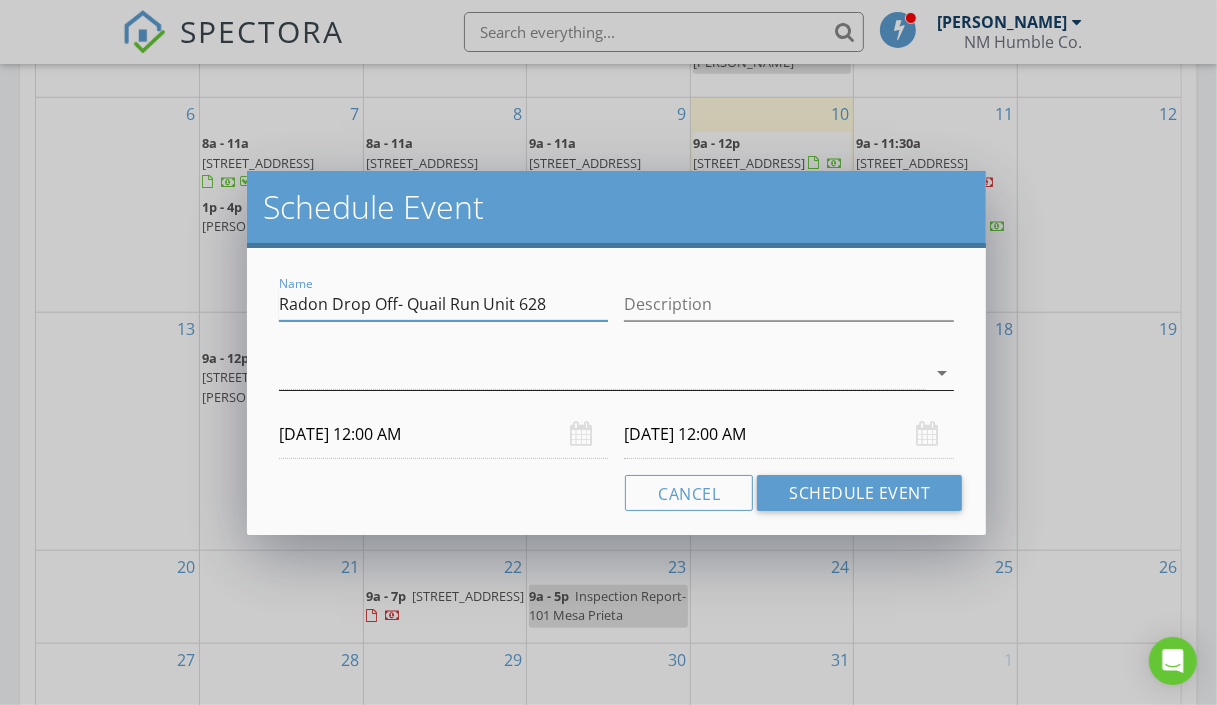 type on "Radon Drop Off- Quail Run Unit 628" 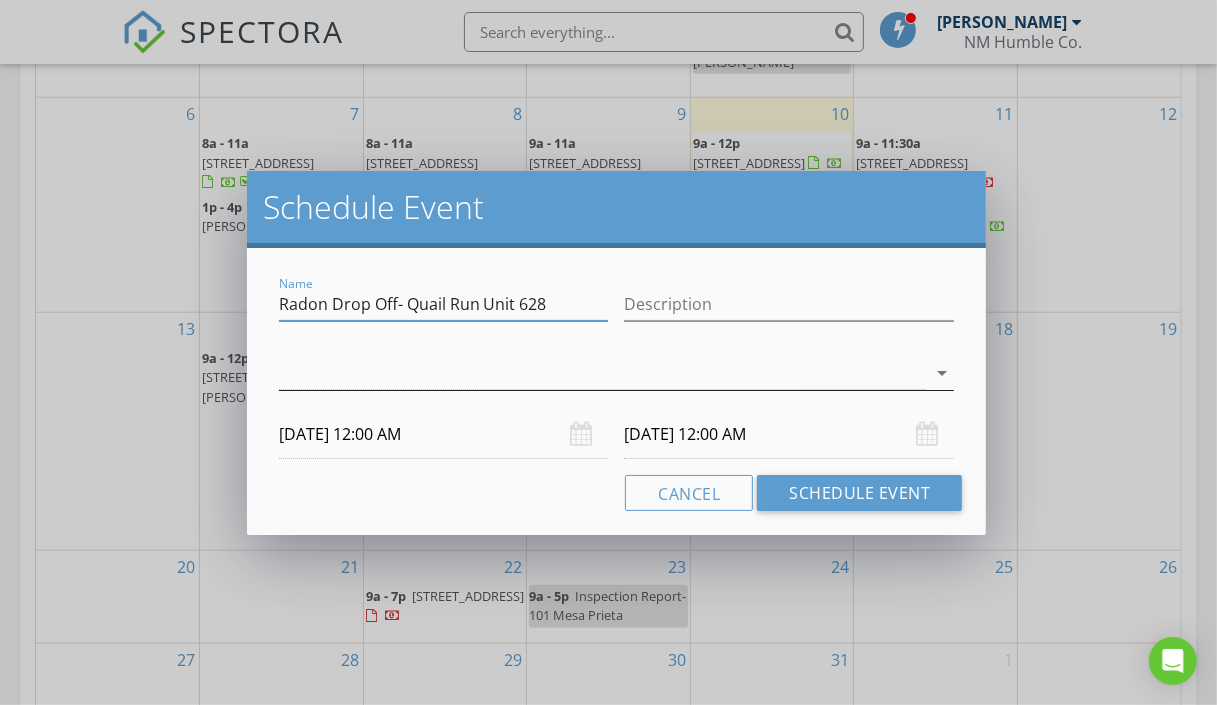click at bounding box center (603, 373) 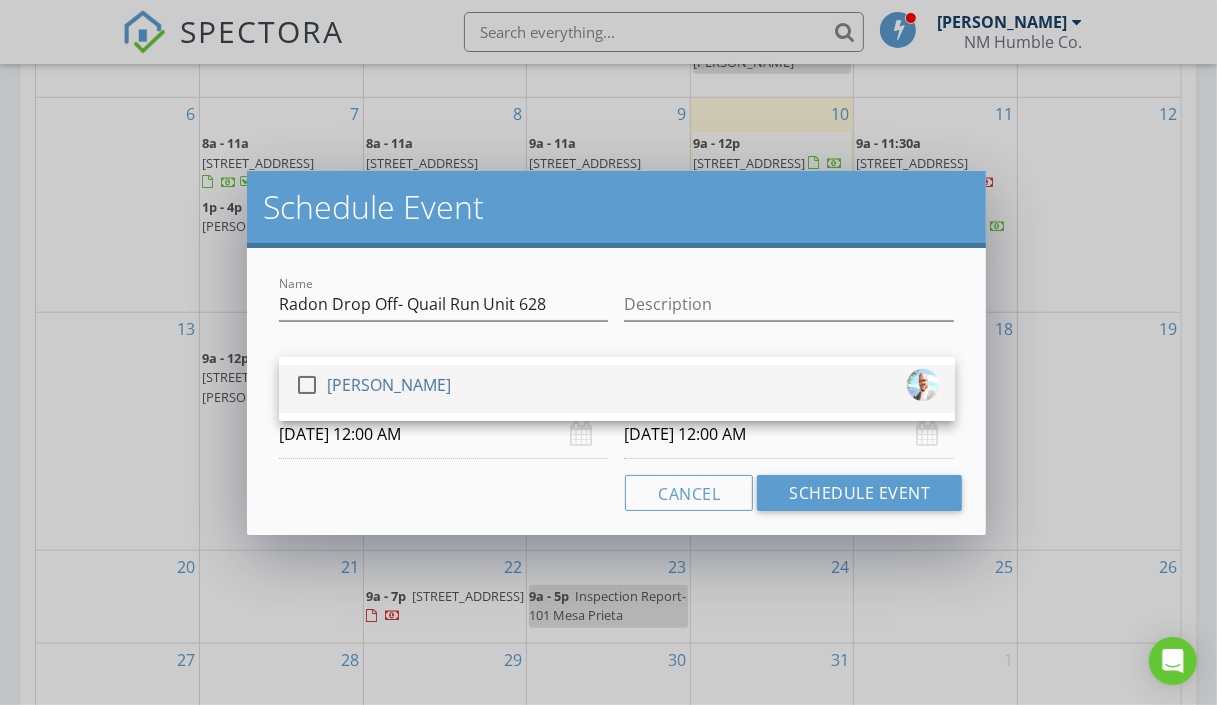 click at bounding box center (307, 385) 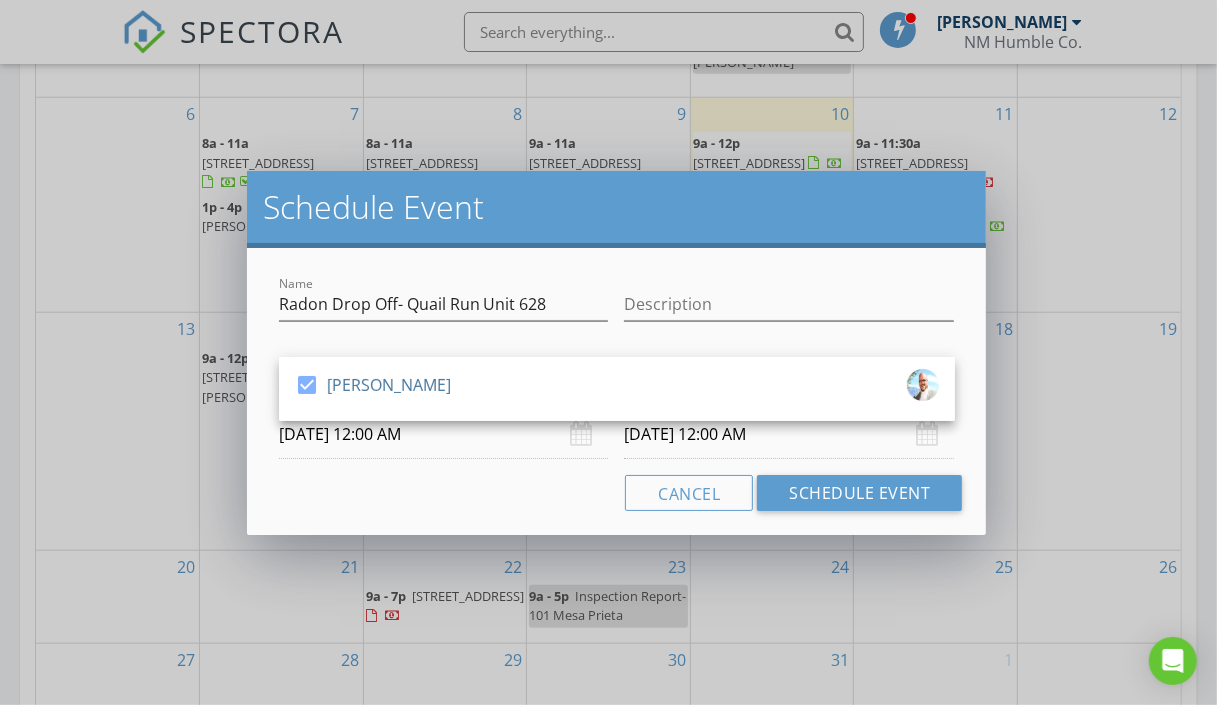 click on "[DATE] 12:00 AM" at bounding box center [444, 434] 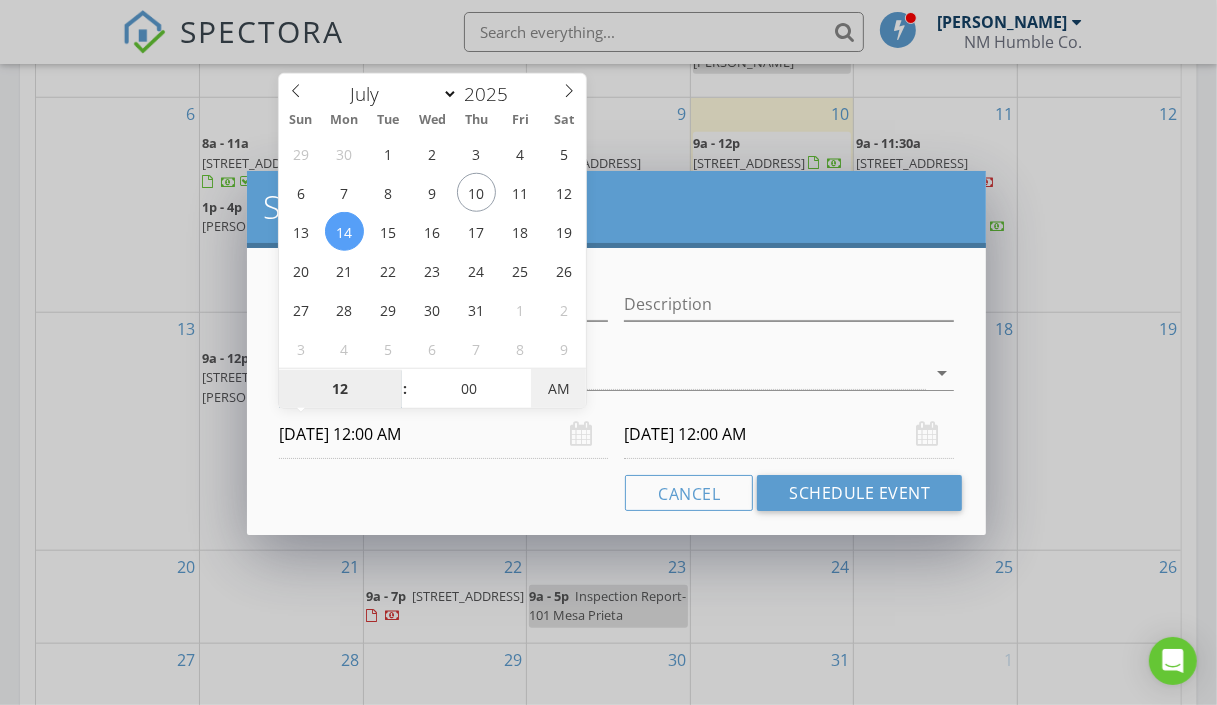 type on "[DATE] 12:00 PM" 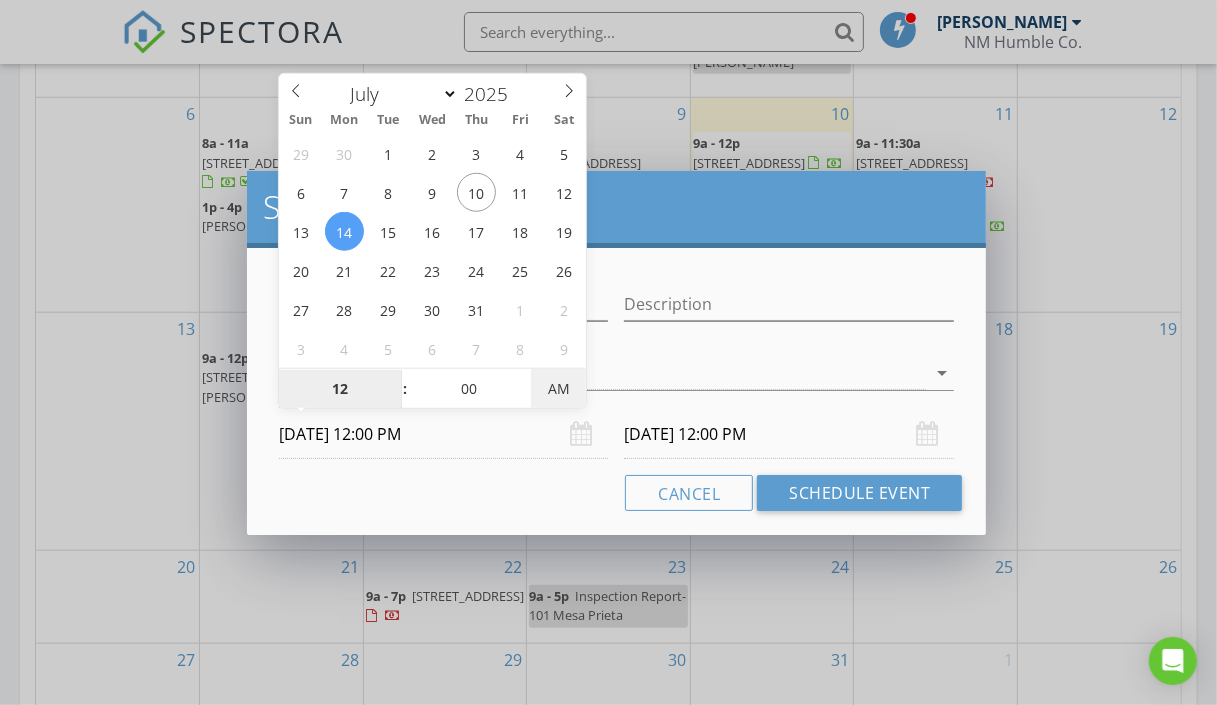click on "AM" at bounding box center (558, 389) 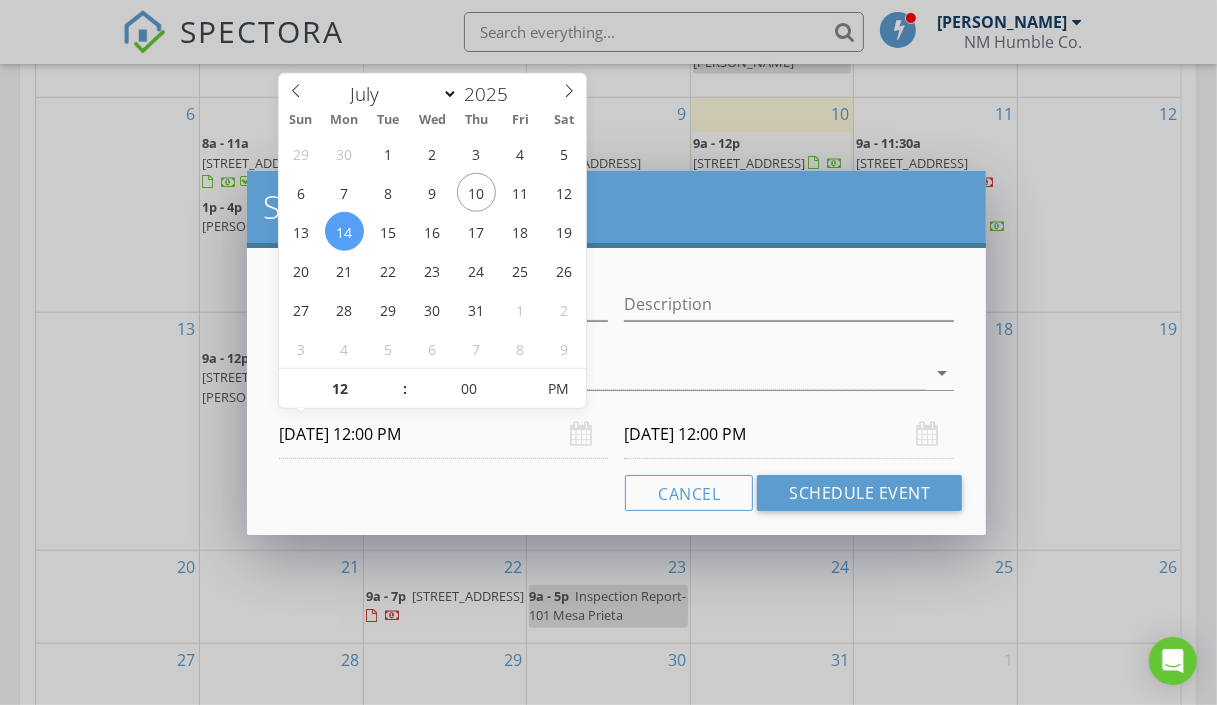 click on "Cancel   Schedule Event" at bounding box center (617, 493) 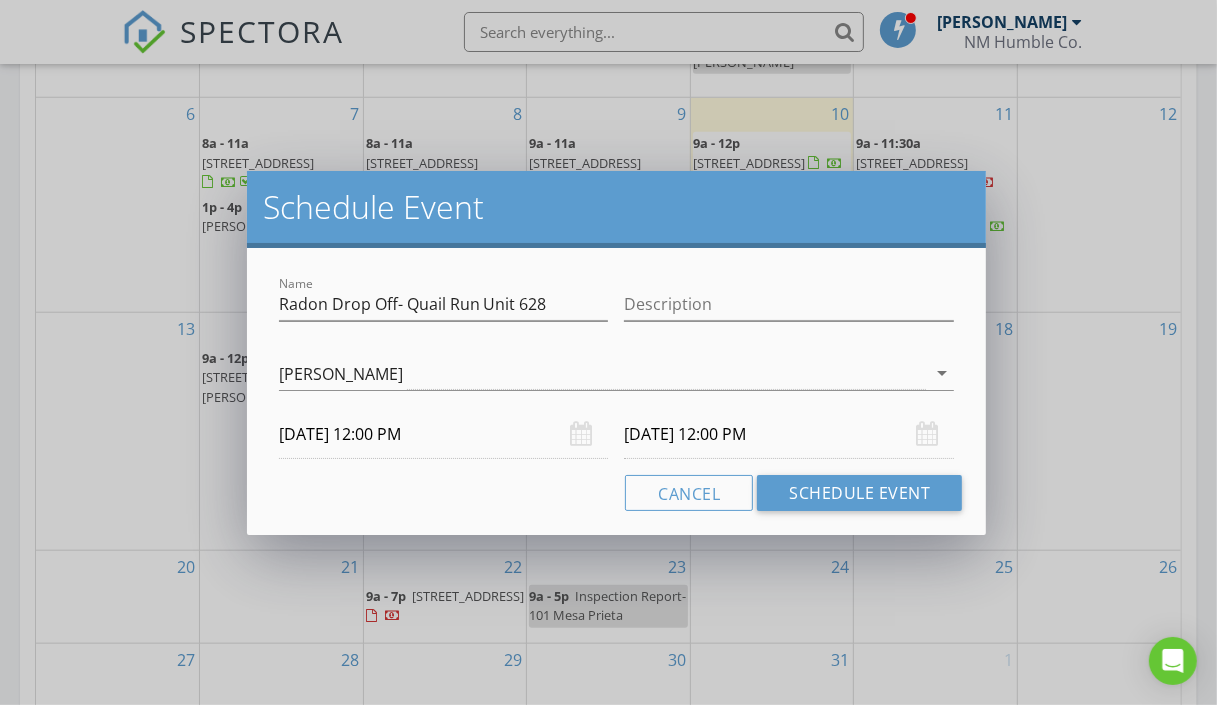 click on "[DATE] 12:00 PM" at bounding box center (789, 434) 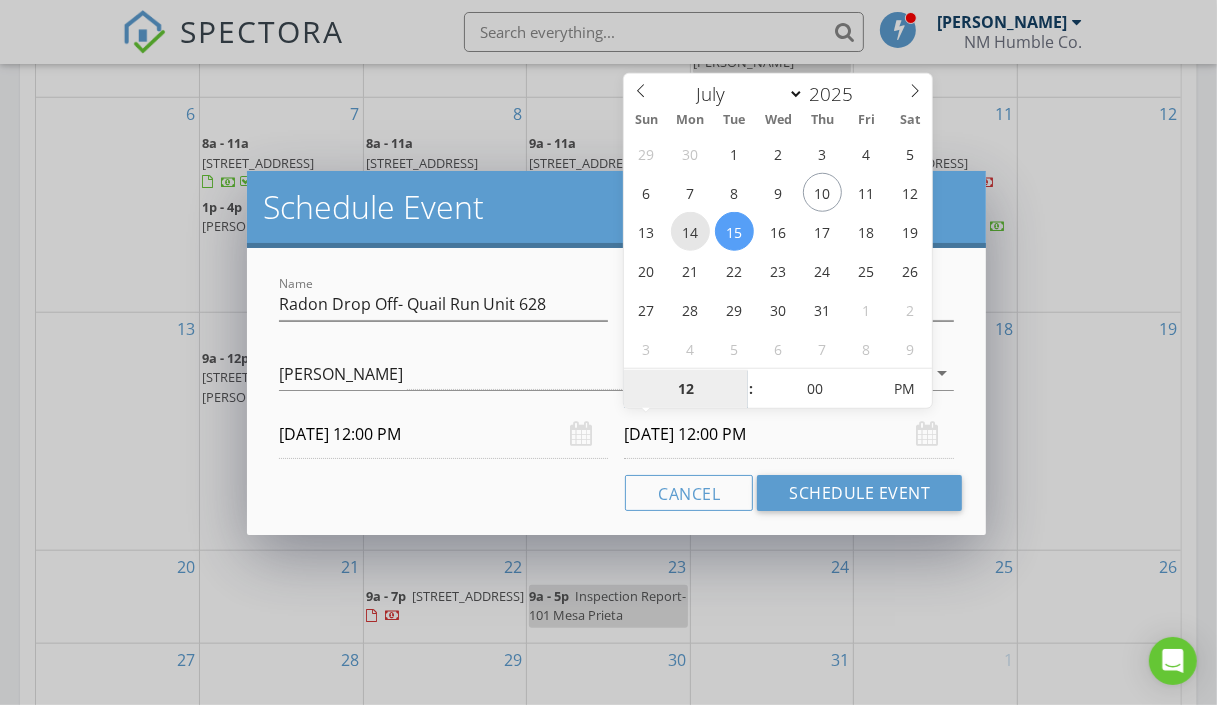 type on "[DATE] 12:00 PM" 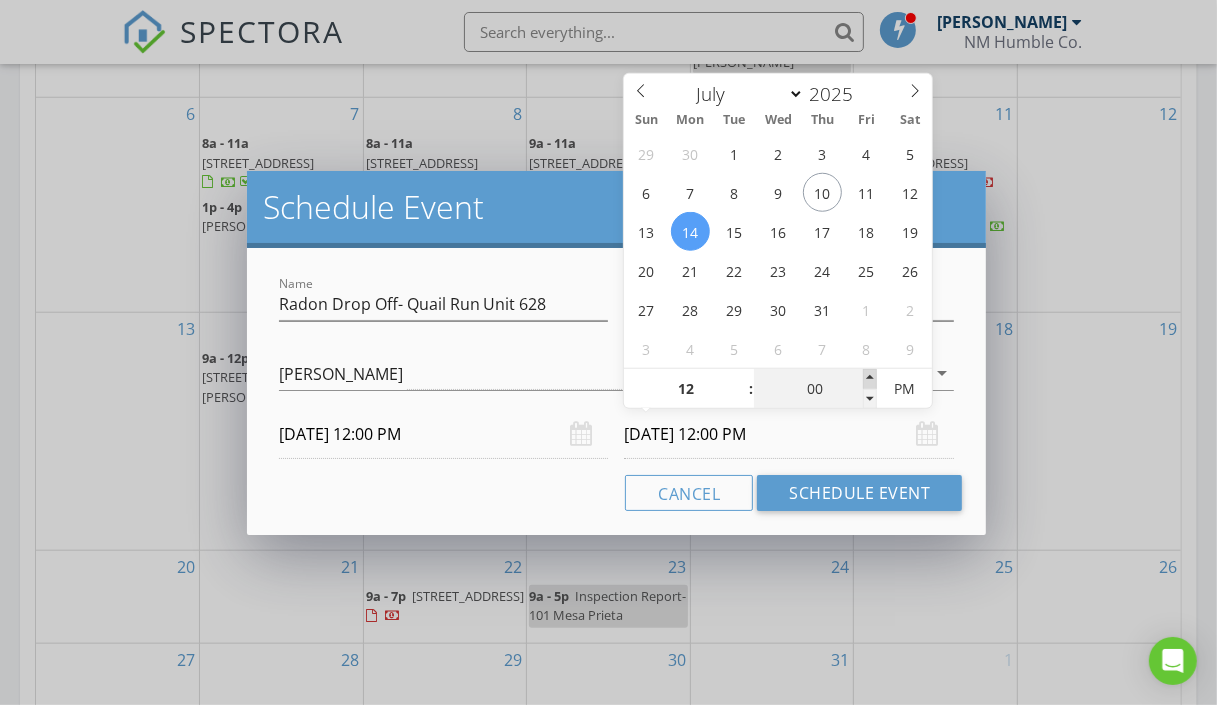 type on "05" 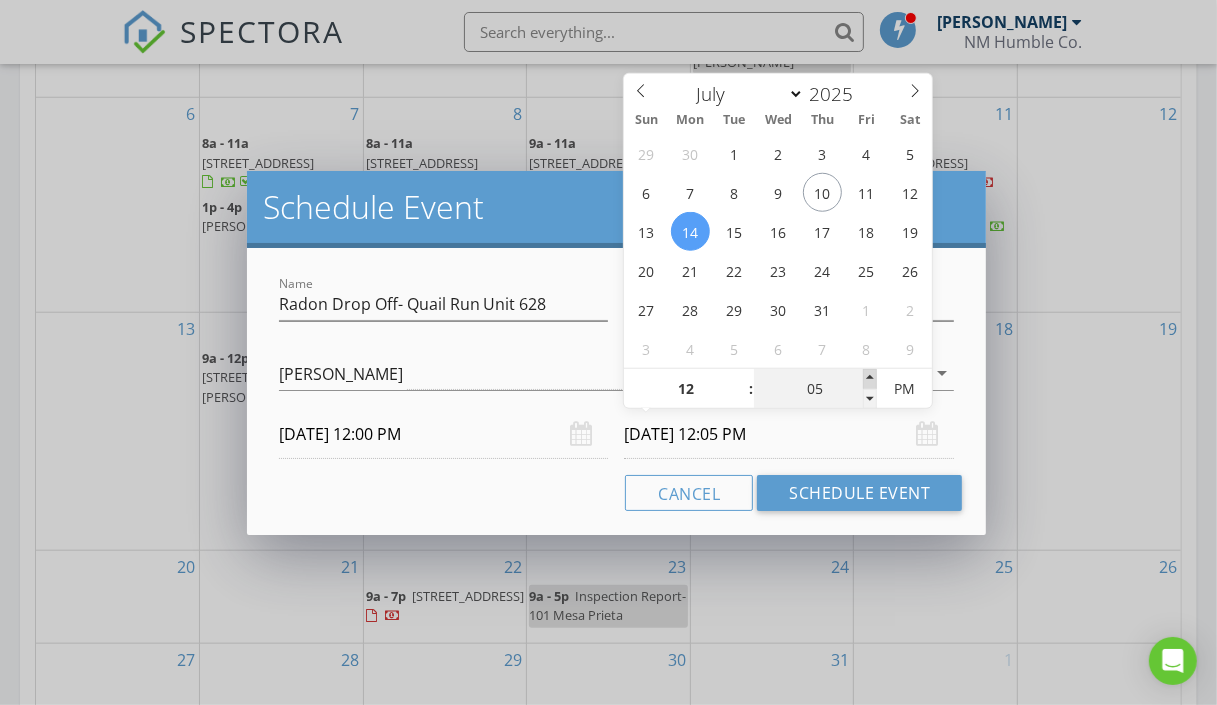 click at bounding box center [870, 379] 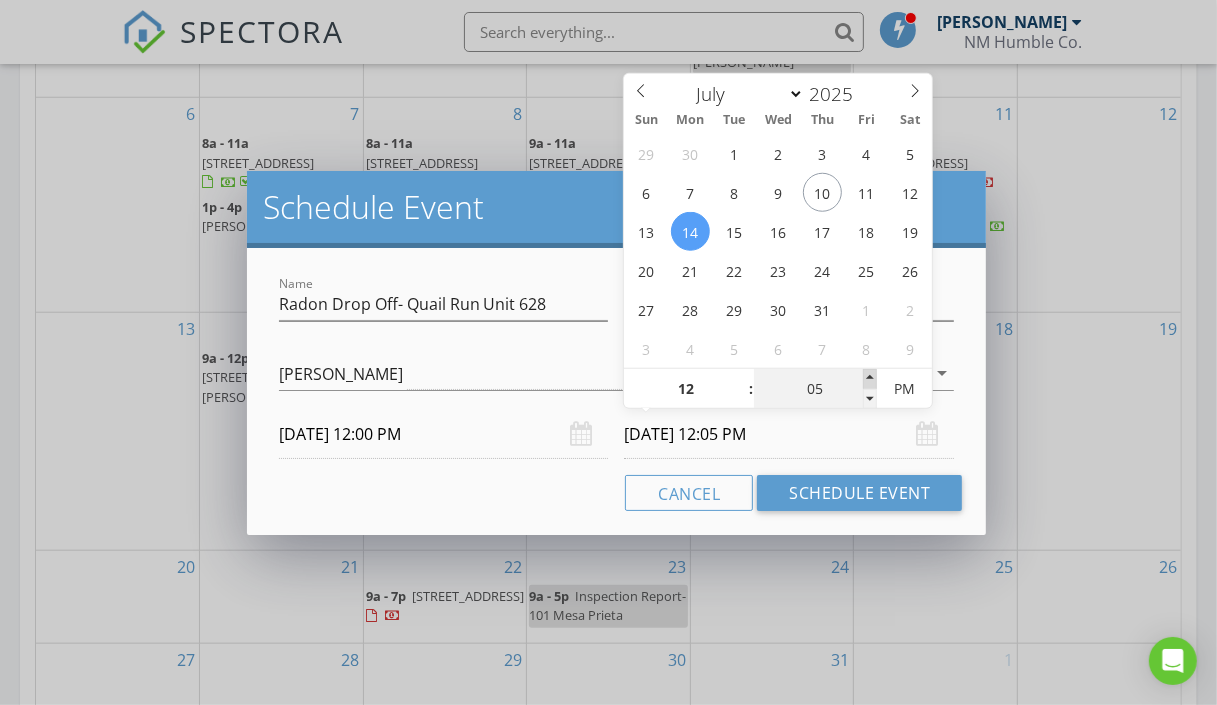 click at bounding box center (870, 379) 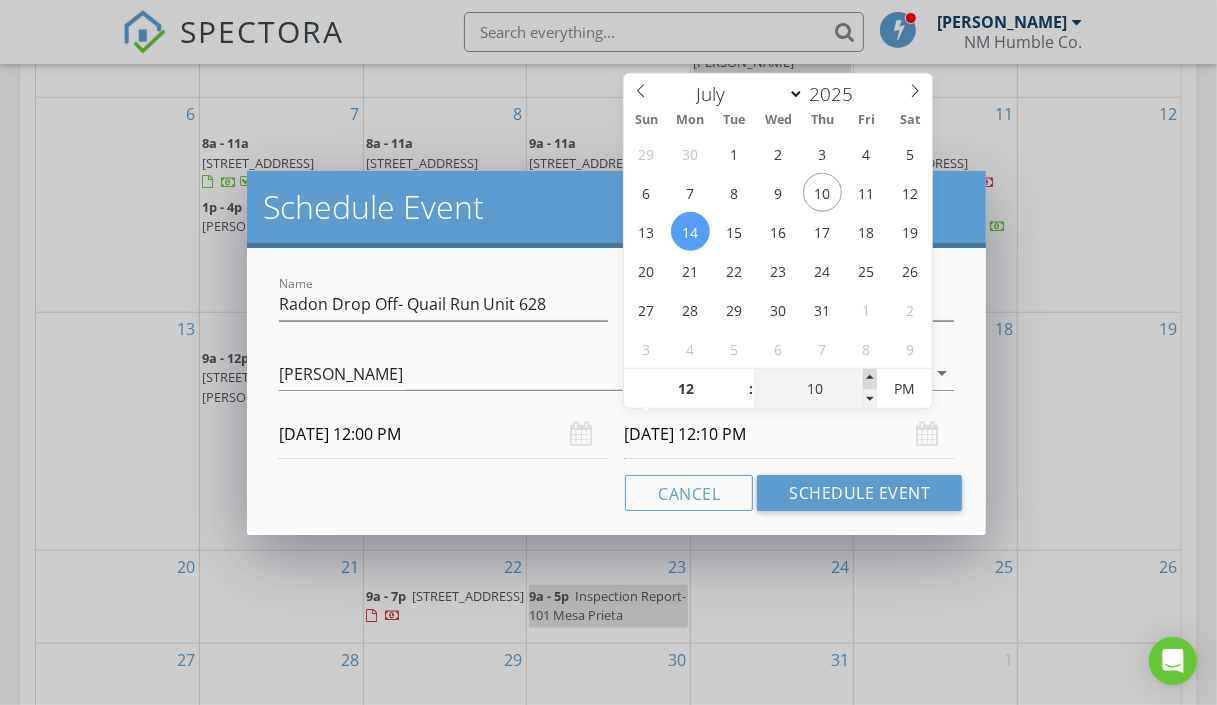 type on "15" 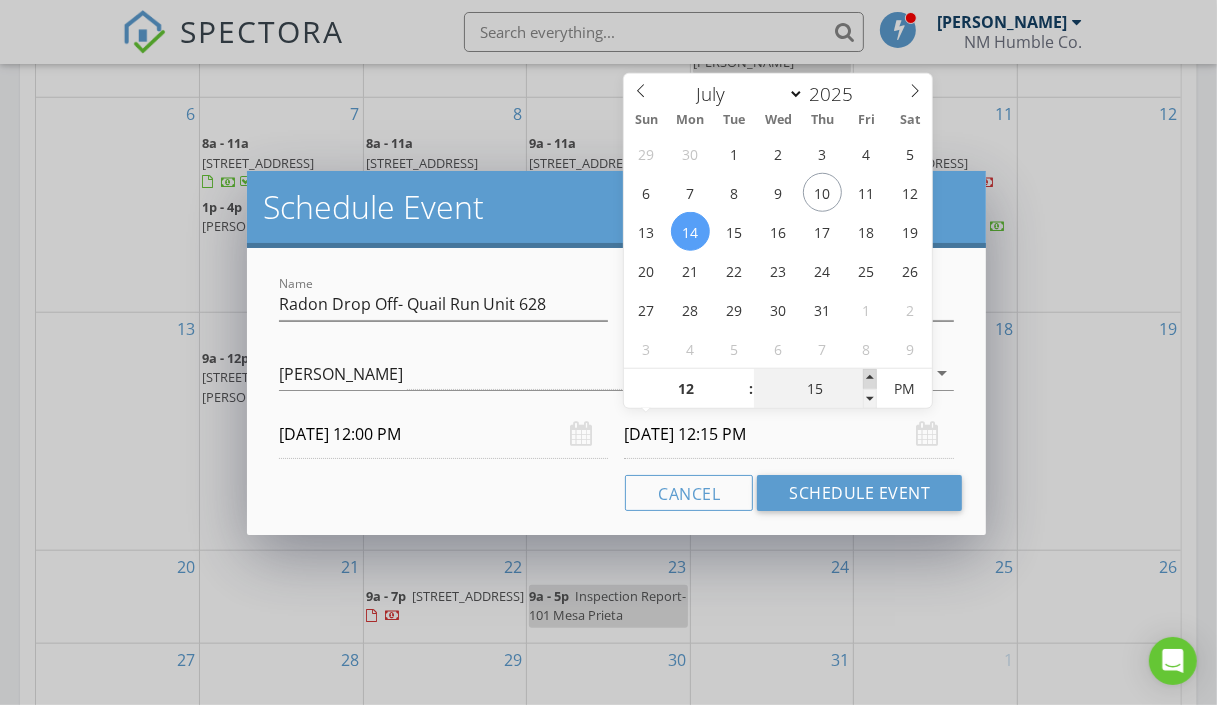 click at bounding box center [870, 379] 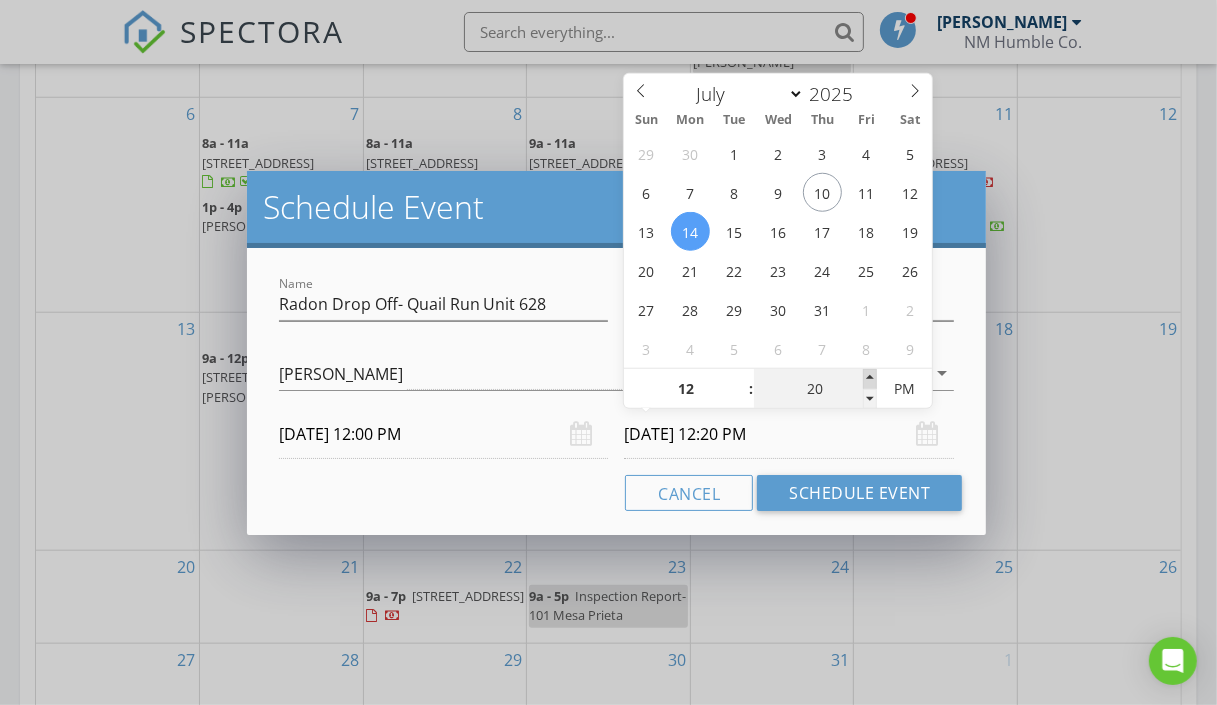 type on "25" 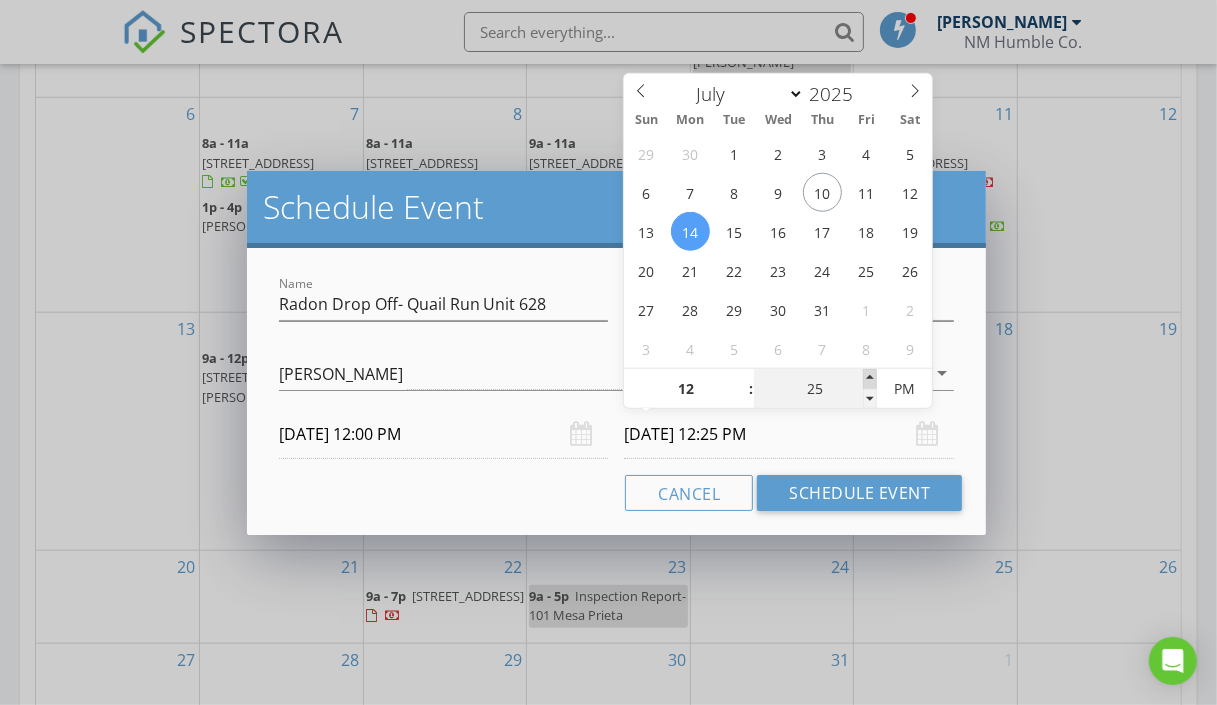 click at bounding box center [870, 379] 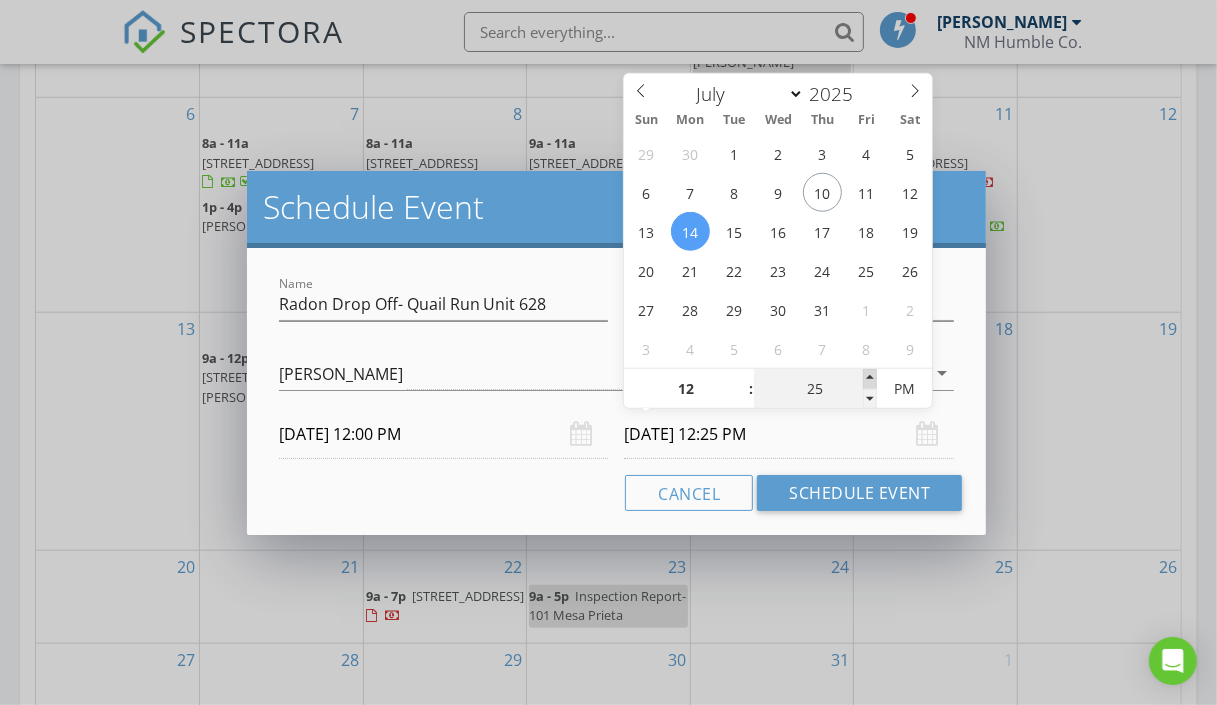 type on "30" 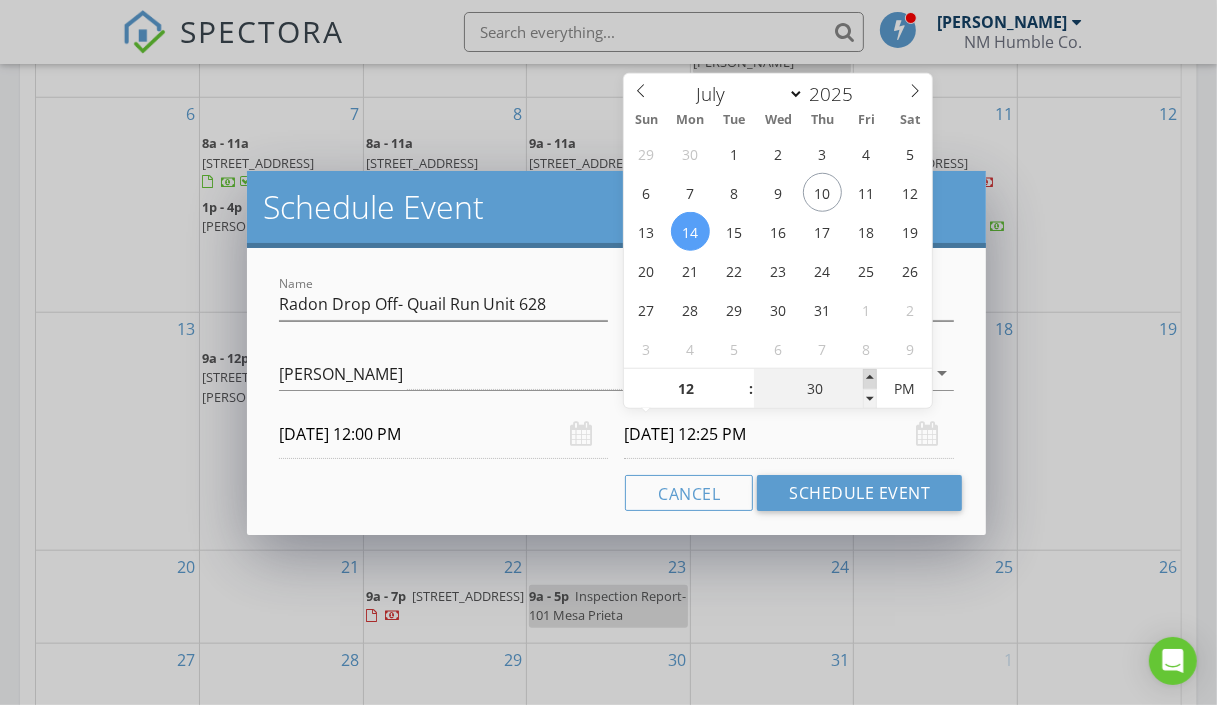 type on "[DATE] 12:30 PM" 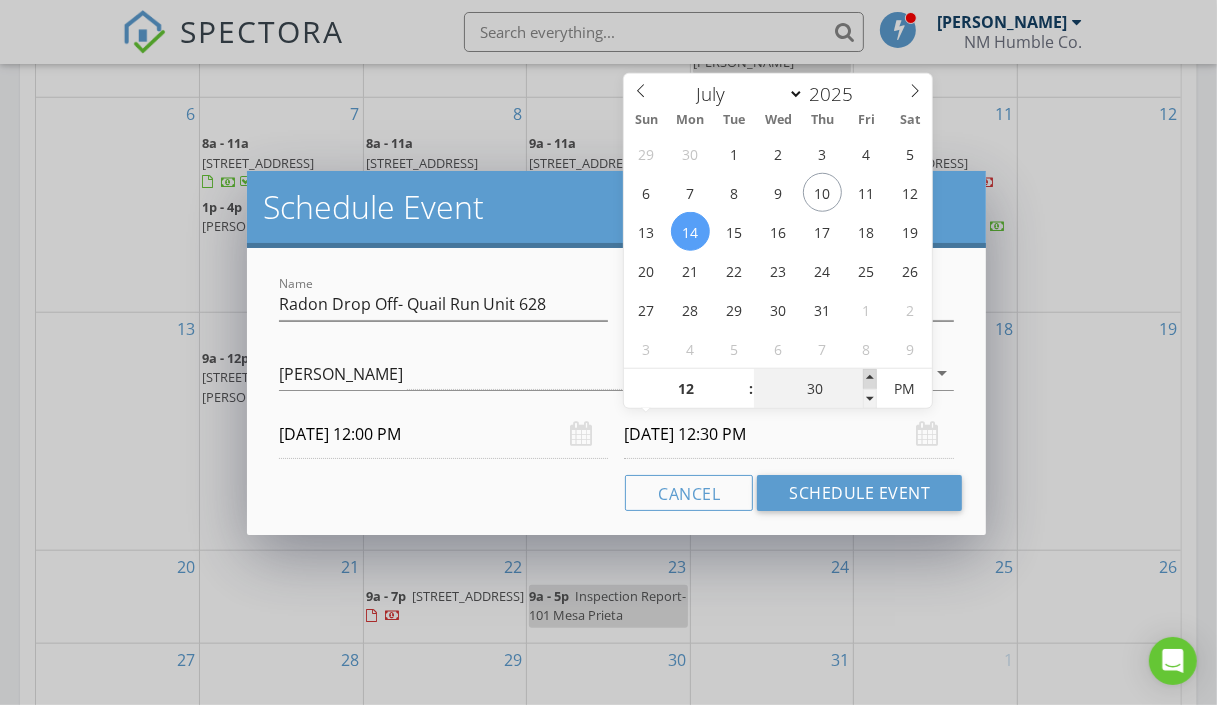 click at bounding box center (870, 379) 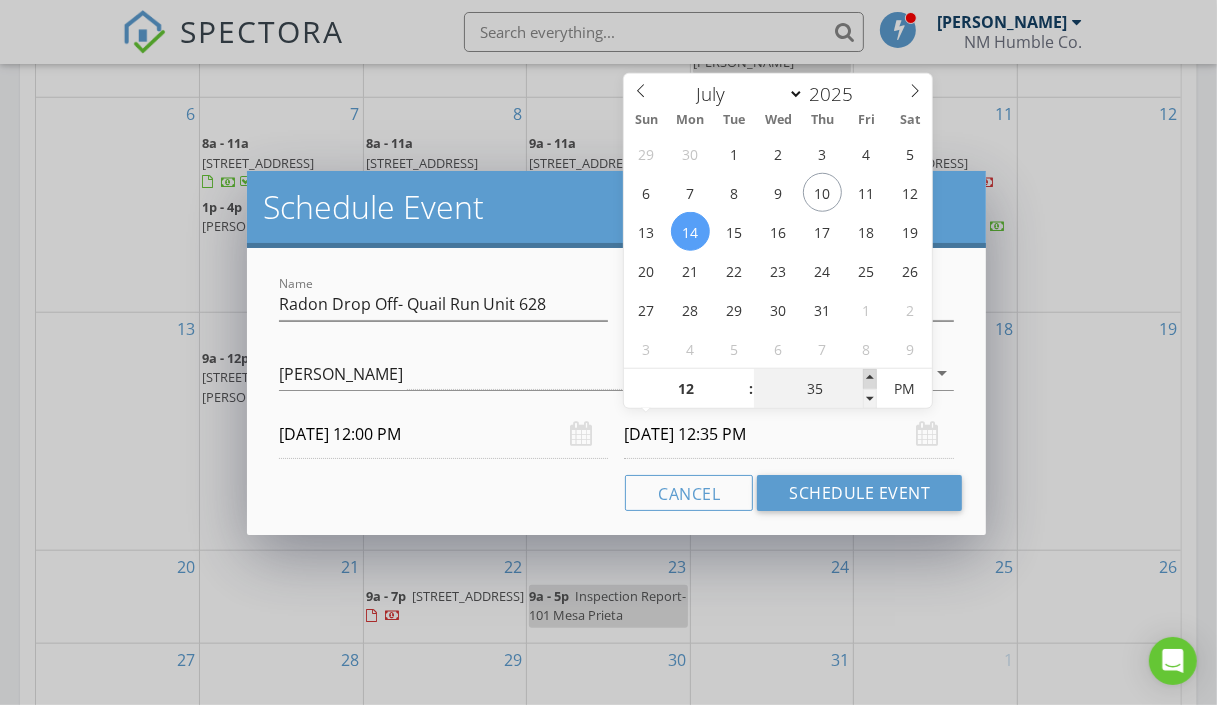 click at bounding box center [870, 379] 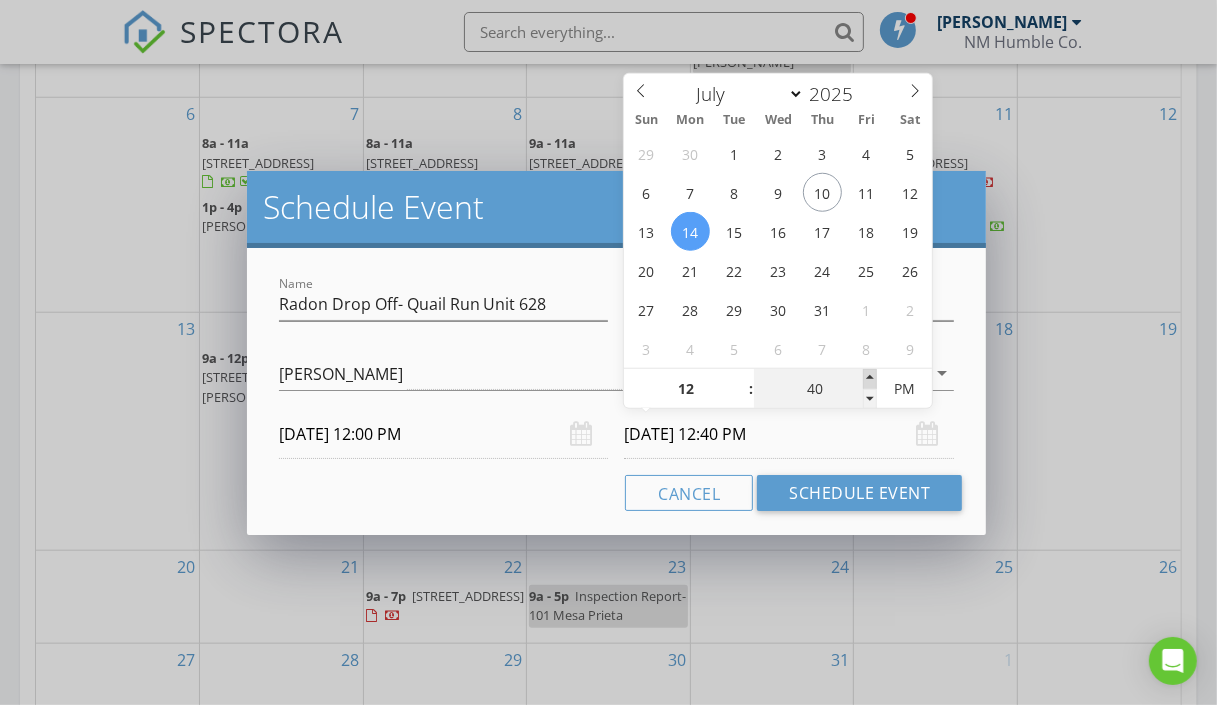 click at bounding box center [870, 379] 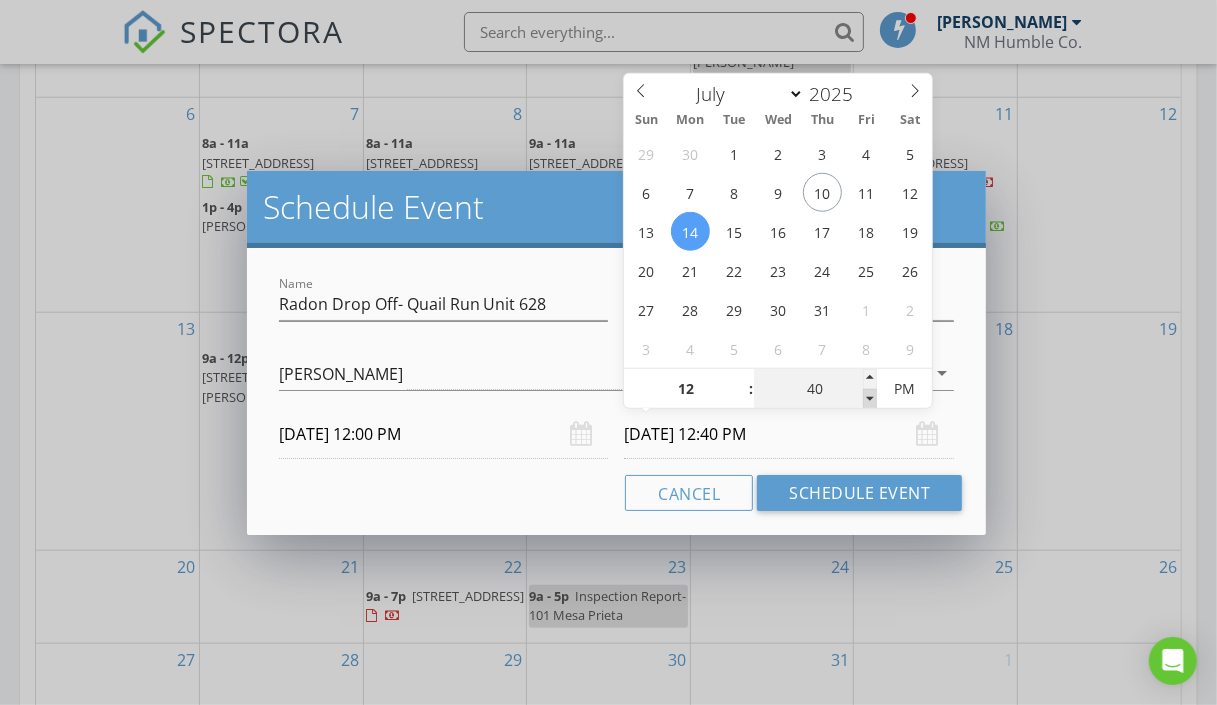 type on "35" 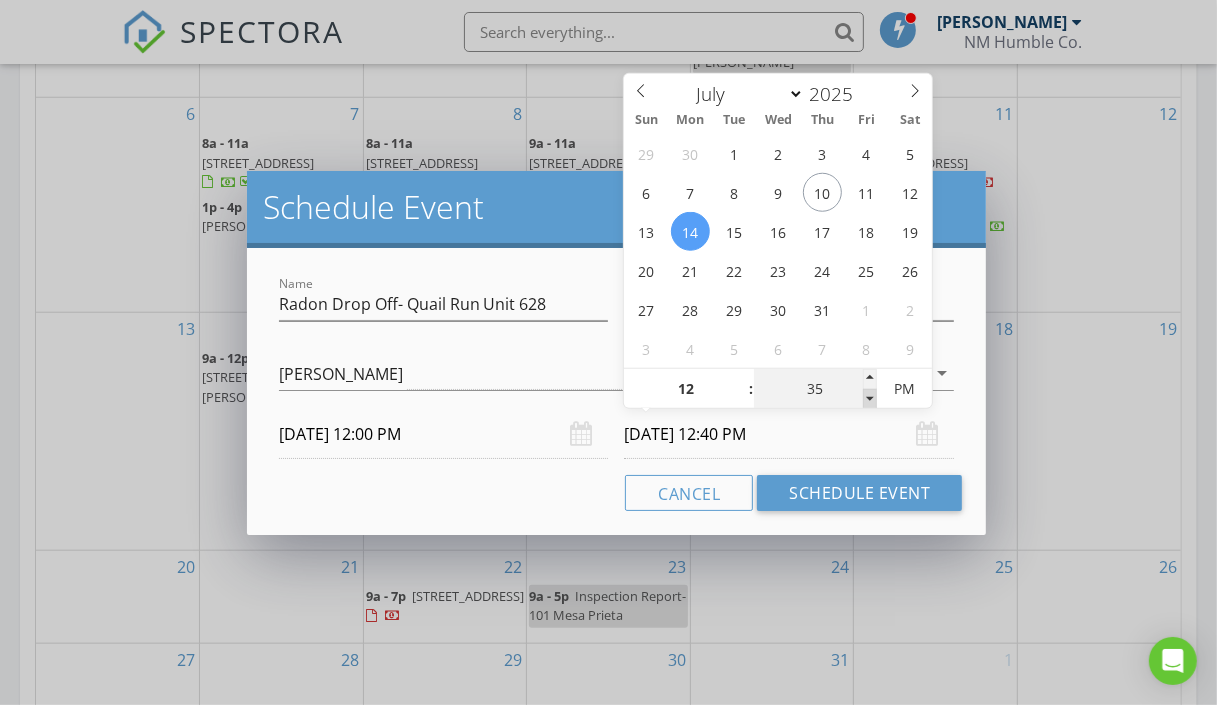 type on "[DATE] 12:35 PM" 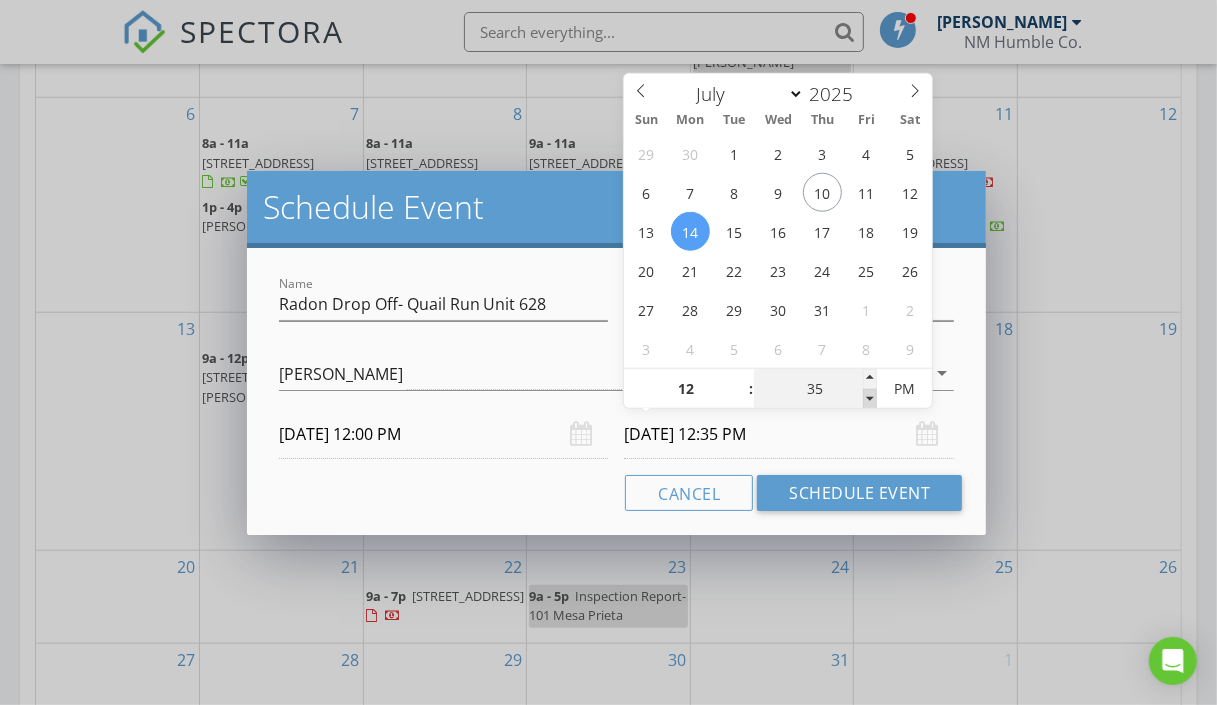 click at bounding box center (870, 399) 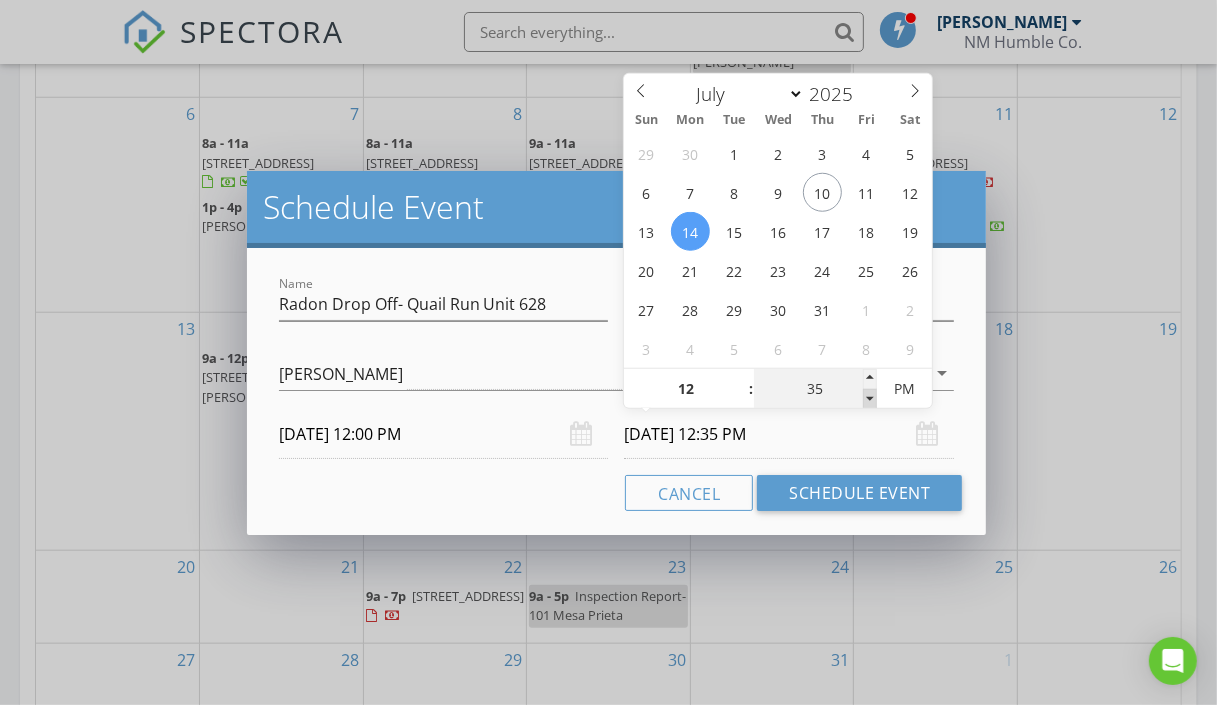 type on "30" 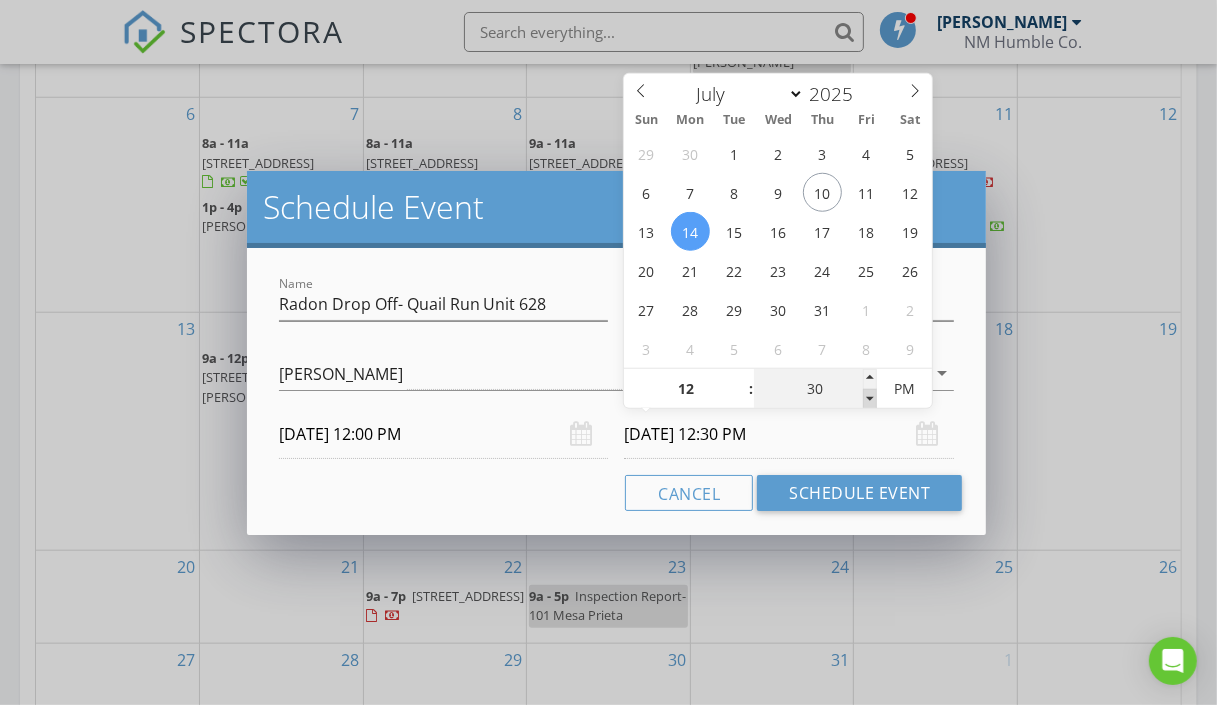 click at bounding box center (870, 399) 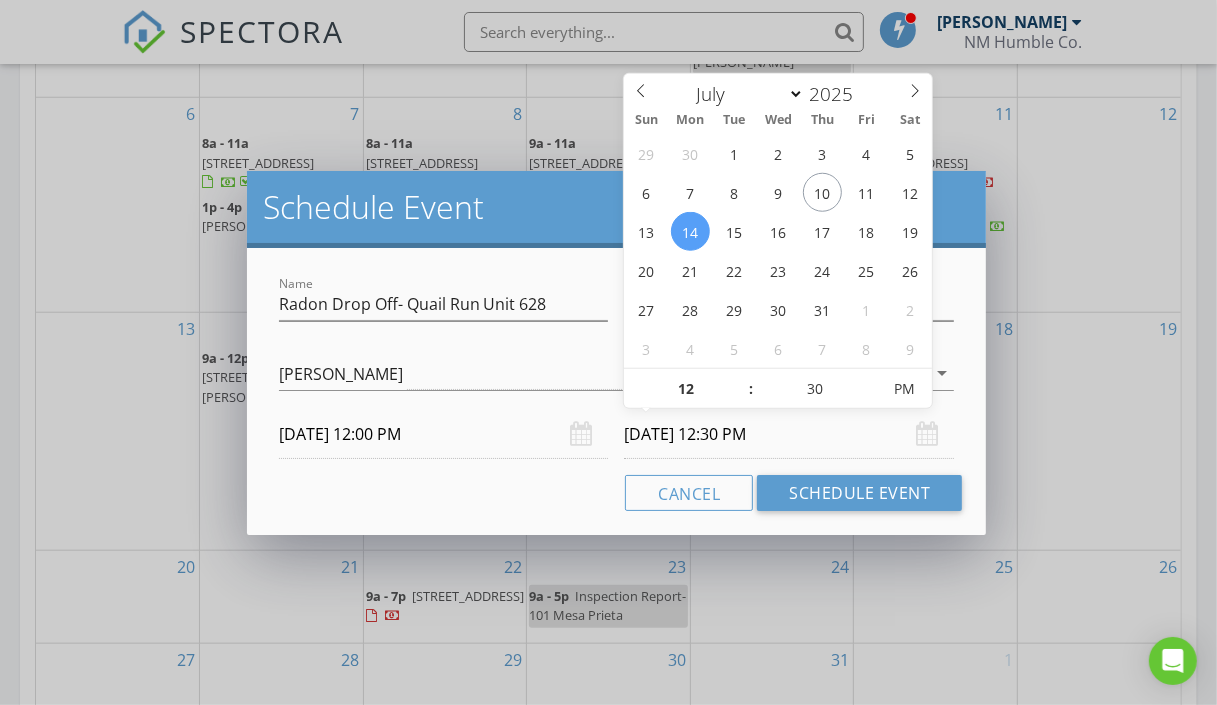 click on "Name Radon Drop Off- Quail Run Unit 628   Description     check_box   [PERSON_NAME]   [PERSON_NAME] arrow_drop_down   [DATE] 12:00 PM   [DATE] 12:30 PM         Cancel   Schedule Event" at bounding box center (617, 391) 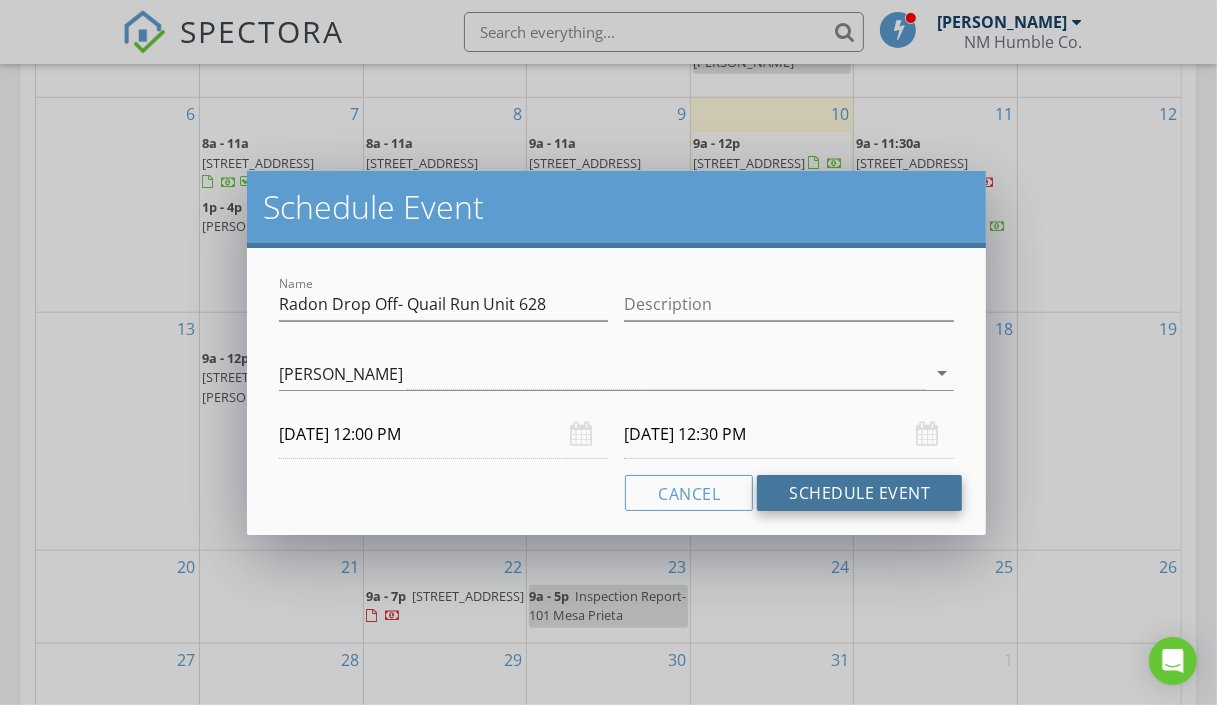 click on "Schedule Event" at bounding box center [859, 493] 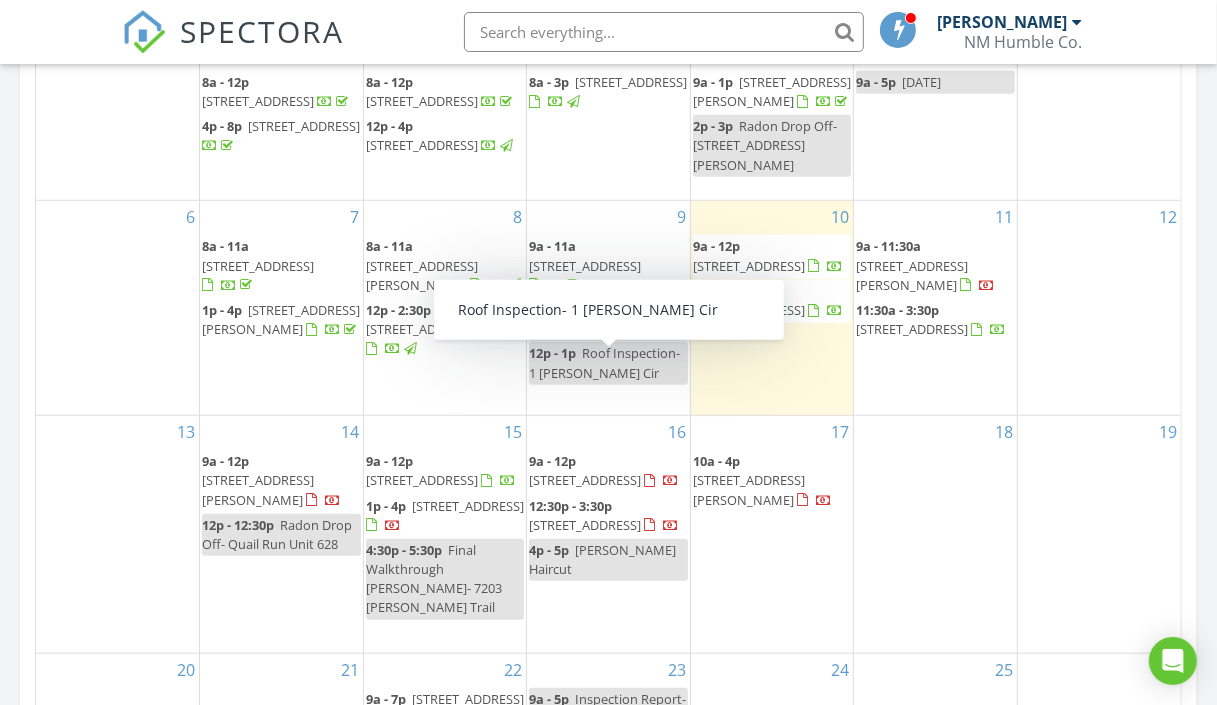 scroll, scrollTop: 1137, scrollLeft: 0, axis: vertical 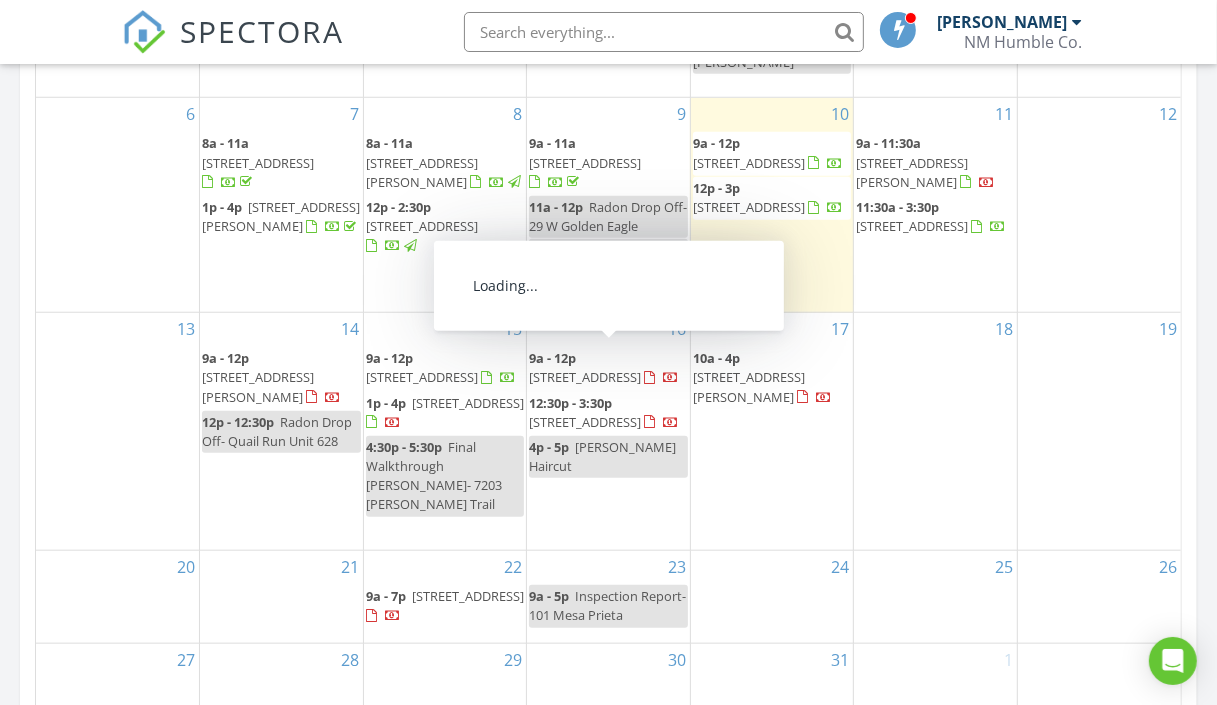 click on "14
9a - 12p
[STREET_ADDRESS][PERSON_NAME]
12p - 12:30p
Radon Drop Off- Quail Run Unit 628" at bounding box center [281, 431] 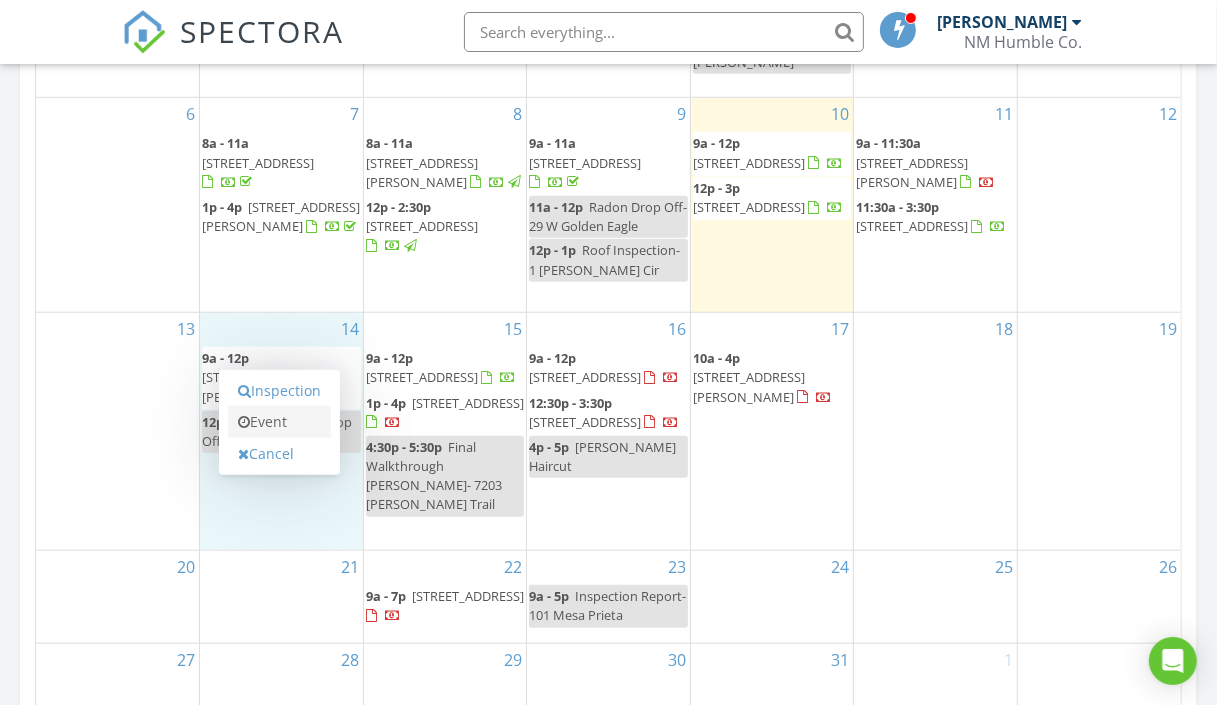 click on "Event" at bounding box center [279, 422] 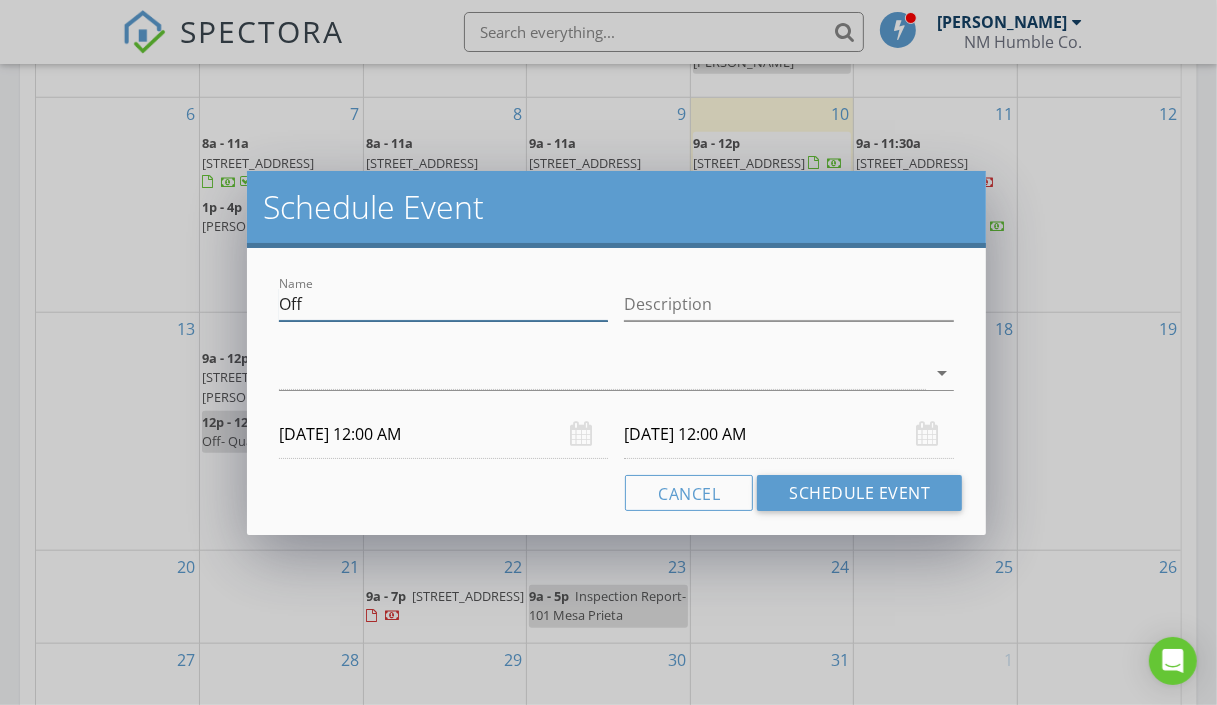 click on "Off" at bounding box center [444, 304] 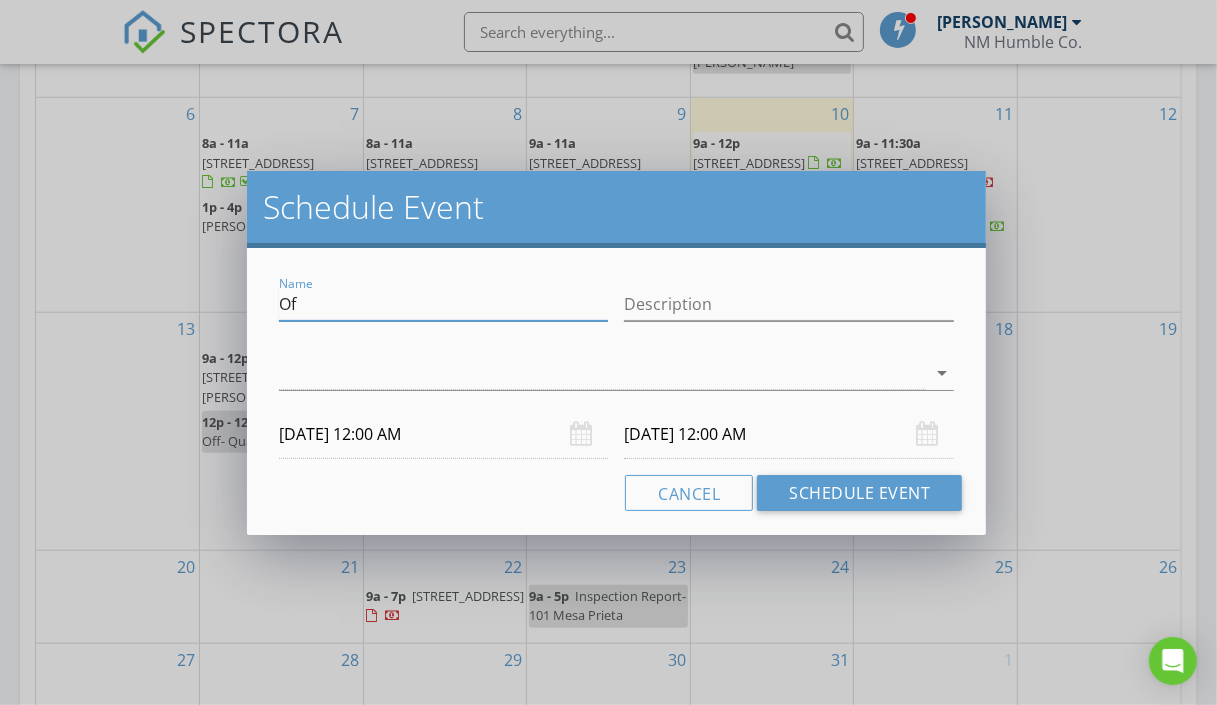 type on "O" 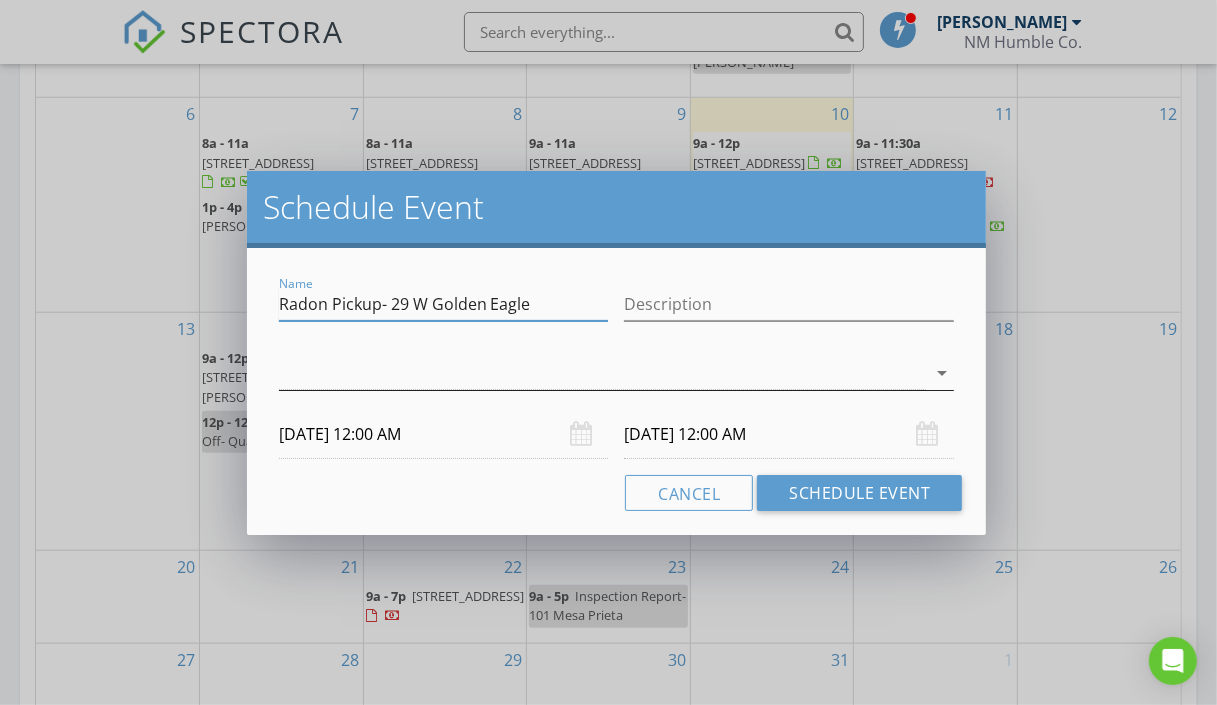 type on "Radon Pickup- 29 W Golden Eagle" 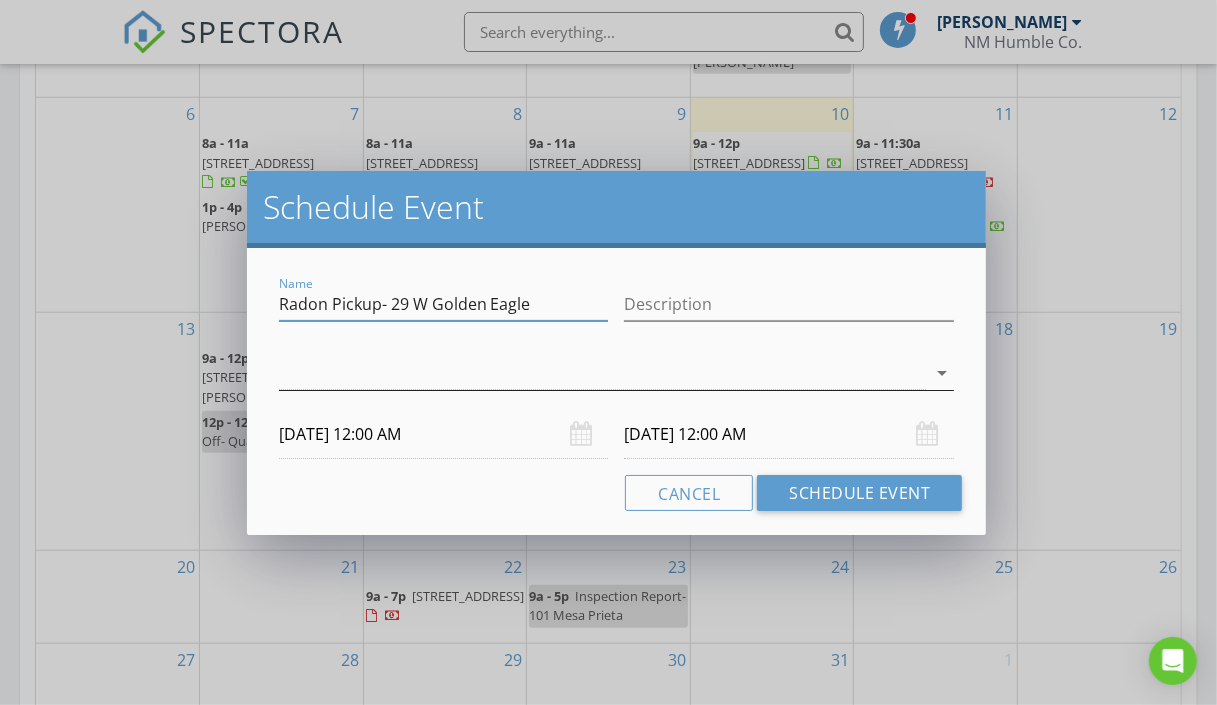 click at bounding box center (603, 373) 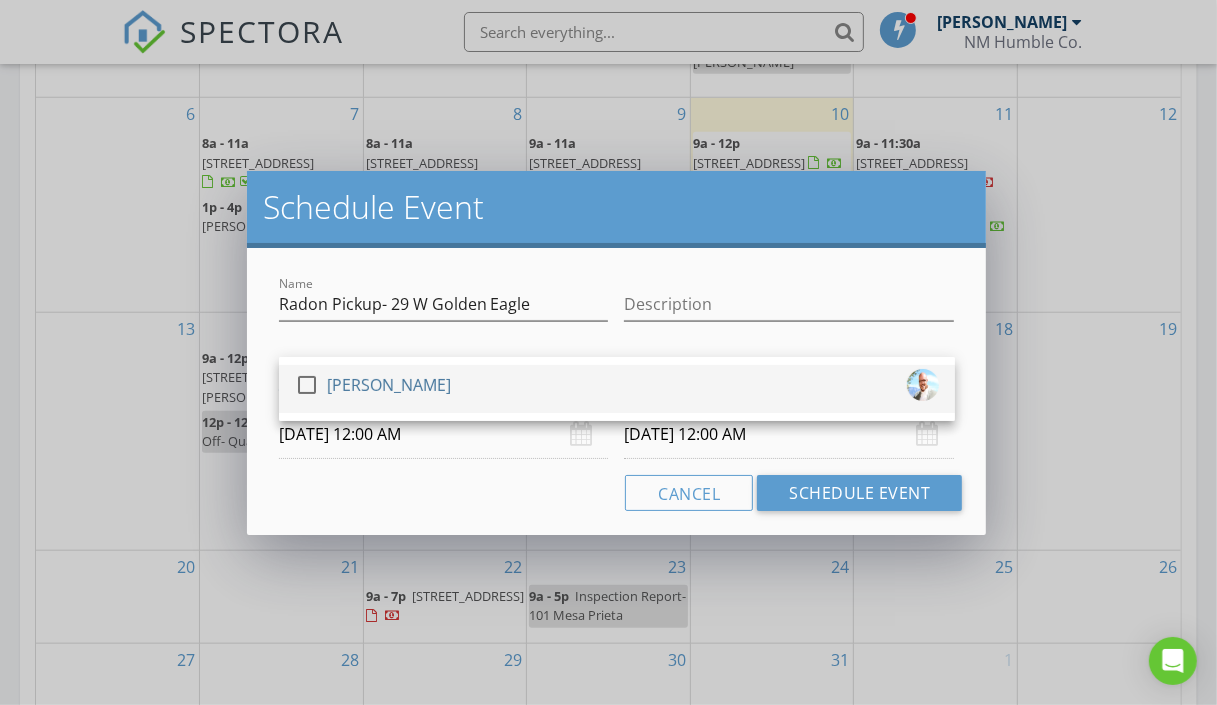 click at bounding box center [307, 385] 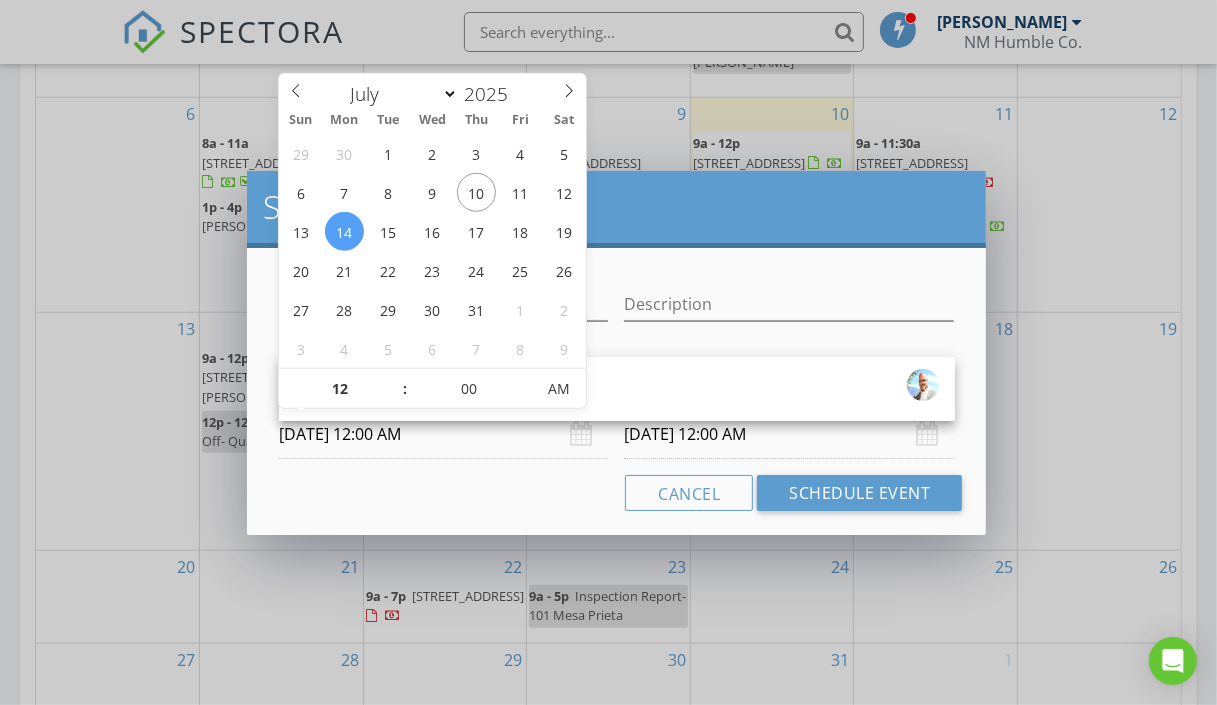 click on "[DATE] 12:00 AM" at bounding box center (444, 434) 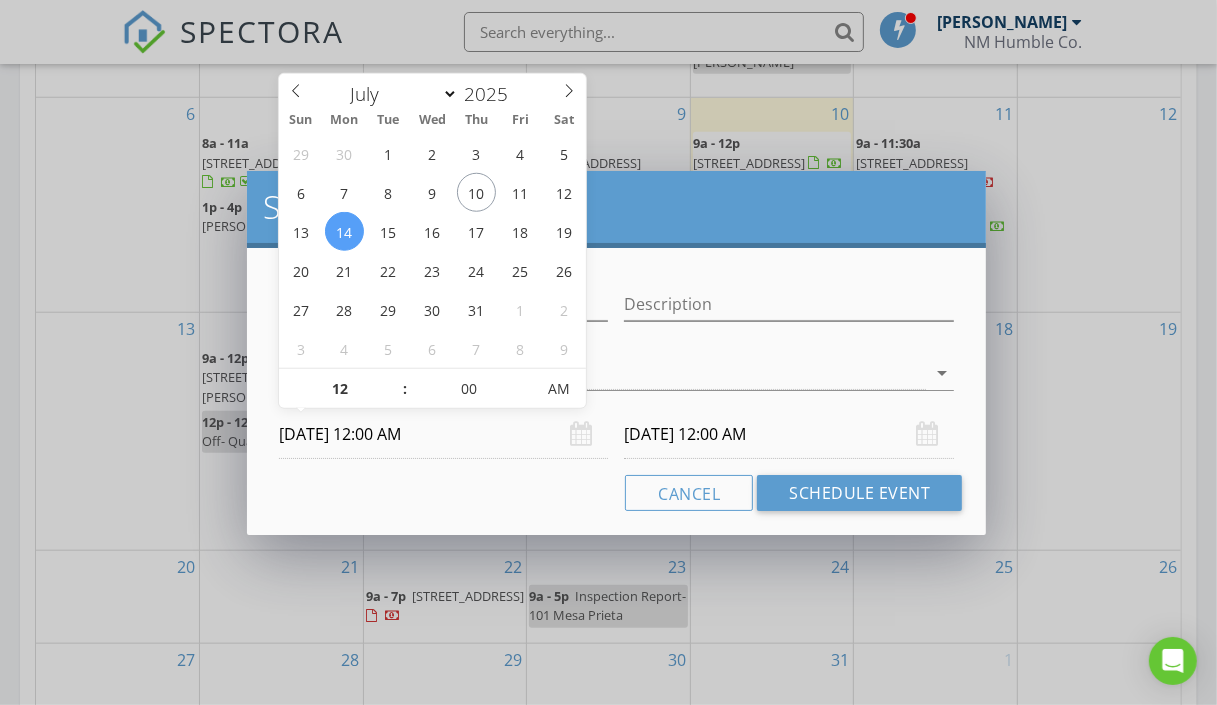 click on ":" at bounding box center (405, 389) 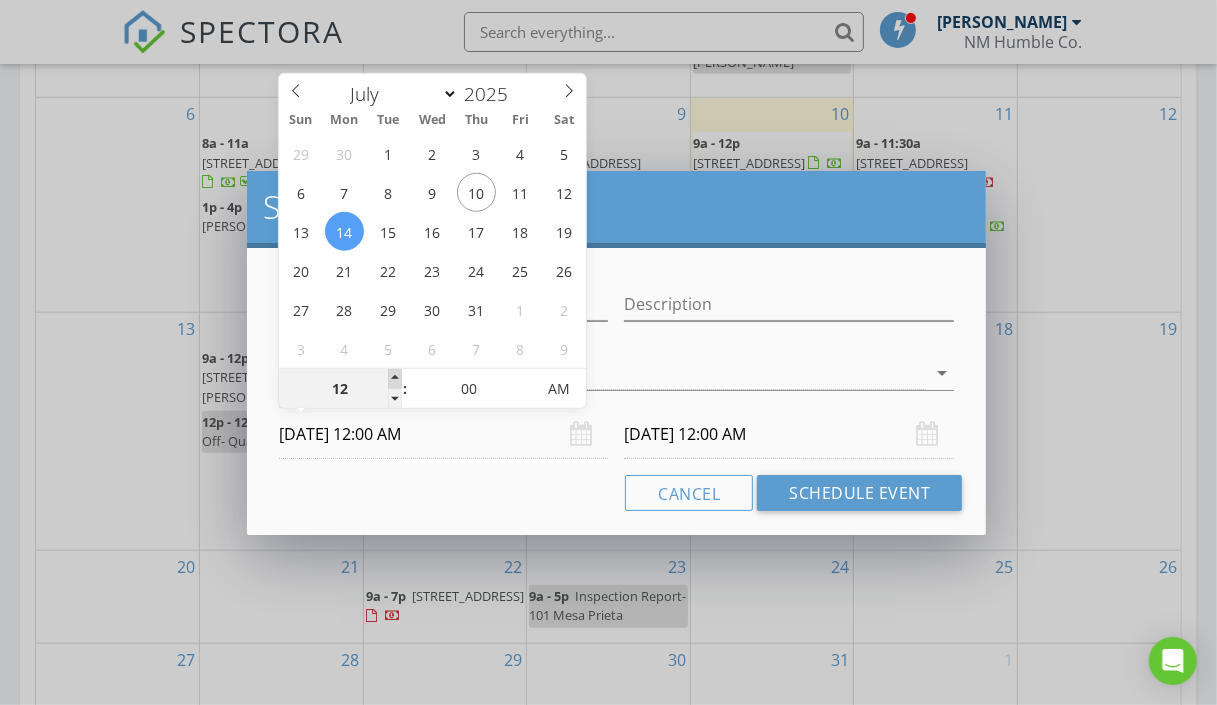type on "01" 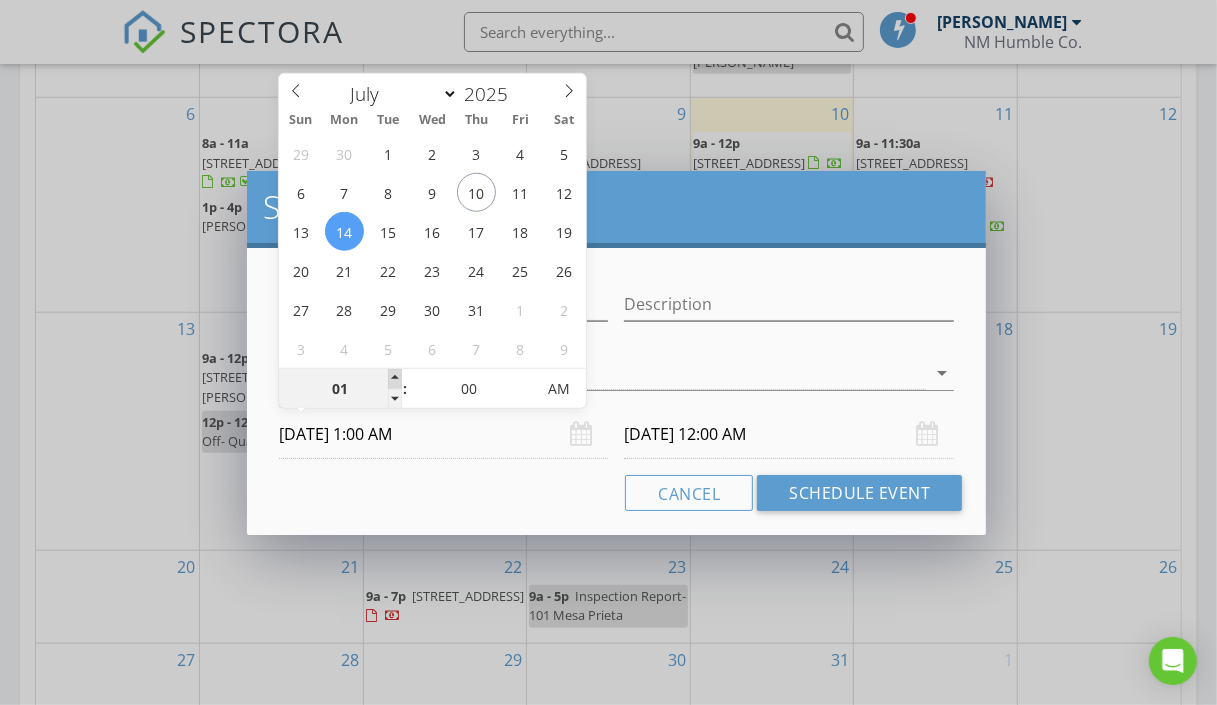click at bounding box center (395, 379) 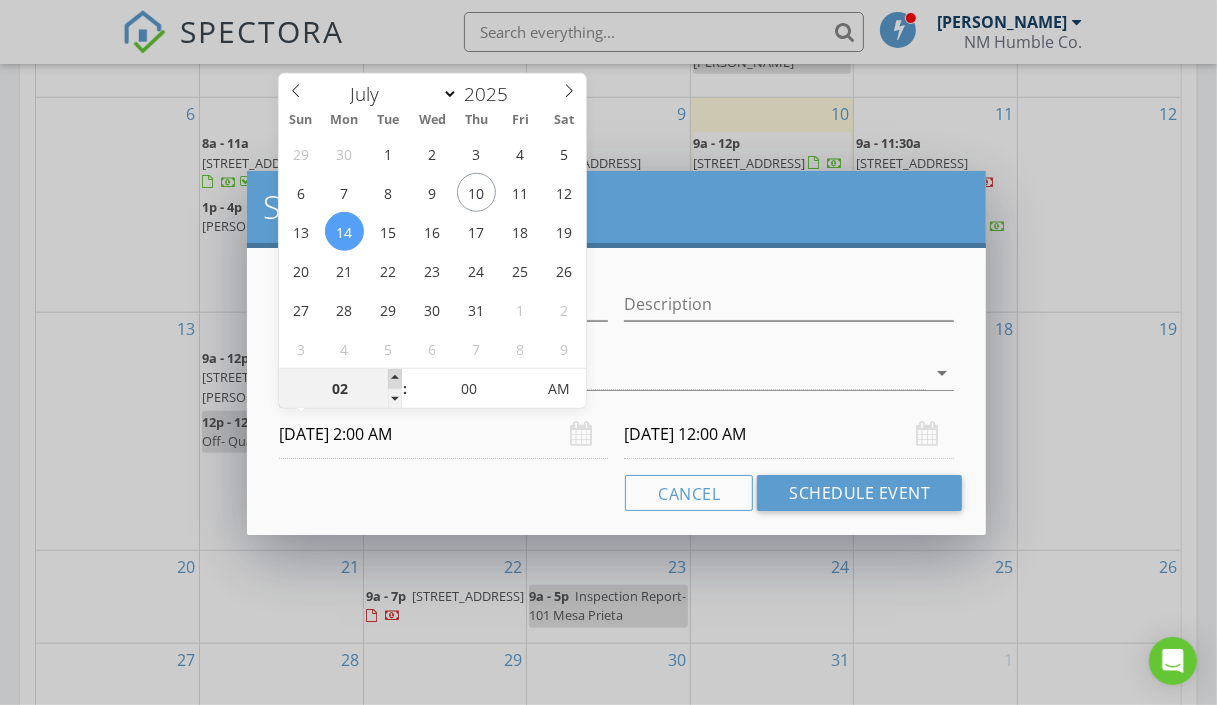 type on "[DATE] 2:00 AM" 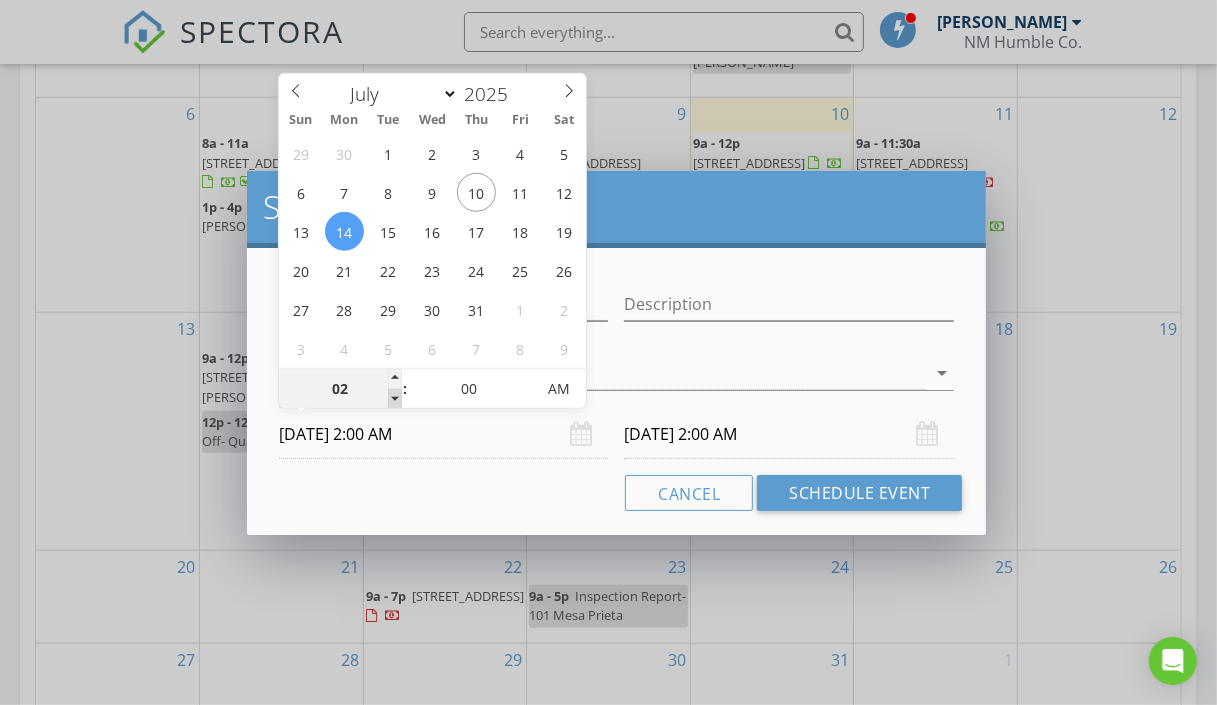 type on "01" 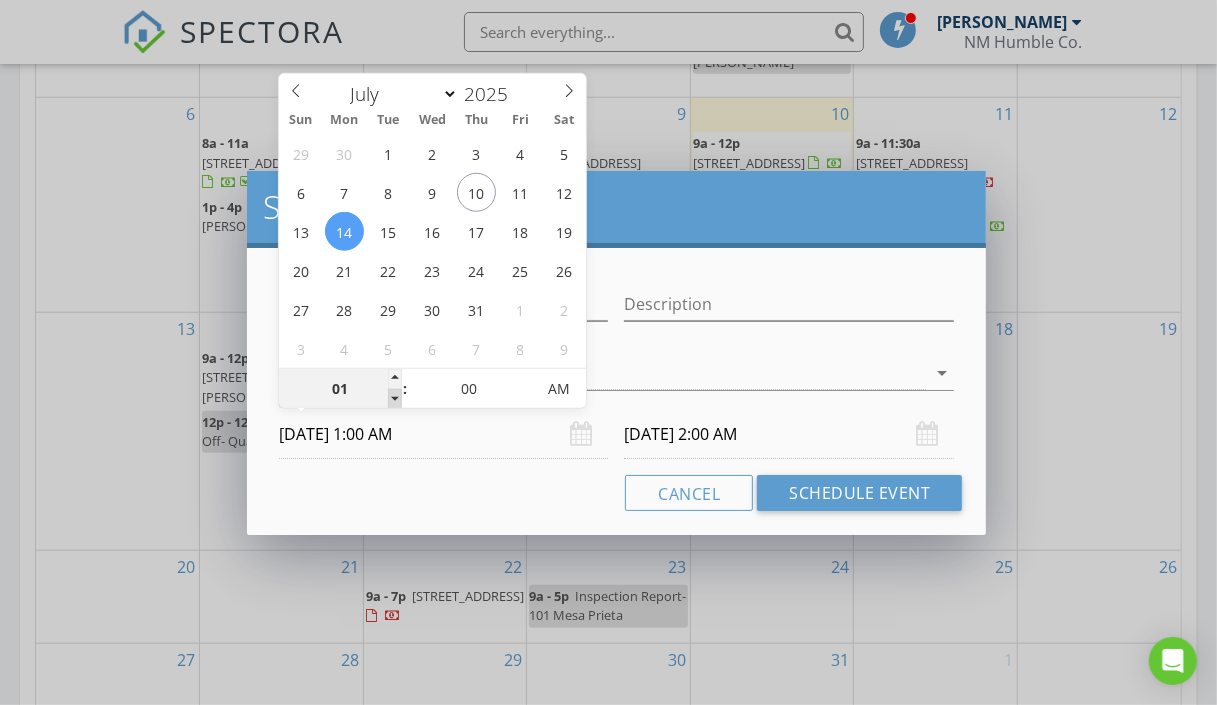 click at bounding box center (395, 399) 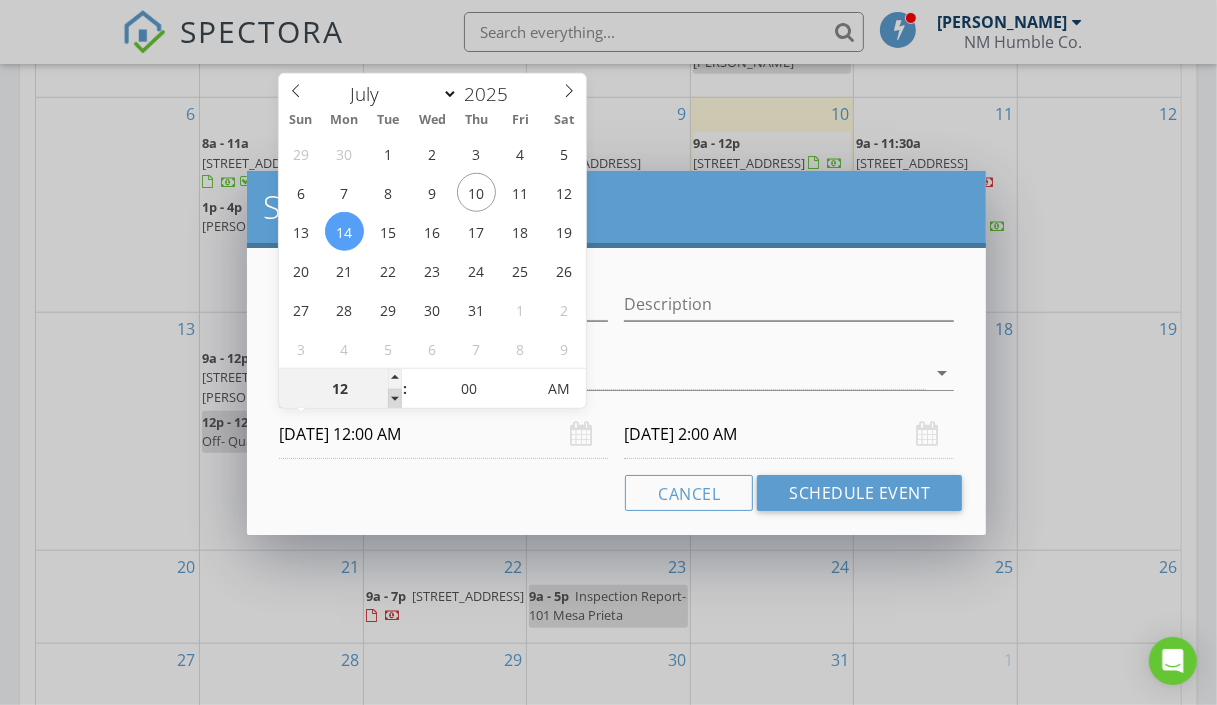 click at bounding box center (395, 399) 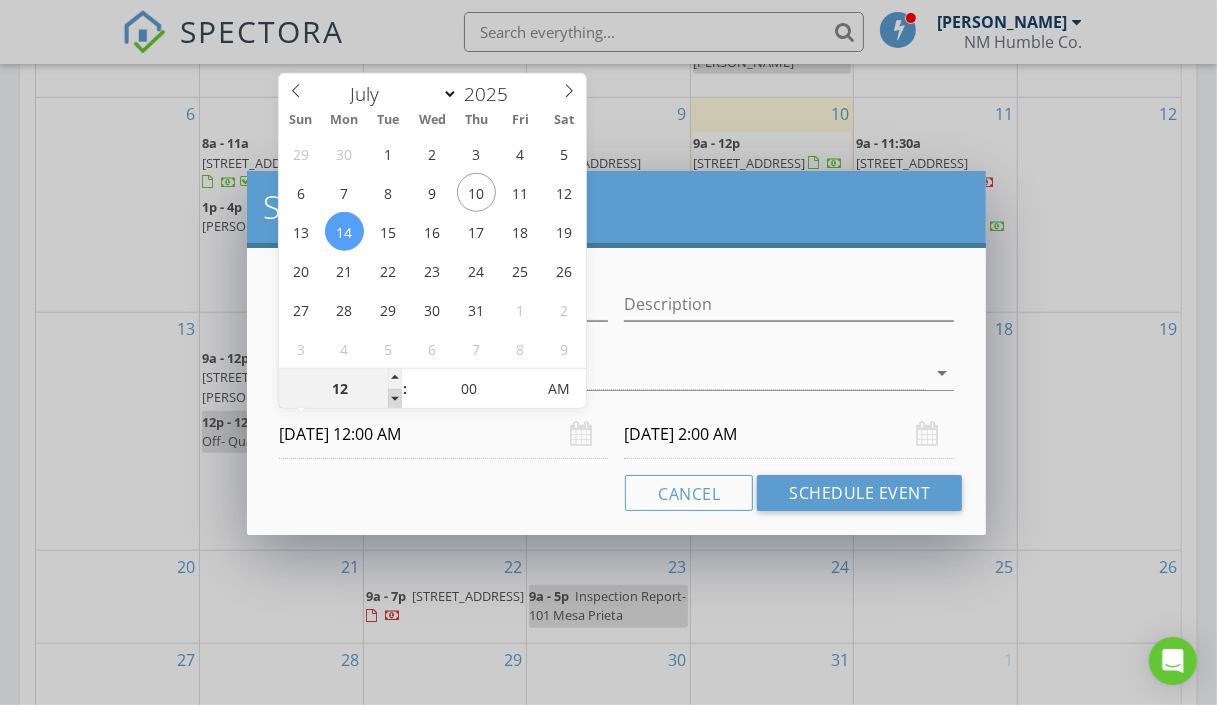 type on "12" 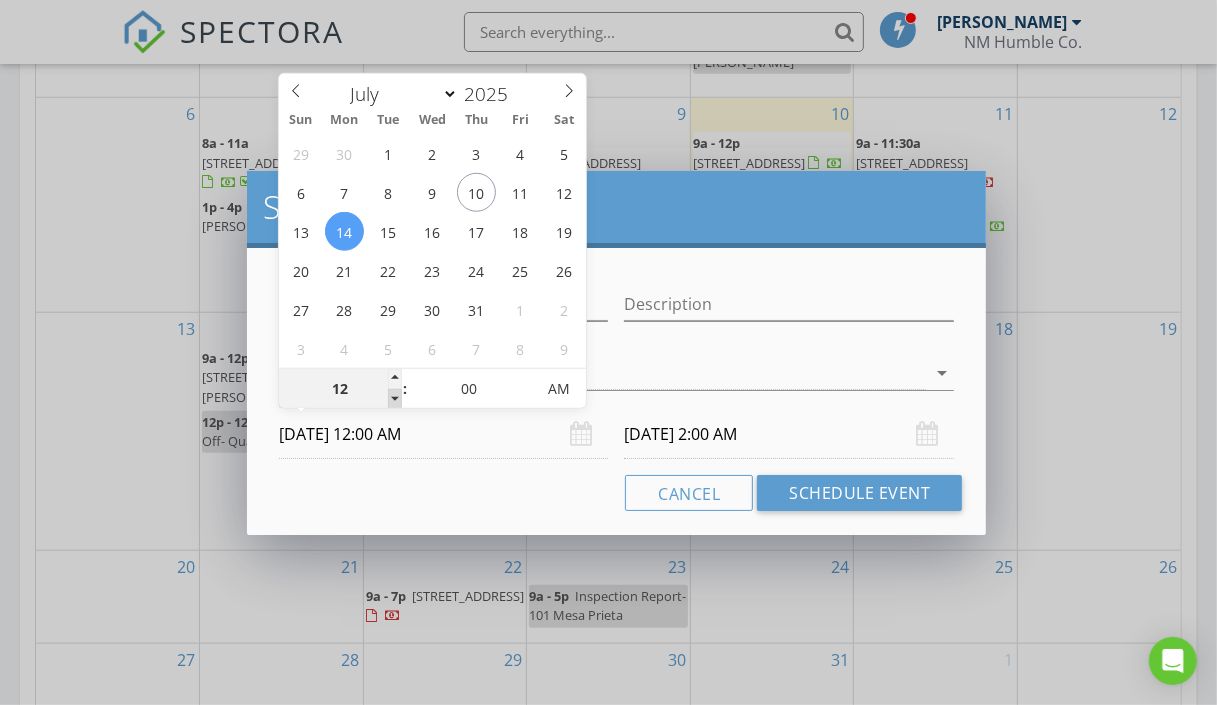 type on "[DATE] 12:00 AM" 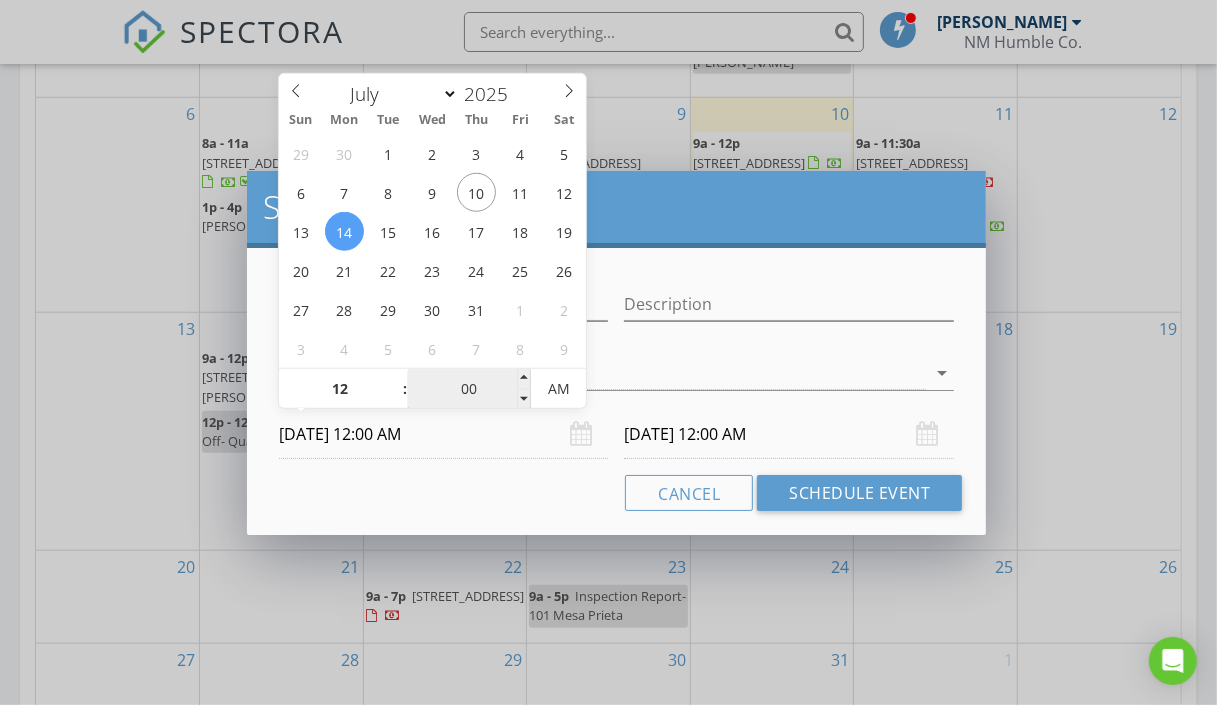 drag, startPoint x: 394, startPoint y: 393, endPoint x: 497, endPoint y: 378, distance: 104.0865 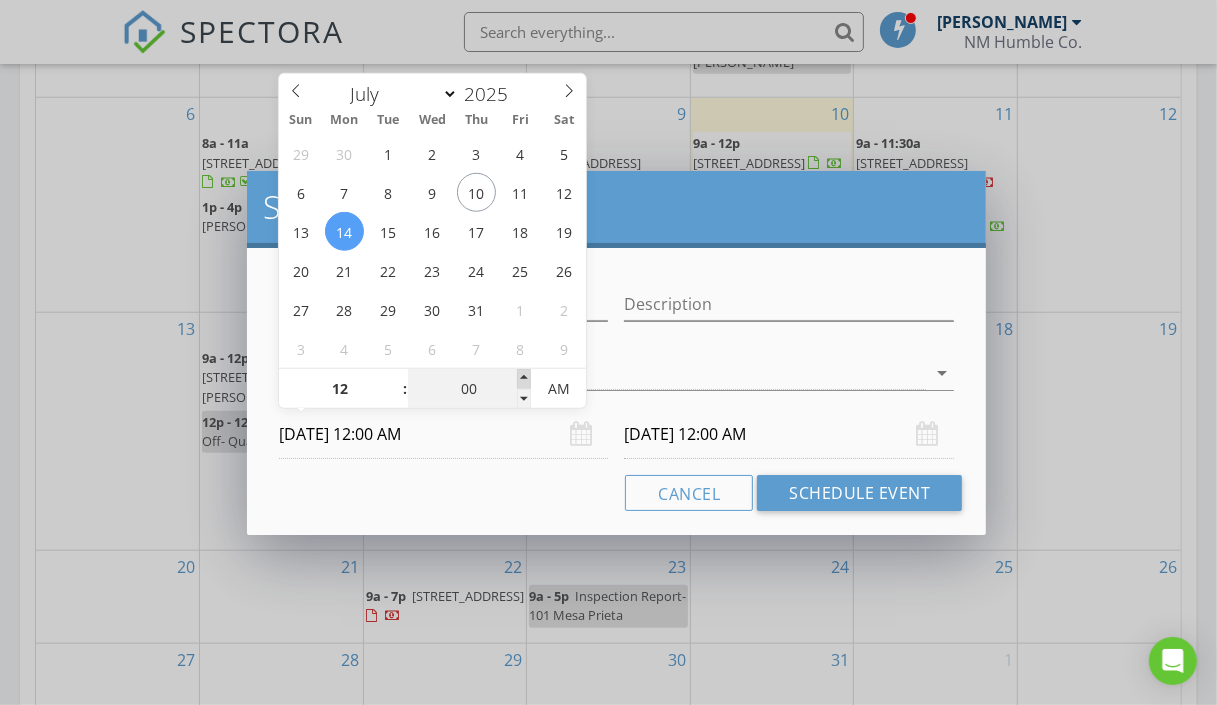 type on "05" 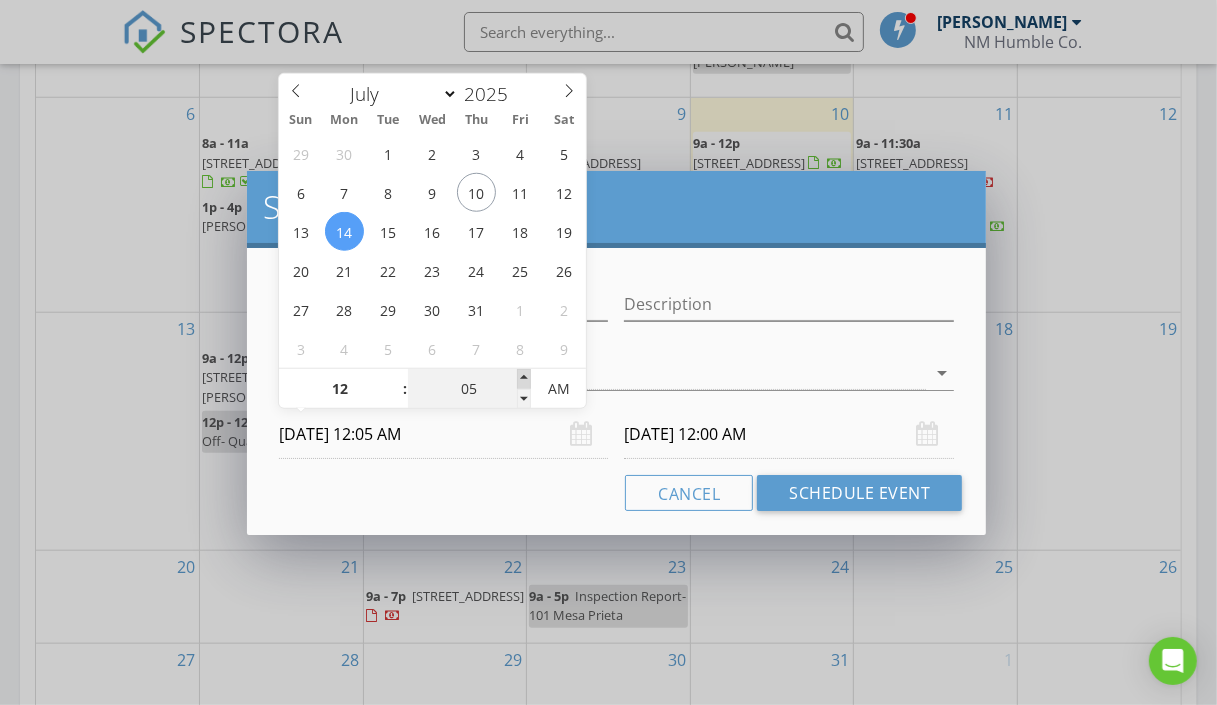 click at bounding box center [524, 379] 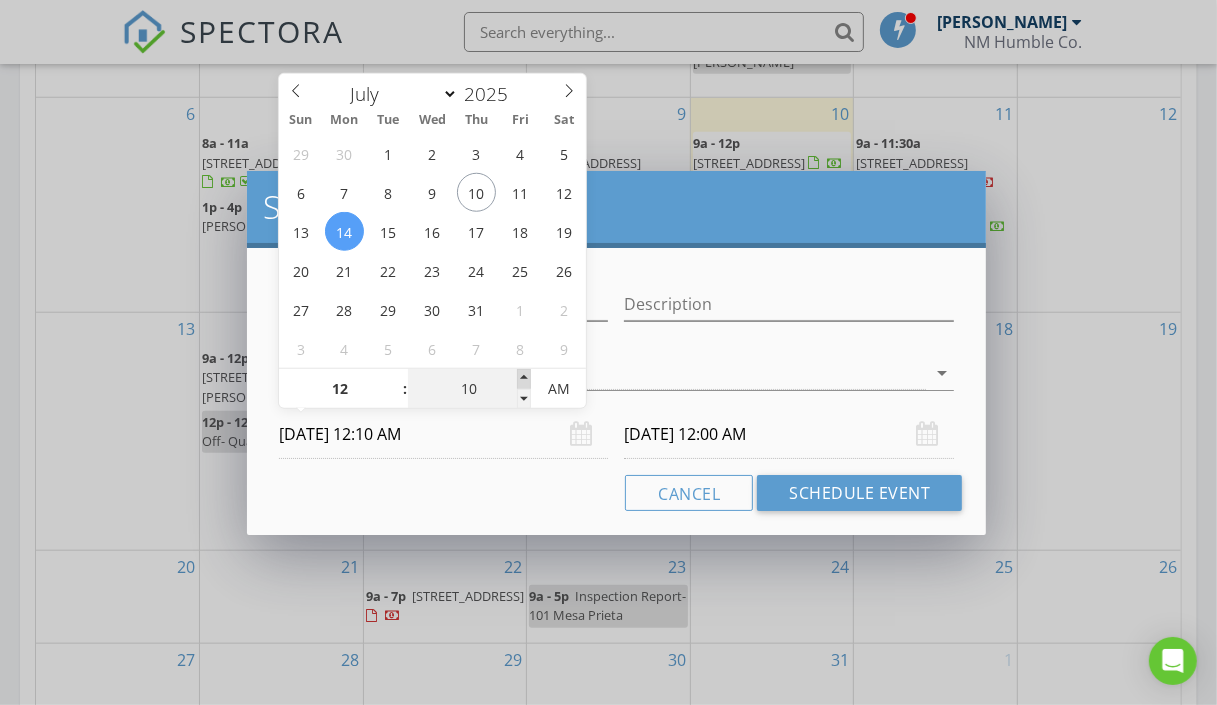 type on "15" 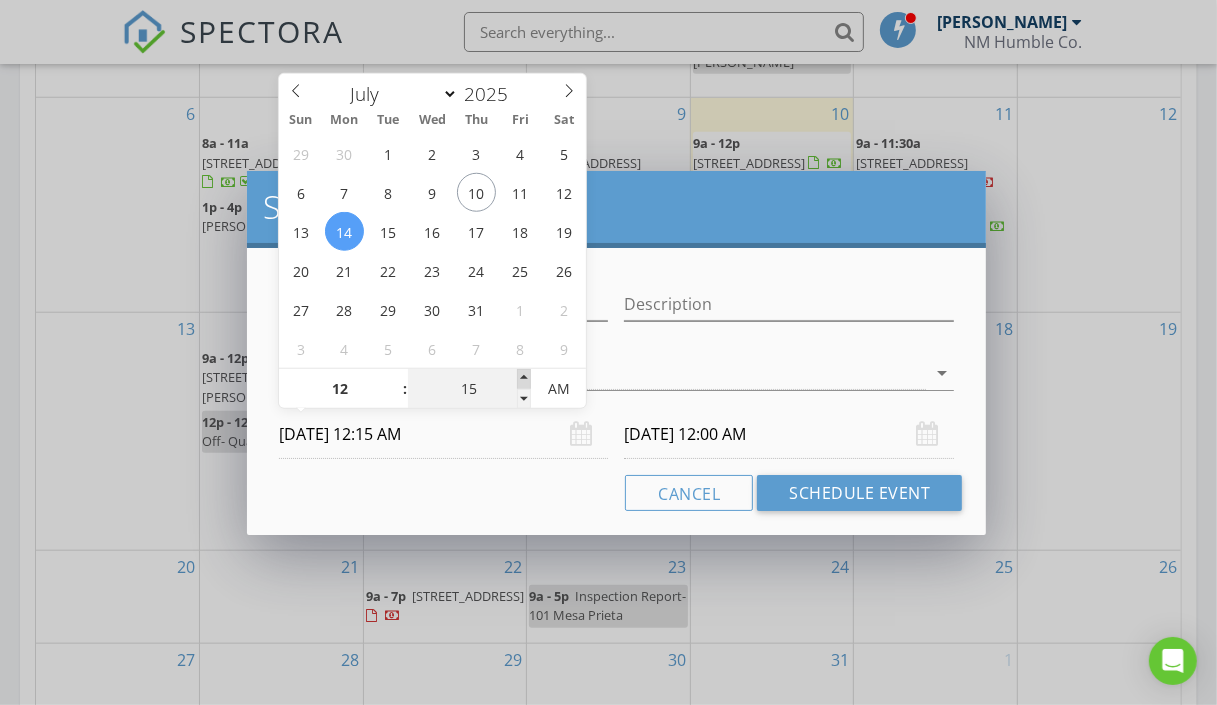 click at bounding box center (524, 379) 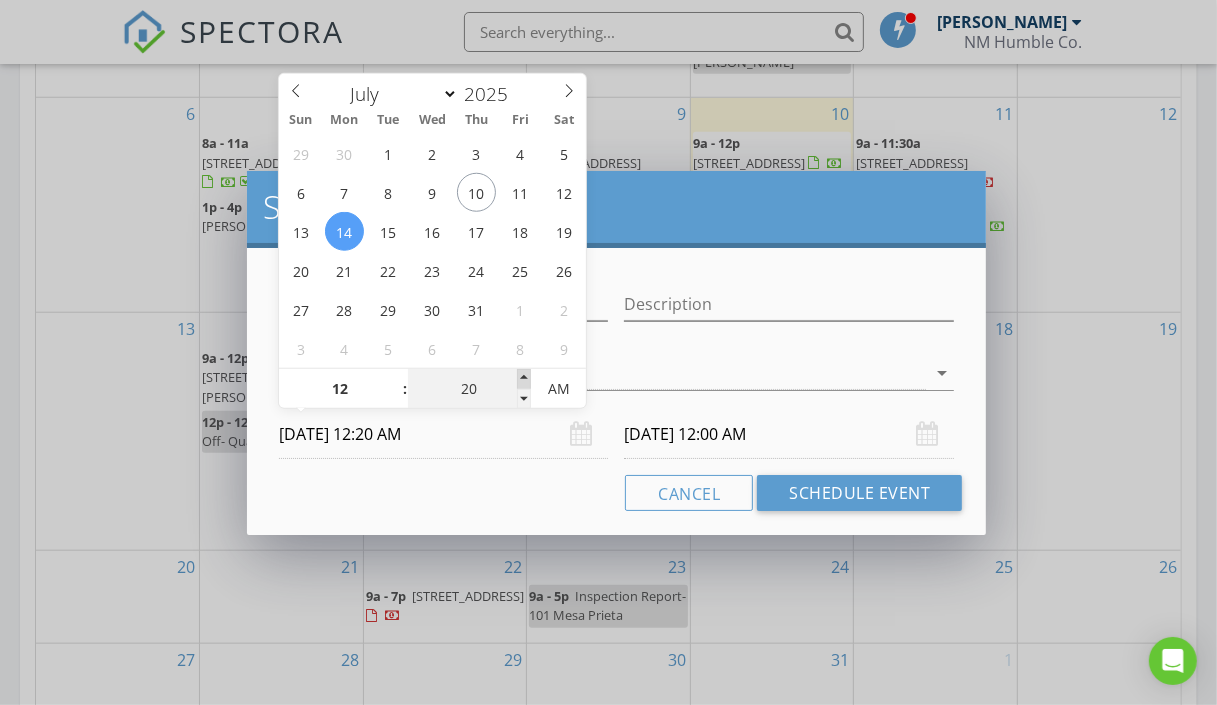 click at bounding box center (524, 379) 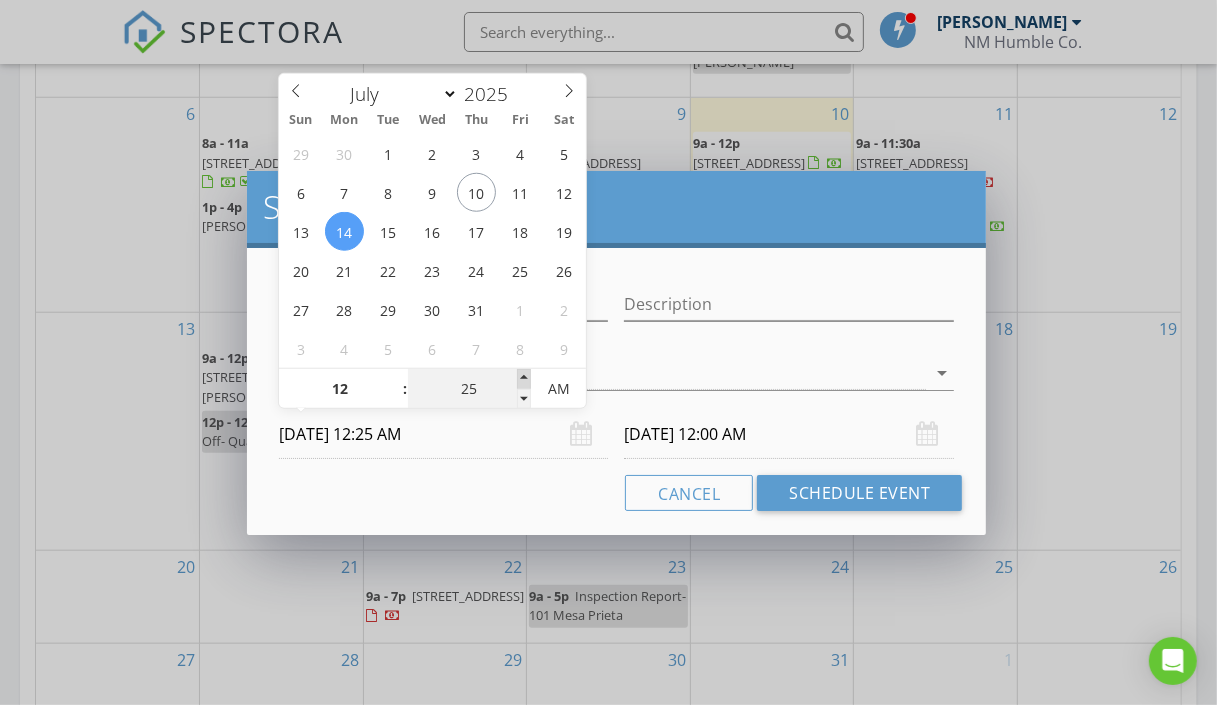click at bounding box center [524, 379] 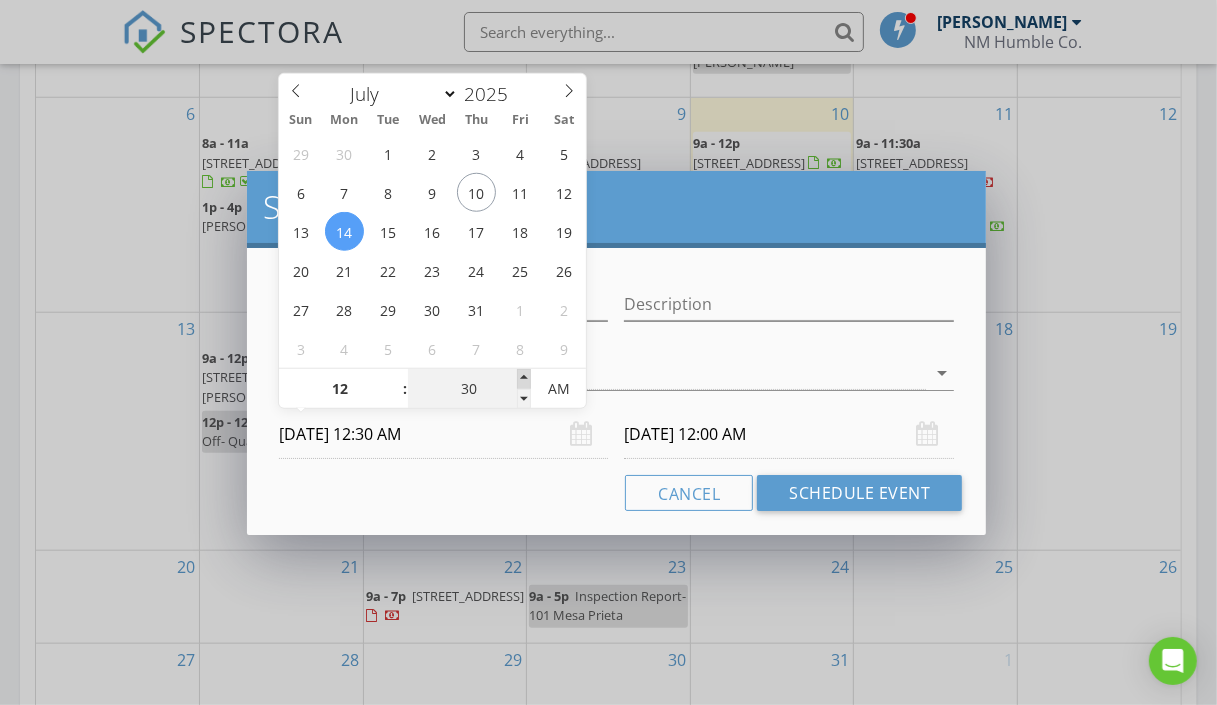 click at bounding box center (524, 379) 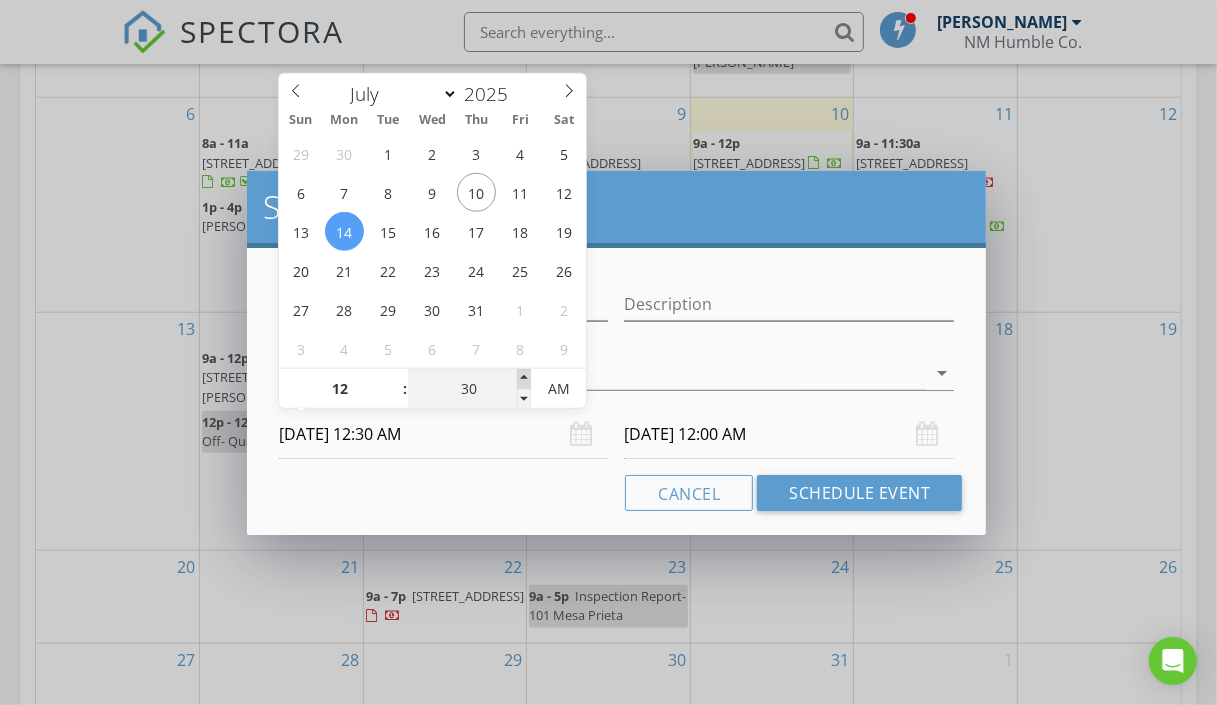 type on "30" 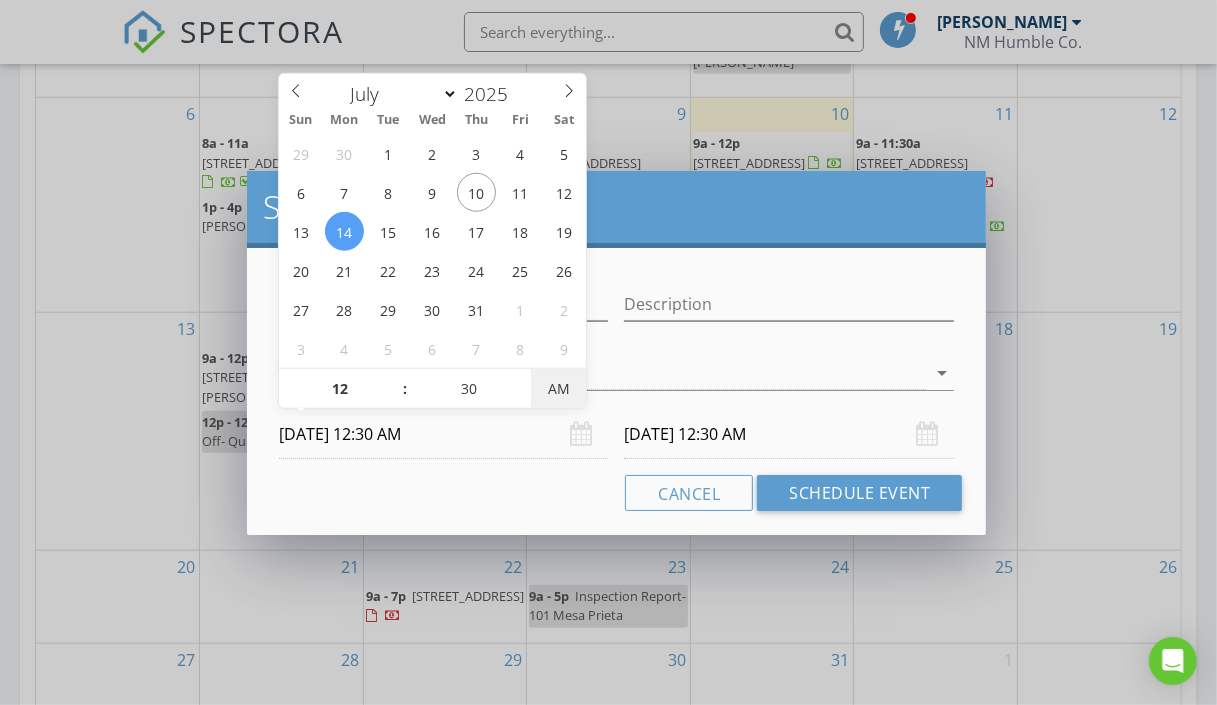 type on "[DATE] 12:30 PM" 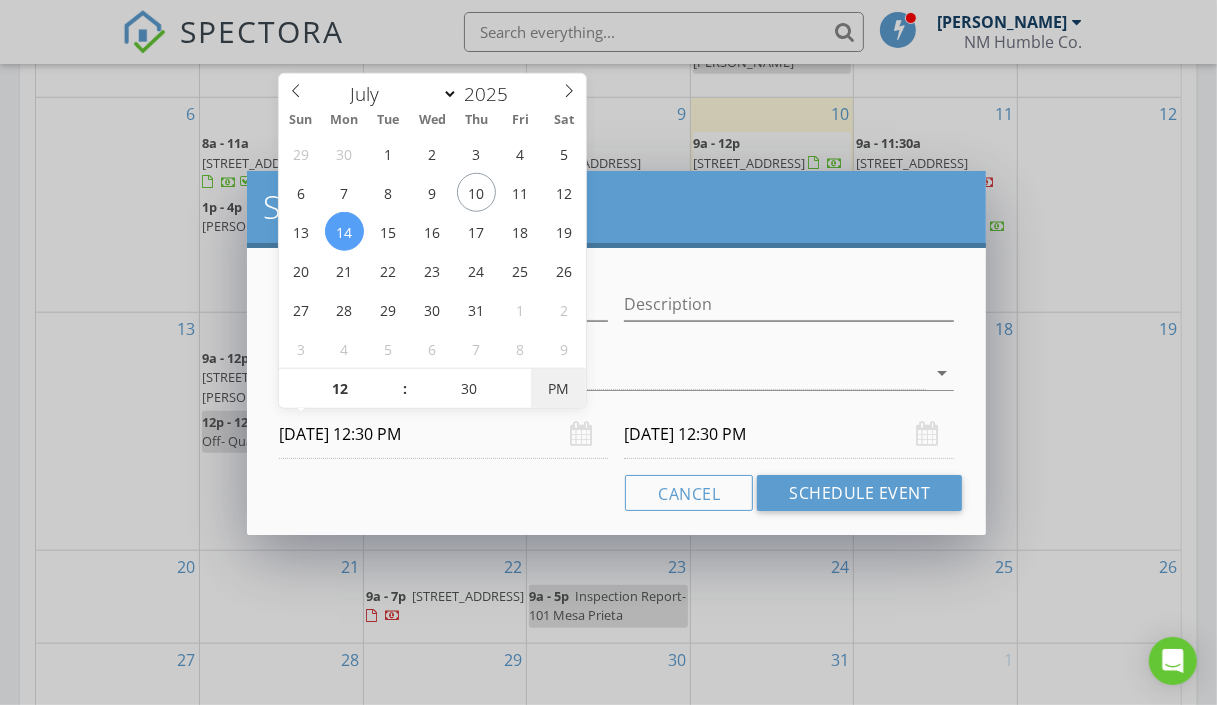 click on "PM" at bounding box center [558, 389] 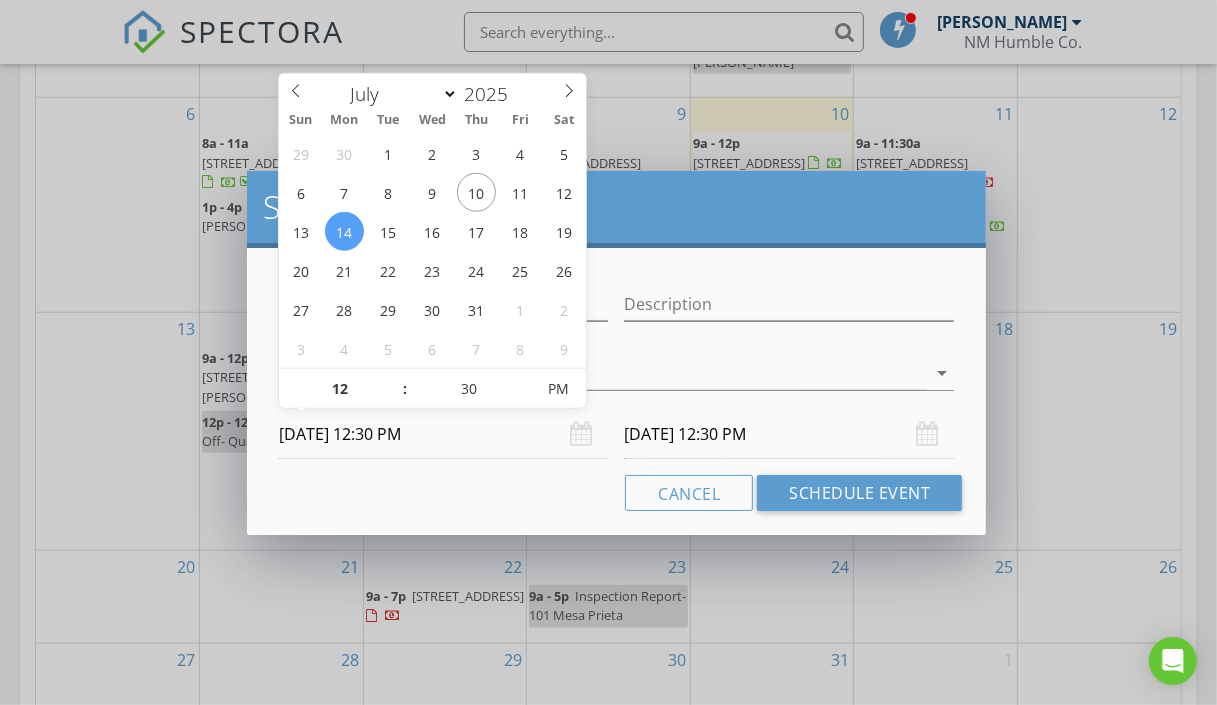 click on "Cancel   Schedule Event" at bounding box center [617, 493] 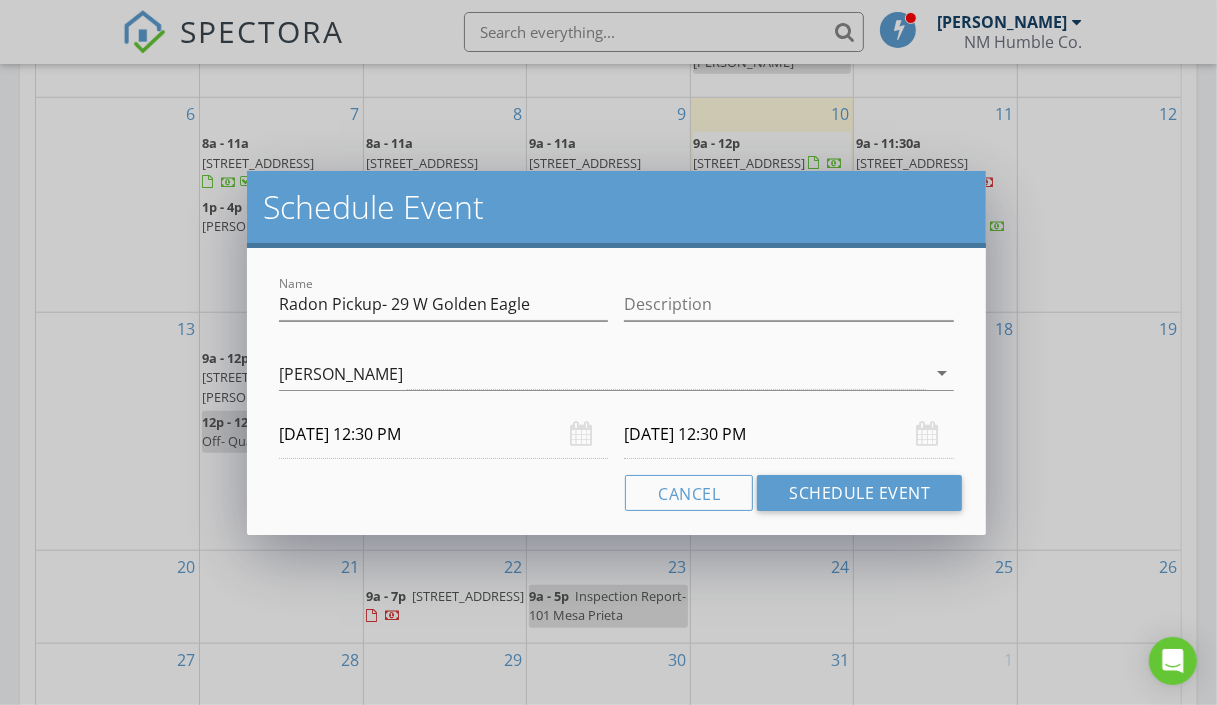 click on "[DATE] 12:30 PM" at bounding box center (789, 434) 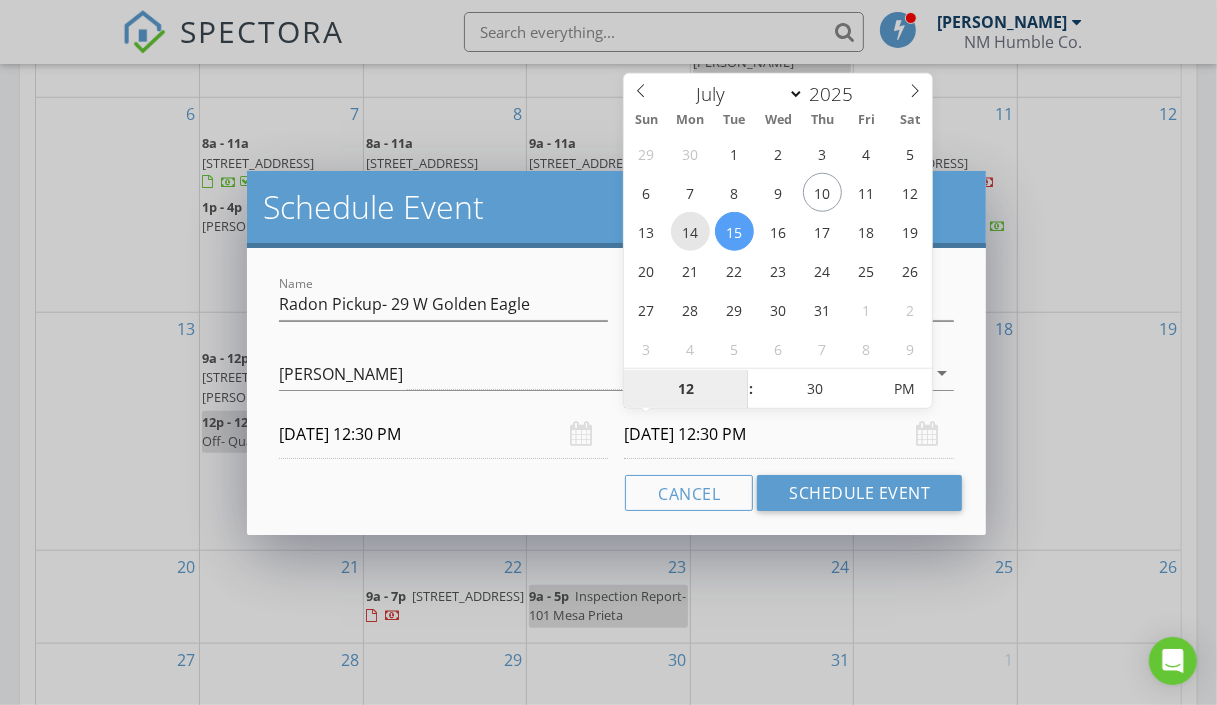 type on "[DATE] 12:30 PM" 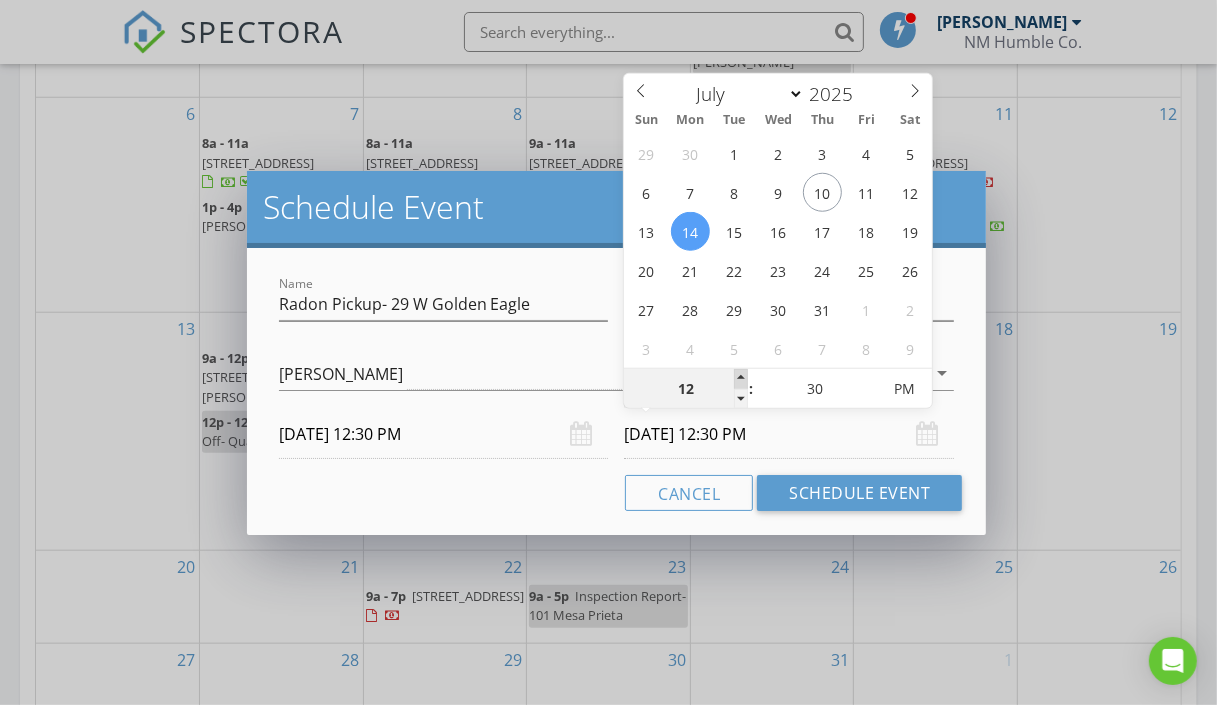 type on "01" 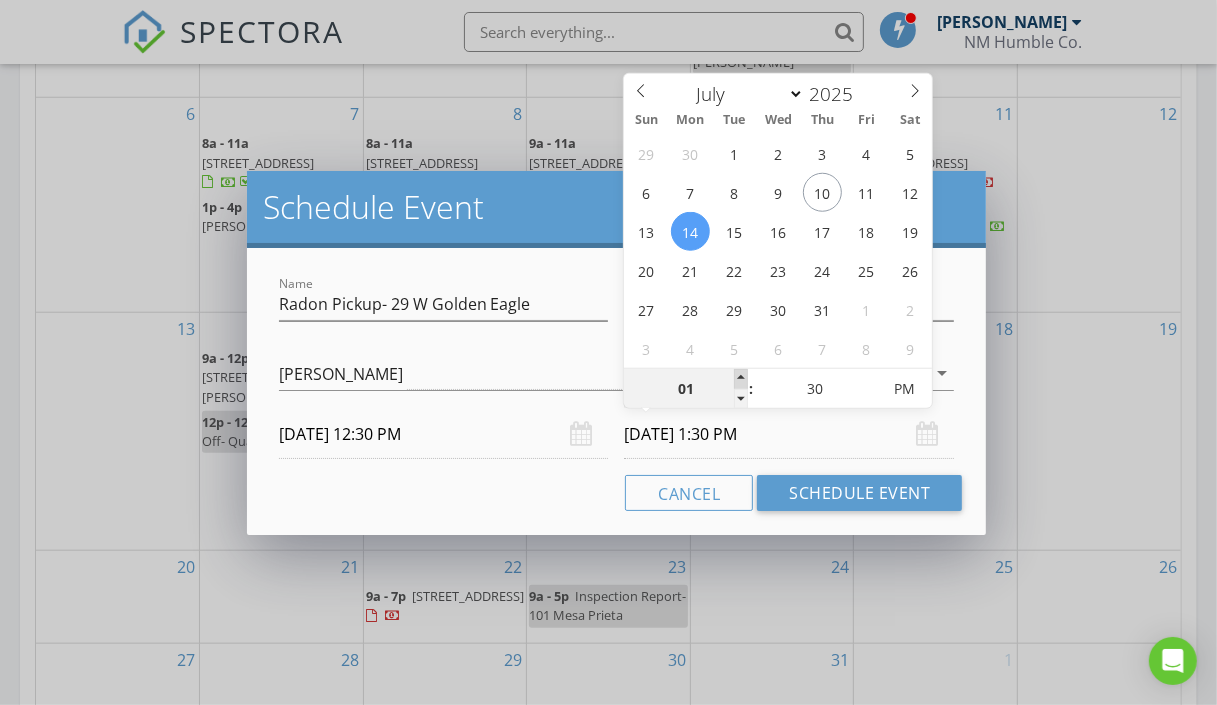 click at bounding box center (741, 379) 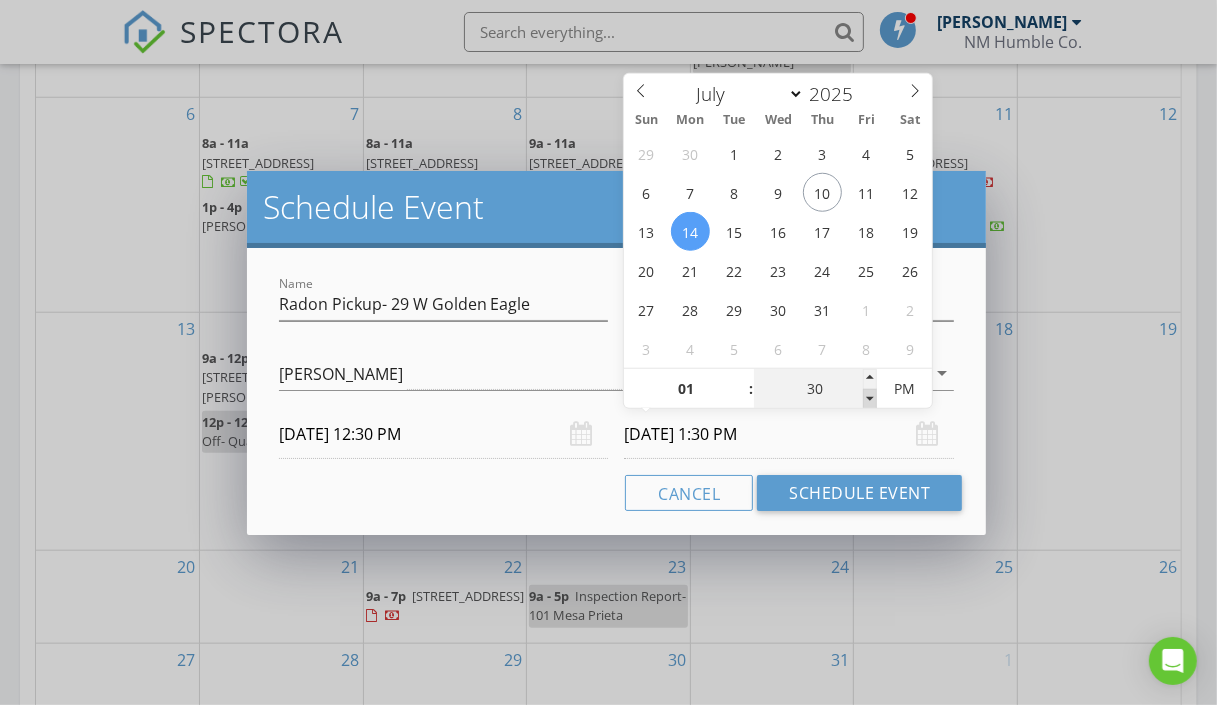 type on "25" 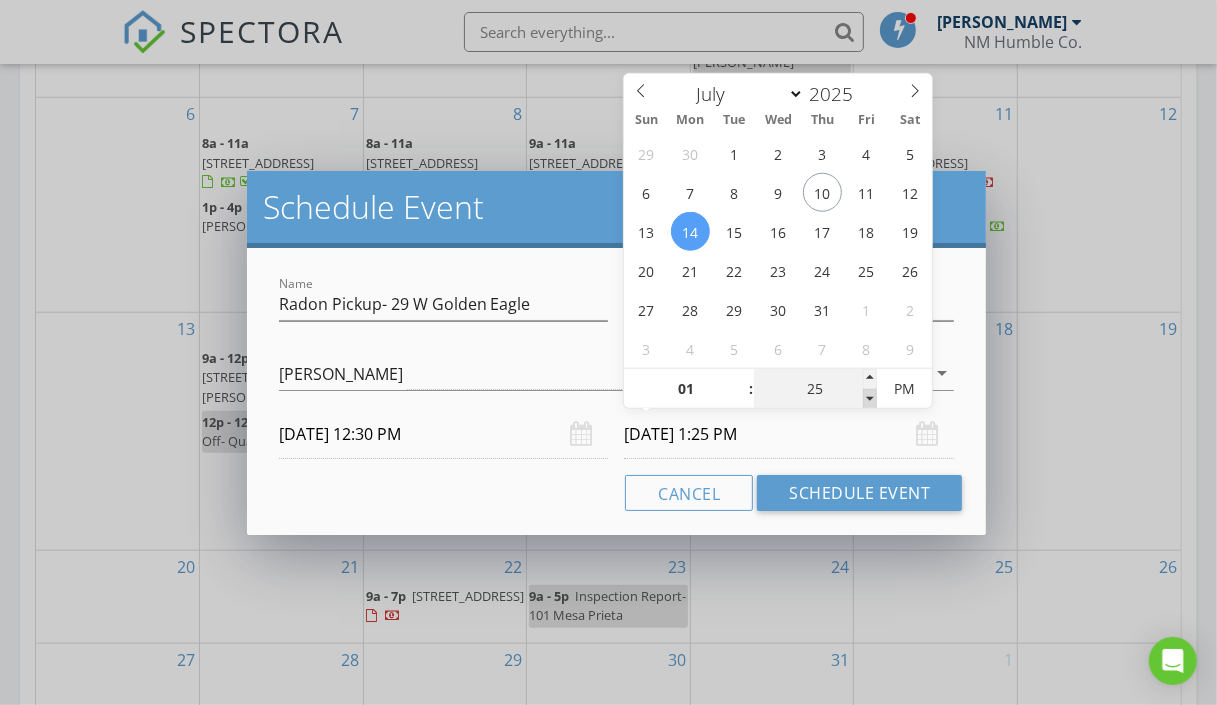 click at bounding box center (870, 399) 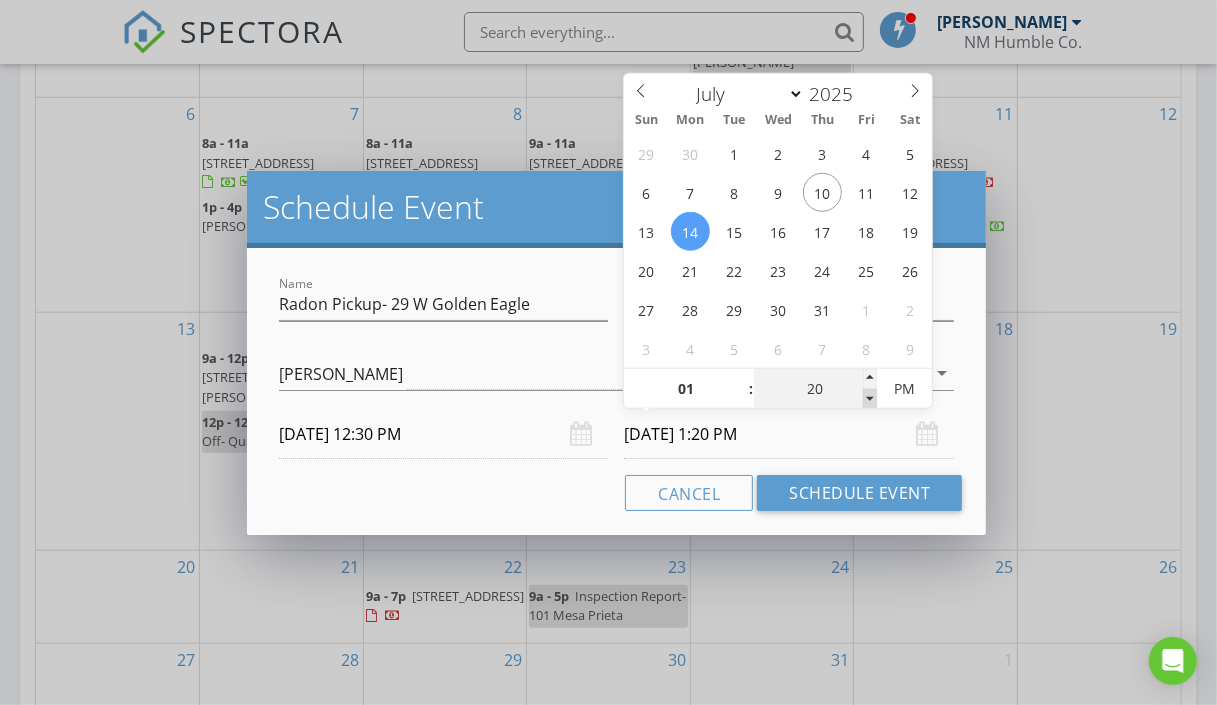 click at bounding box center (870, 399) 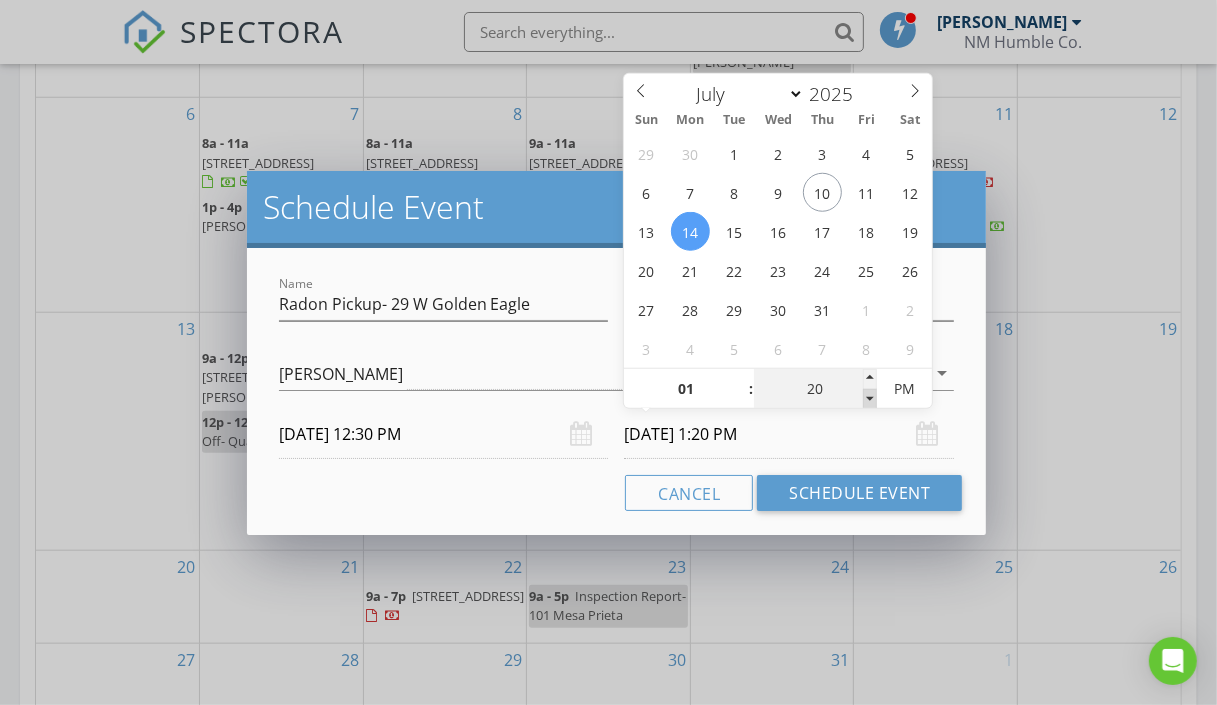 type on "15" 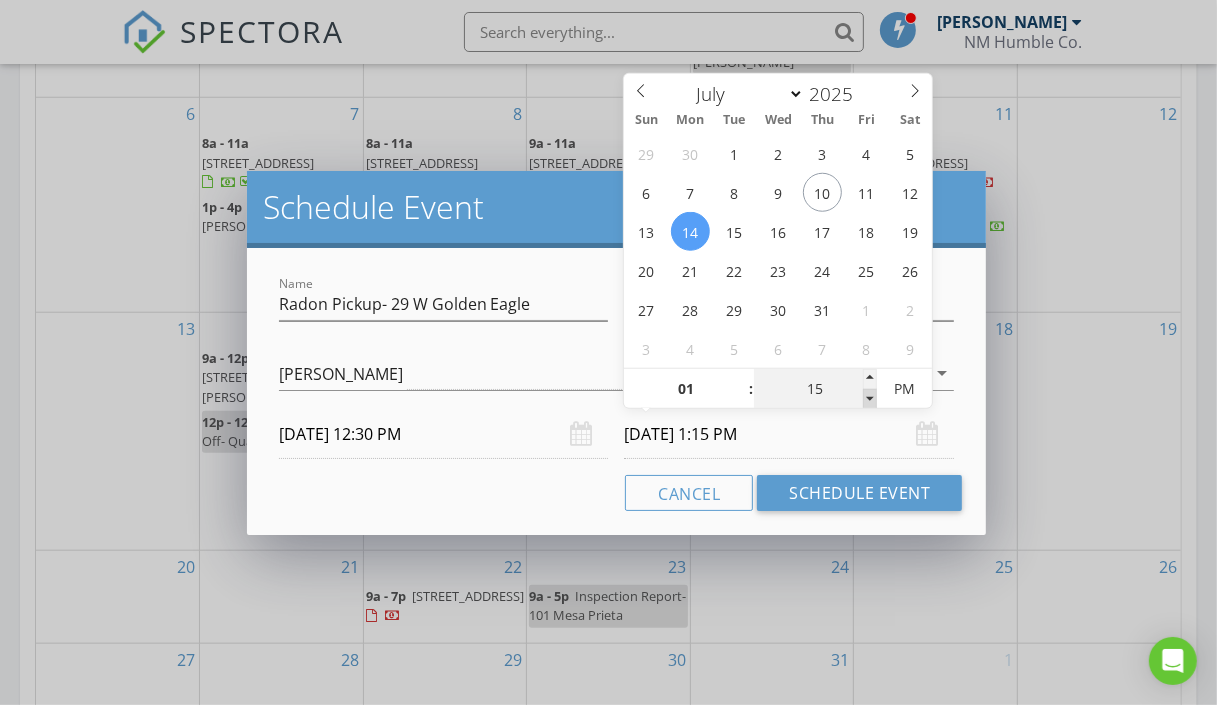 click at bounding box center [870, 399] 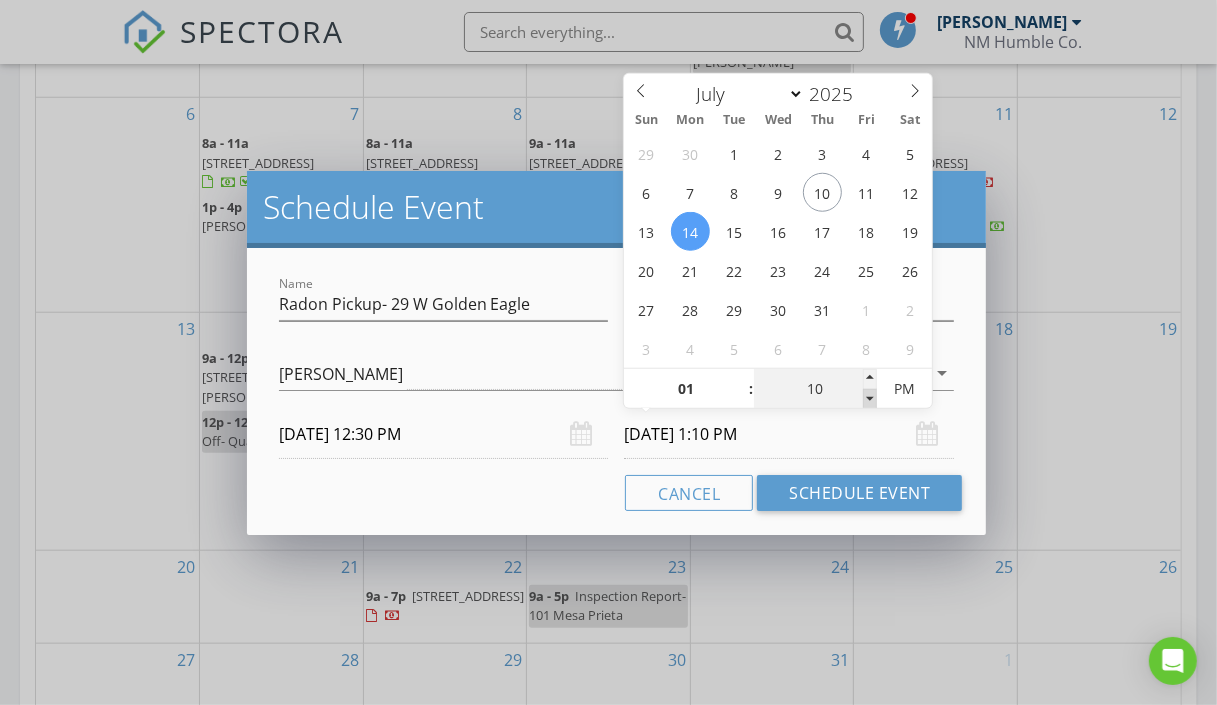 click at bounding box center [870, 399] 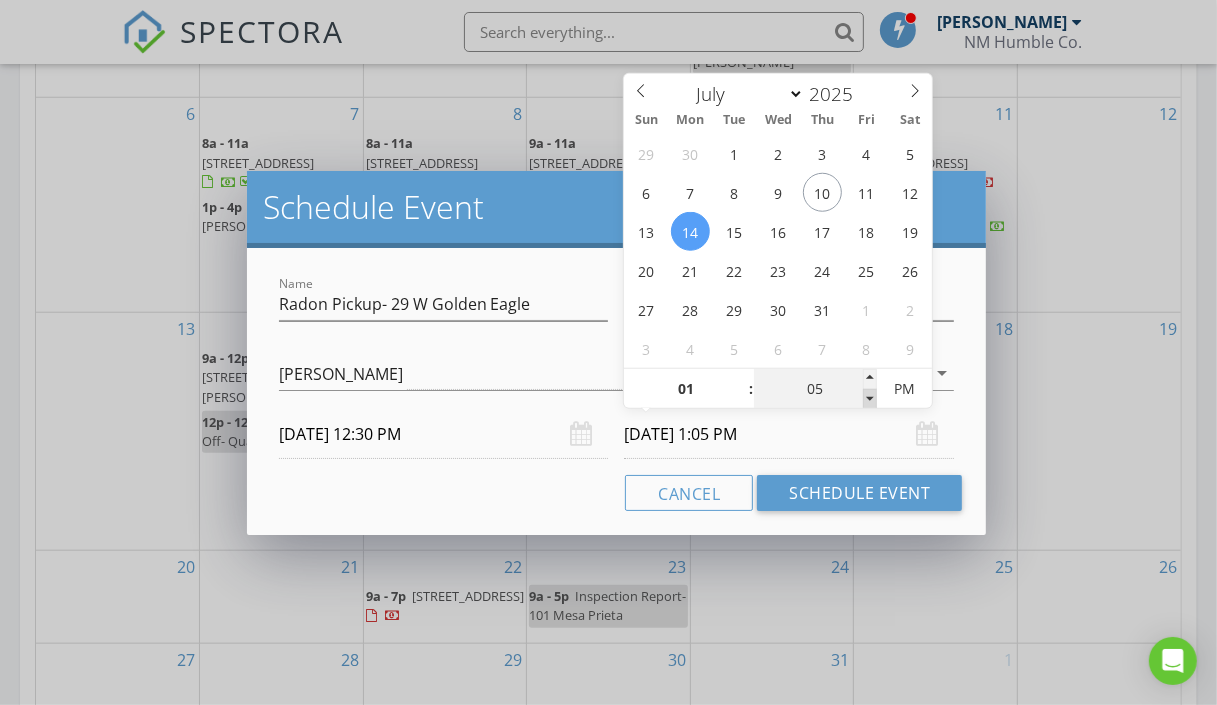 click at bounding box center [870, 399] 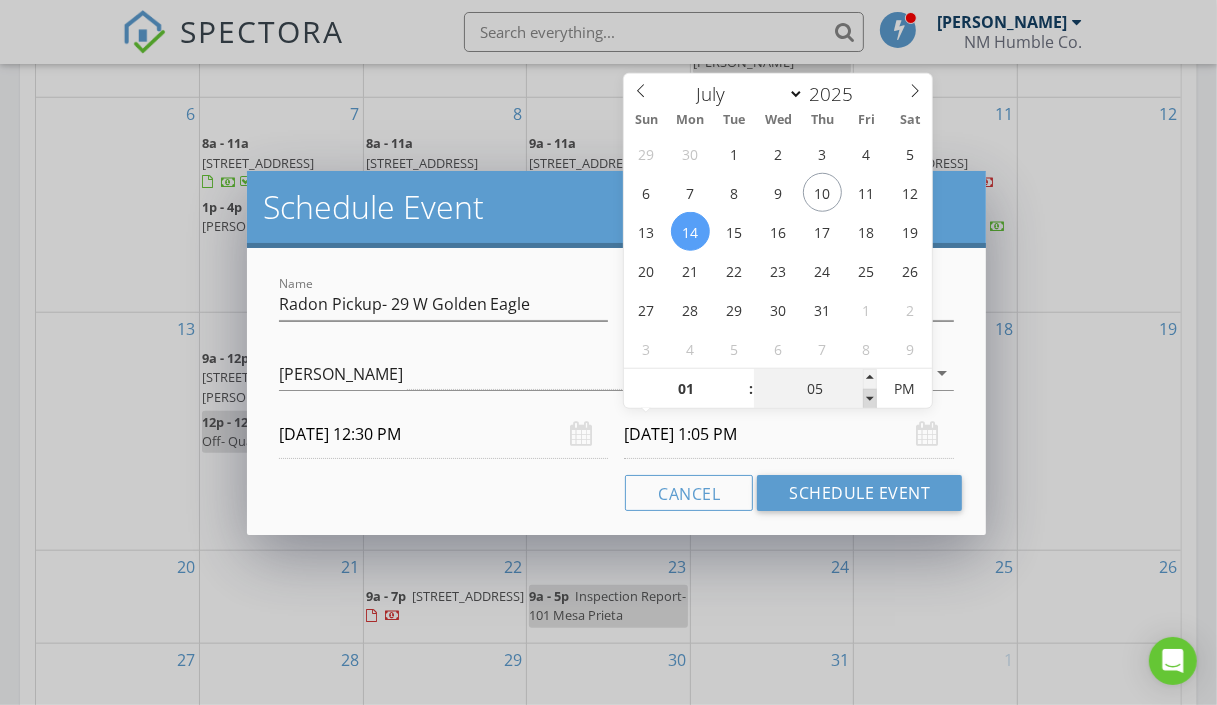 type on "00" 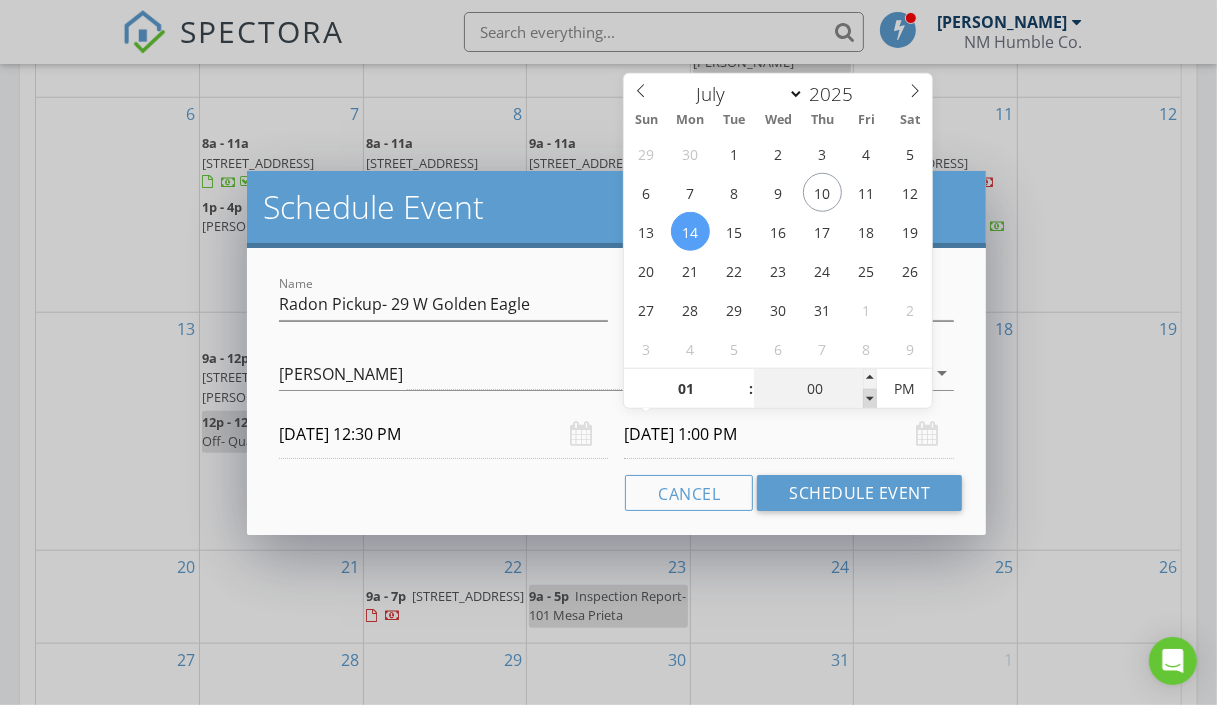 click at bounding box center (870, 399) 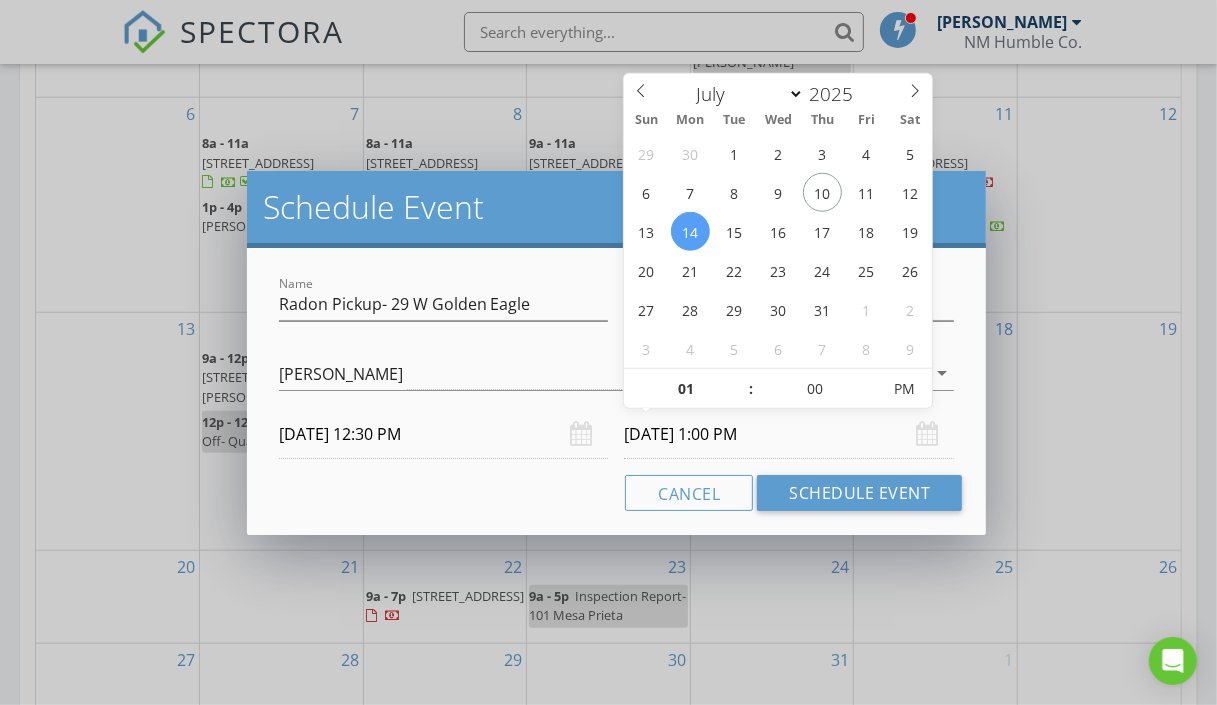 click on "Cancel   Schedule Event" at bounding box center [617, 493] 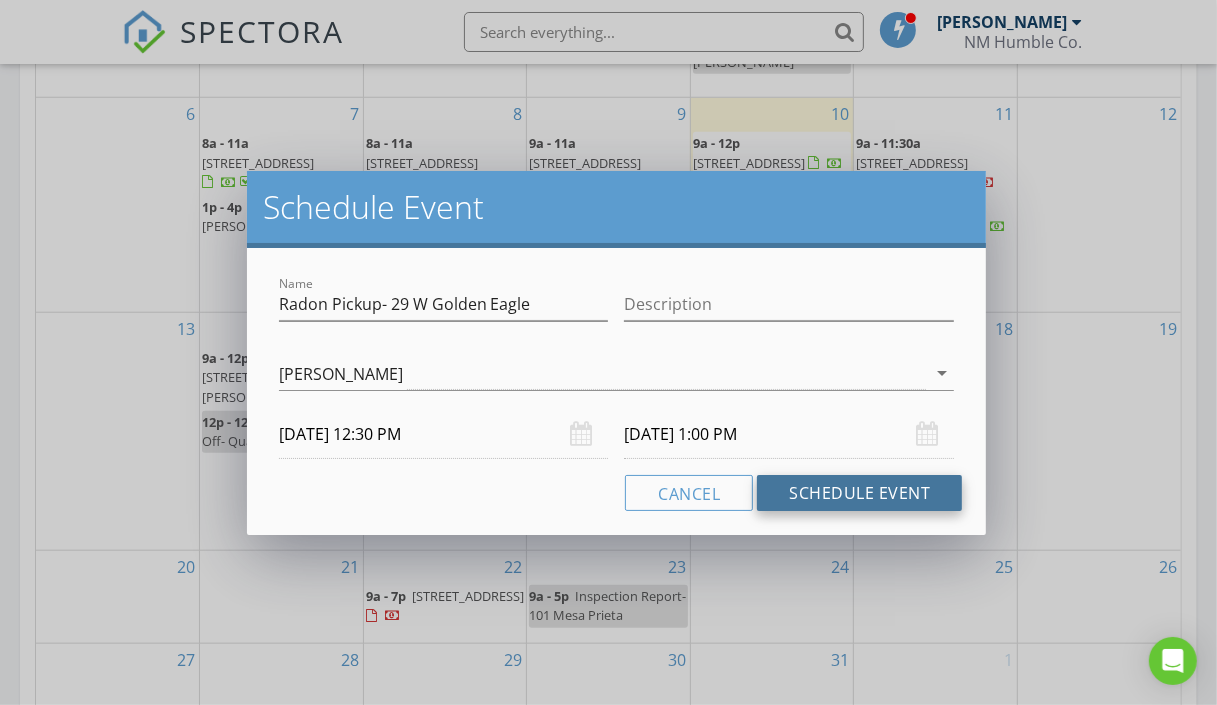 click on "Schedule Event" at bounding box center (859, 493) 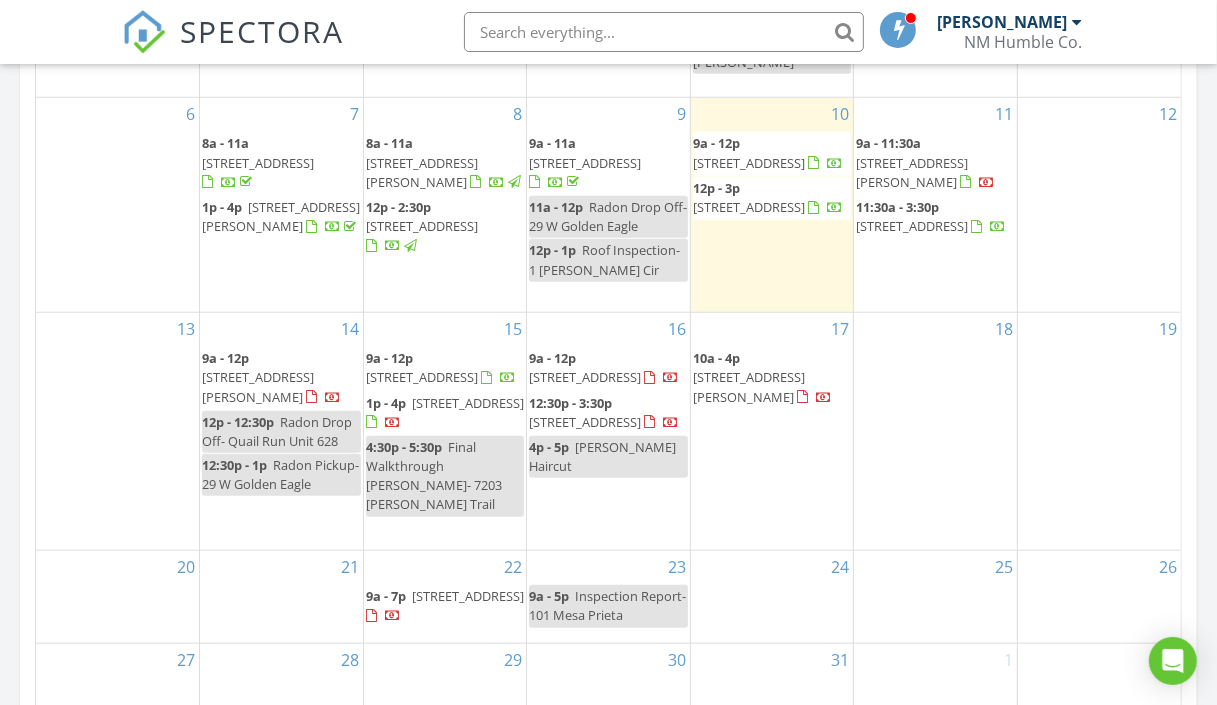 click on "17
10a - 4p
[STREET_ADDRESS][PERSON_NAME]" at bounding box center [772, 431] 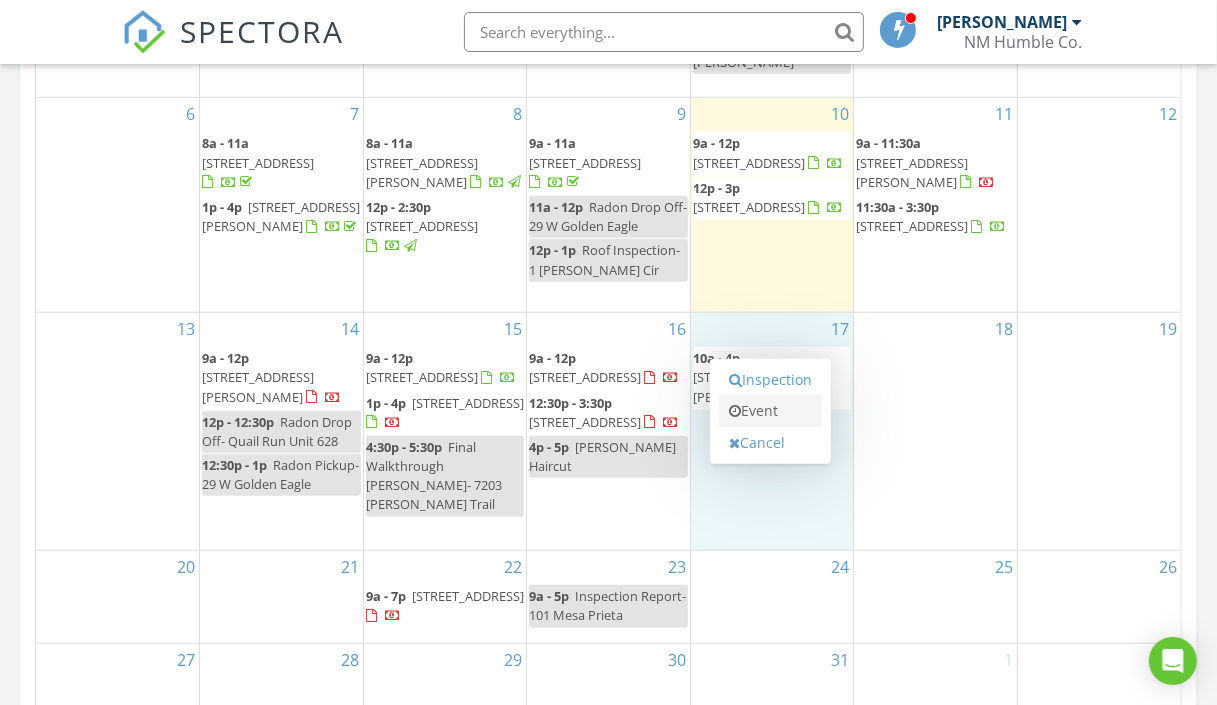 click on "Event" at bounding box center [770, 411] 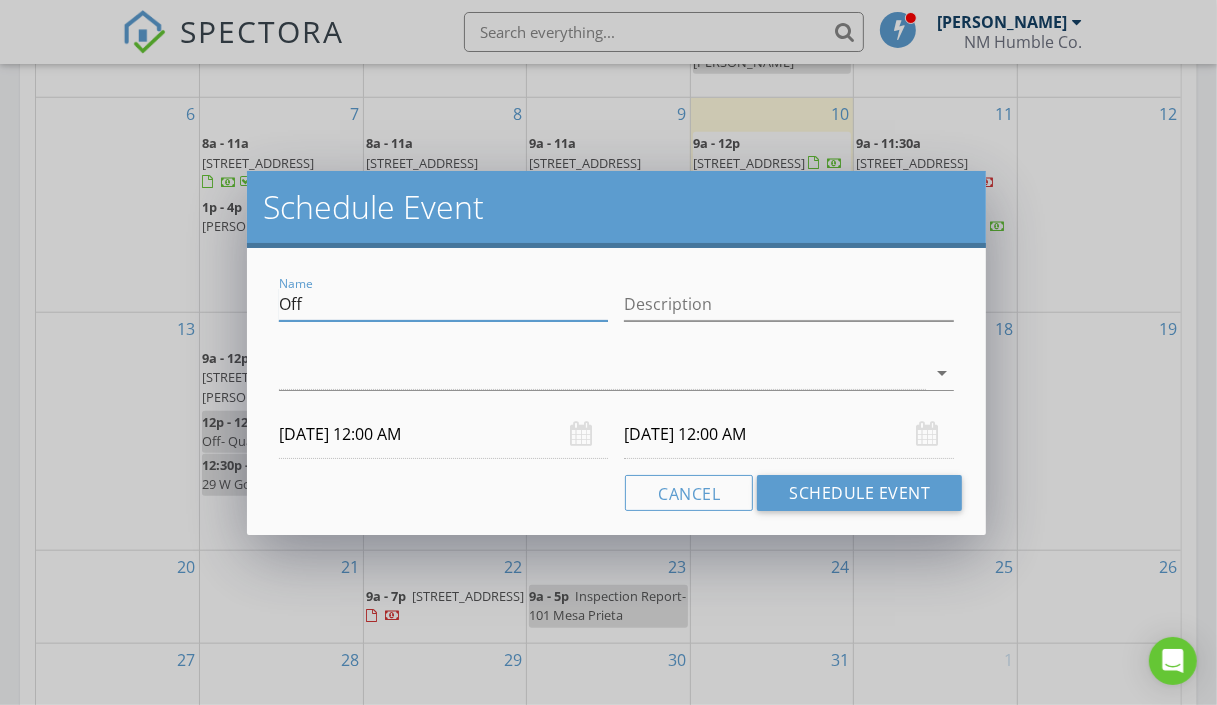 click on "Off" at bounding box center (444, 304) 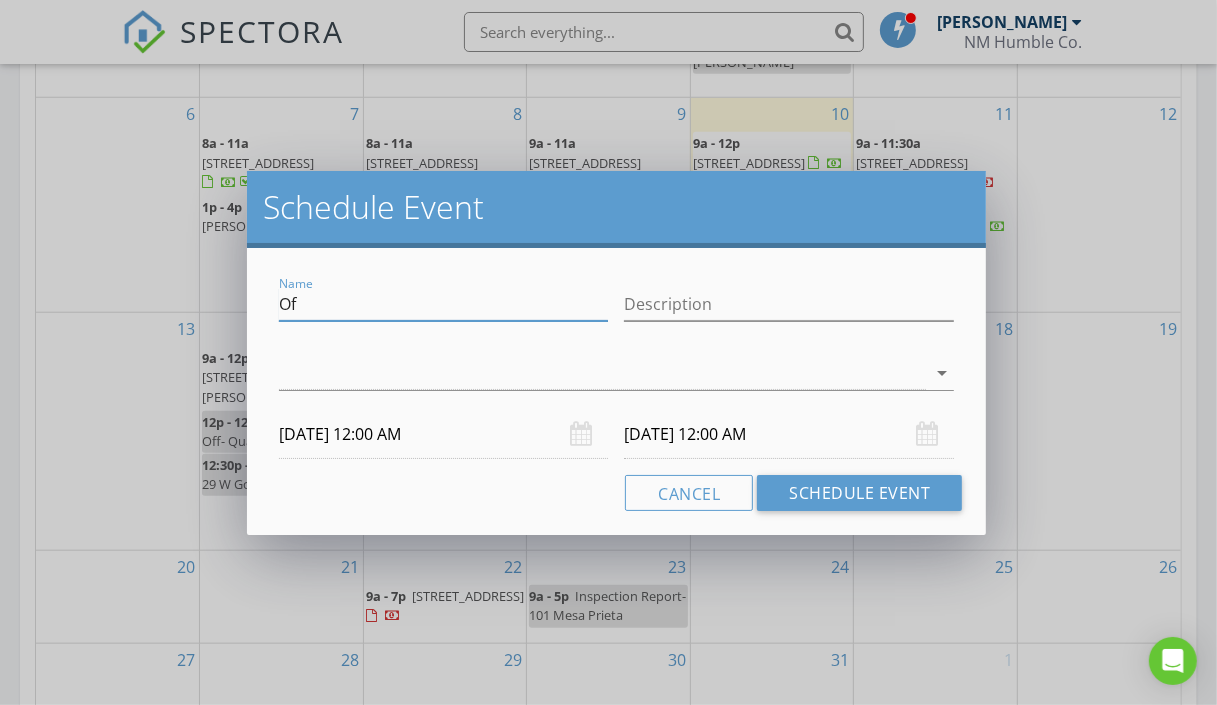 type on "O" 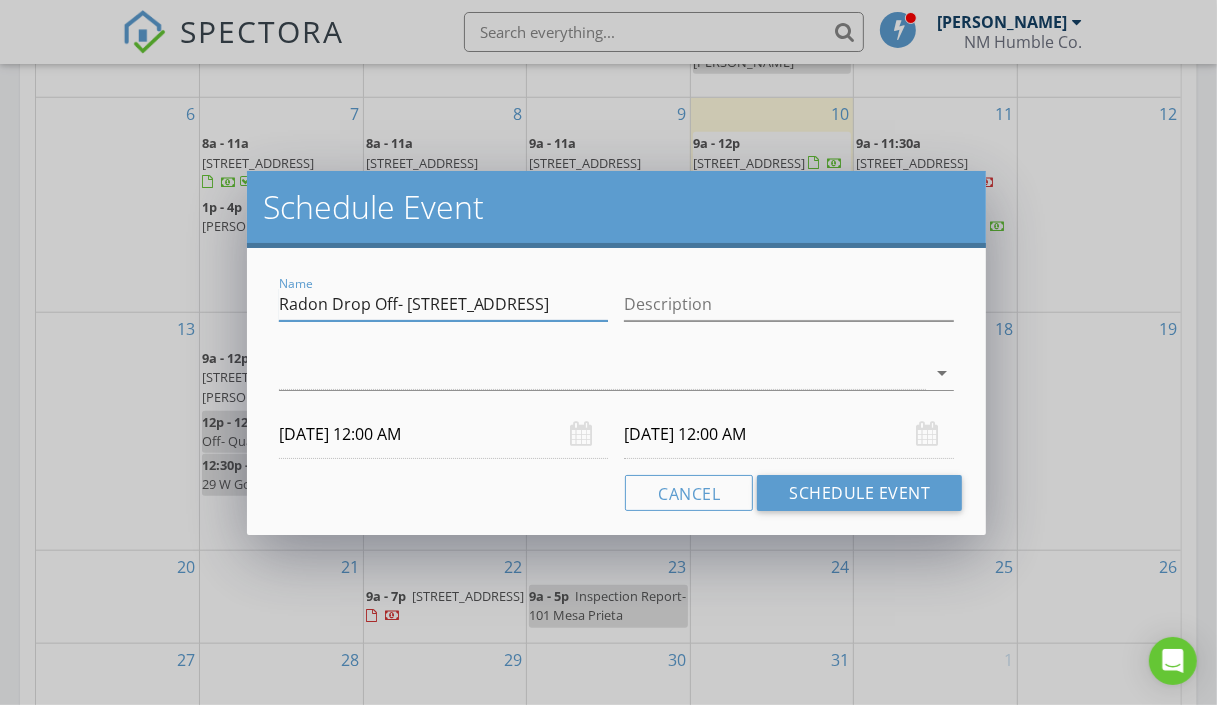 scroll, scrollTop: 0, scrollLeft: 35, axis: horizontal 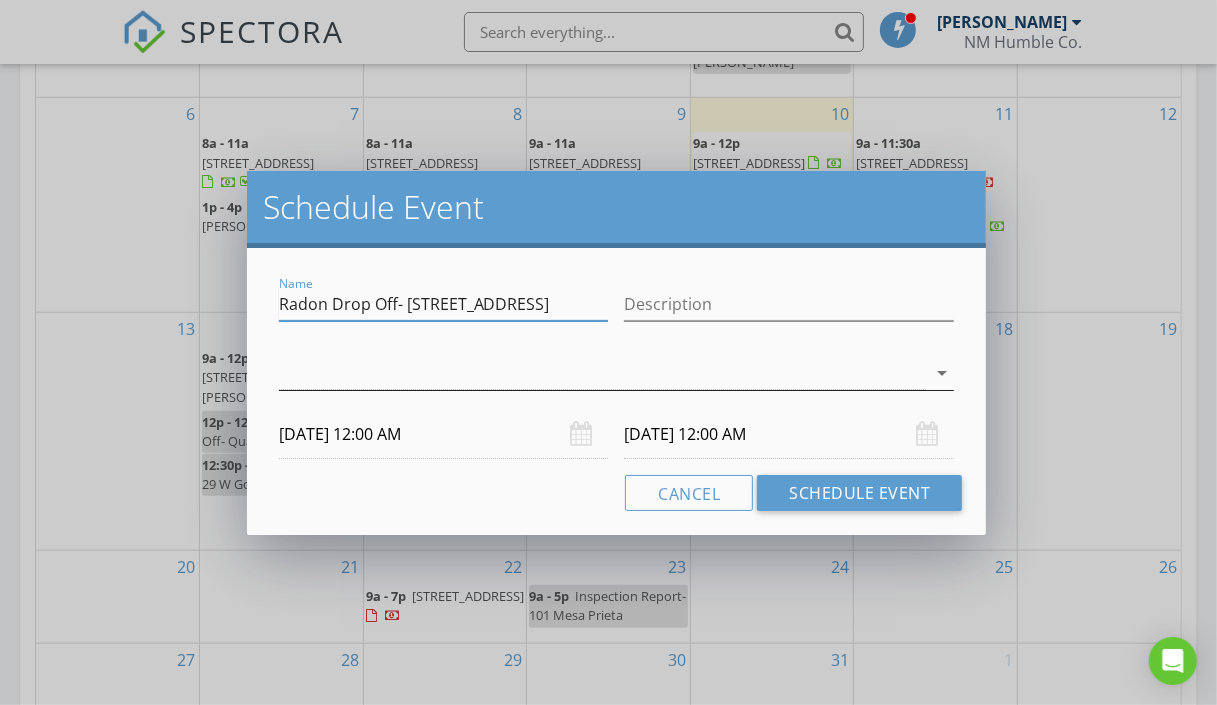 type on "Radon Drop Off- [STREET_ADDRESS]" 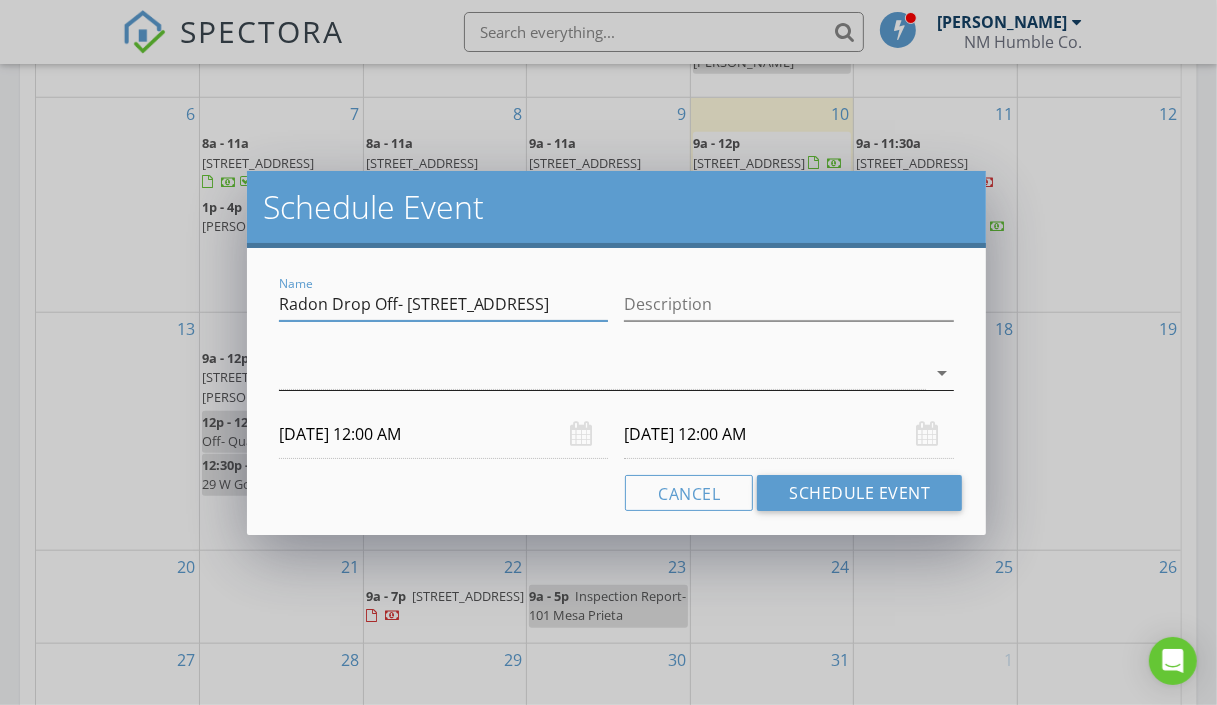 click at bounding box center (603, 373) 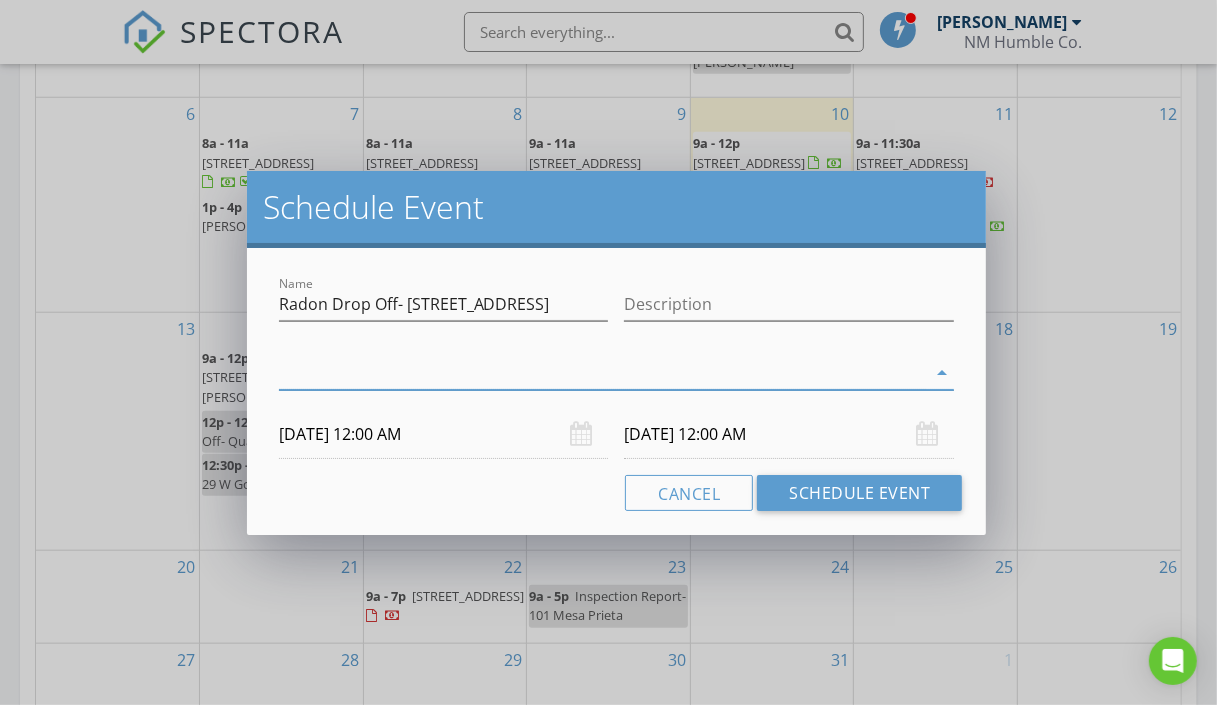 scroll, scrollTop: 0, scrollLeft: 0, axis: both 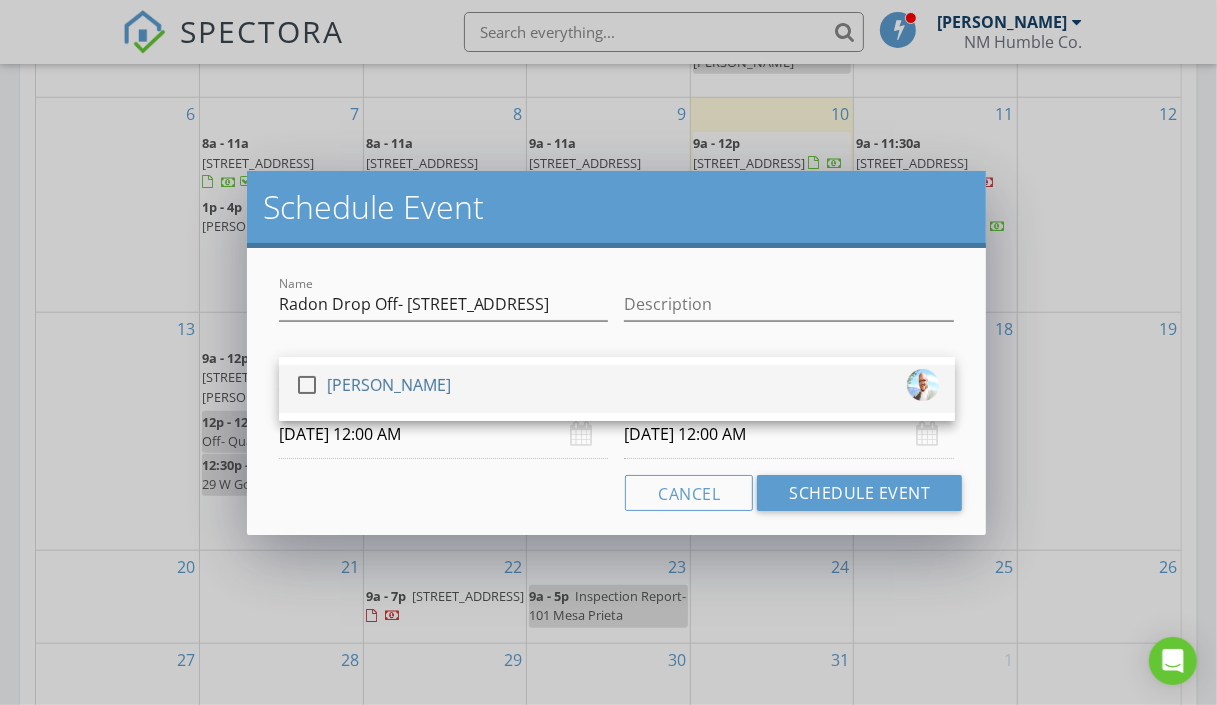 click at bounding box center [307, 385] 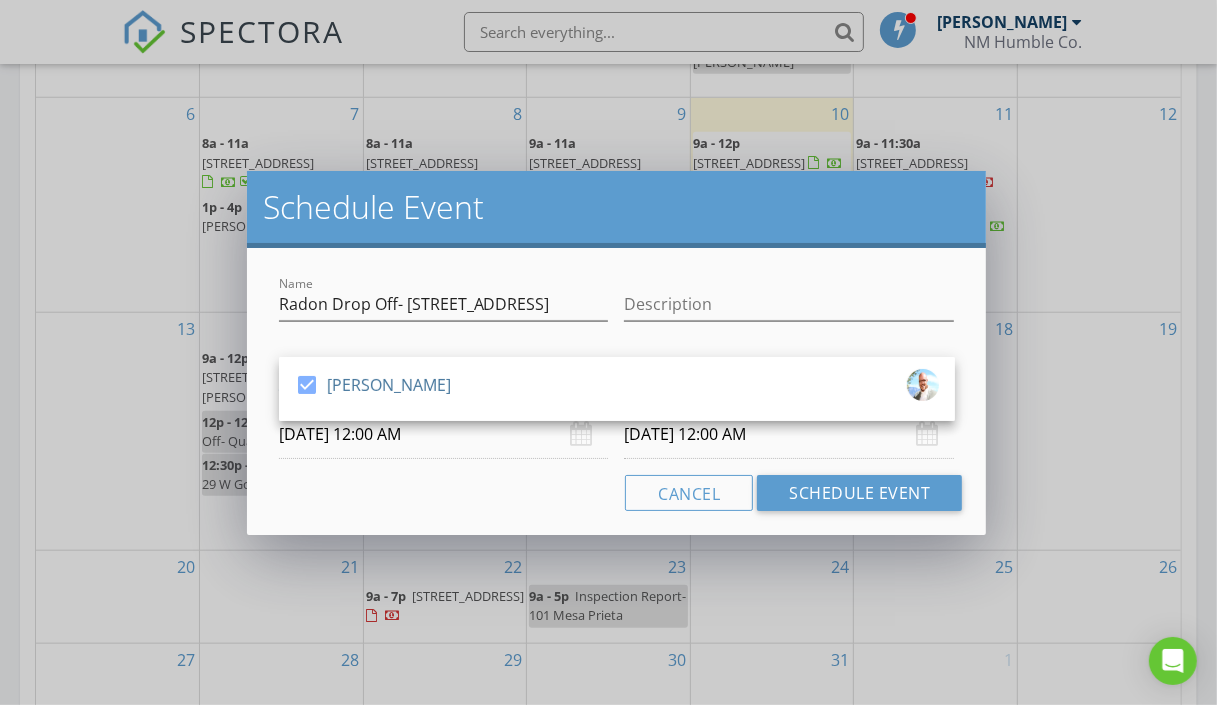 click on "[DATE] 12:00 AM" at bounding box center [444, 434] 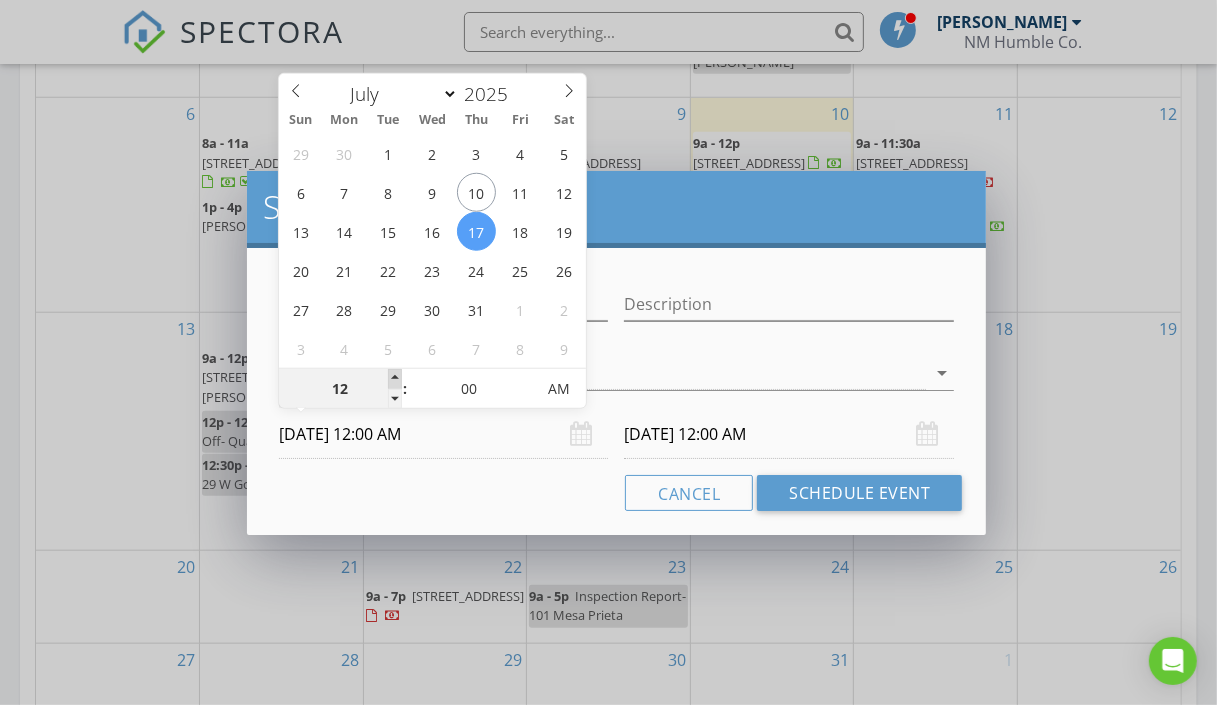 type on "01" 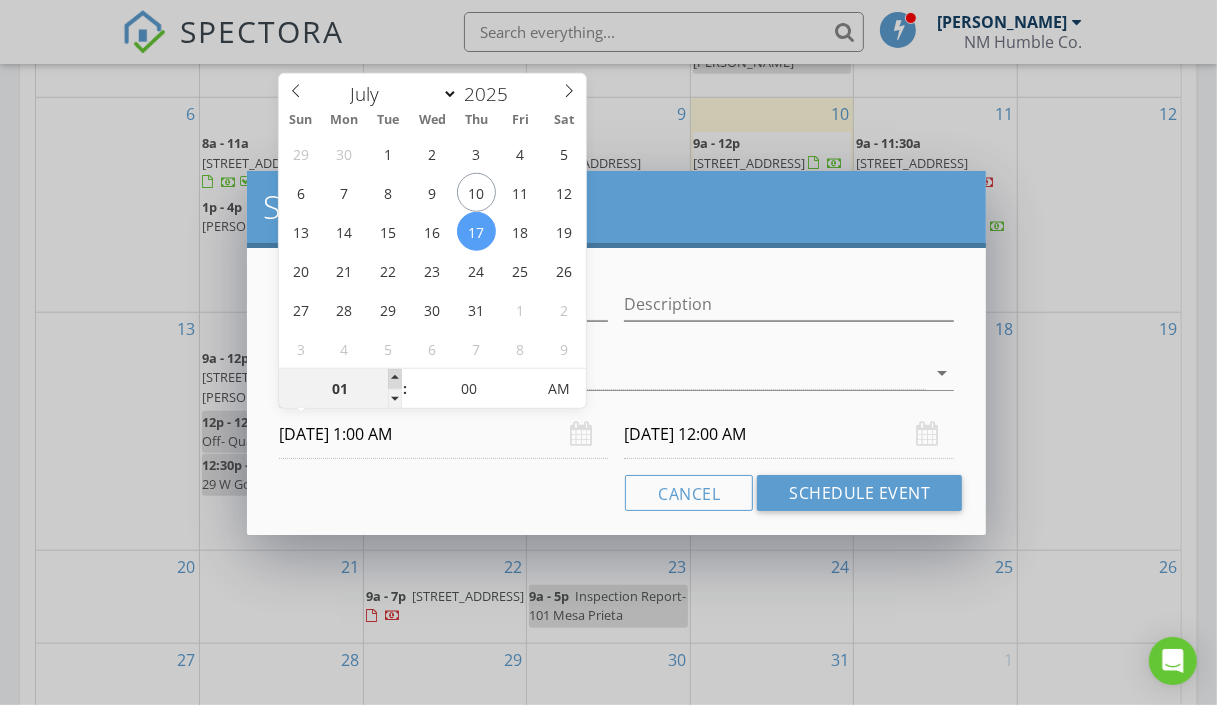 click at bounding box center [395, 379] 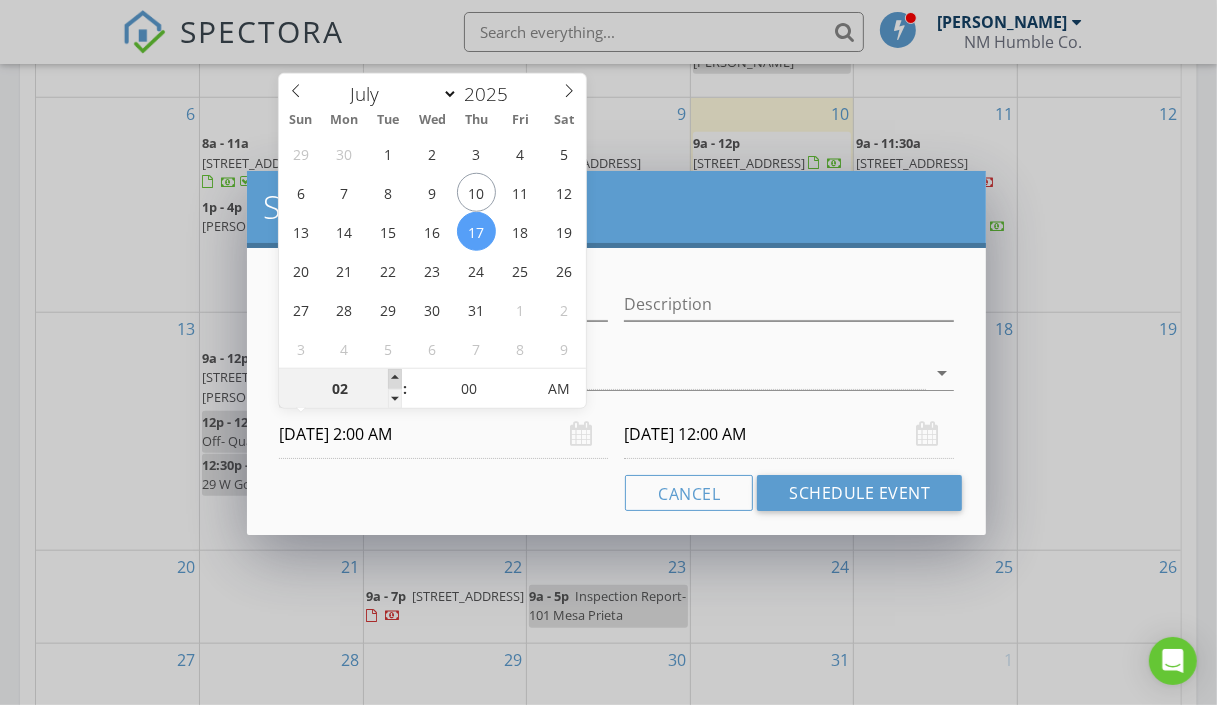 click at bounding box center (395, 379) 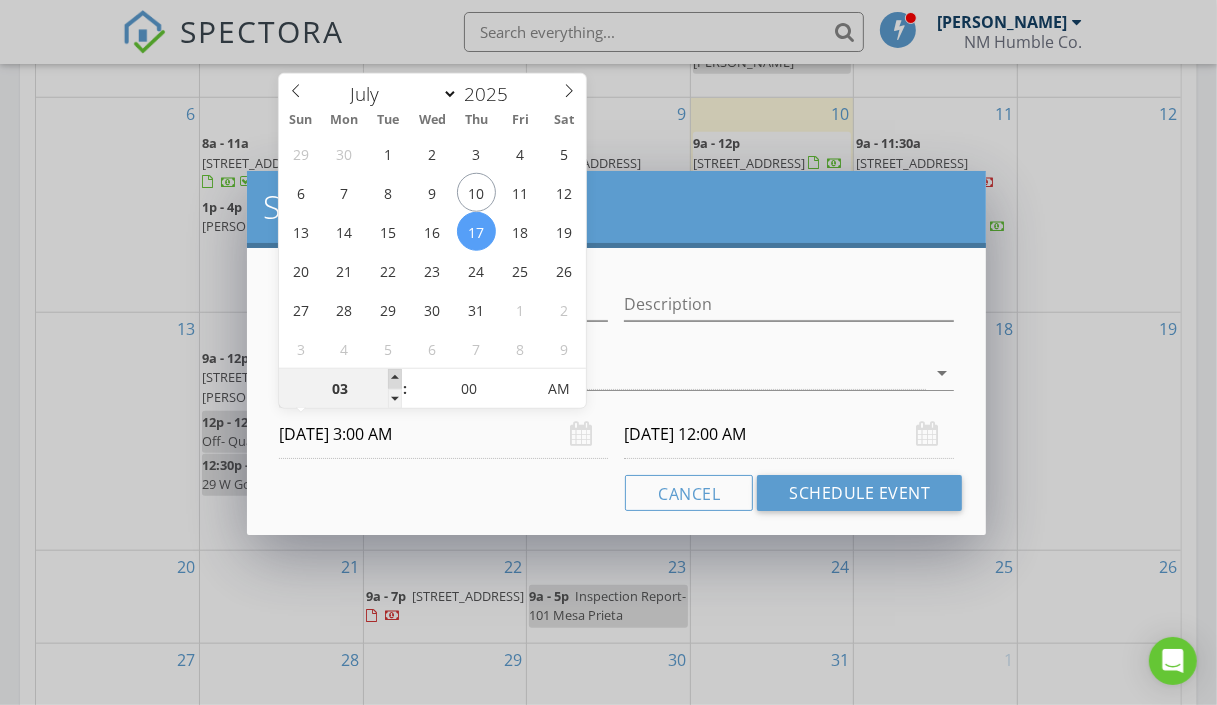 click at bounding box center [395, 379] 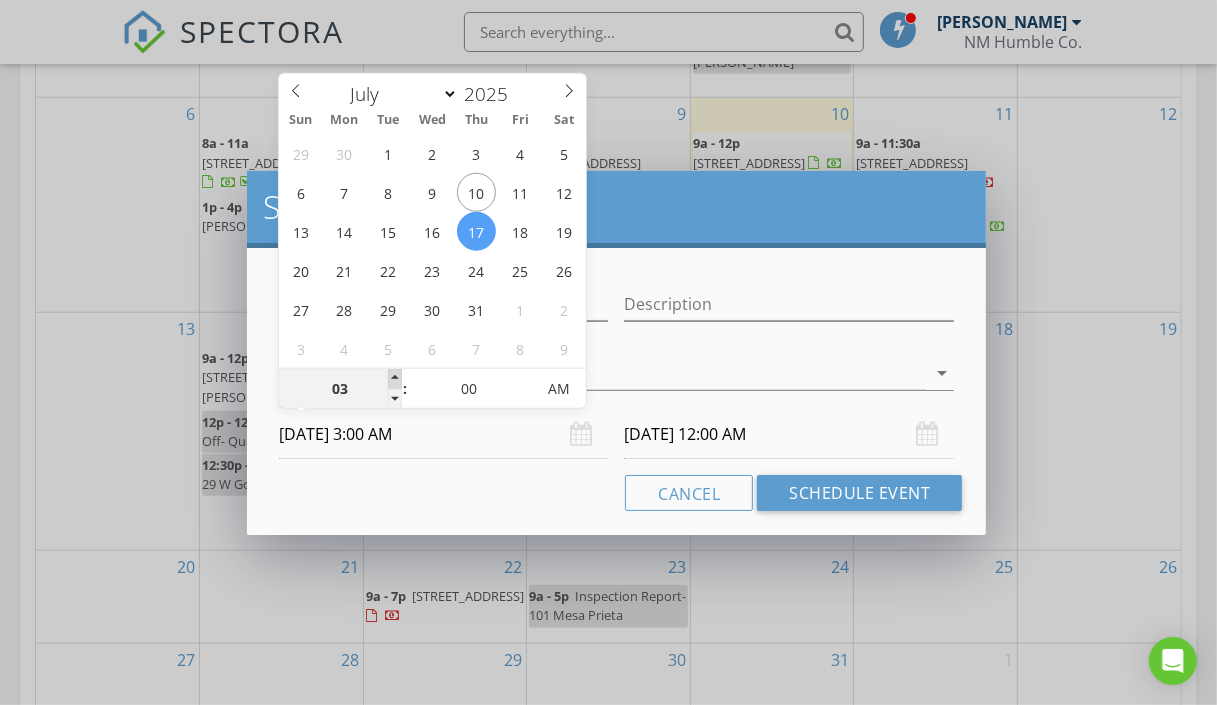 type on "03" 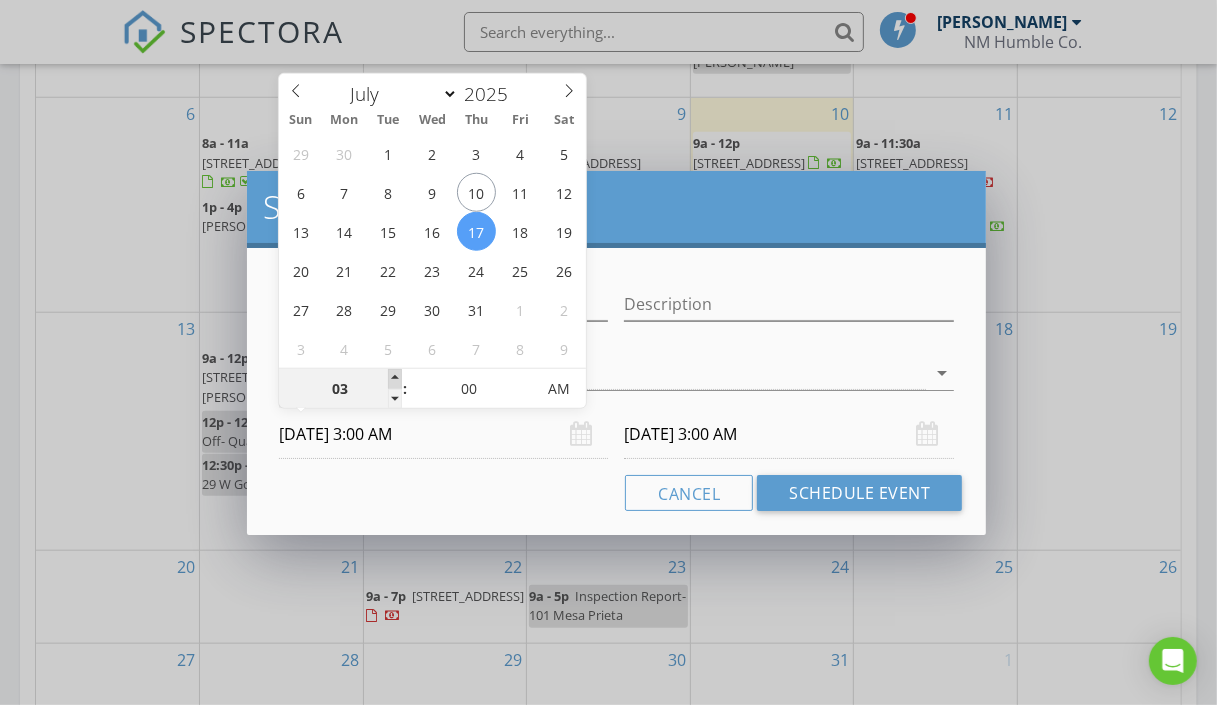 type on "04" 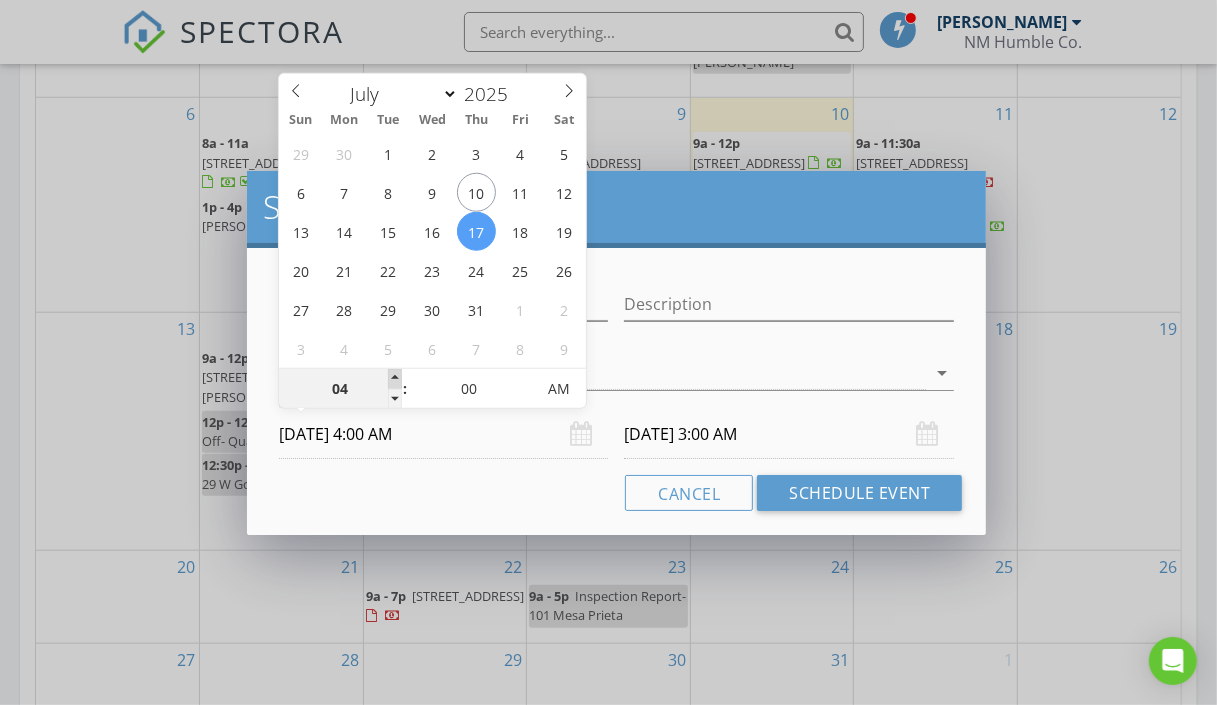 click at bounding box center [395, 379] 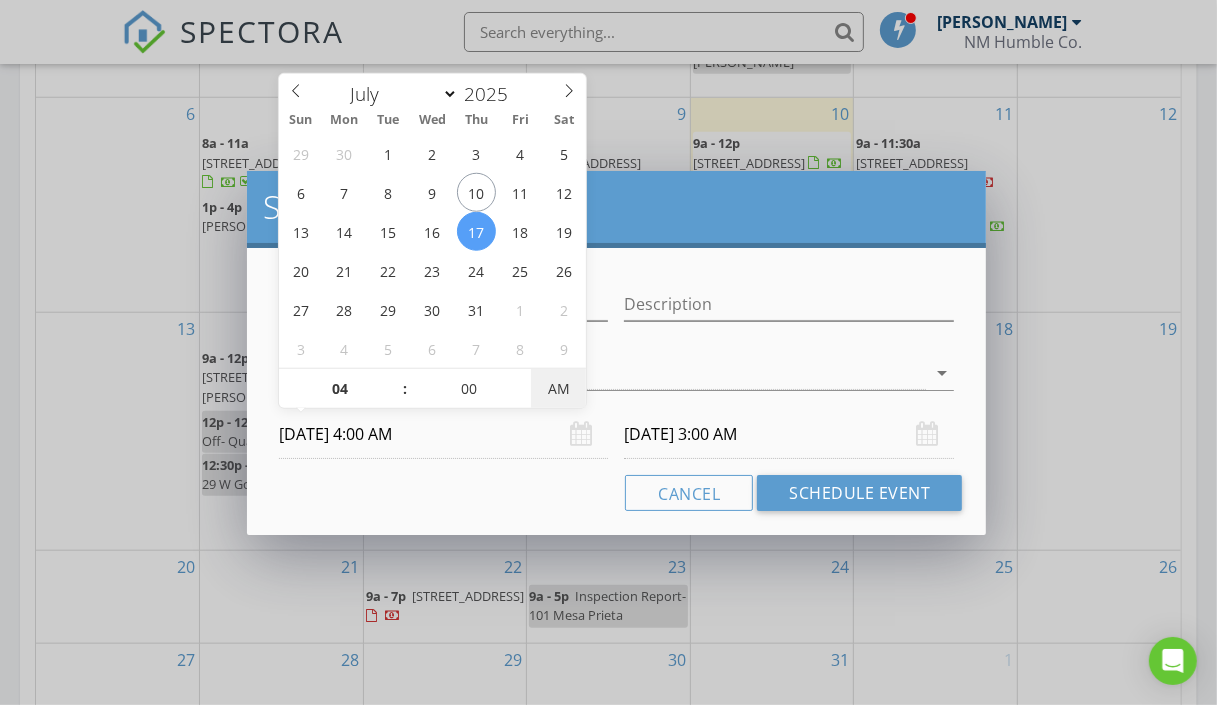 type on "04" 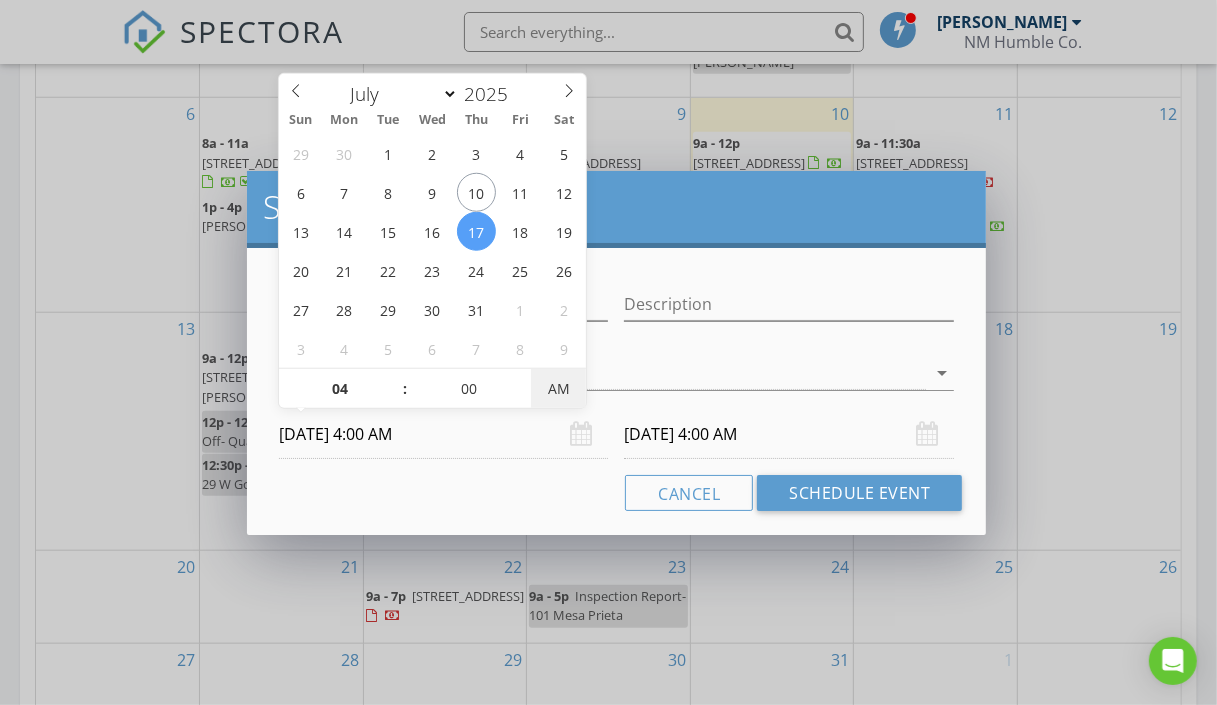 type on "[DATE] 4:00 PM" 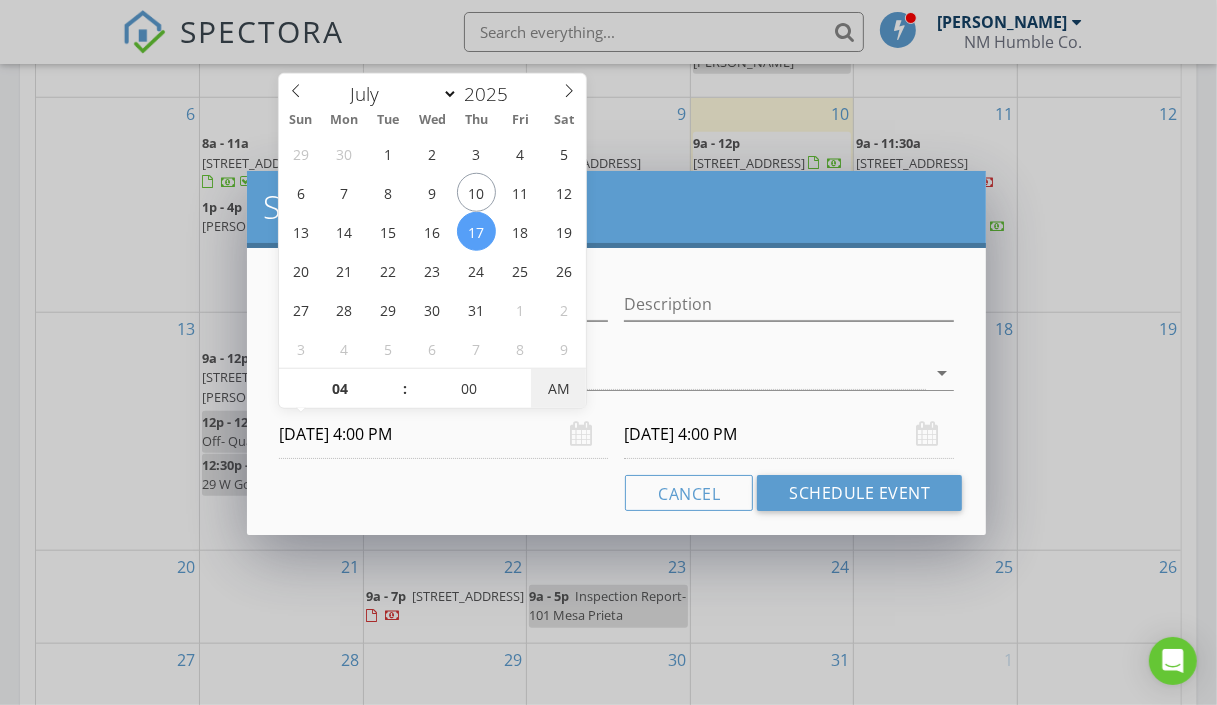 click on "AM" at bounding box center [558, 389] 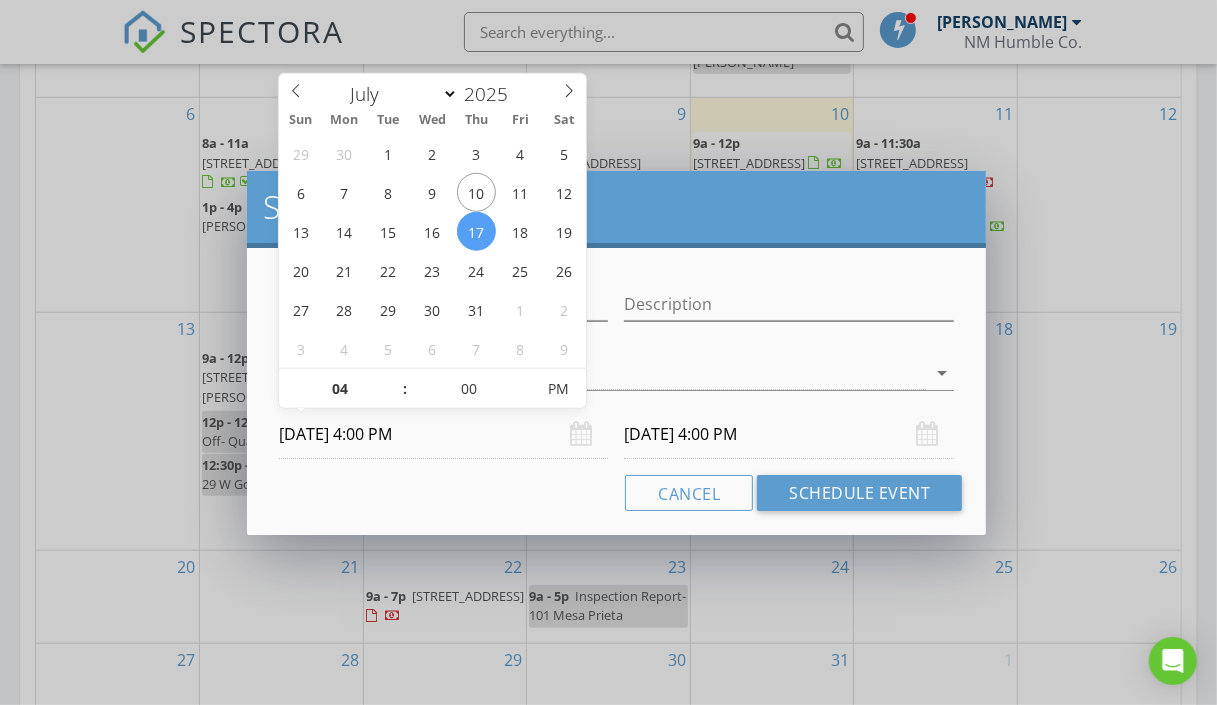 click on "[DATE] 4:00 PM" at bounding box center (789, 434) 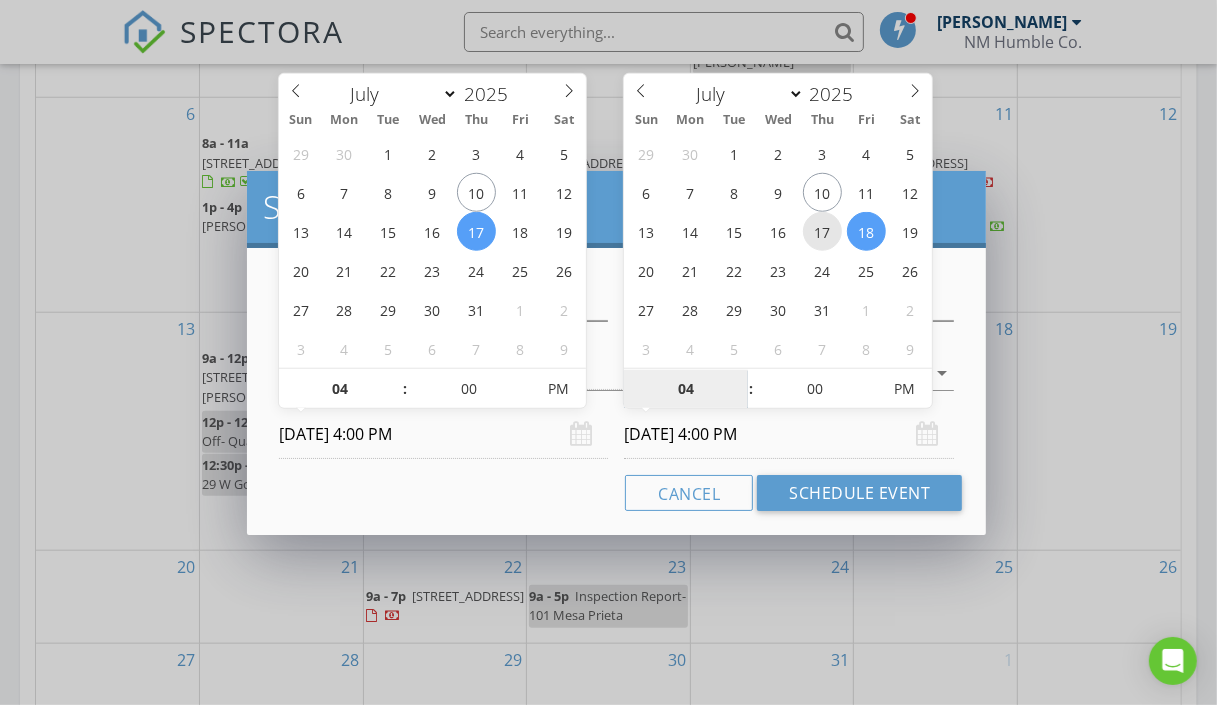 type on "[DATE] 4:00 PM" 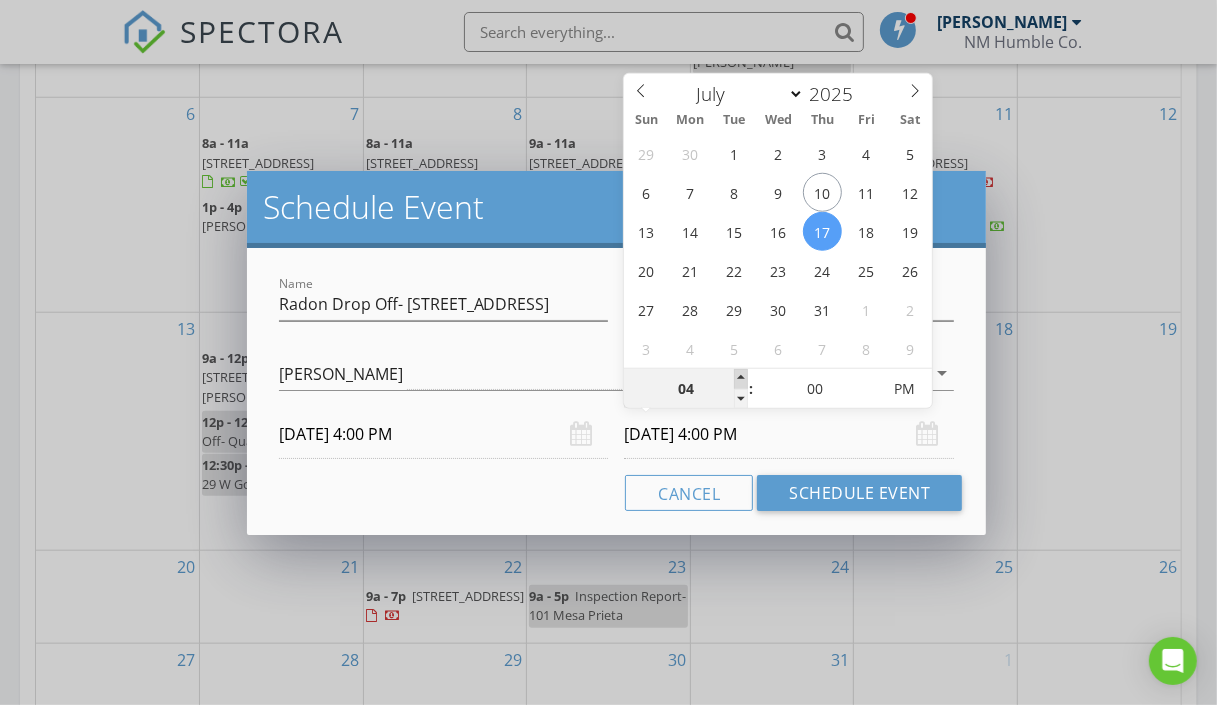 type on "05" 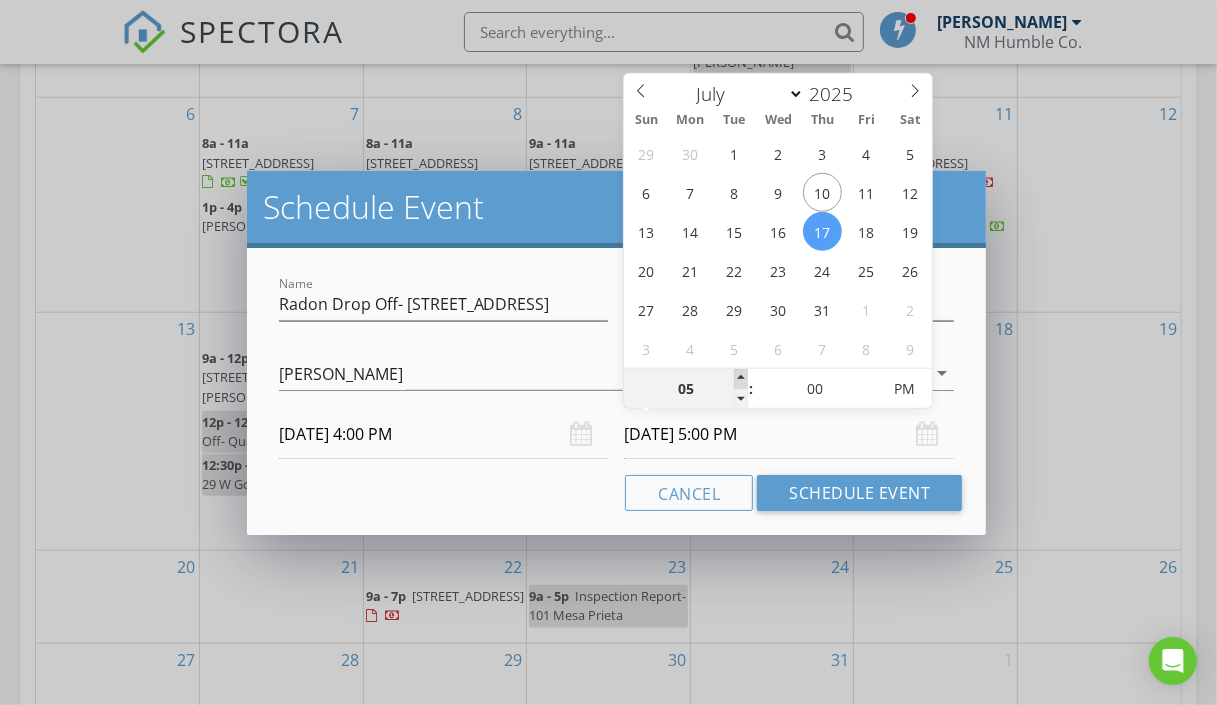 click at bounding box center (741, 379) 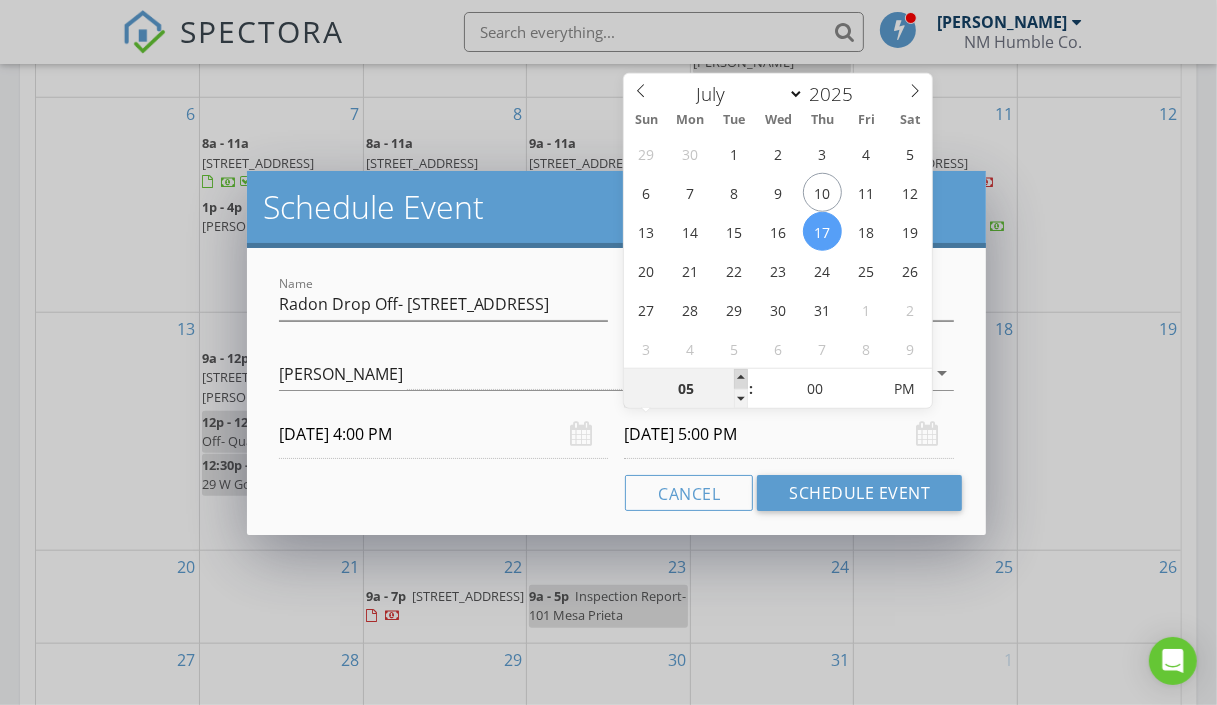 type on "06" 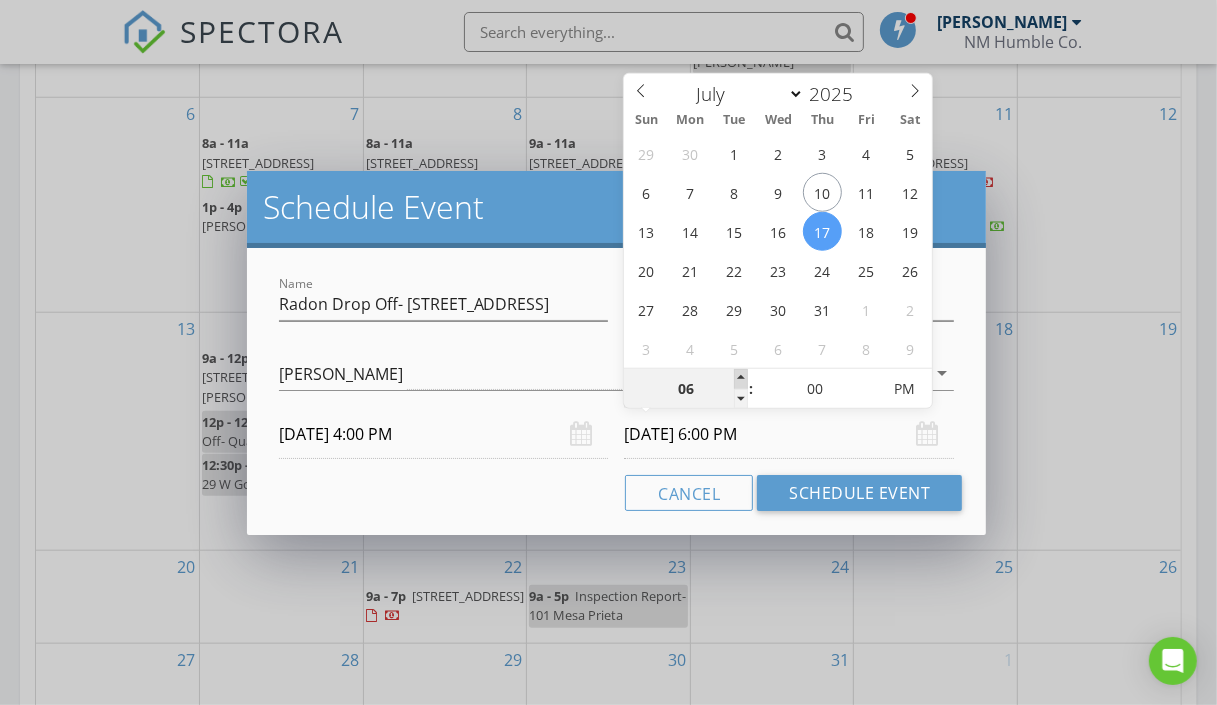 click at bounding box center (741, 379) 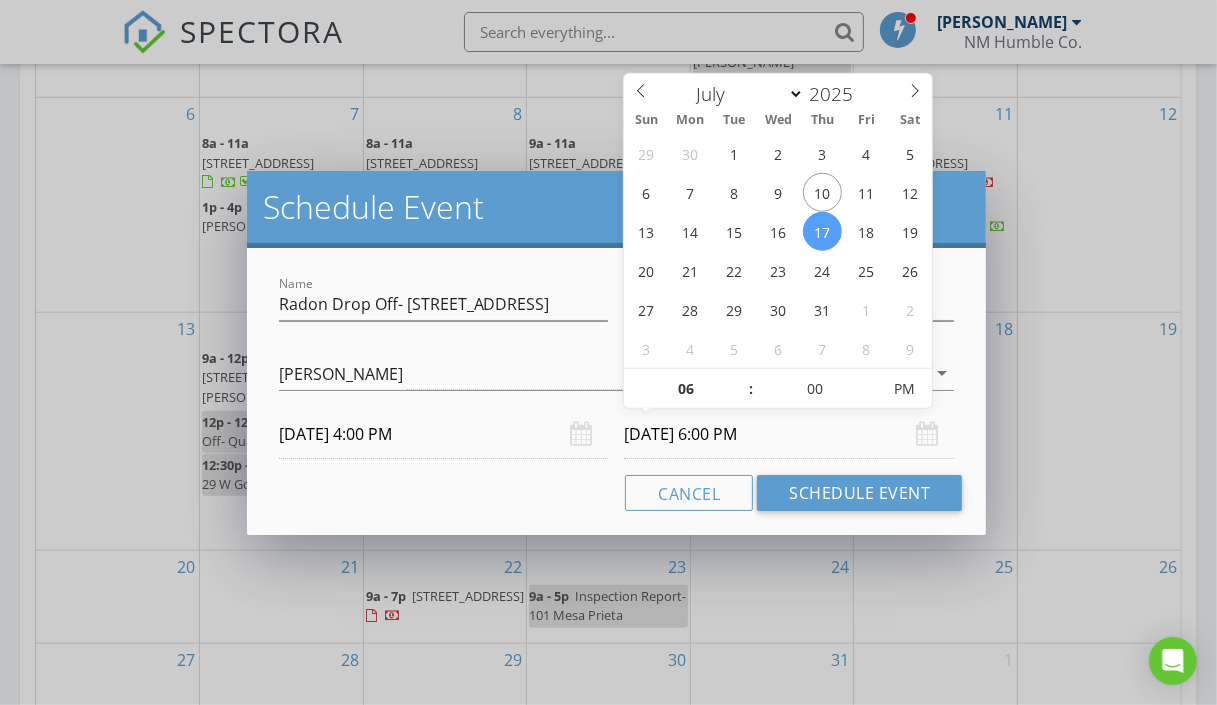 click on "Cancel   Schedule Event" at bounding box center [617, 493] 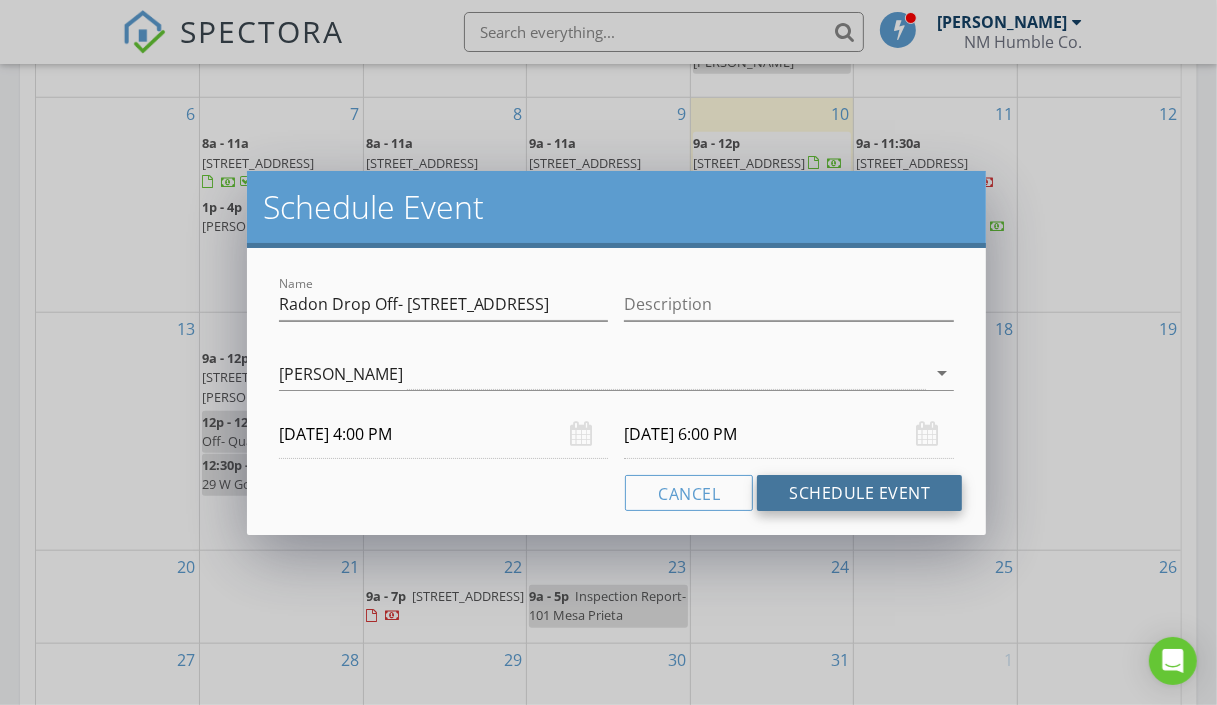click on "Schedule Event" at bounding box center (859, 493) 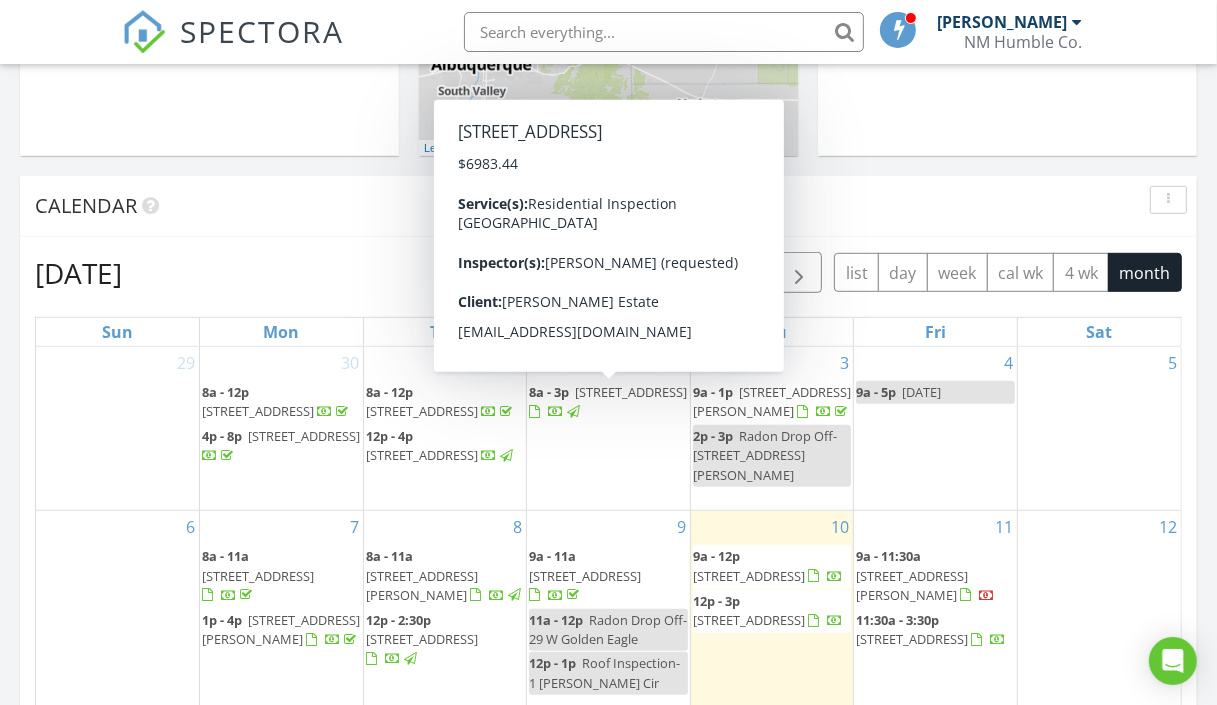 scroll, scrollTop: 931, scrollLeft: 0, axis: vertical 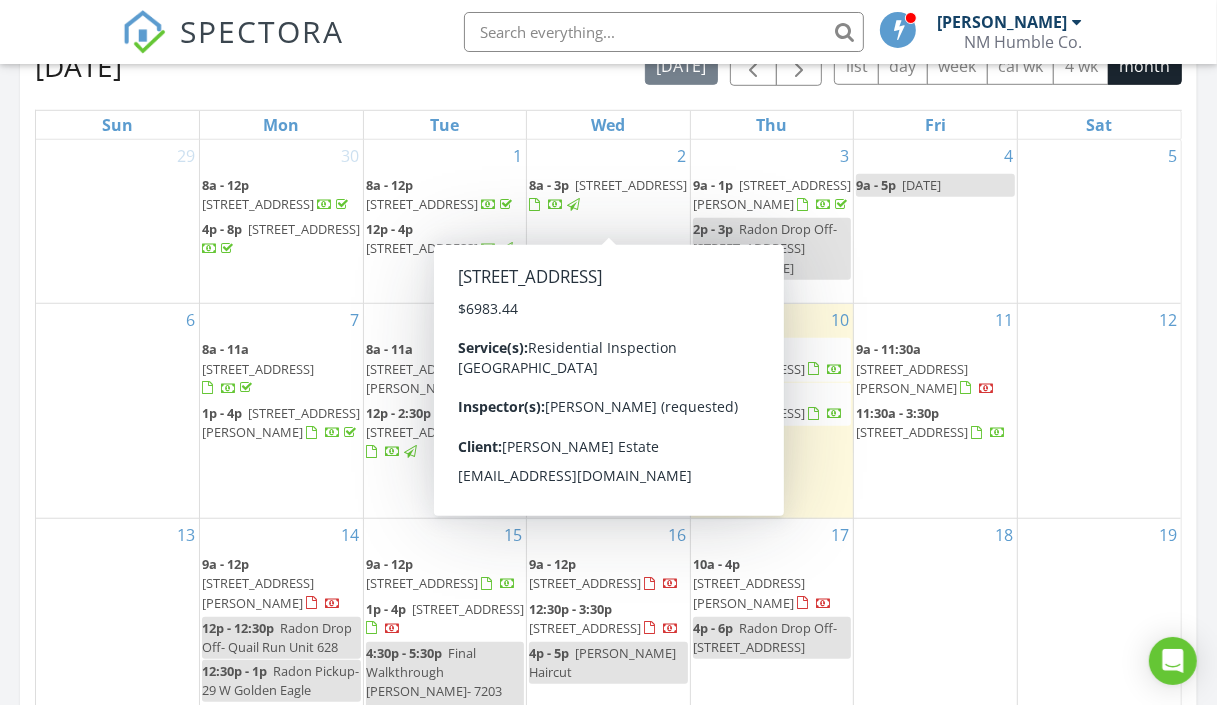 click on "[DATE]
[PERSON_NAME]
9:00 am
[STREET_ADDRESS]
[PERSON_NAME]
1 hours and 18 minutes drive time   64.8 miles       12:00 pm
[STREET_ADDRESS]
[PERSON_NAME]
19 minutes drive time   12.2 miles       New Inspection     New Quote         Map               1 2 + − [GEOGRAPHIC_DATA], I 25, [GEOGRAPHIC_DATA], I 25 123.9 km, 1 h 37 min Head west on [GEOGRAPHIC_DATA] Northeast 600 m Turn left onto [PERSON_NAME][GEOGRAPHIC_DATA] Northeast 200 m Turn right onto [GEOGRAPHIC_DATA] Northeast 800 m Turn right onto [GEOGRAPHIC_DATA] Northeast 7 km Turn left onto [GEOGRAPHIC_DATA] (NM 528) 9 km Turn right onto US 550 2 km Continue onto US 550 150 m Continue onto US 550 700 m Continue onto US 550 700 m Take the ramp on the left towards I 25 North 800 m Merge left onto I 25 80 km Take the ramp onto US 285 300 m" at bounding box center [608, 259] 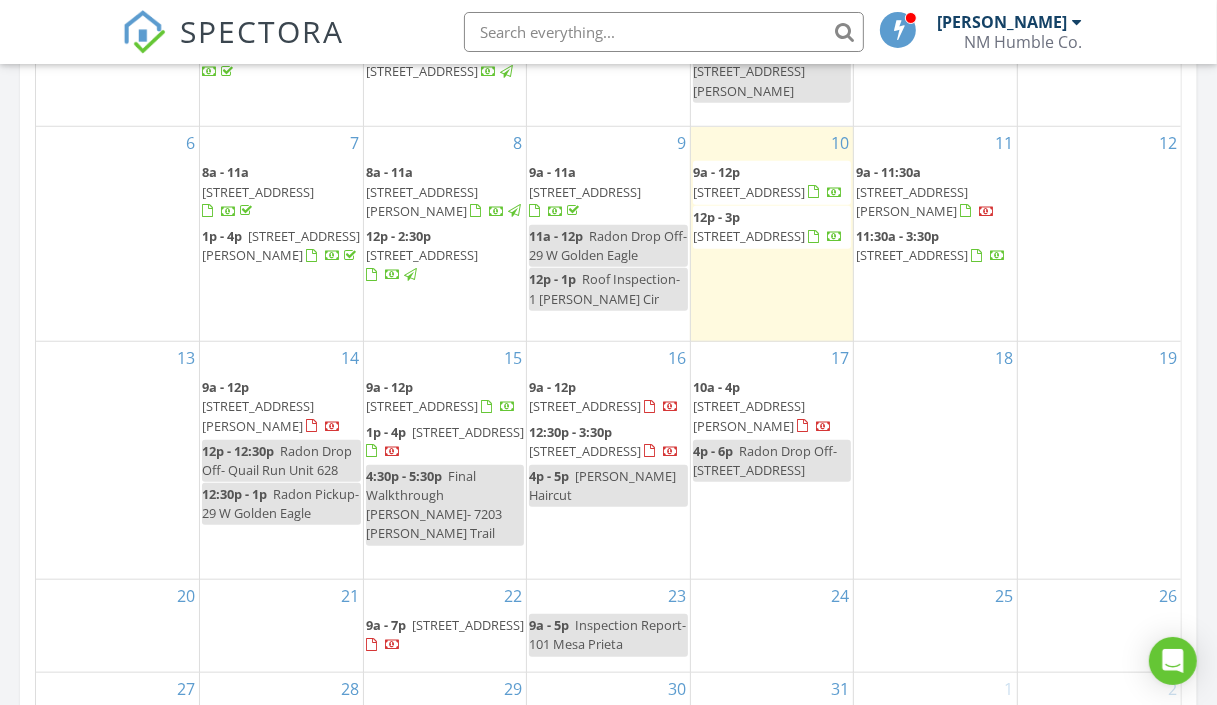 scroll, scrollTop: 1137, scrollLeft: 0, axis: vertical 